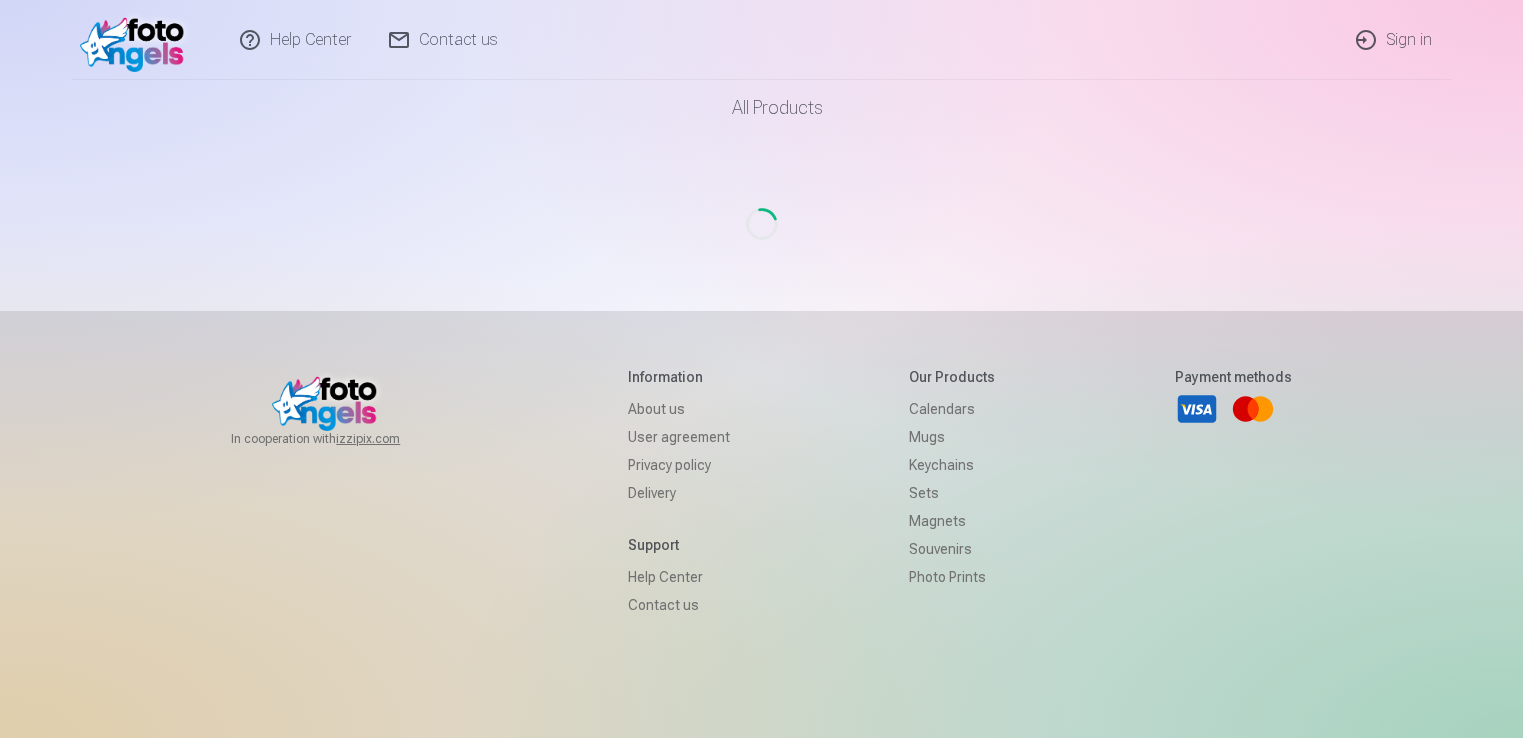 scroll, scrollTop: 0, scrollLeft: 0, axis: both 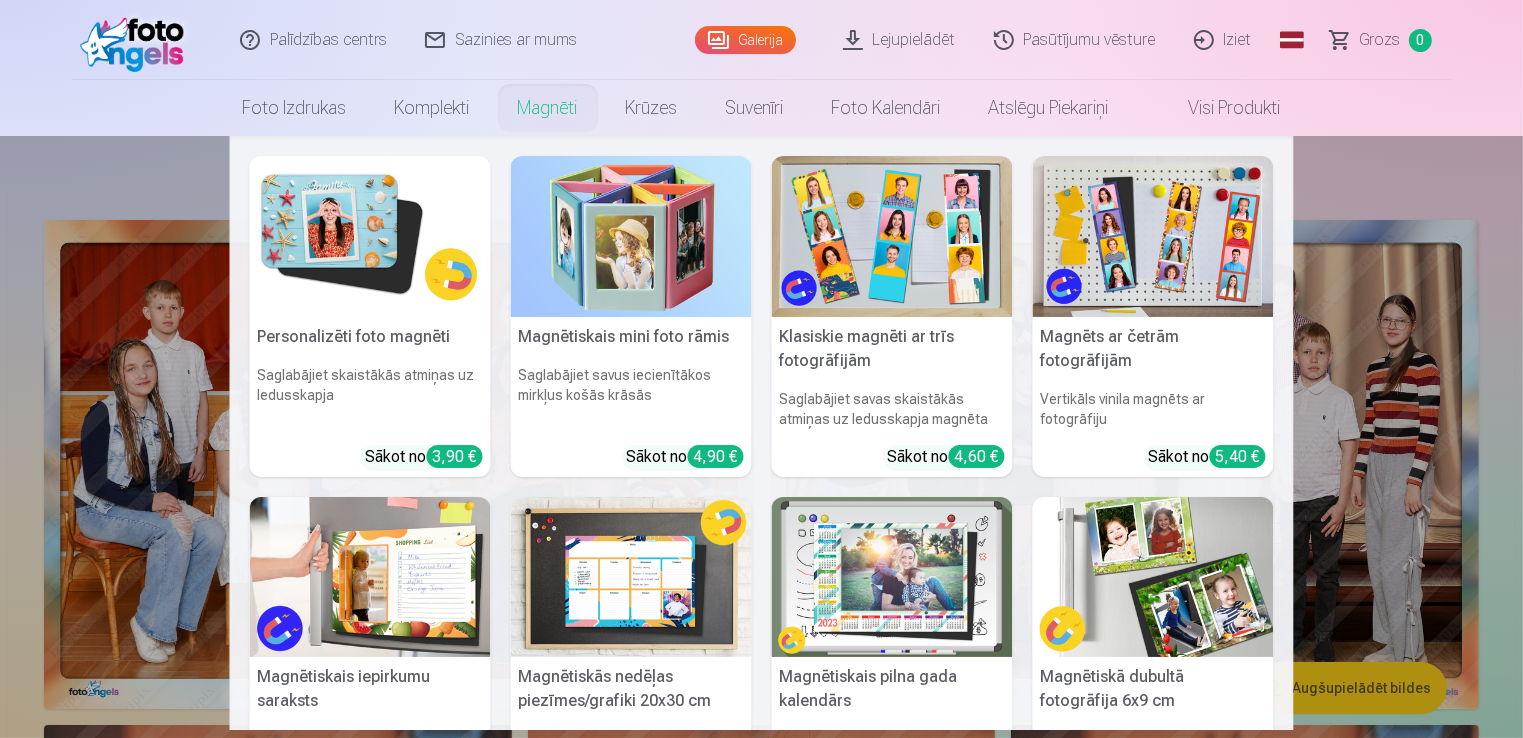 click on "Klasiskie magnēti ar trīs fotogrāfijām" at bounding box center (892, 349) 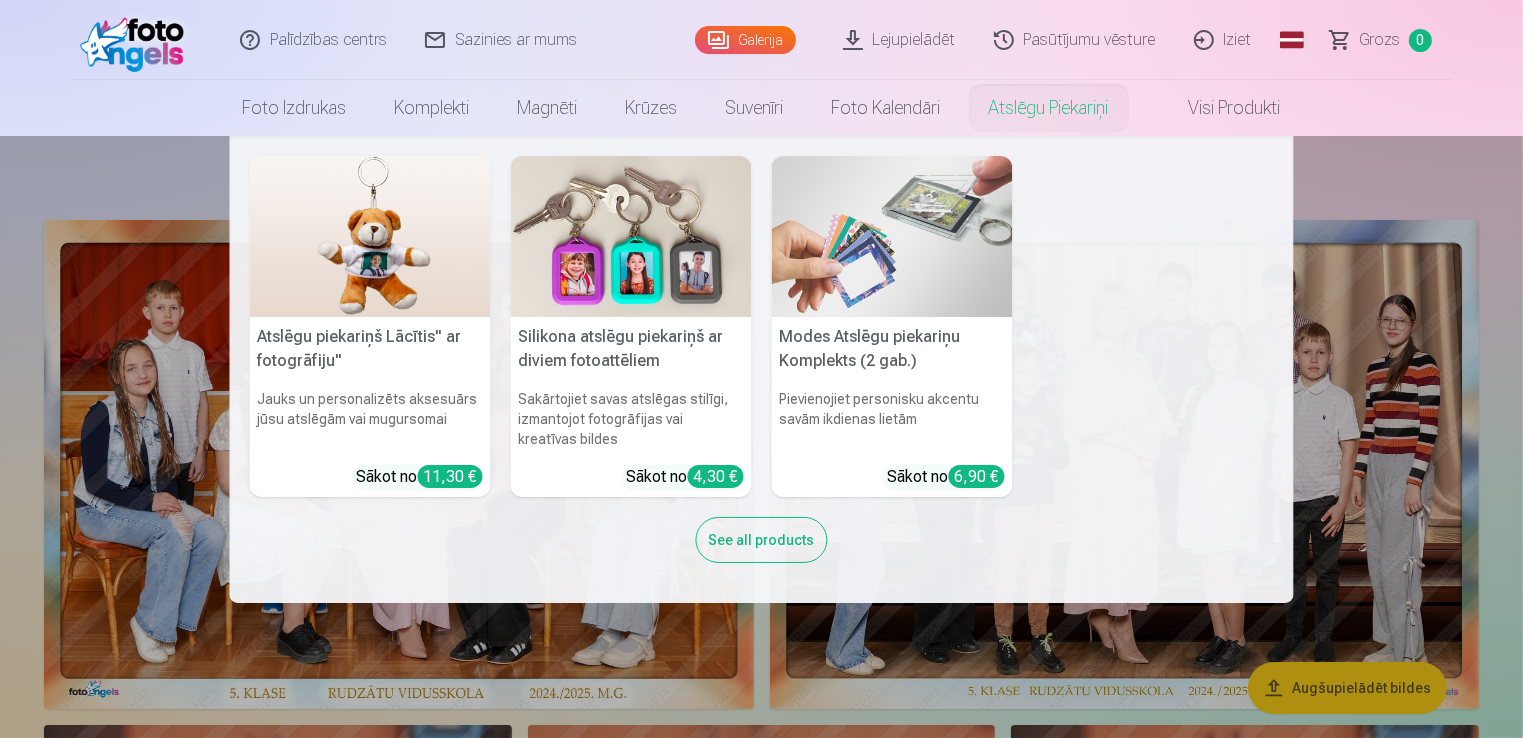 click on "Silikona atslēgu piekariņš ar diviem fotoattēliem" at bounding box center (631, 349) 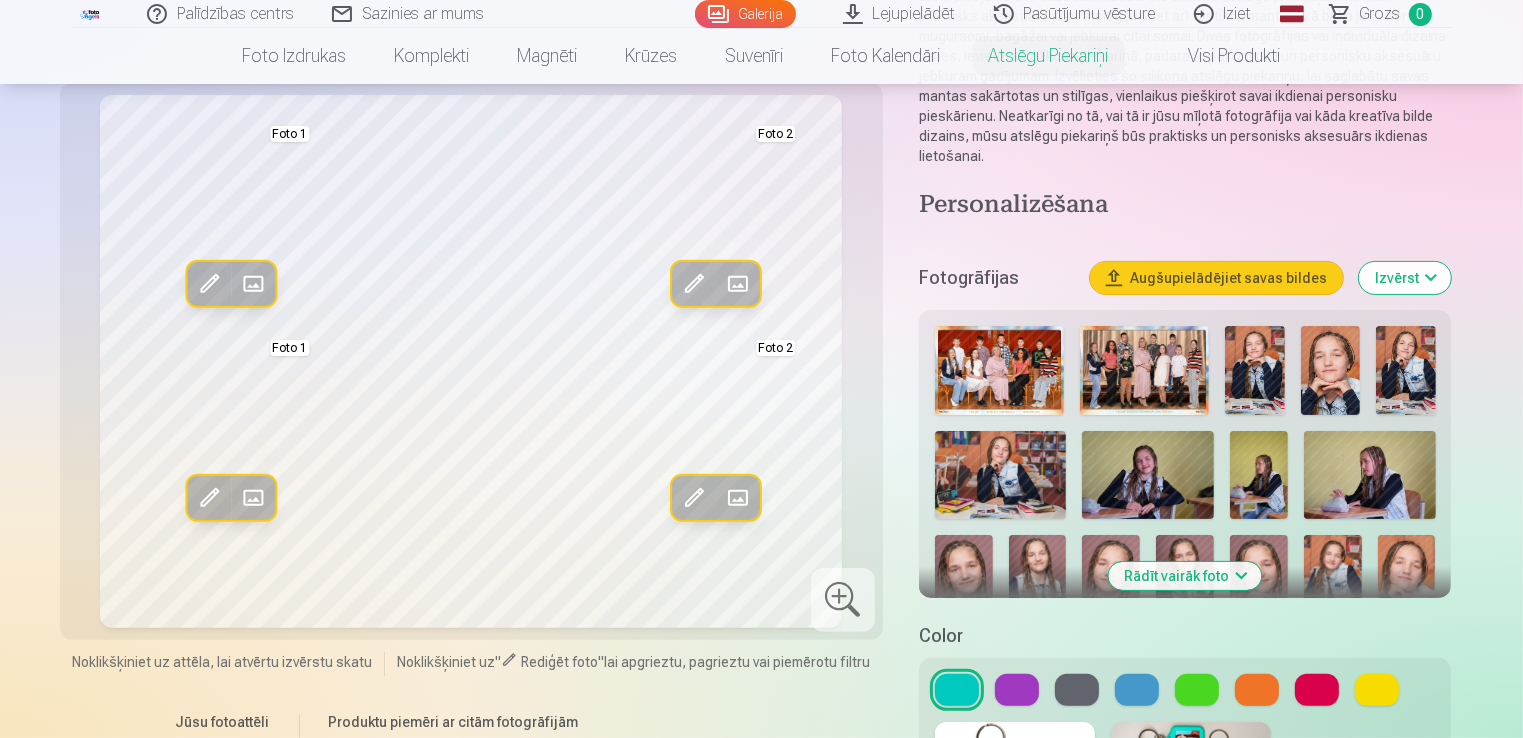 scroll, scrollTop: 400, scrollLeft: 0, axis: vertical 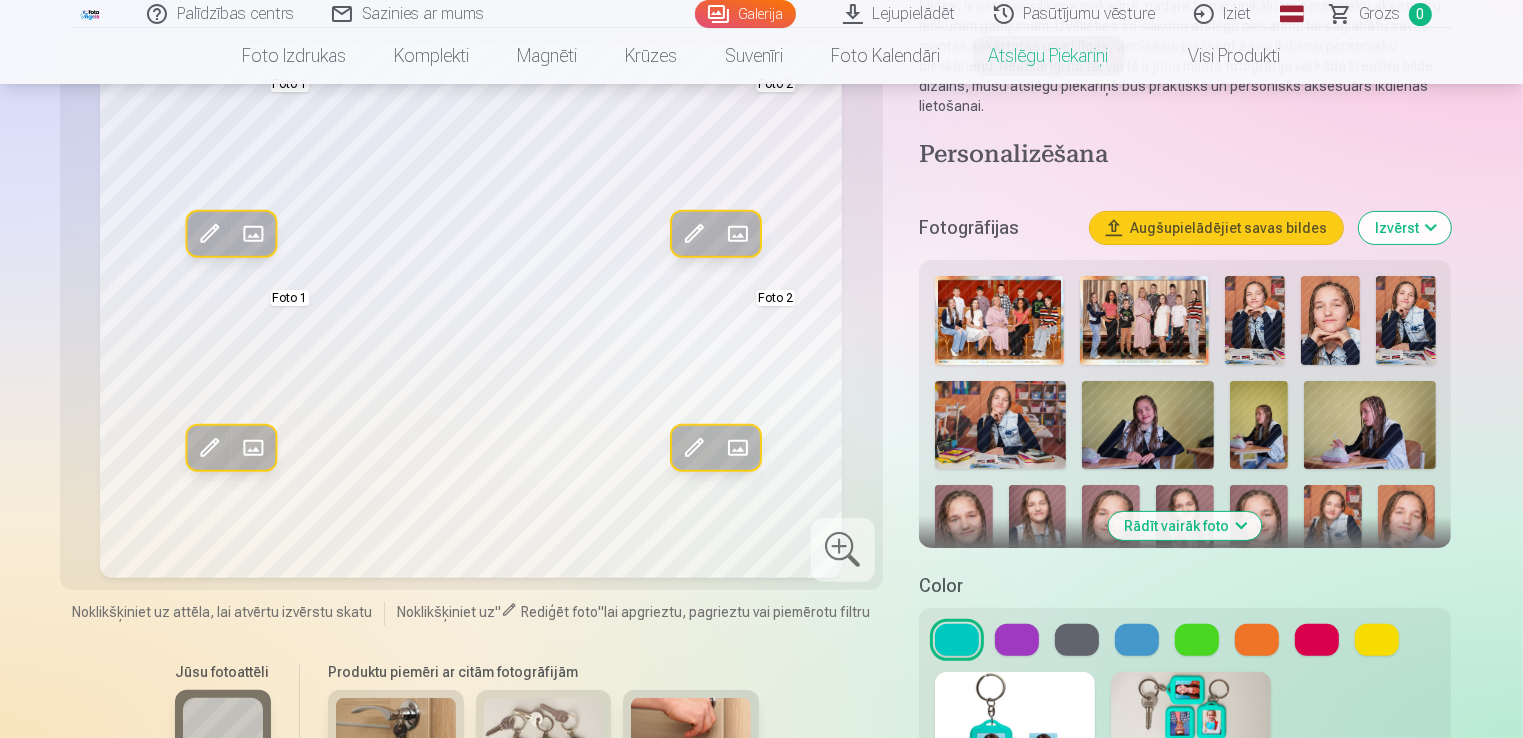 click at bounding box center [1405, 320] 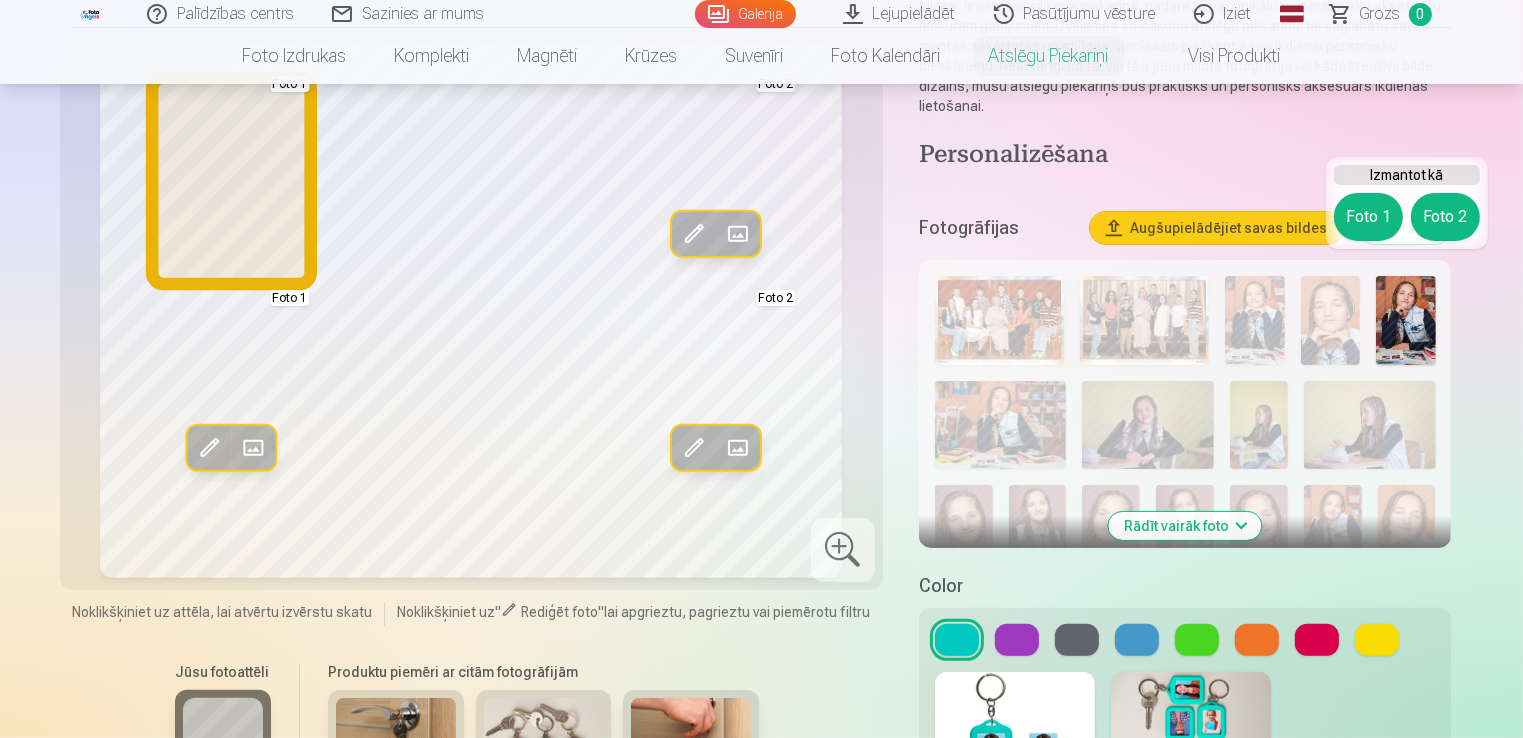 click on "Foto   1" at bounding box center (1368, 217) 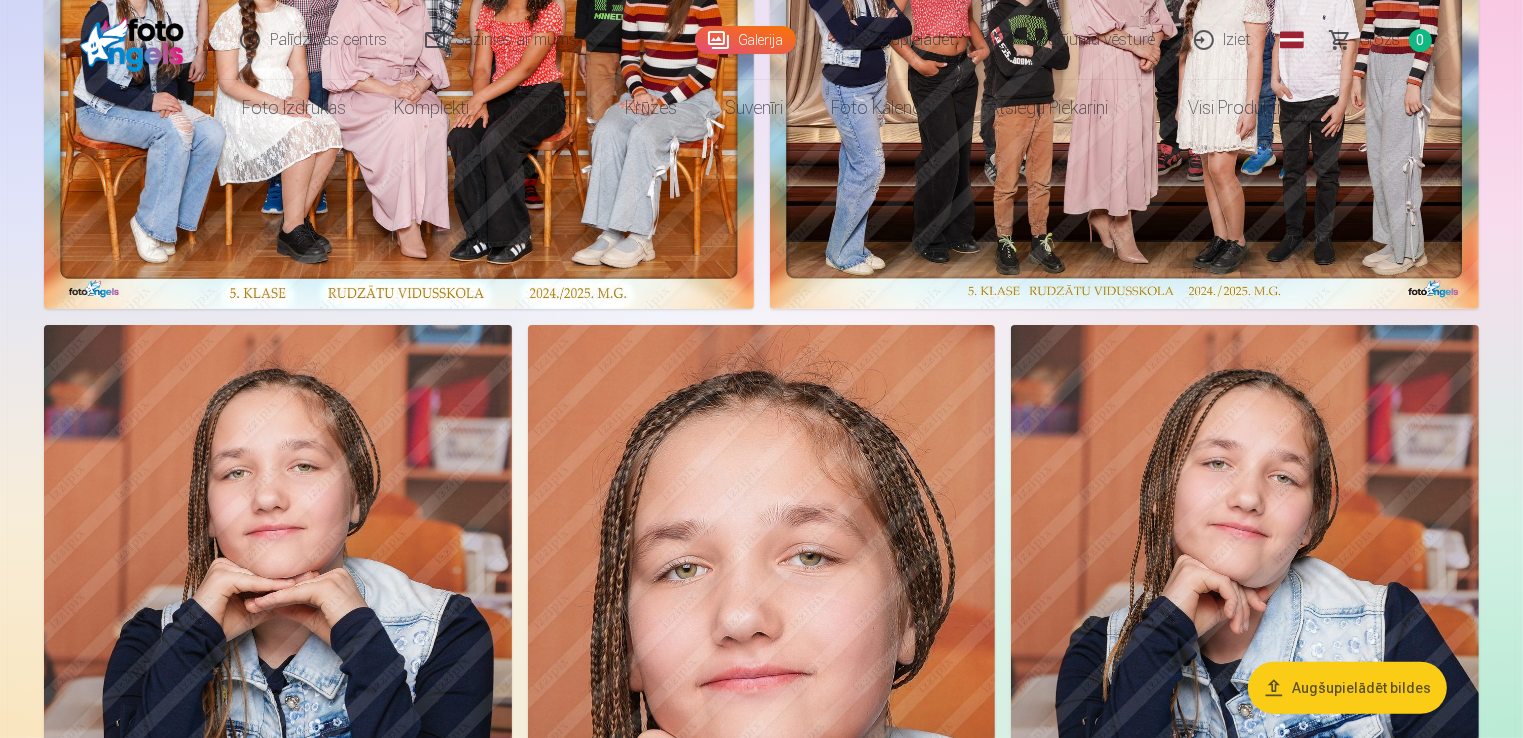 scroll, scrollTop: 0, scrollLeft: 0, axis: both 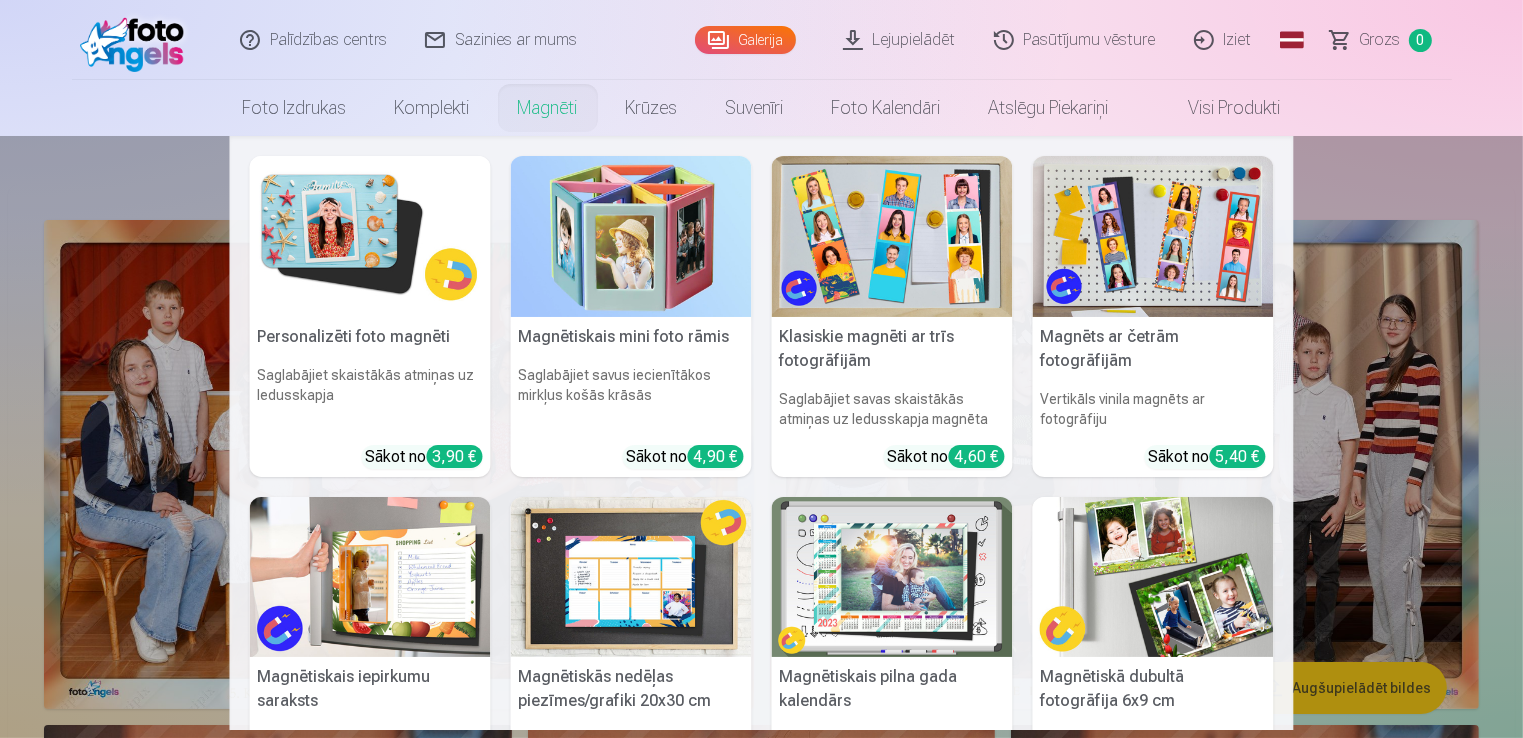click on "Magnēti" at bounding box center (548, 108) 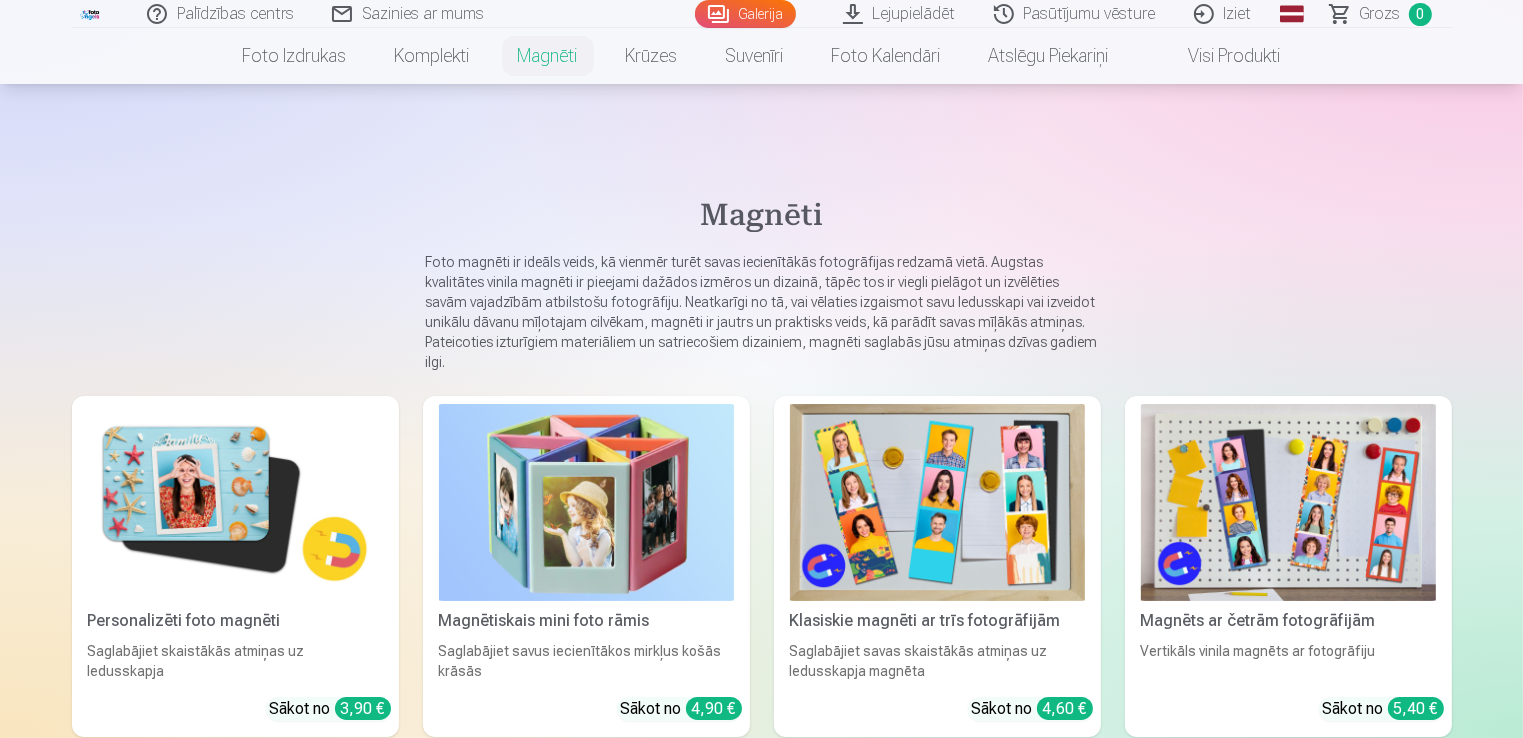 scroll, scrollTop: 300, scrollLeft: 0, axis: vertical 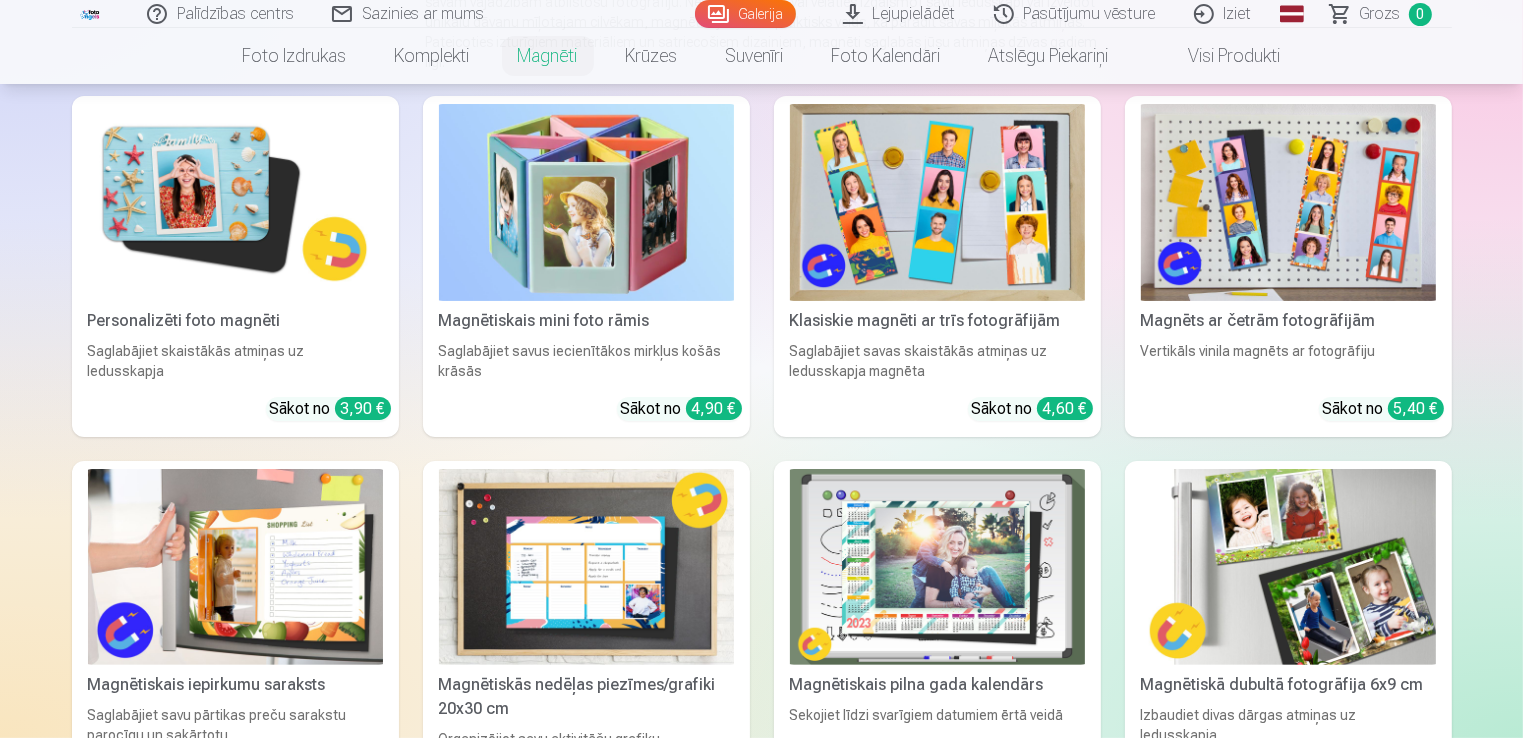 click at bounding box center (235, 202) 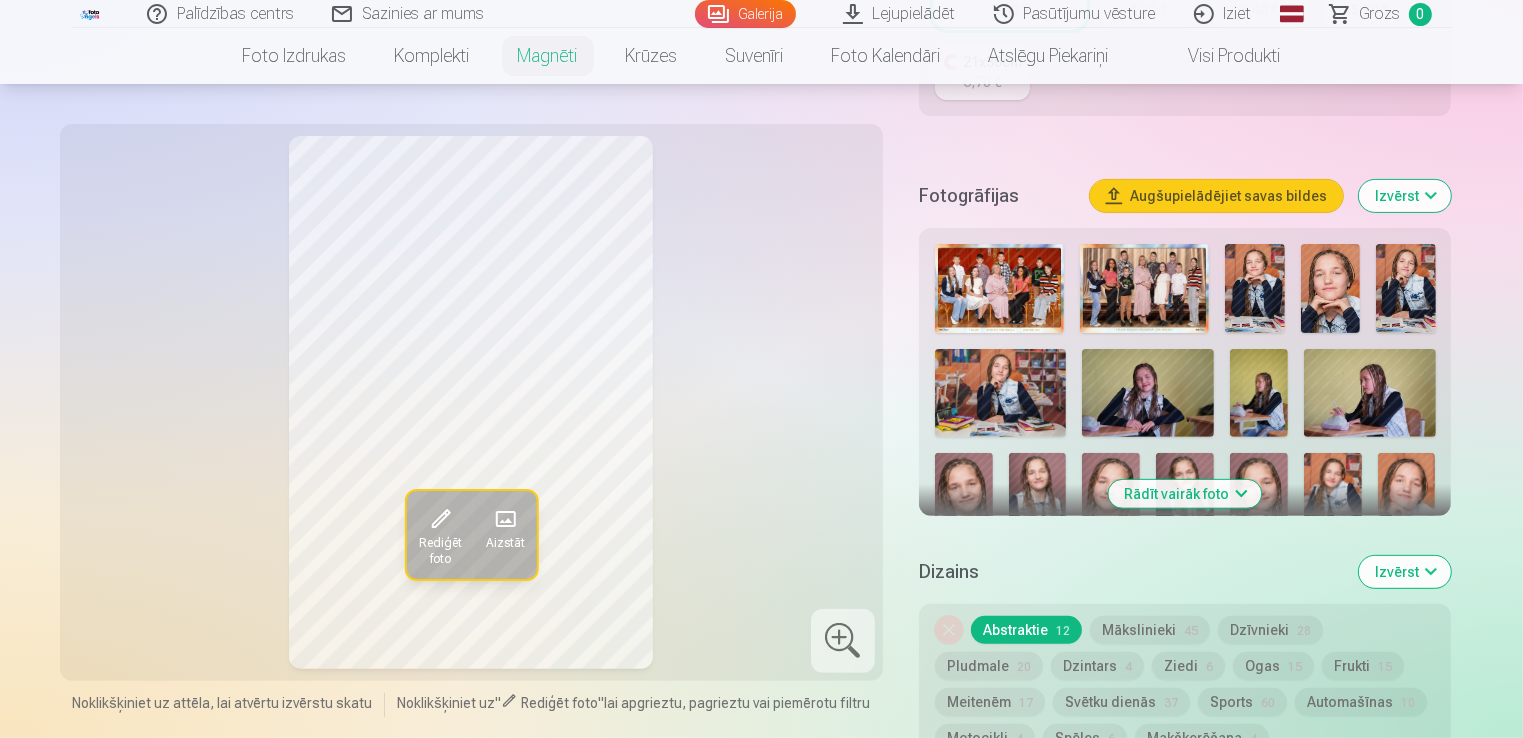 scroll, scrollTop: 600, scrollLeft: 0, axis: vertical 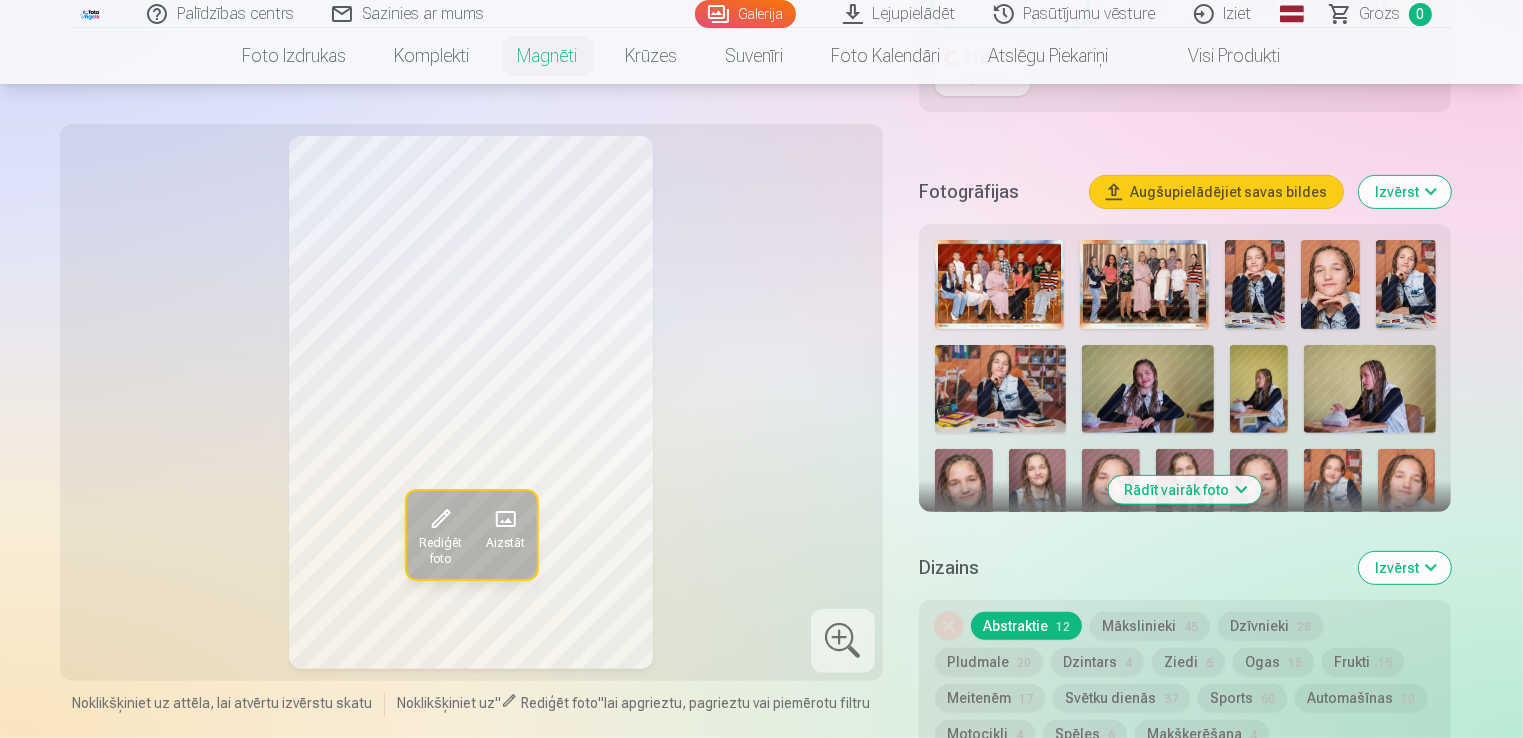 click on "Rādīt vairāk foto" at bounding box center [1185, 490] 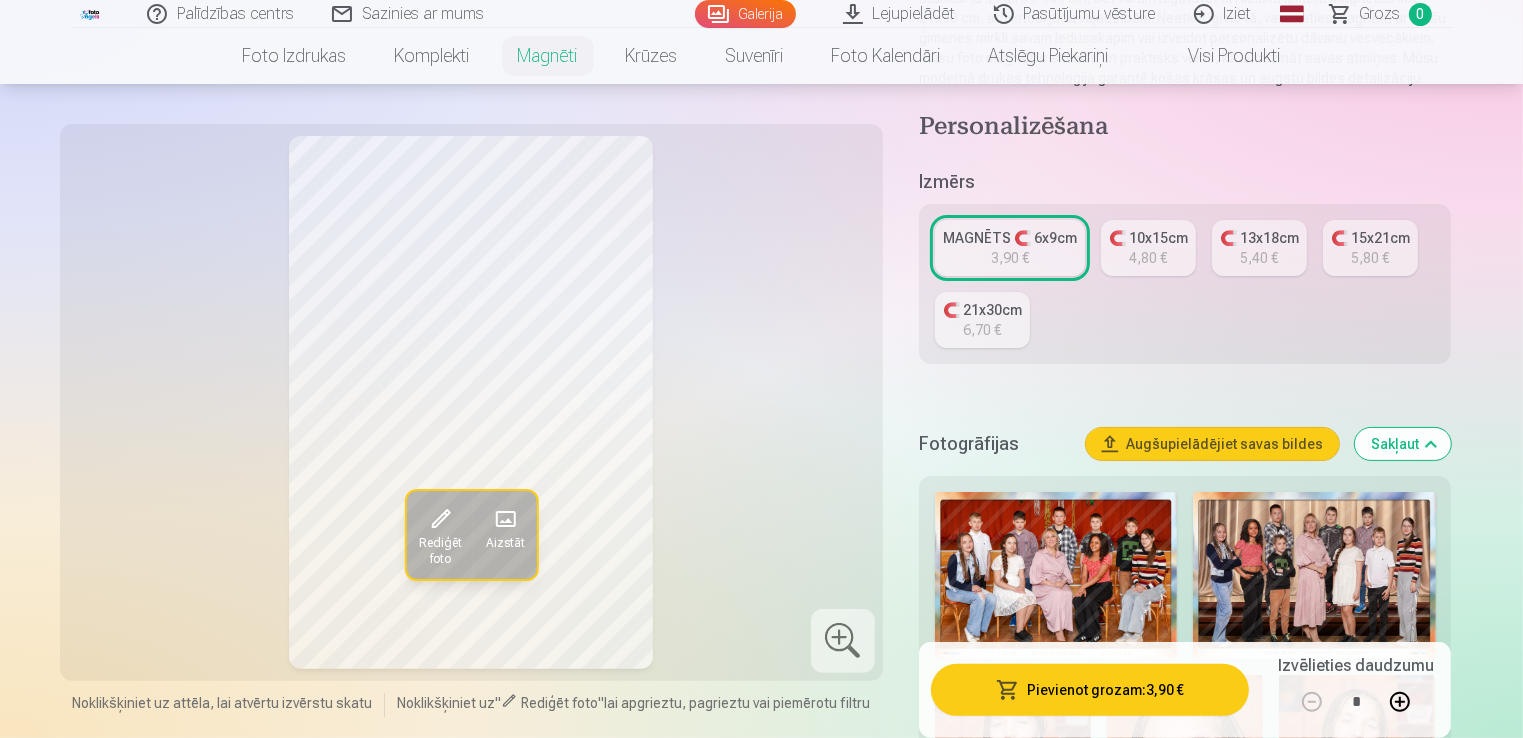 scroll, scrollTop: 300, scrollLeft: 0, axis: vertical 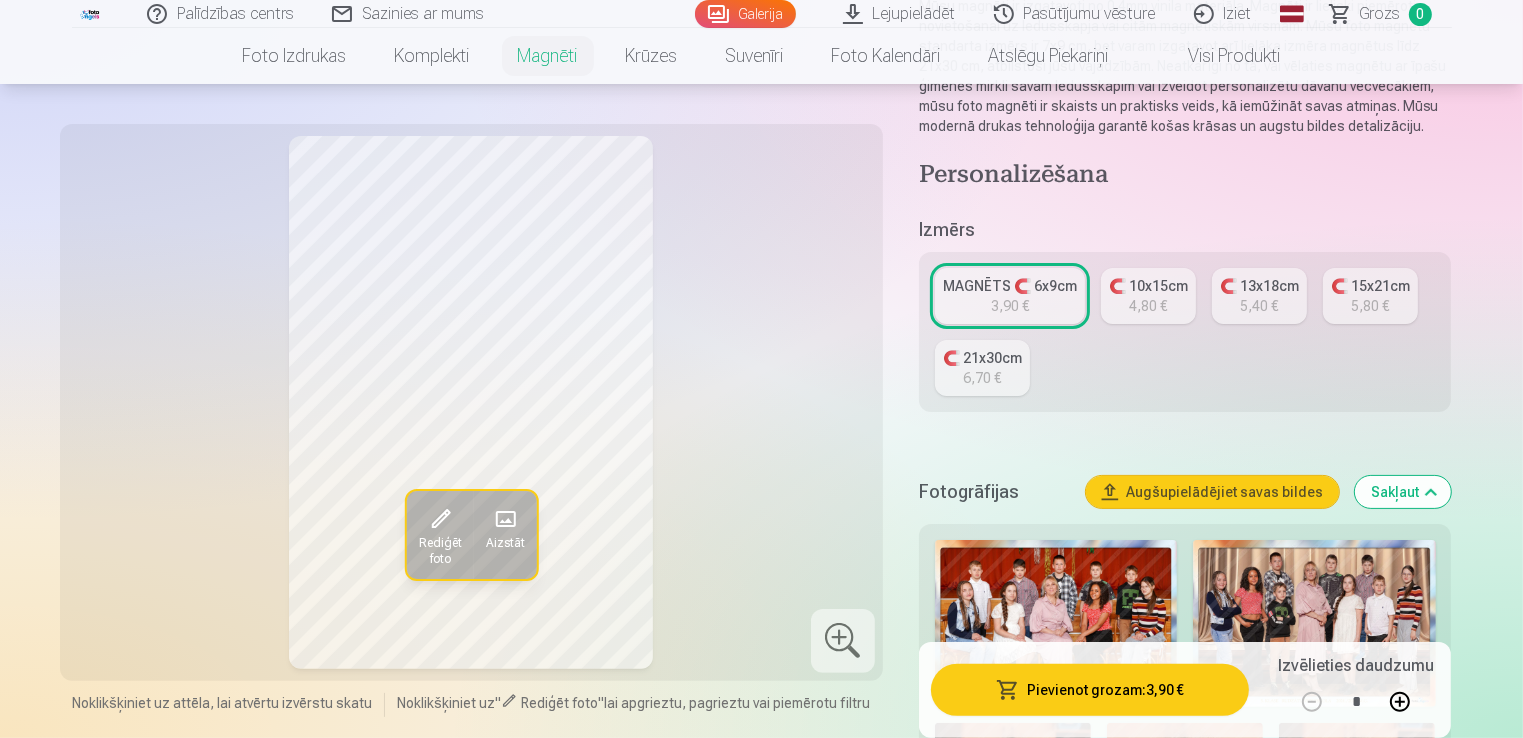 click on "5,40 €" at bounding box center [1259, 306] 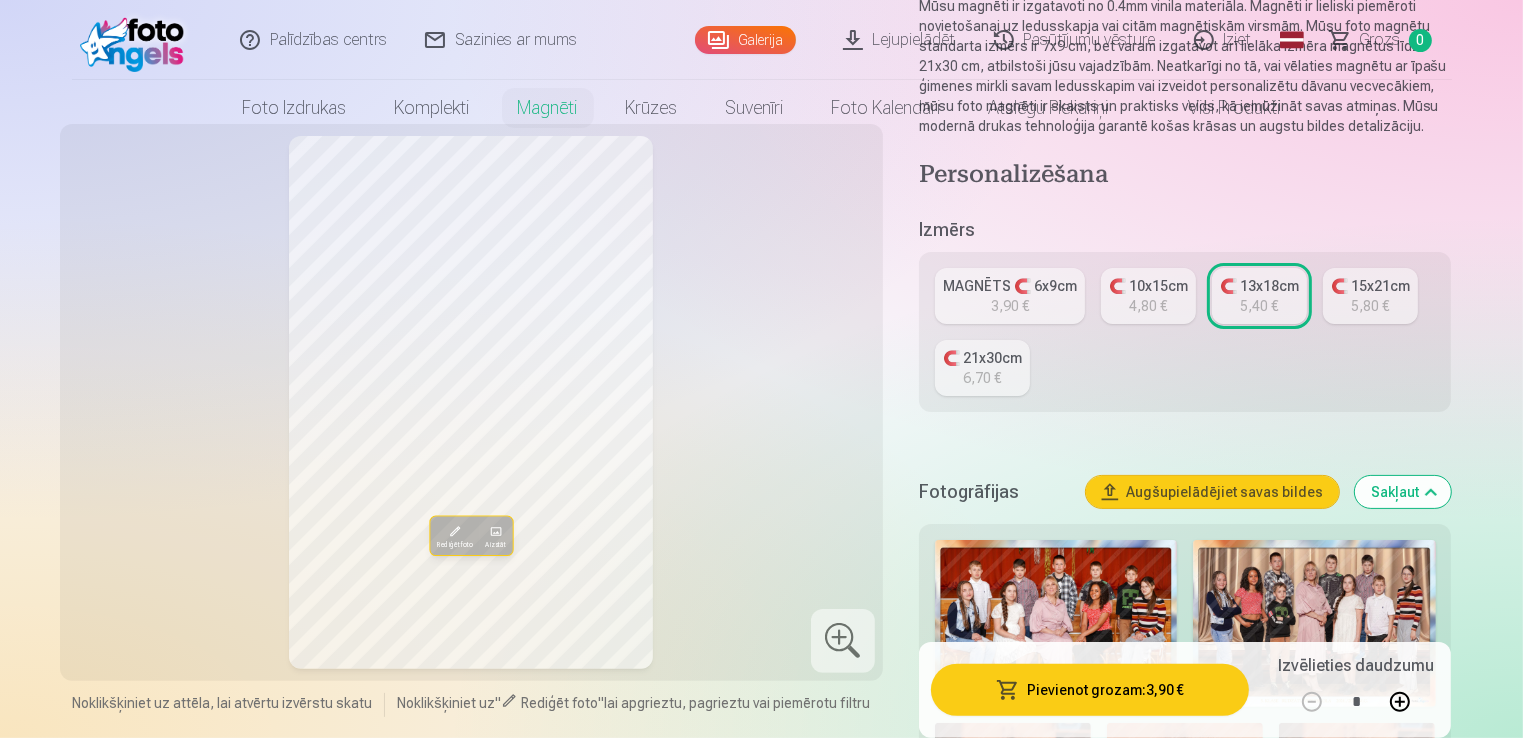 scroll, scrollTop: 0, scrollLeft: 0, axis: both 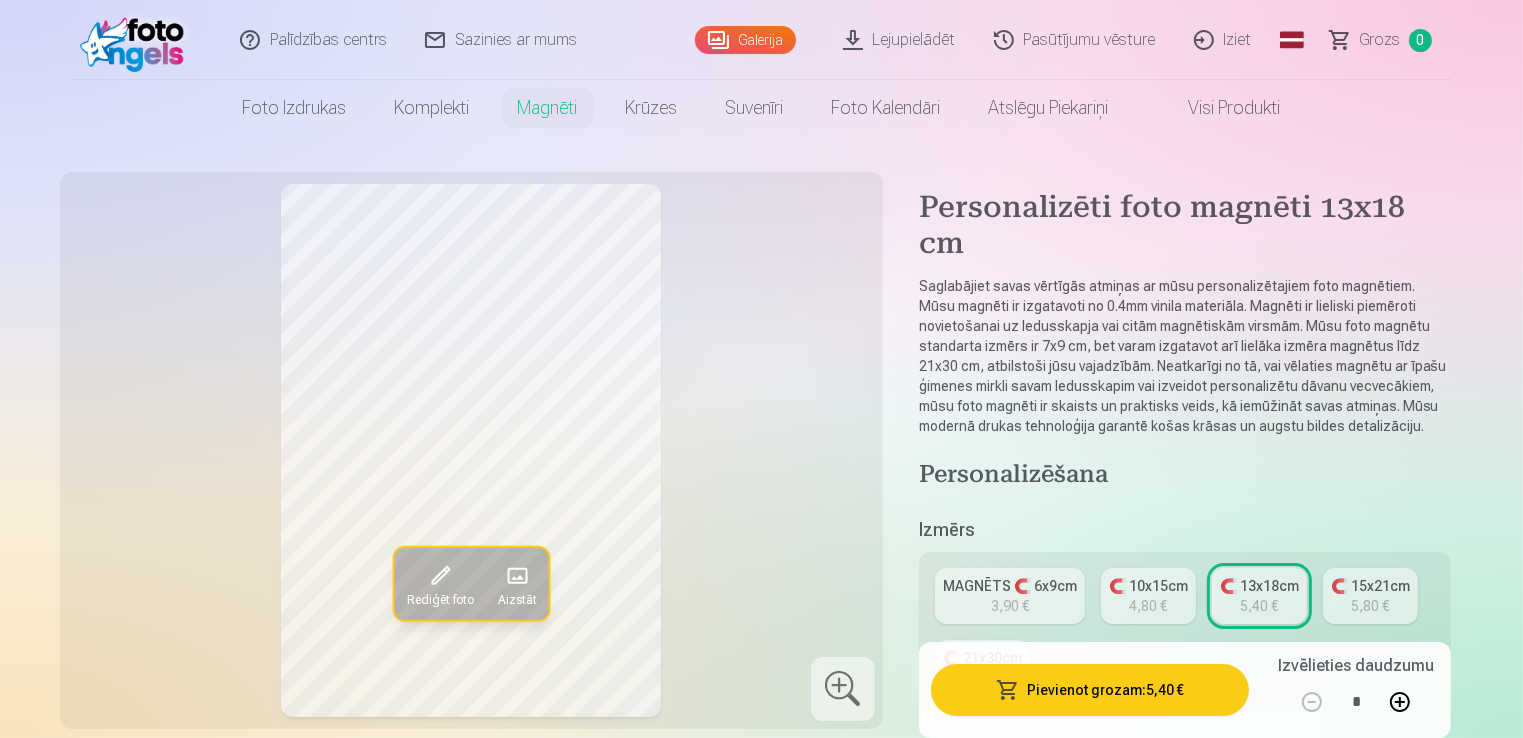 click on "5,40 €" at bounding box center (1259, 606) 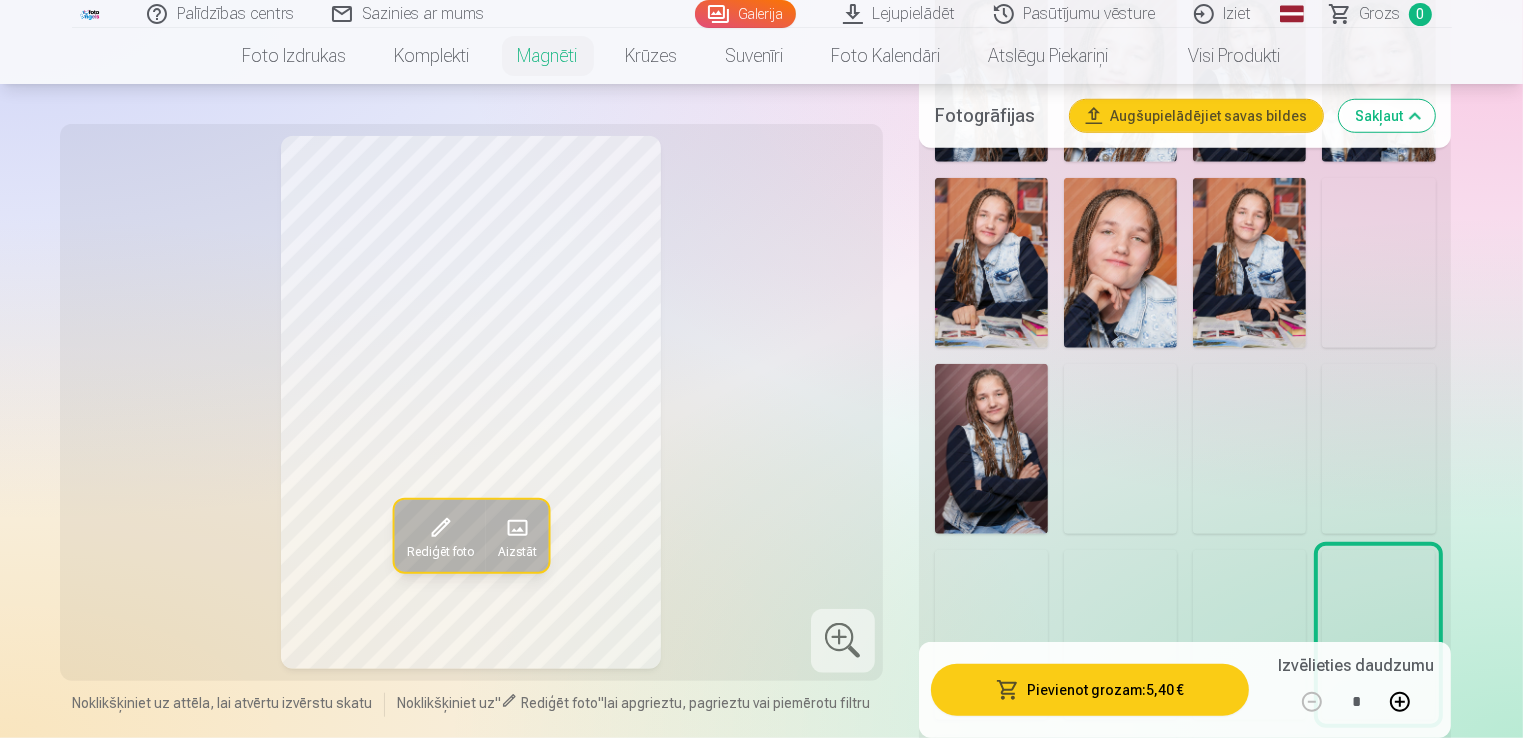 scroll, scrollTop: 1900, scrollLeft: 0, axis: vertical 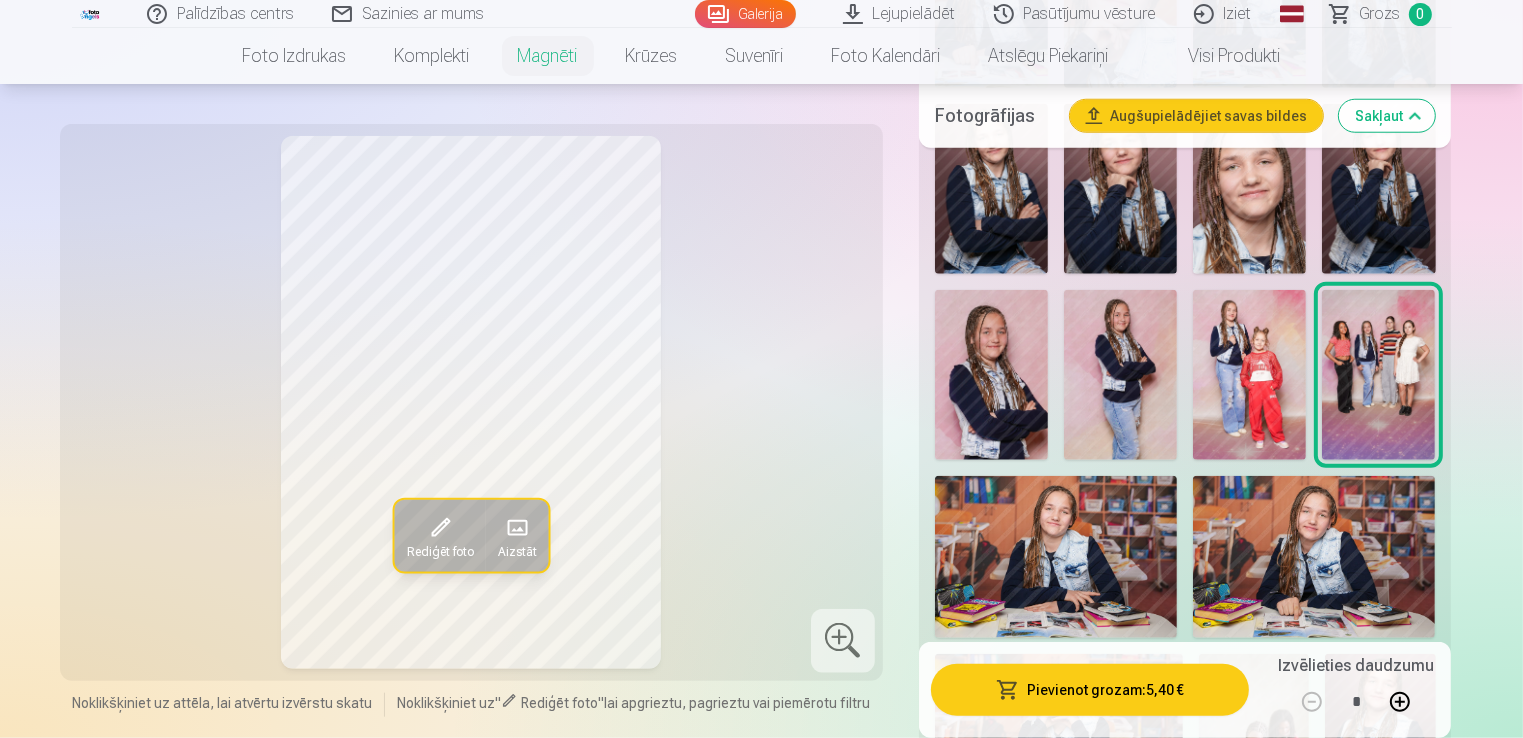 click at bounding box center [1249, 375] 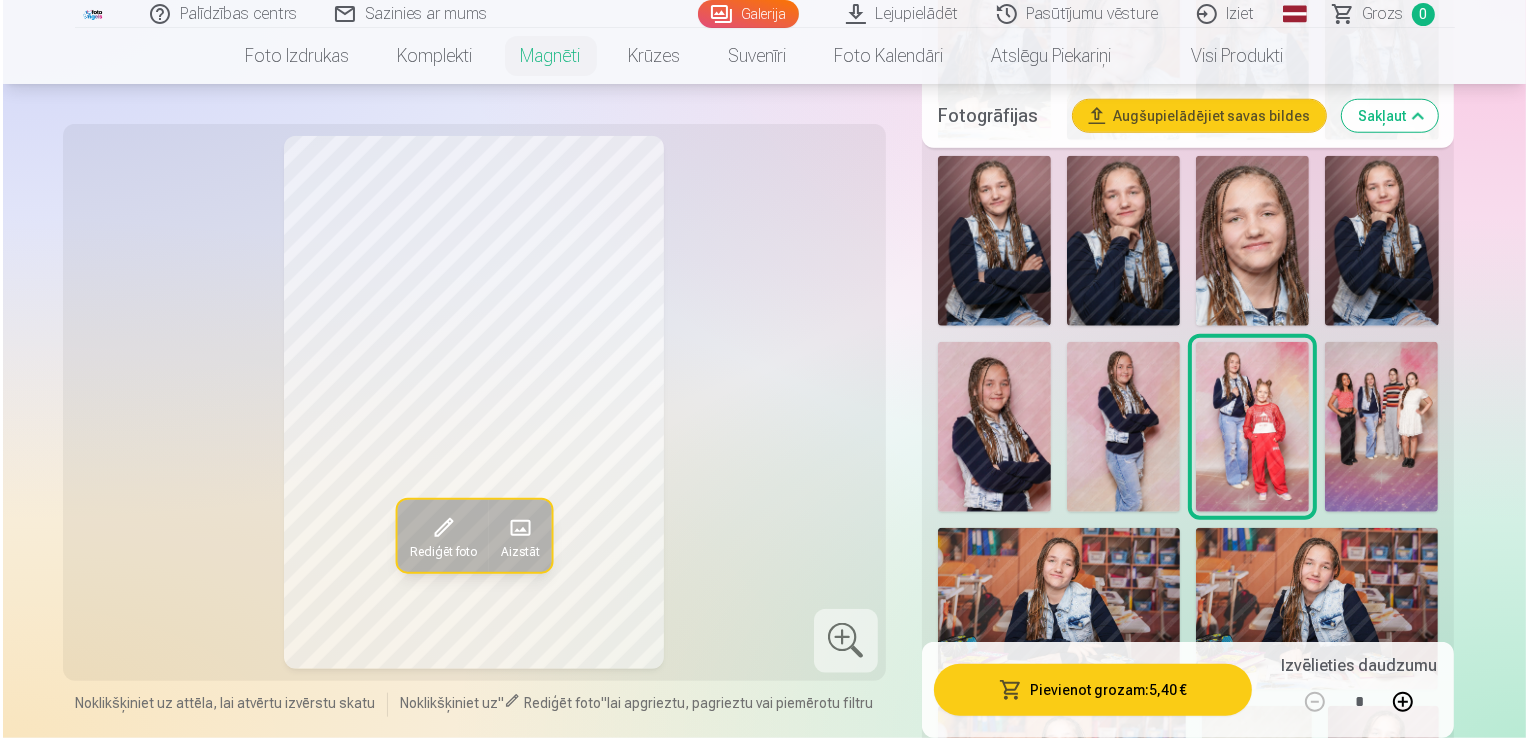 scroll, scrollTop: 1800, scrollLeft: 0, axis: vertical 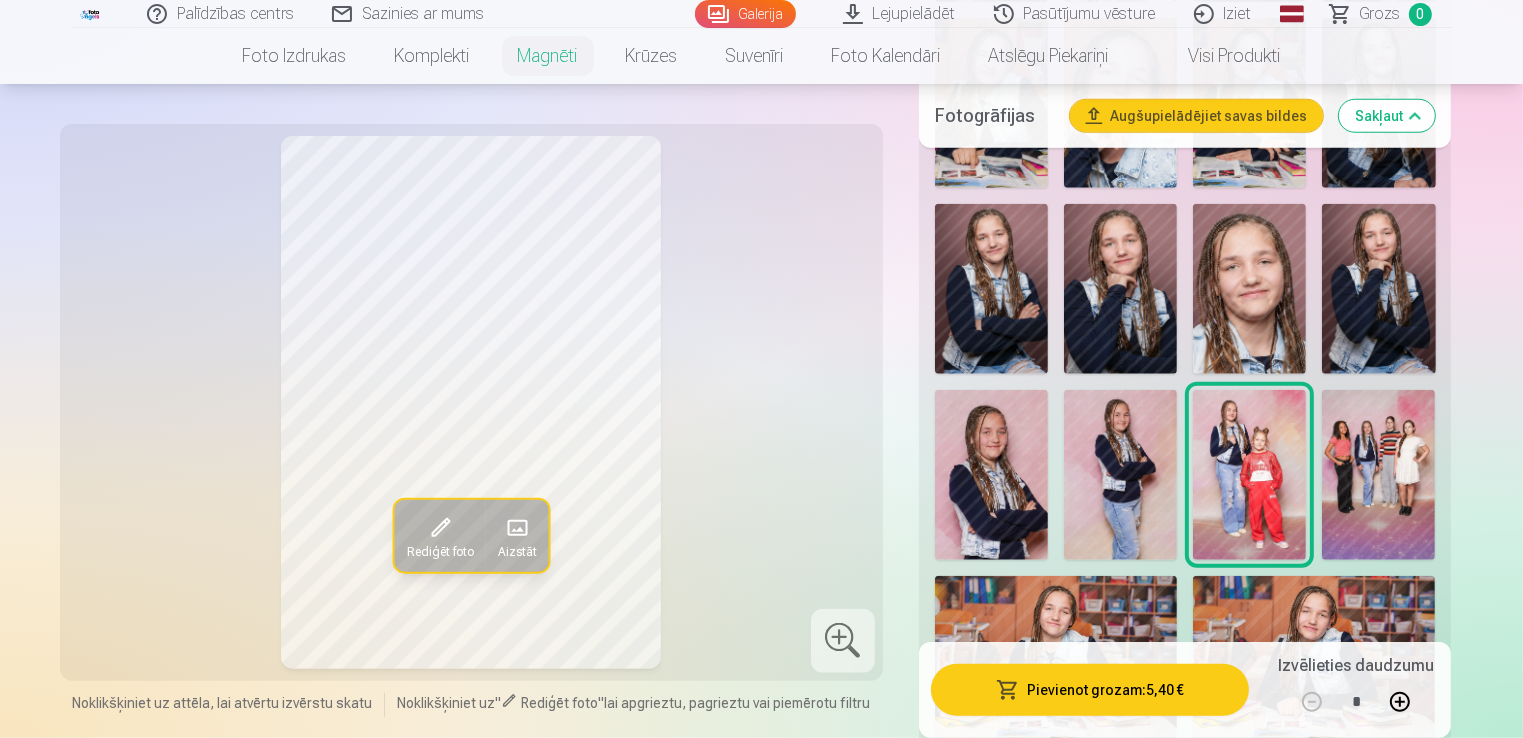 click on "Pievienot grozam :  5,40 €" at bounding box center (1090, 690) 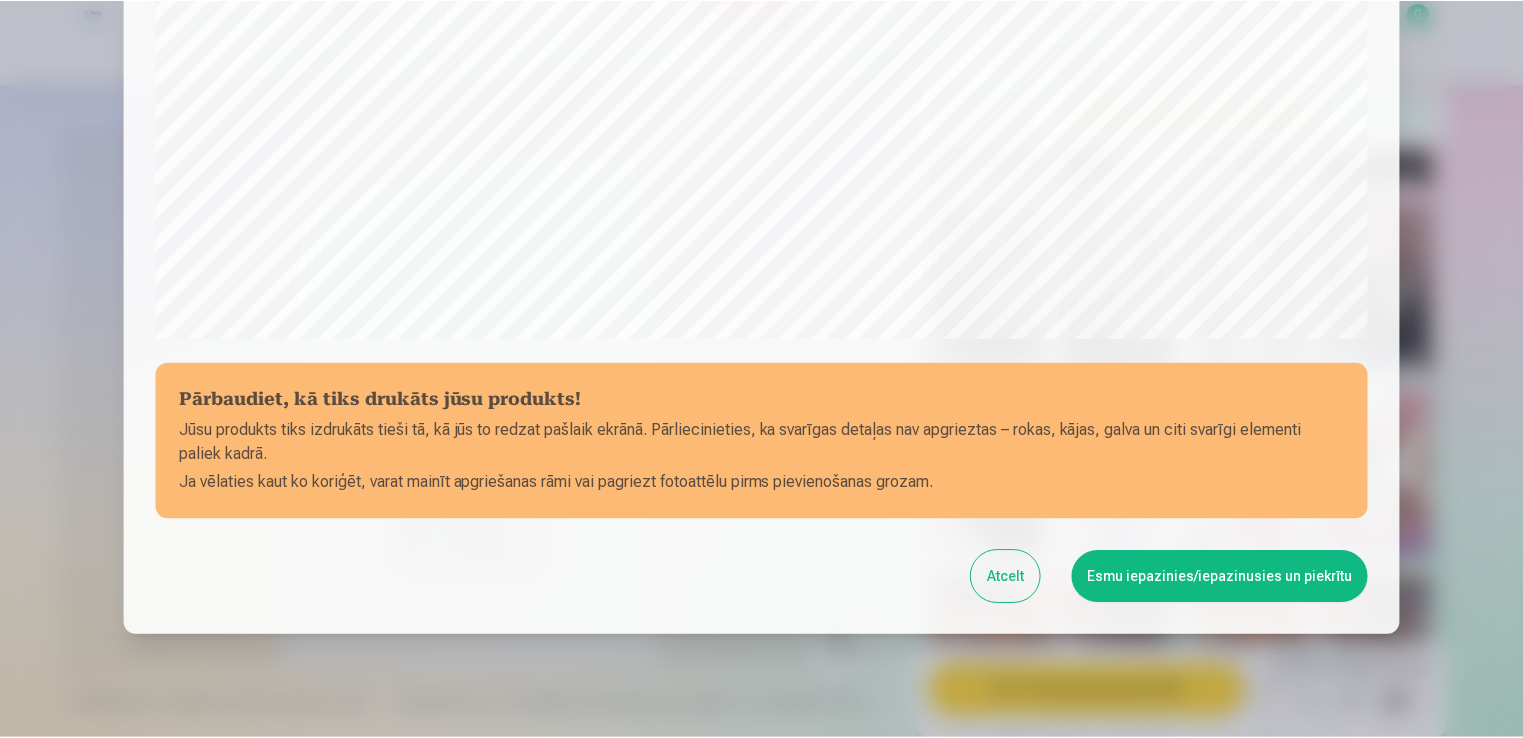 scroll, scrollTop: 601, scrollLeft: 0, axis: vertical 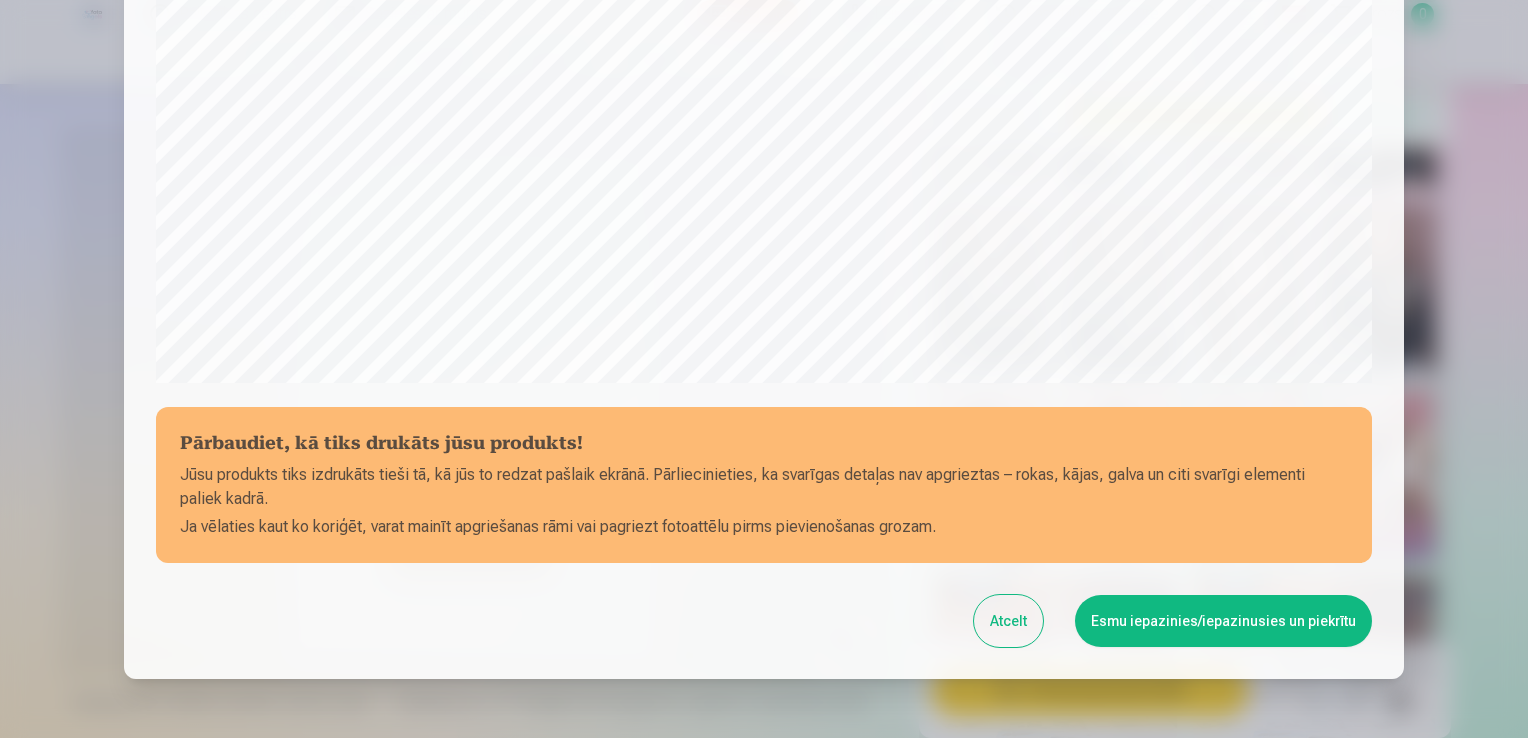 click on "Esmu iepazinies/iepazinusies un piekrītu" at bounding box center [1223, 621] 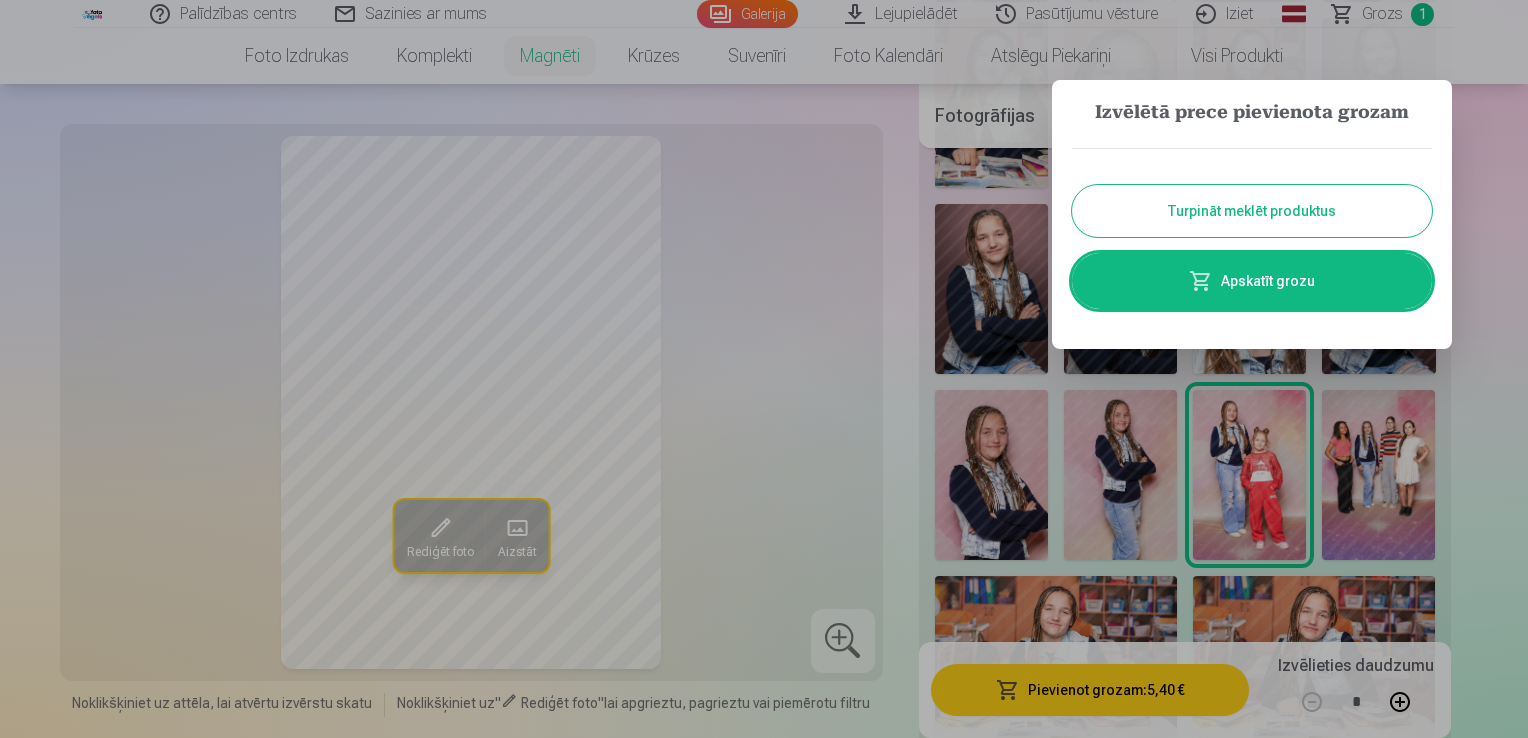 click on "Turpināt meklēt produktus" at bounding box center [1252, 211] 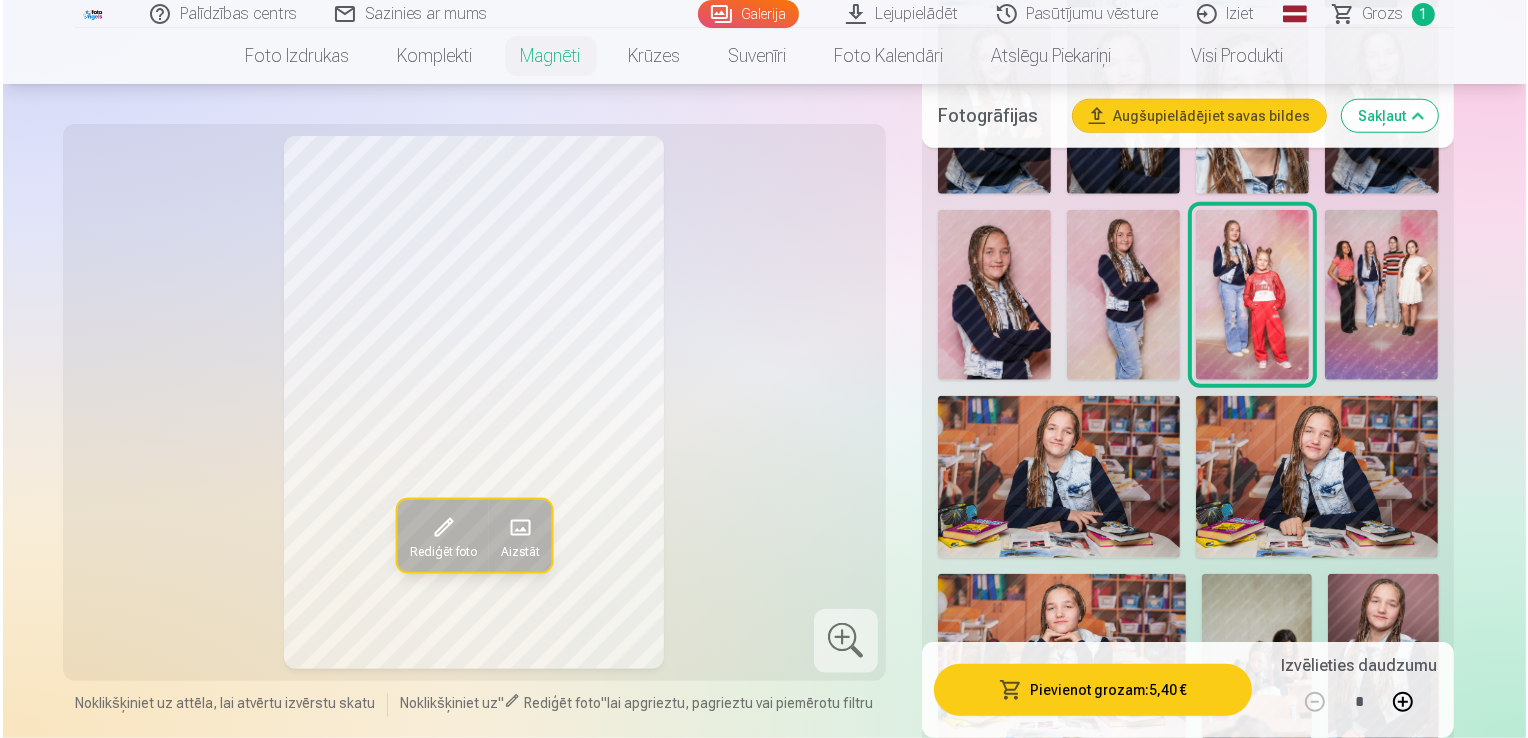 scroll, scrollTop: 2000, scrollLeft: 0, axis: vertical 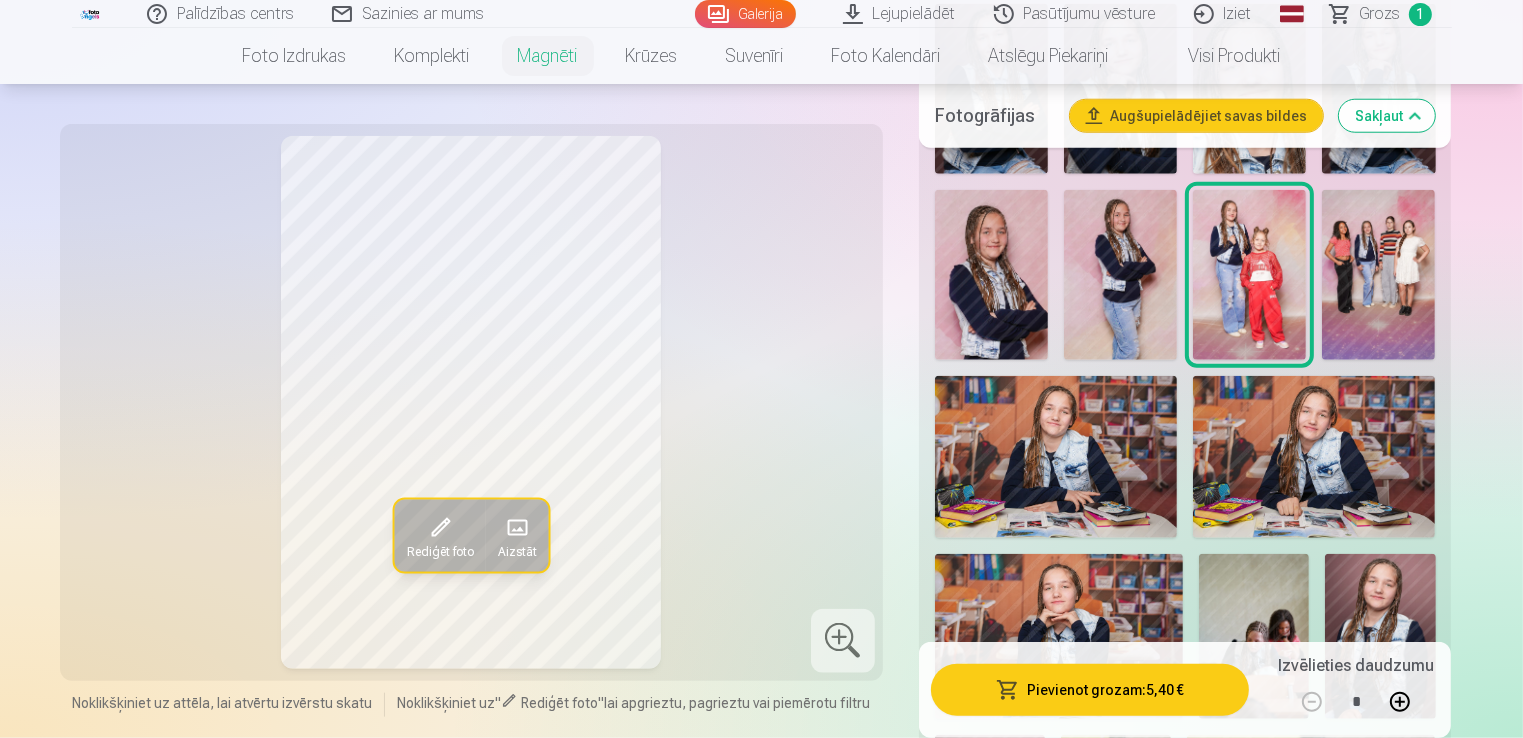 click on "Rediģēt foto" at bounding box center [439, 552] 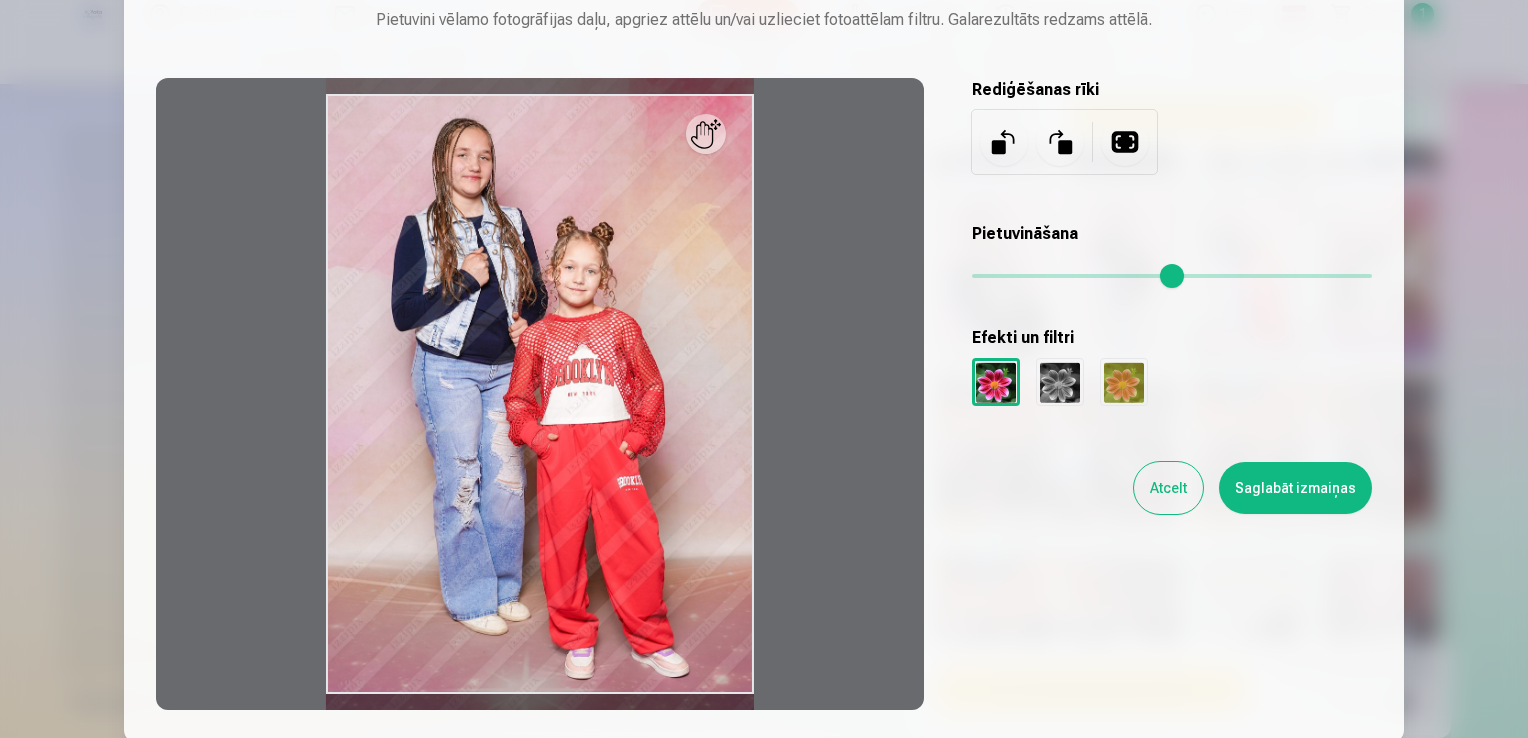 scroll, scrollTop: 200, scrollLeft: 0, axis: vertical 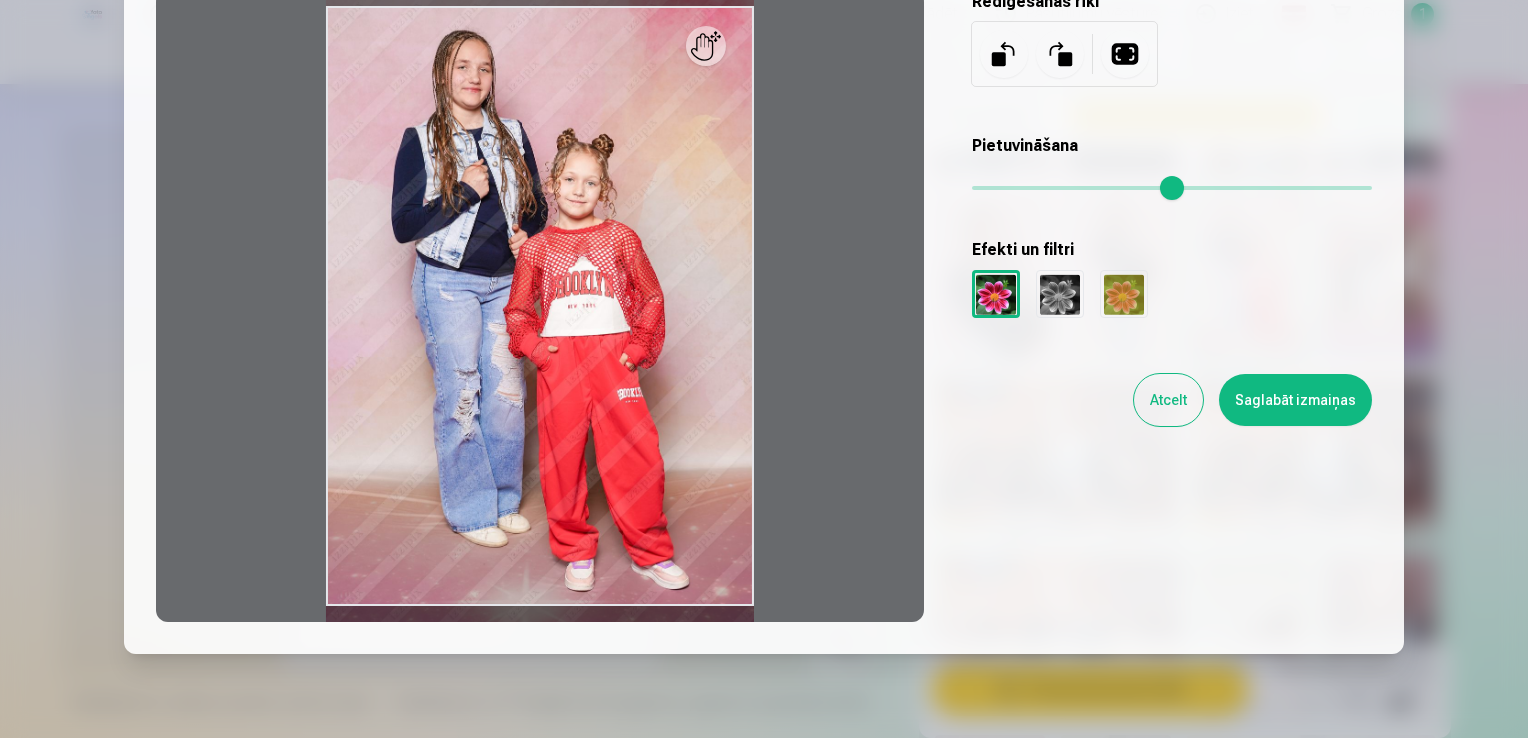 click at bounding box center [996, 294] 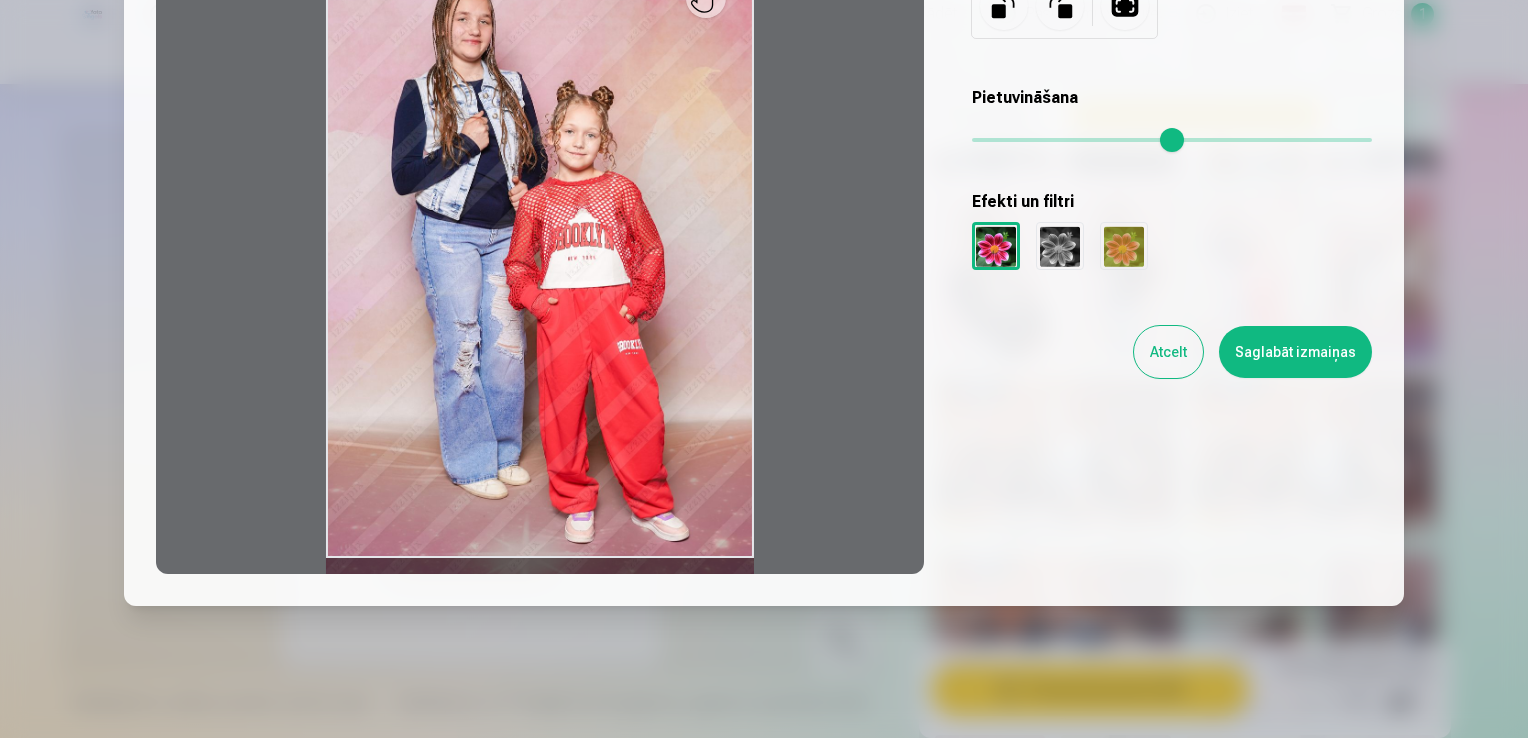 scroll, scrollTop: 276, scrollLeft: 0, axis: vertical 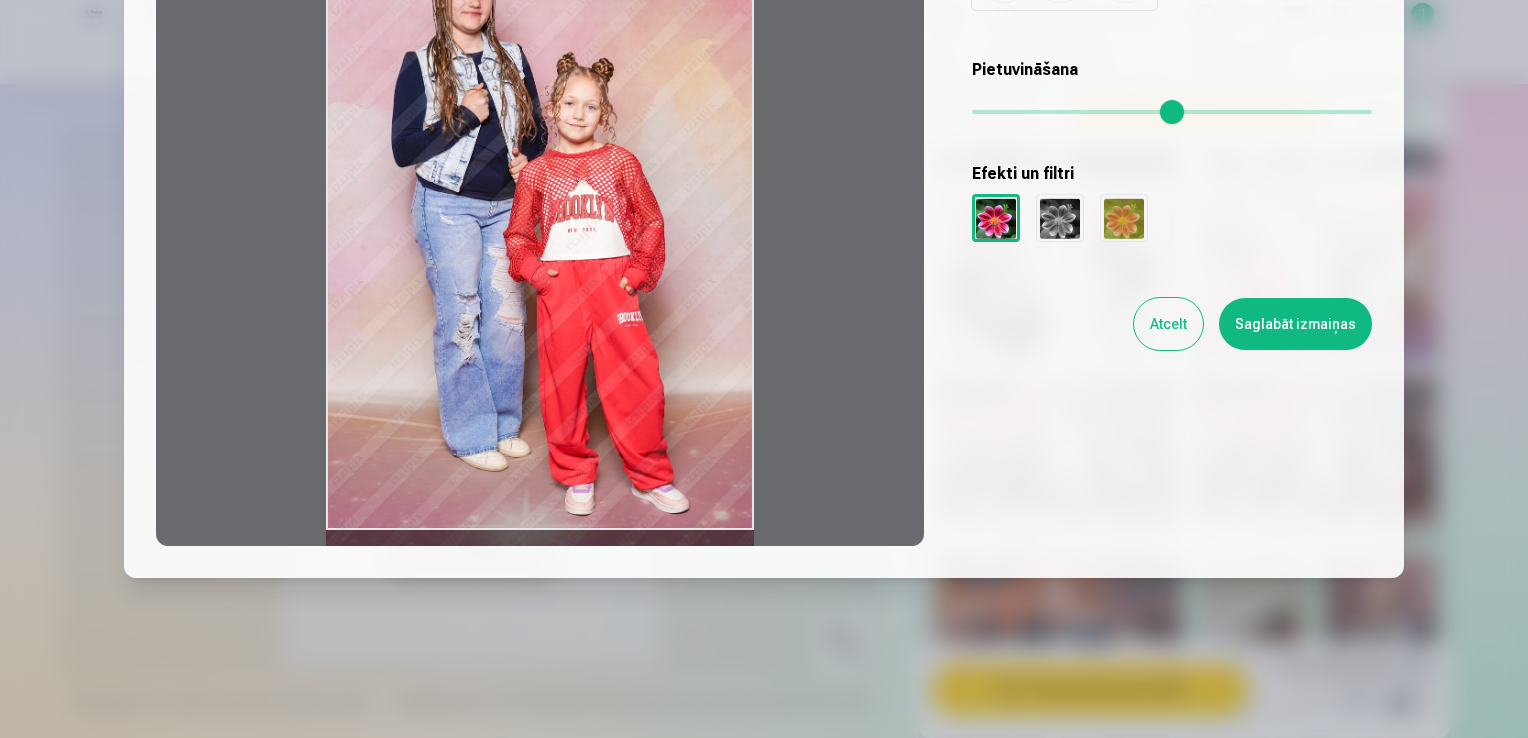 click at bounding box center (540, 230) 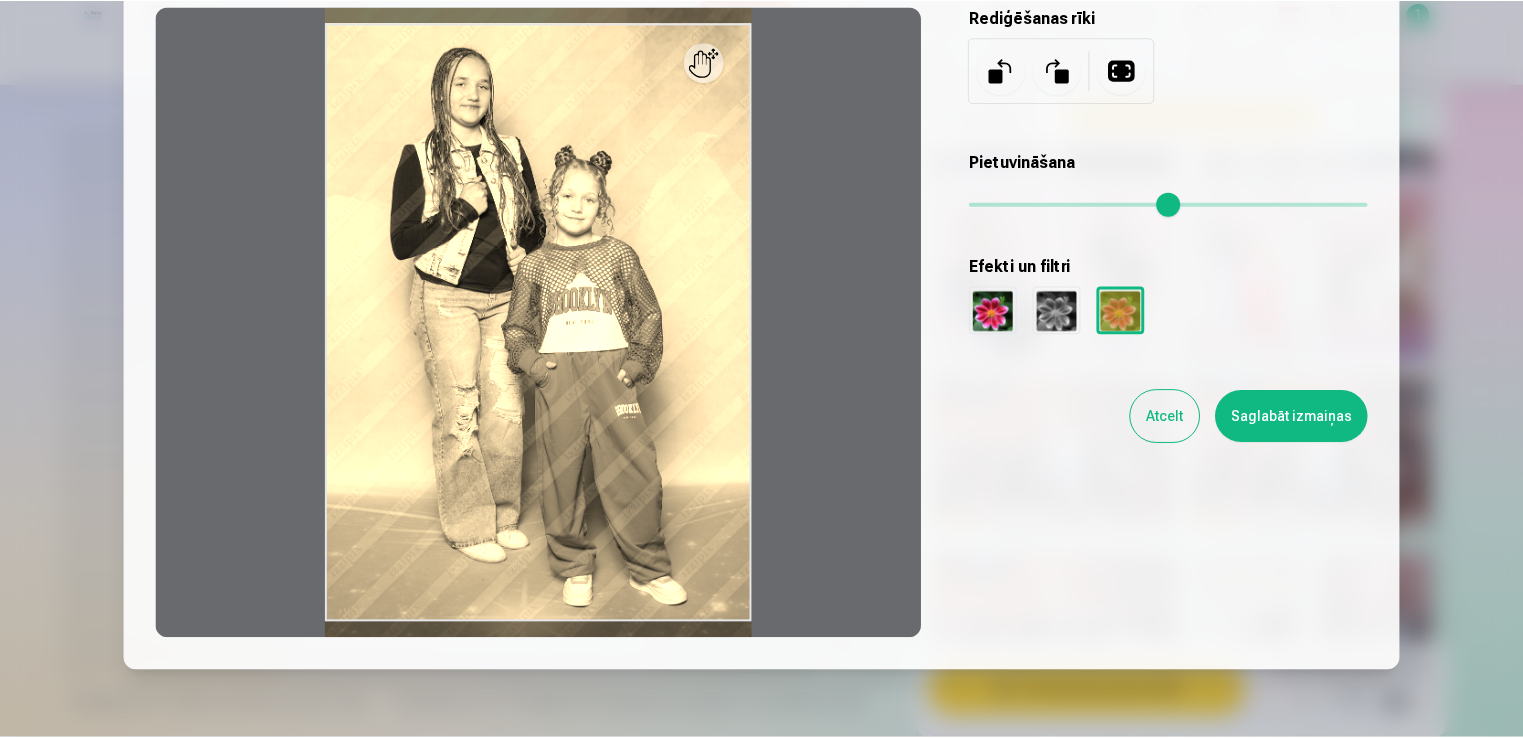 scroll, scrollTop: 76, scrollLeft: 0, axis: vertical 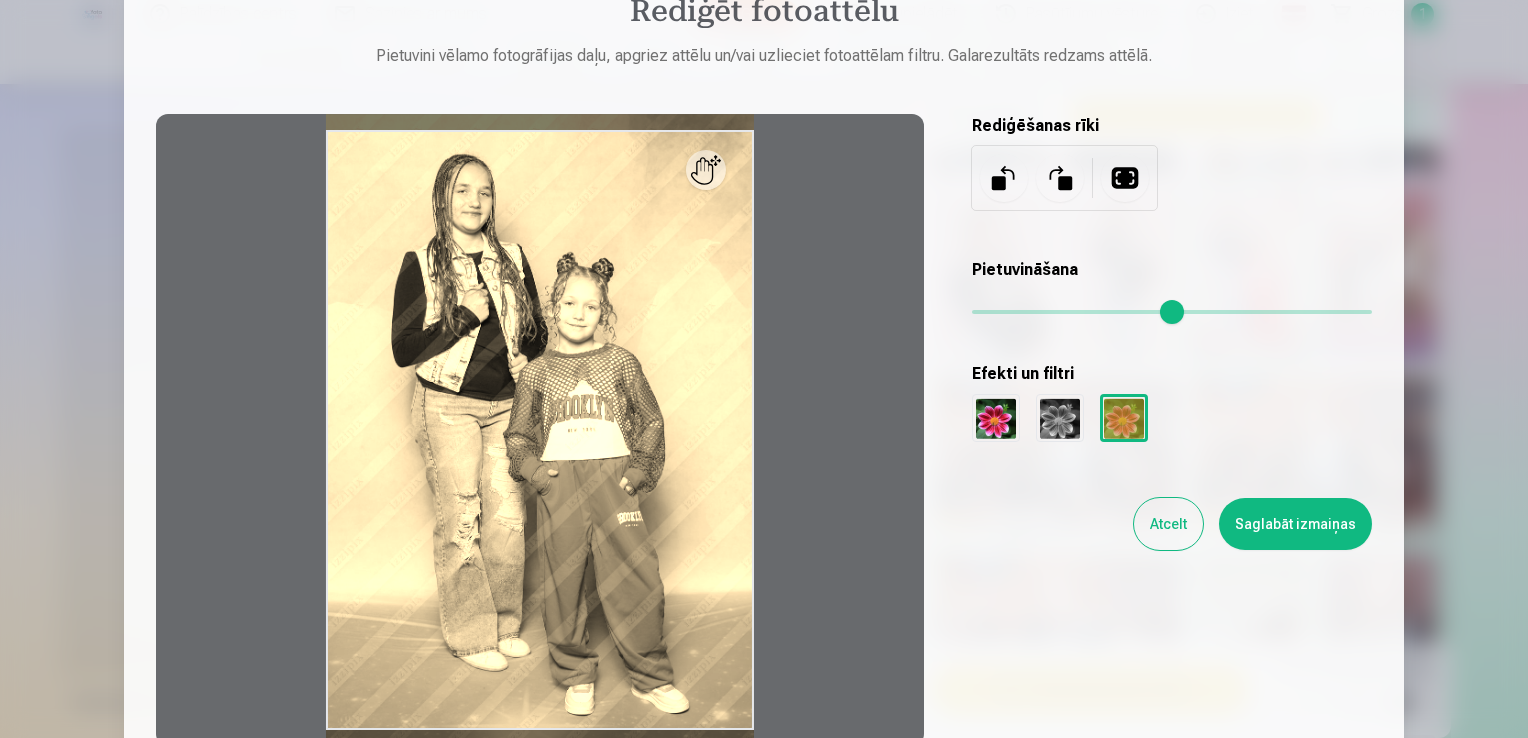 click at bounding box center [1060, 418] 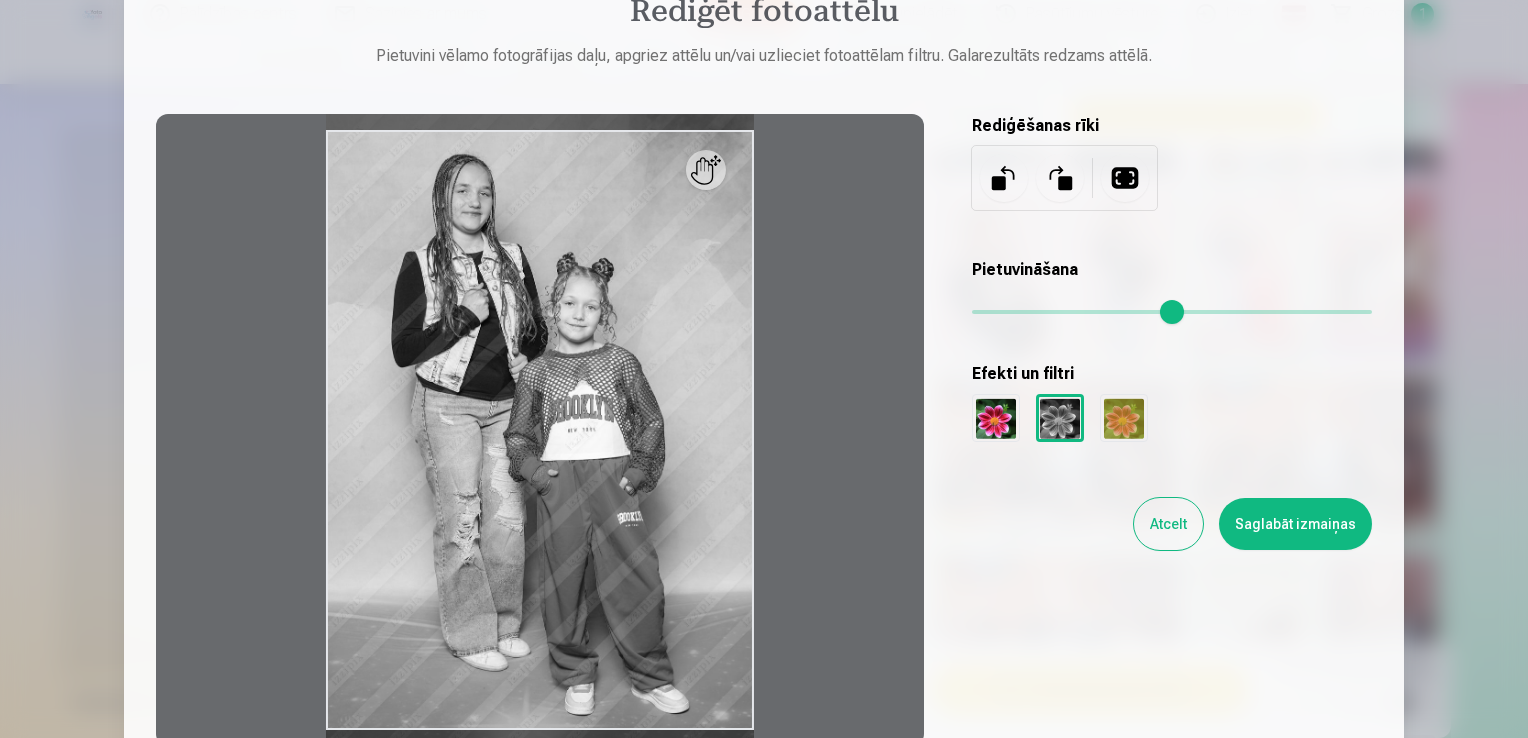 click at bounding box center (996, 418) 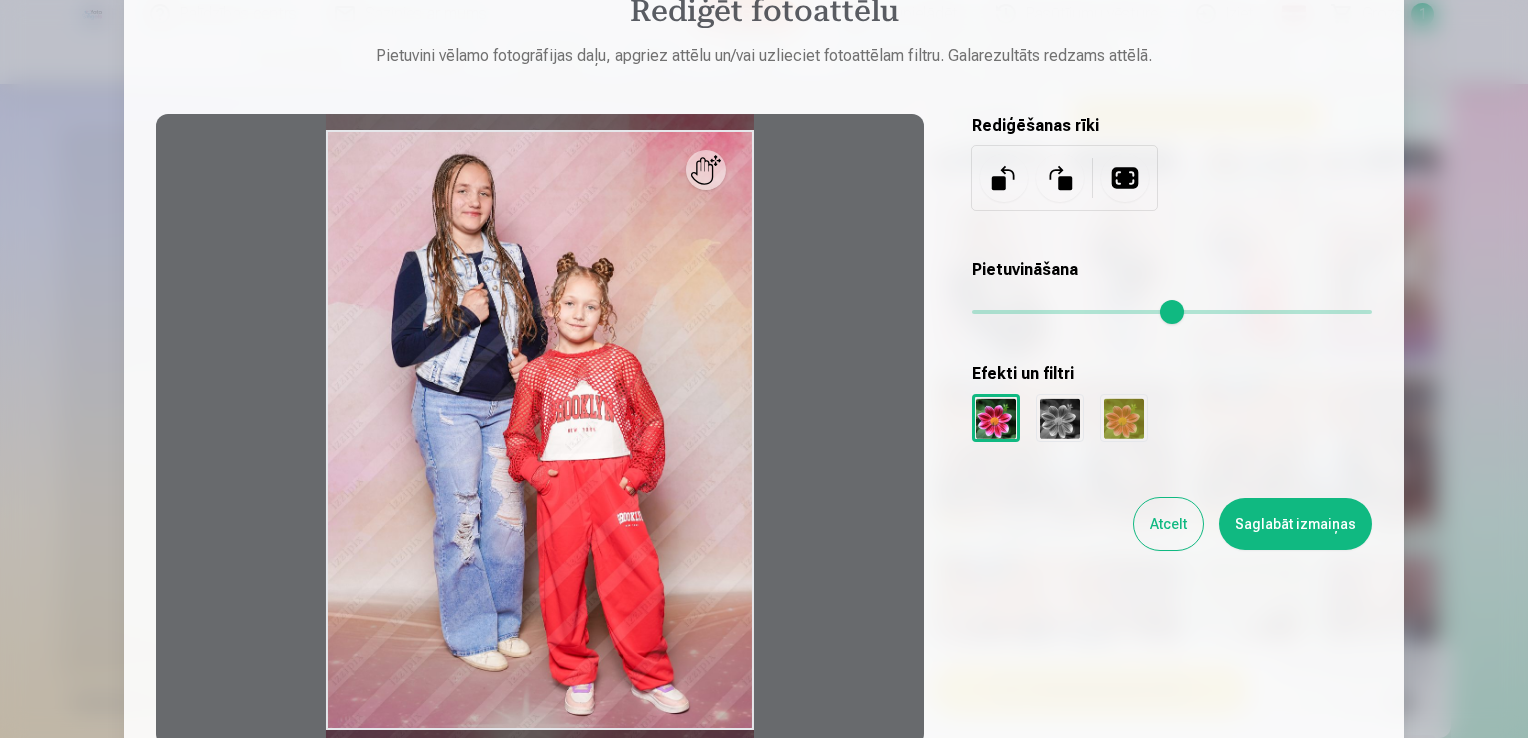 click on "Saglabāt izmaiņas" at bounding box center (1295, 524) 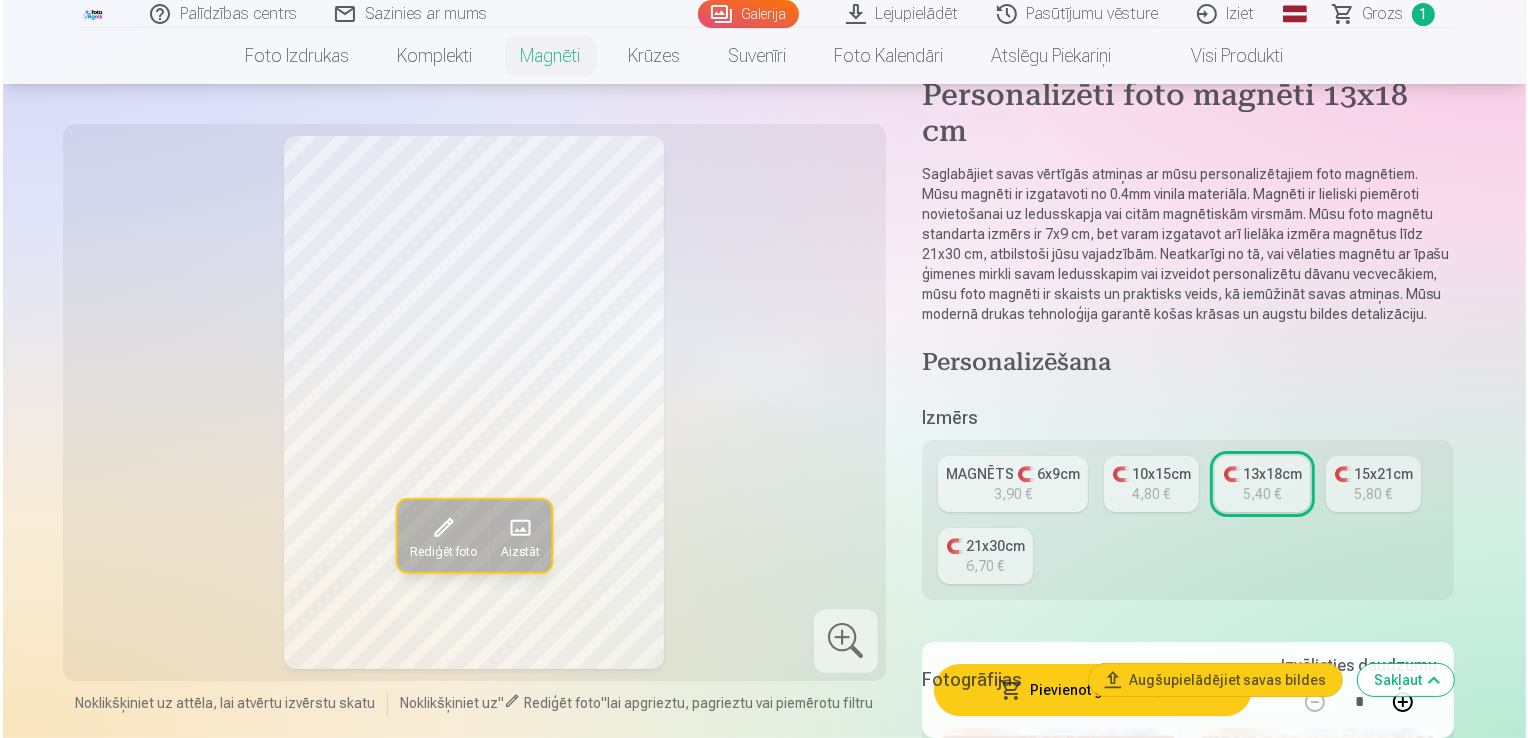 scroll, scrollTop: 100, scrollLeft: 0, axis: vertical 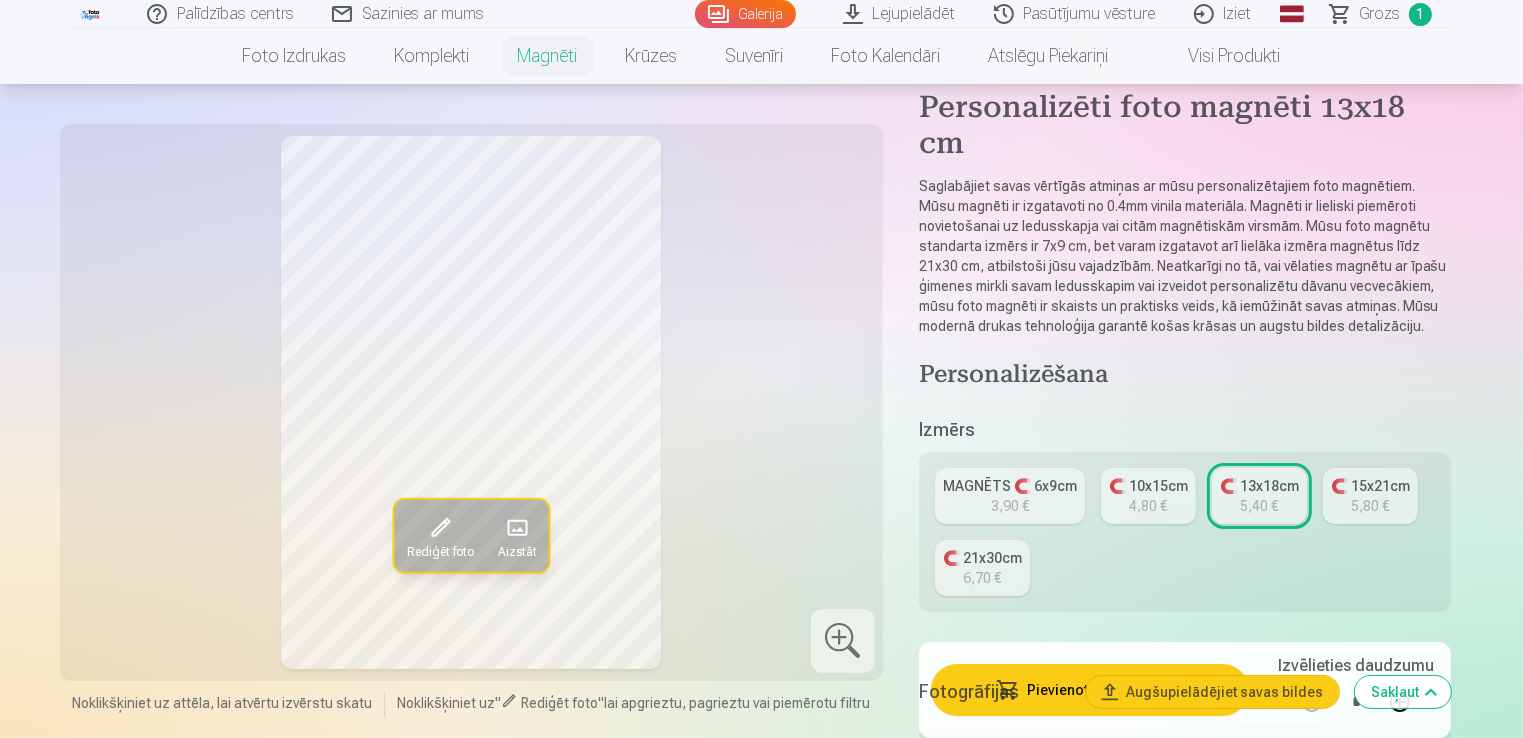 click on "MAGNĒTS 🧲 6x9cm 3,90 €" at bounding box center [1010, 496] 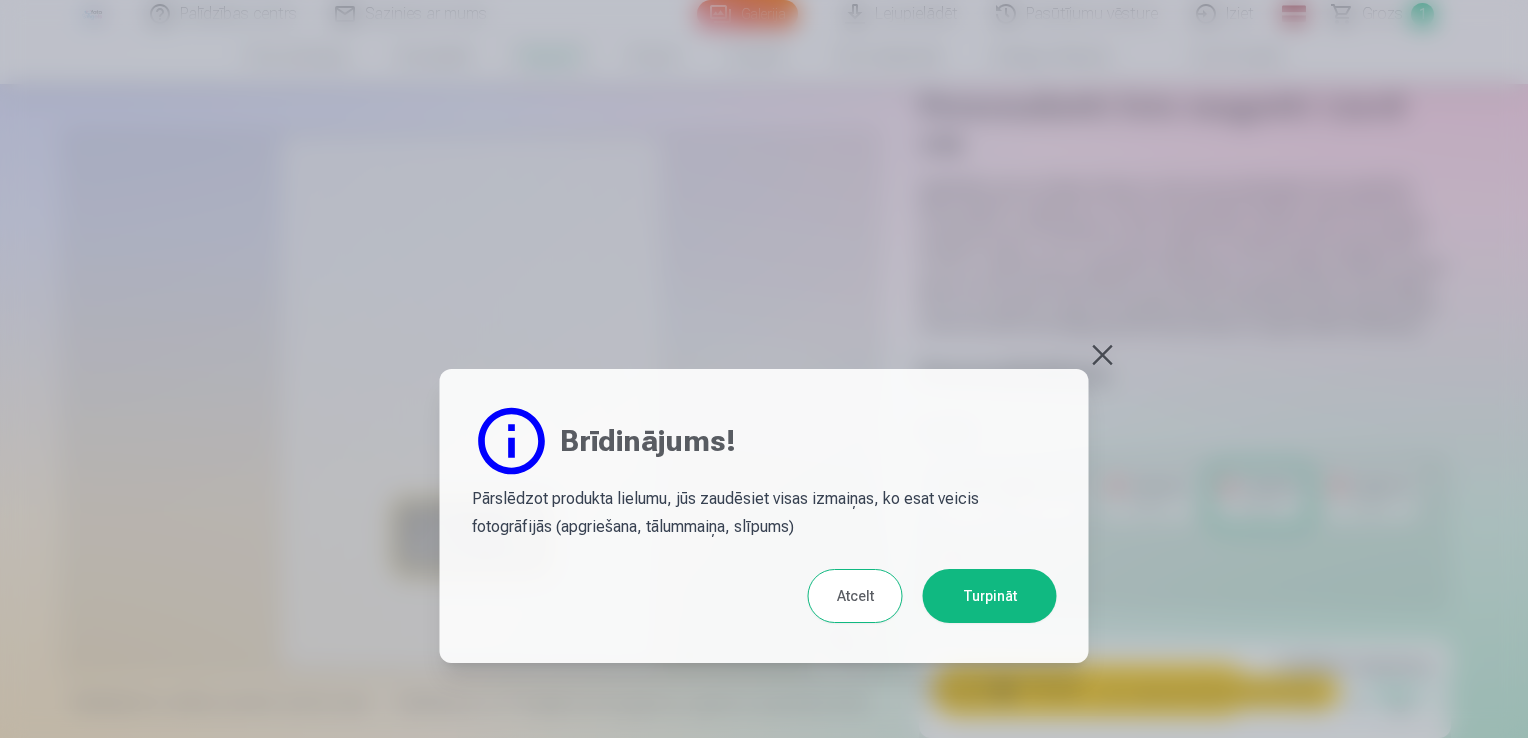 click on "Turpināt" at bounding box center [990, 596] 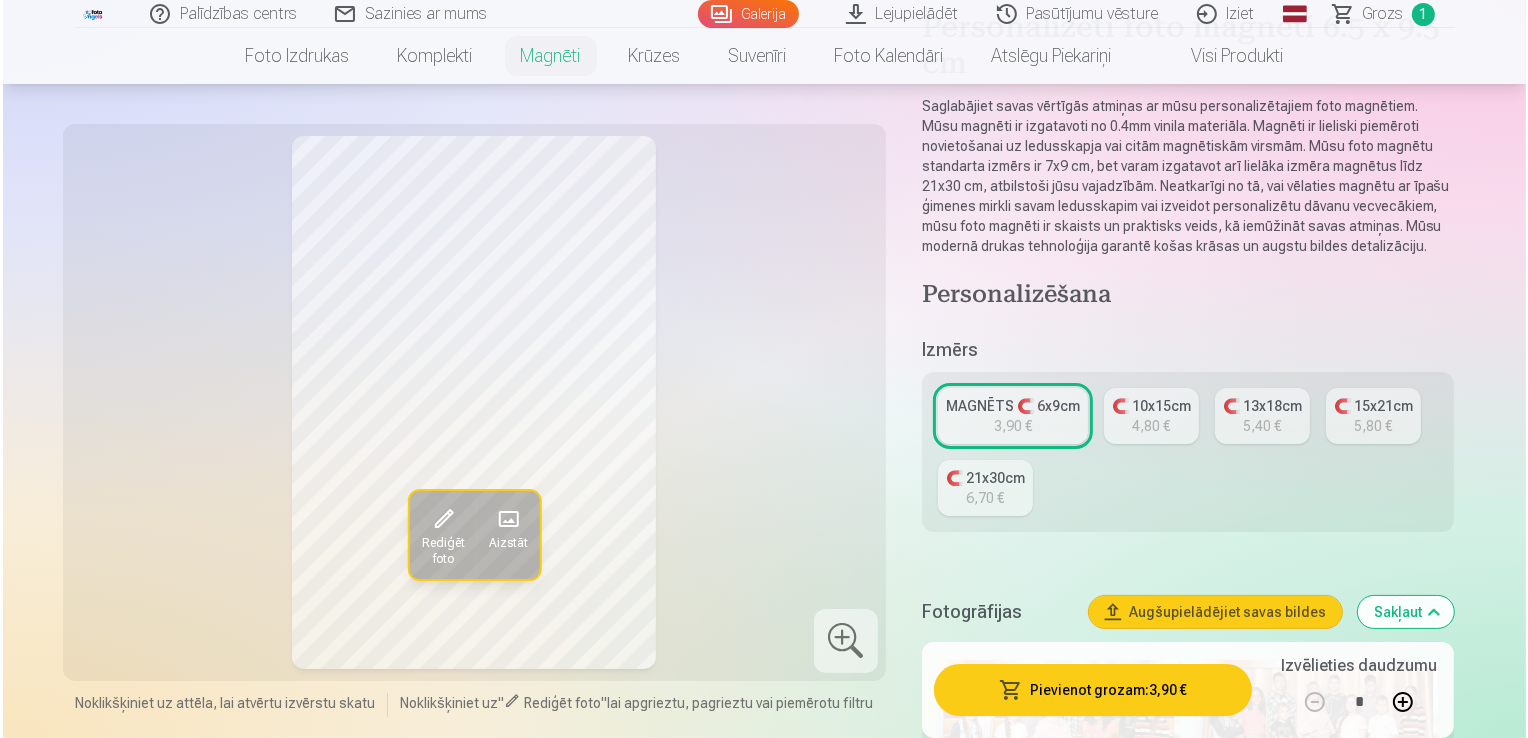 scroll, scrollTop: 200, scrollLeft: 0, axis: vertical 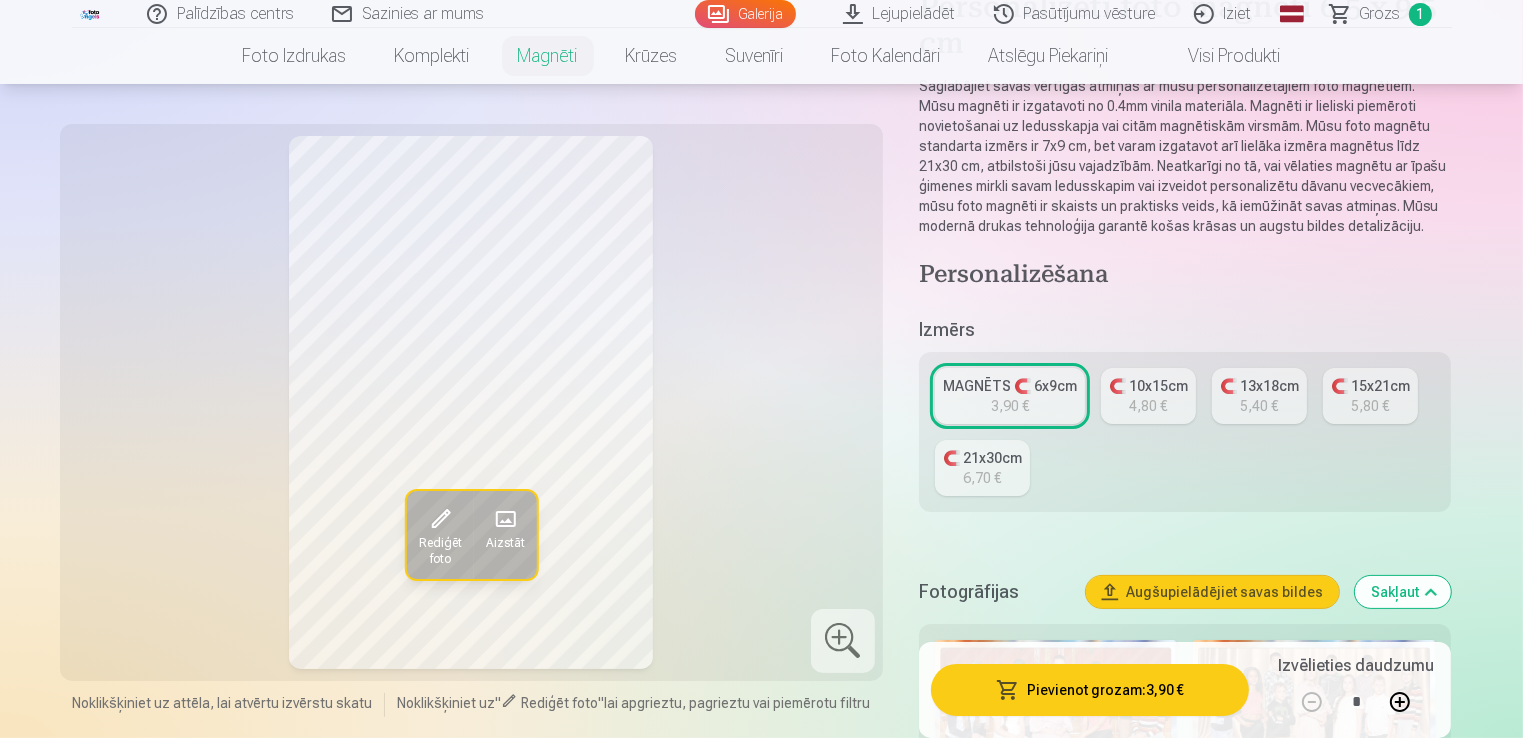 click on "Pievienot grozam :  3,90 €" at bounding box center (1090, 690) 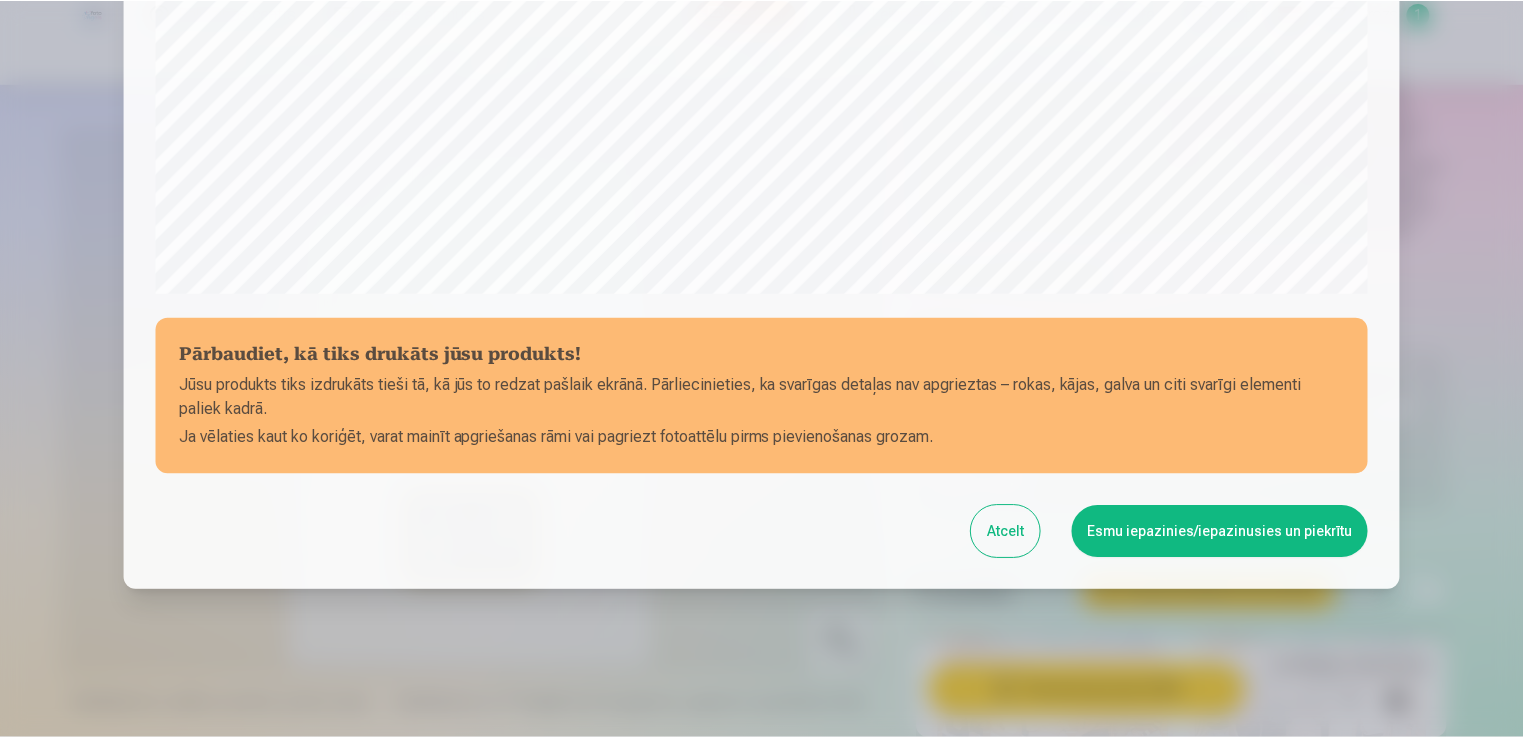 scroll, scrollTop: 701, scrollLeft: 0, axis: vertical 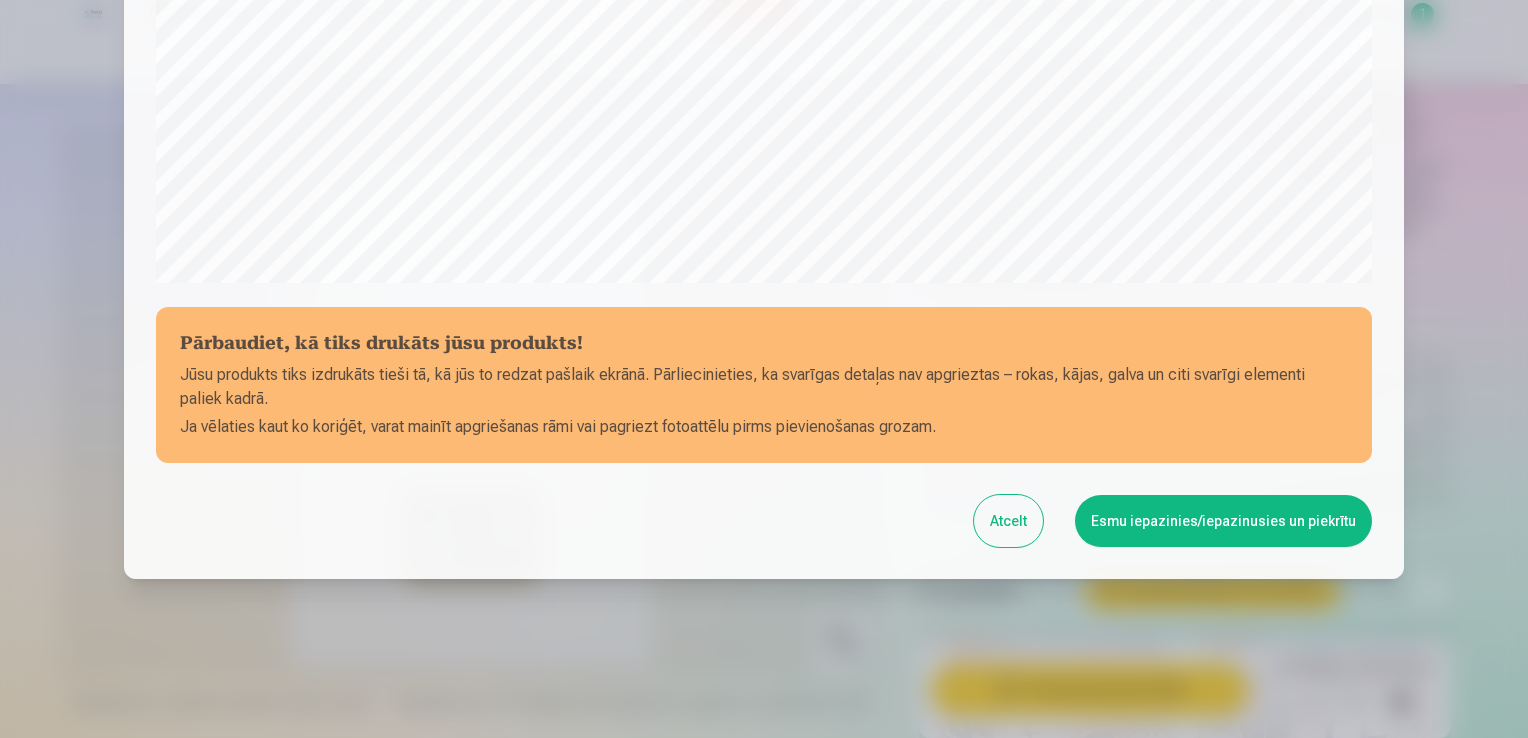 click on "Esmu iepazinies/iepazinusies un piekrītu" at bounding box center [1223, 521] 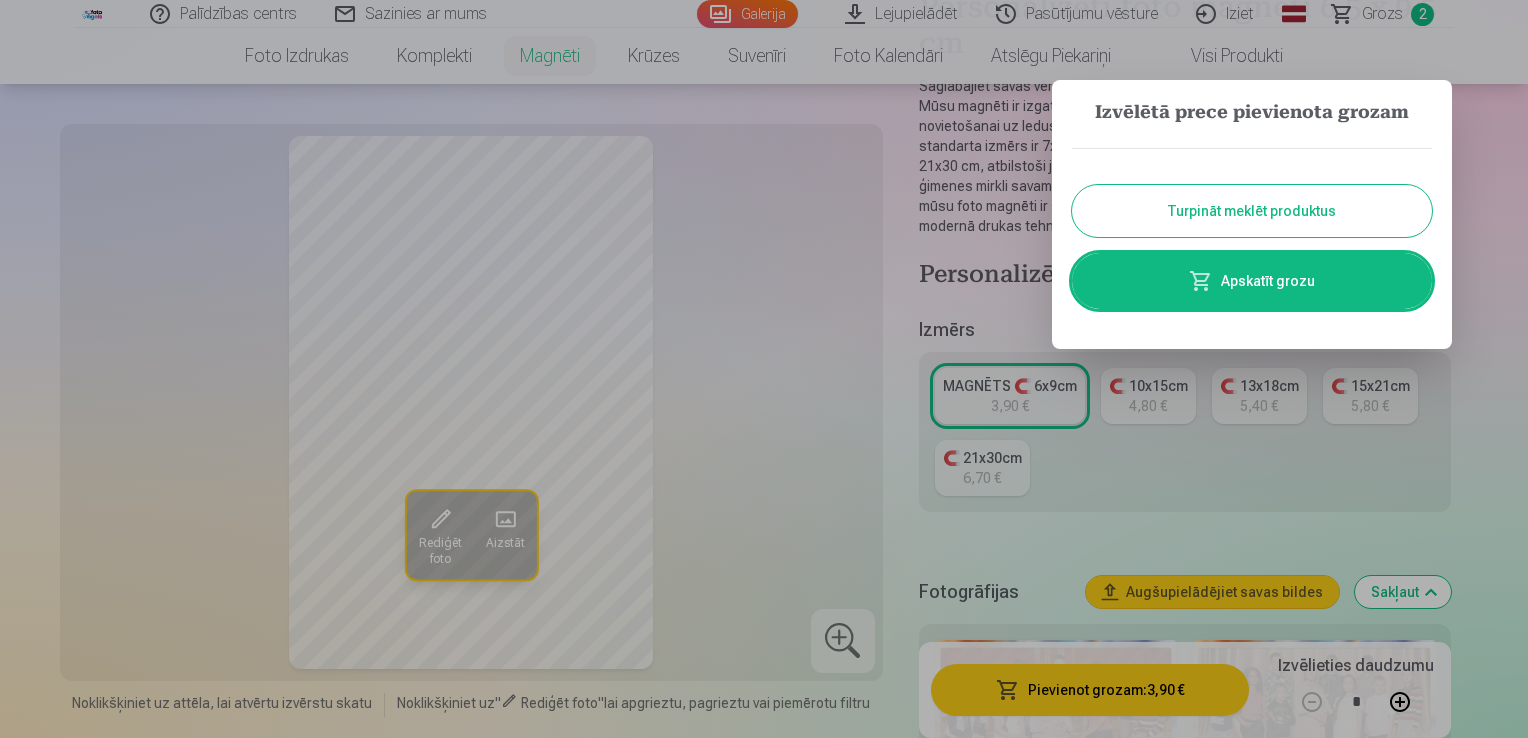 click on "Turpināt meklēt produktus" at bounding box center (1252, 211) 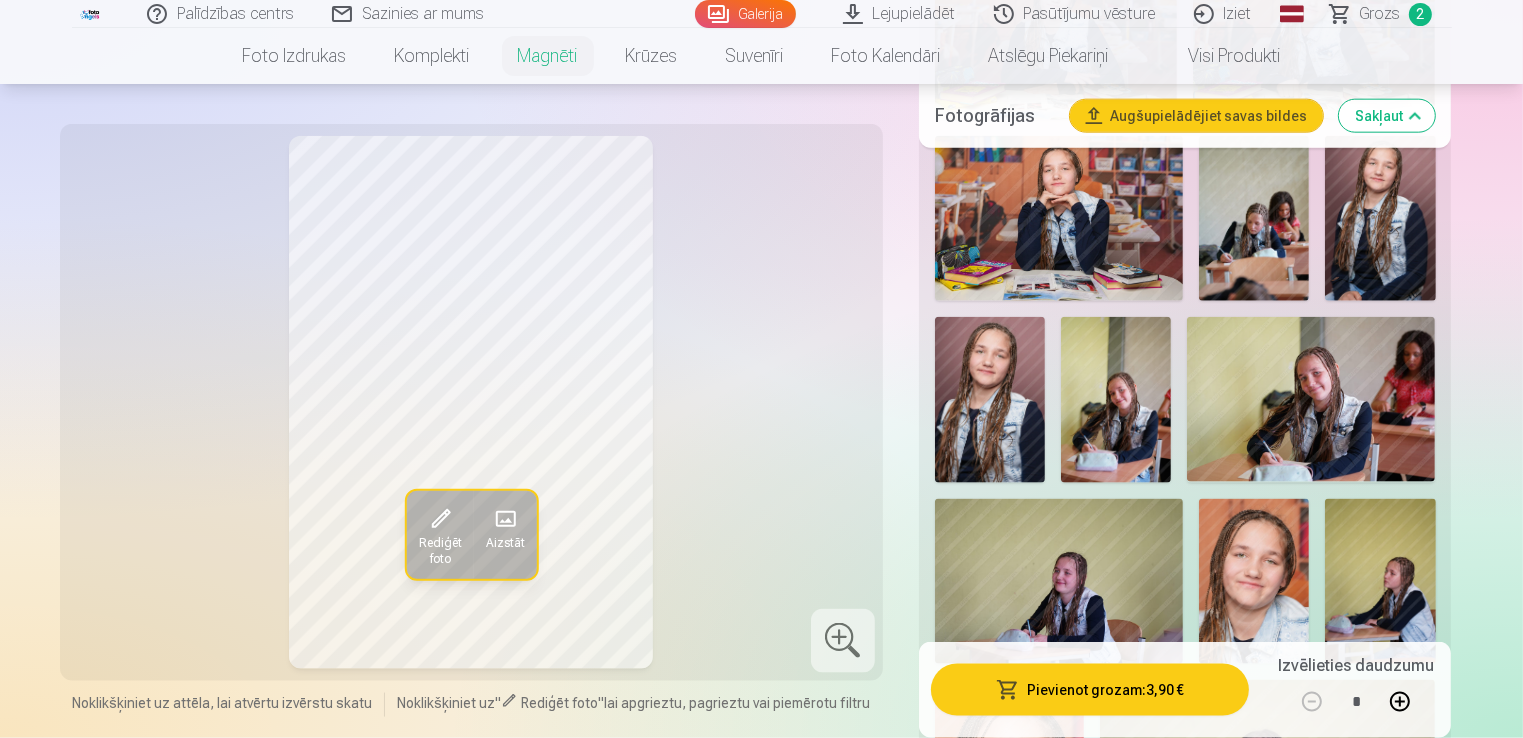 scroll, scrollTop: 2400, scrollLeft: 0, axis: vertical 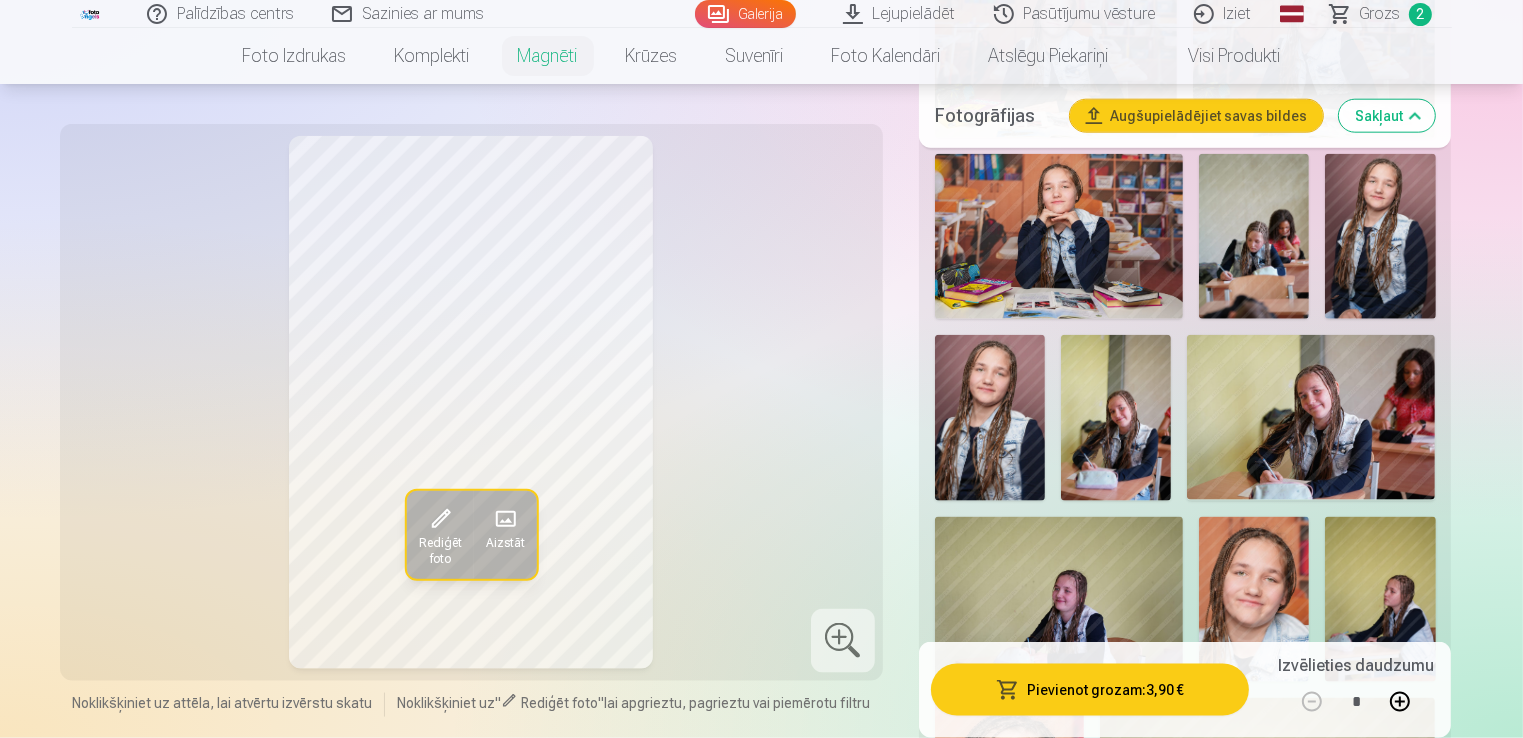 click at bounding box center [990, 417] 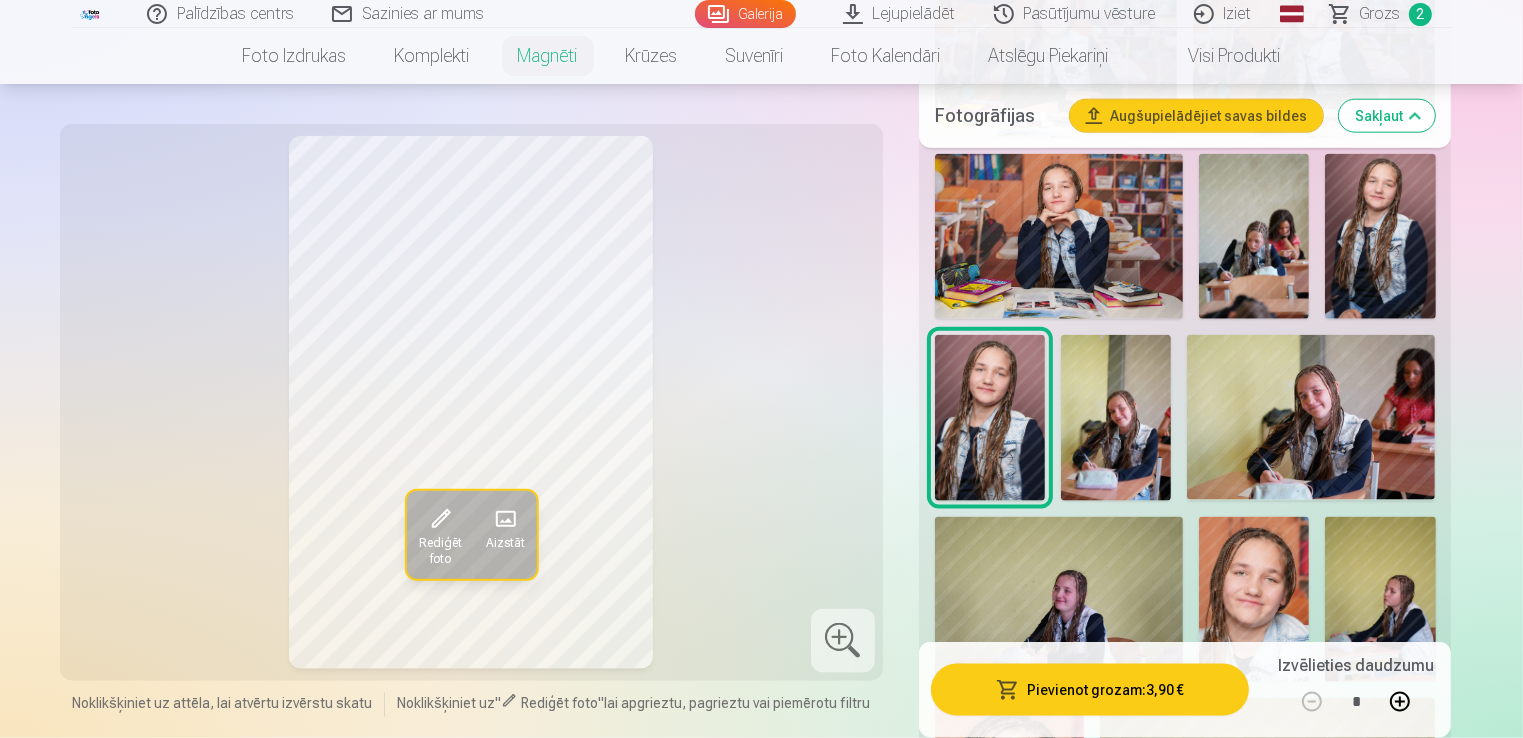 click at bounding box center [1380, 237] 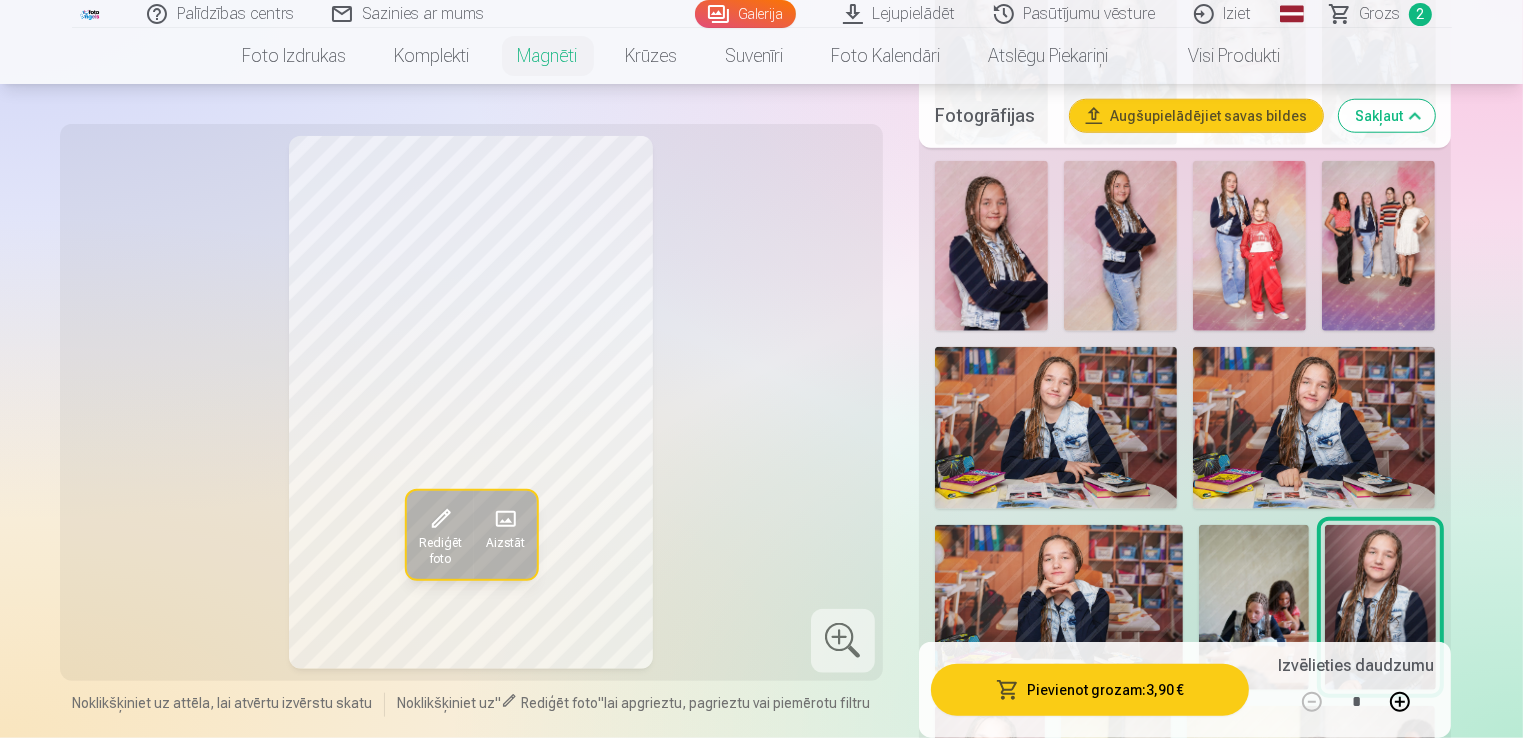 scroll, scrollTop: 1900, scrollLeft: 0, axis: vertical 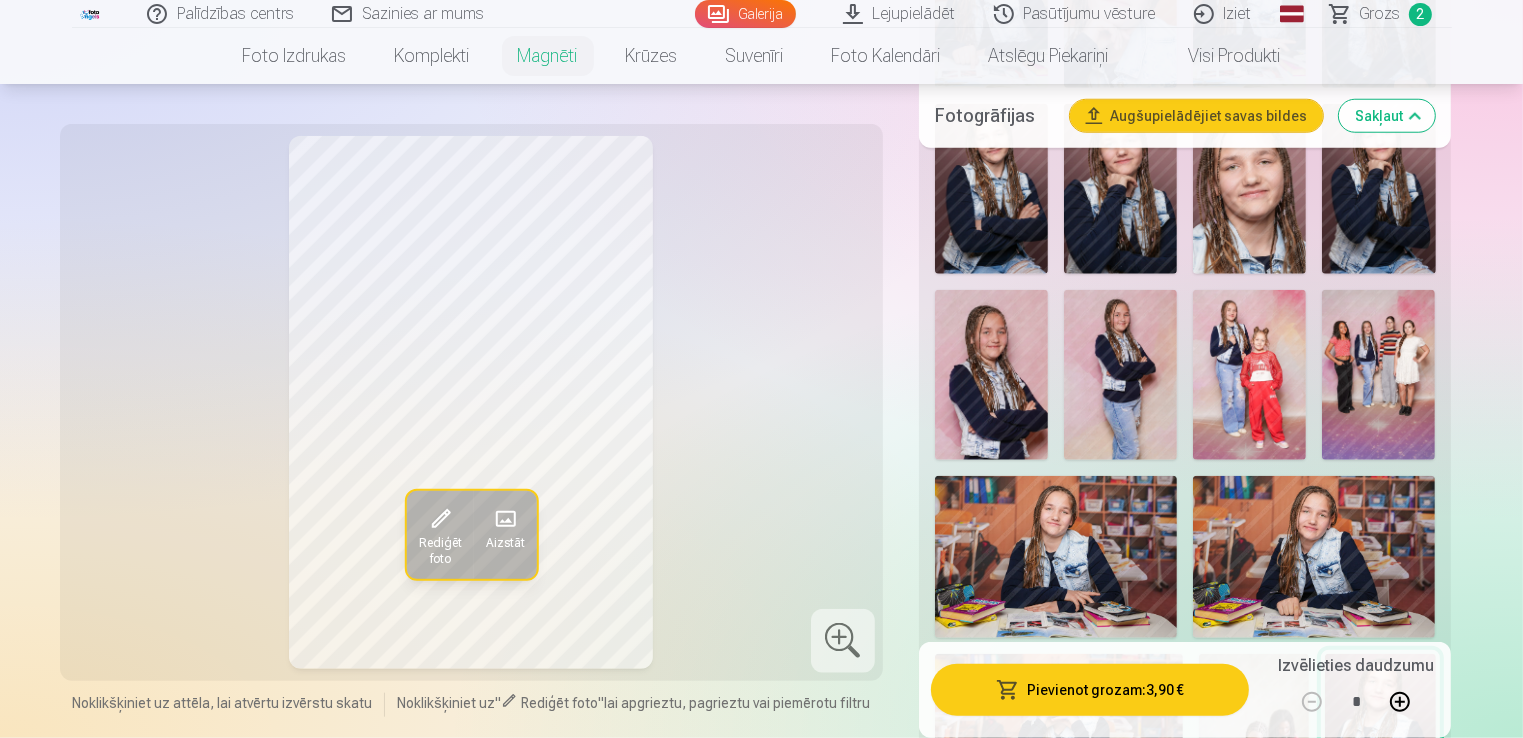 click at bounding box center (991, 375) 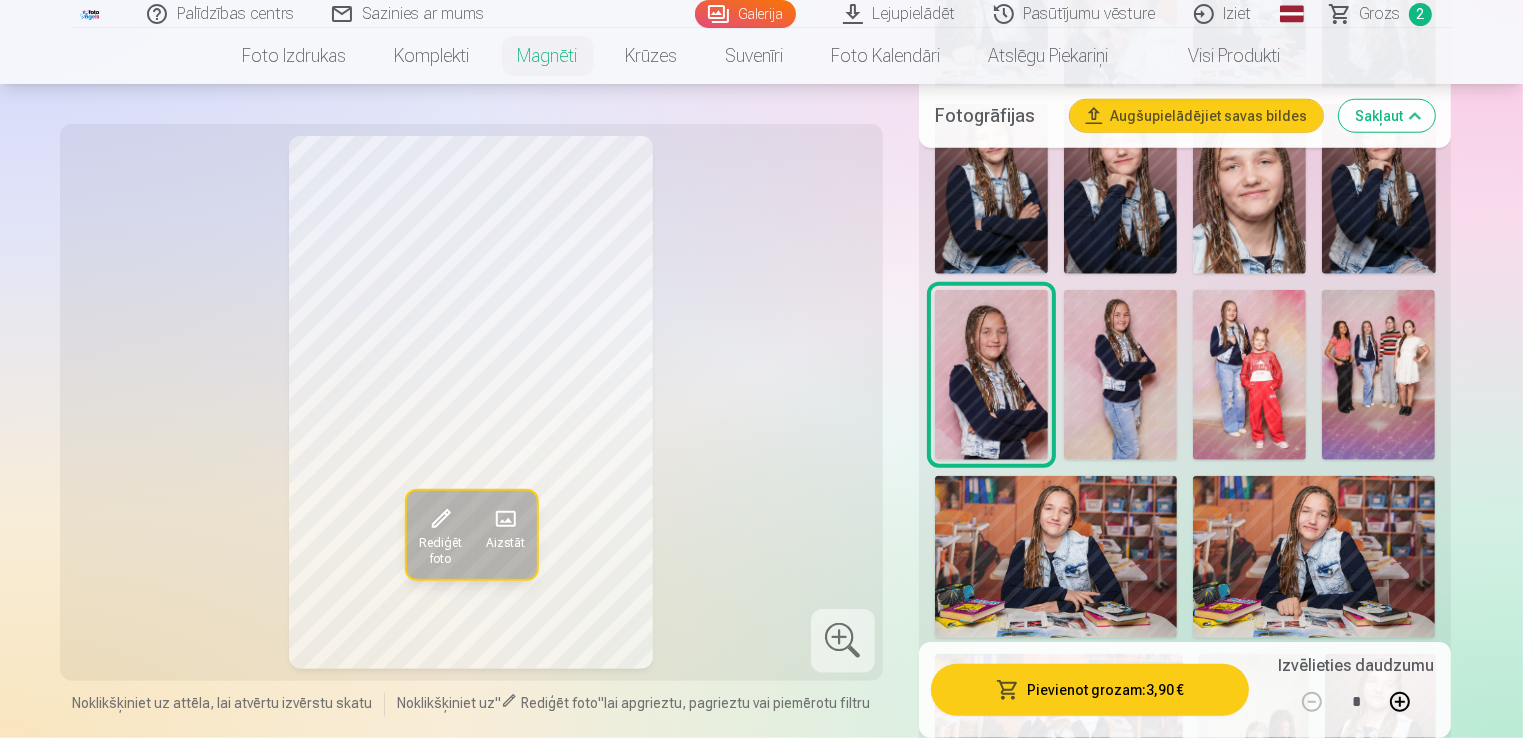 click at bounding box center [1120, 375] 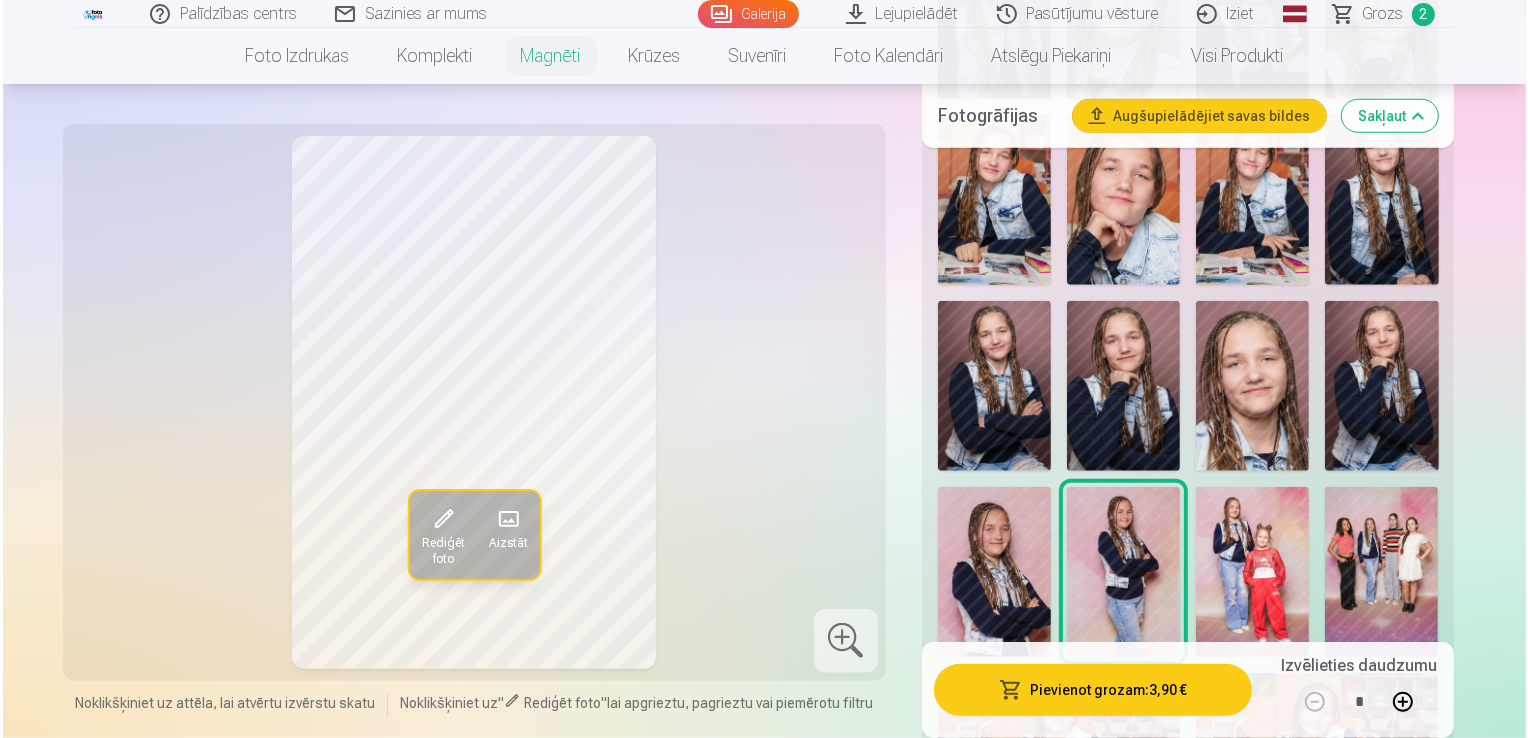 scroll, scrollTop: 1700, scrollLeft: 0, axis: vertical 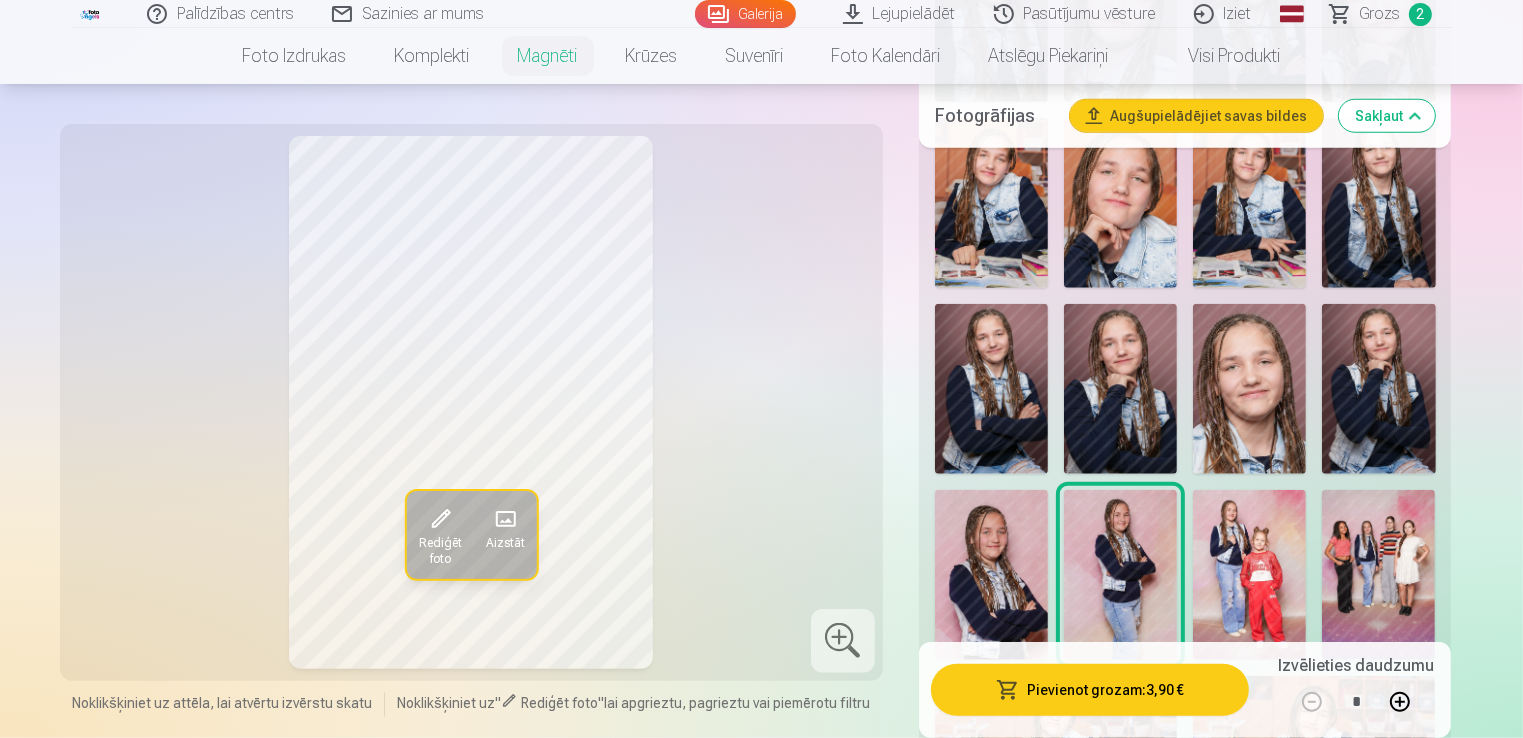 click at bounding box center [991, 389] 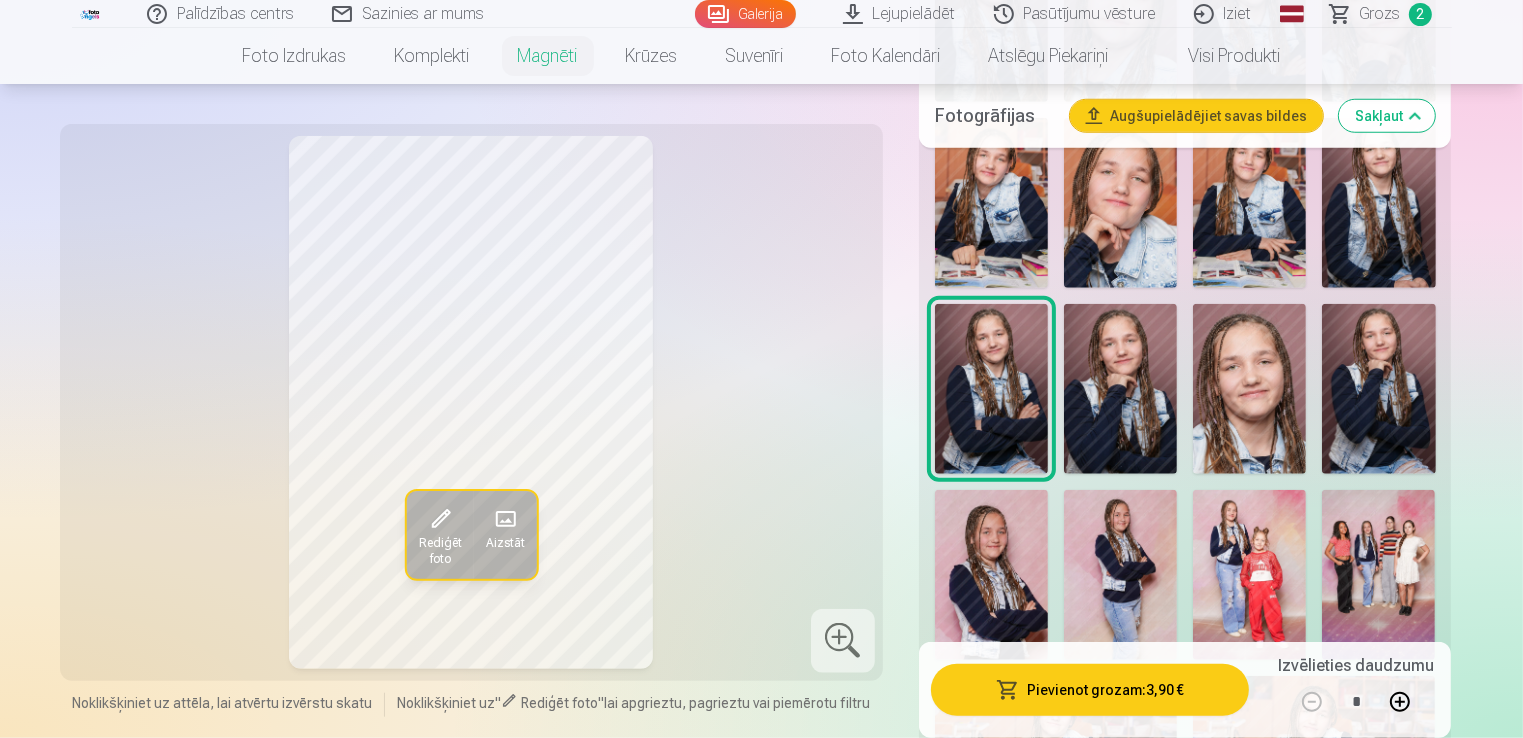 click at bounding box center (440, 520) 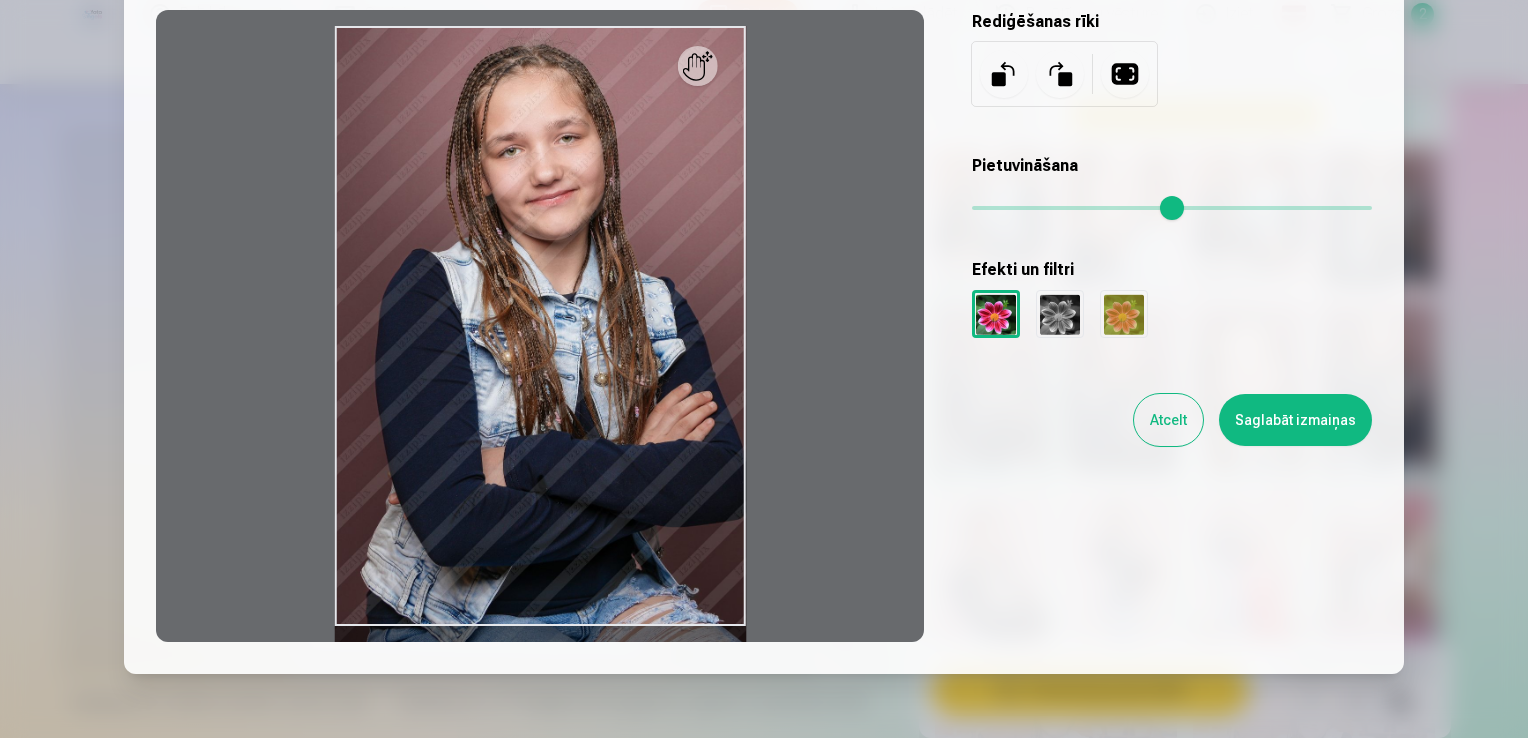 scroll, scrollTop: 200, scrollLeft: 0, axis: vertical 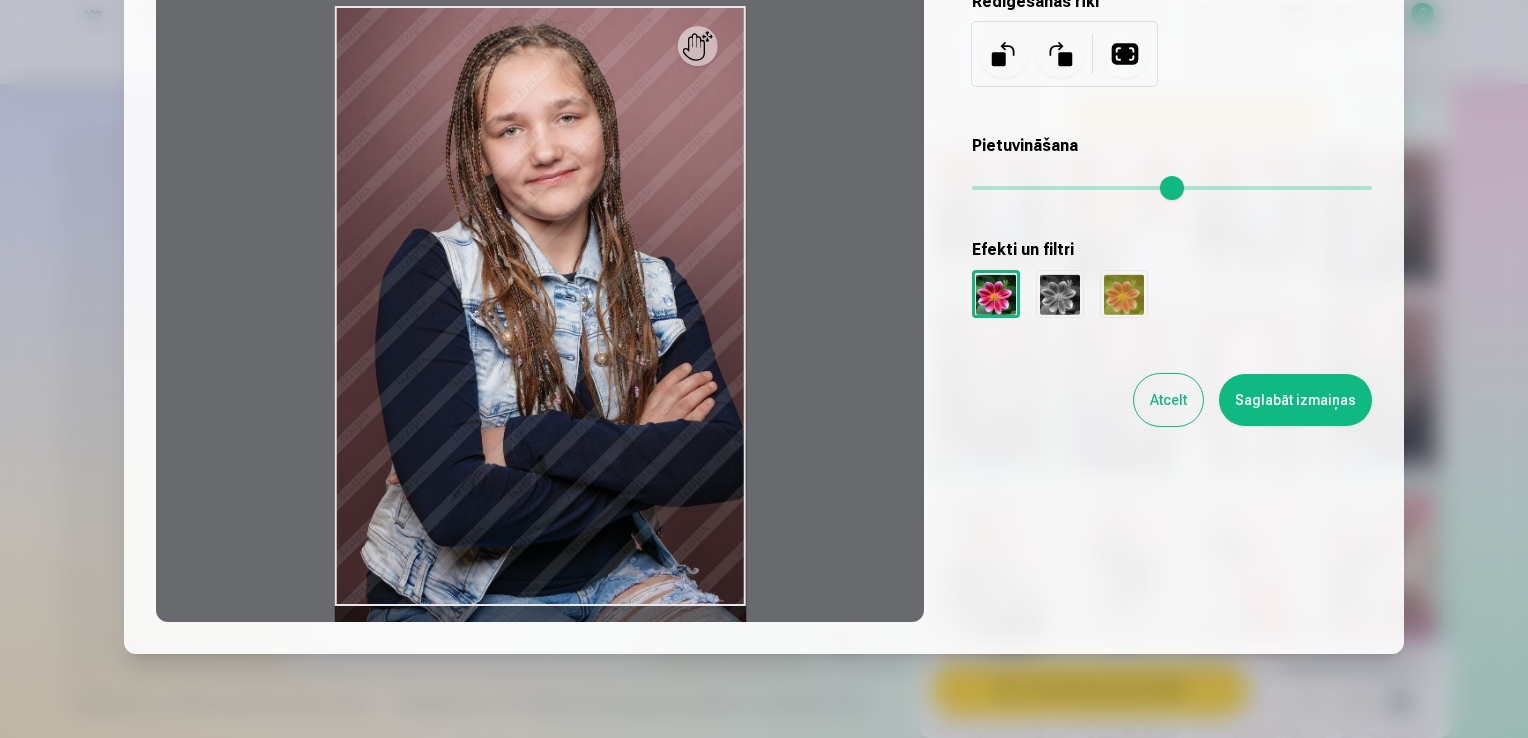 click on "Saglabāt izmaiņas" at bounding box center [1295, 400] 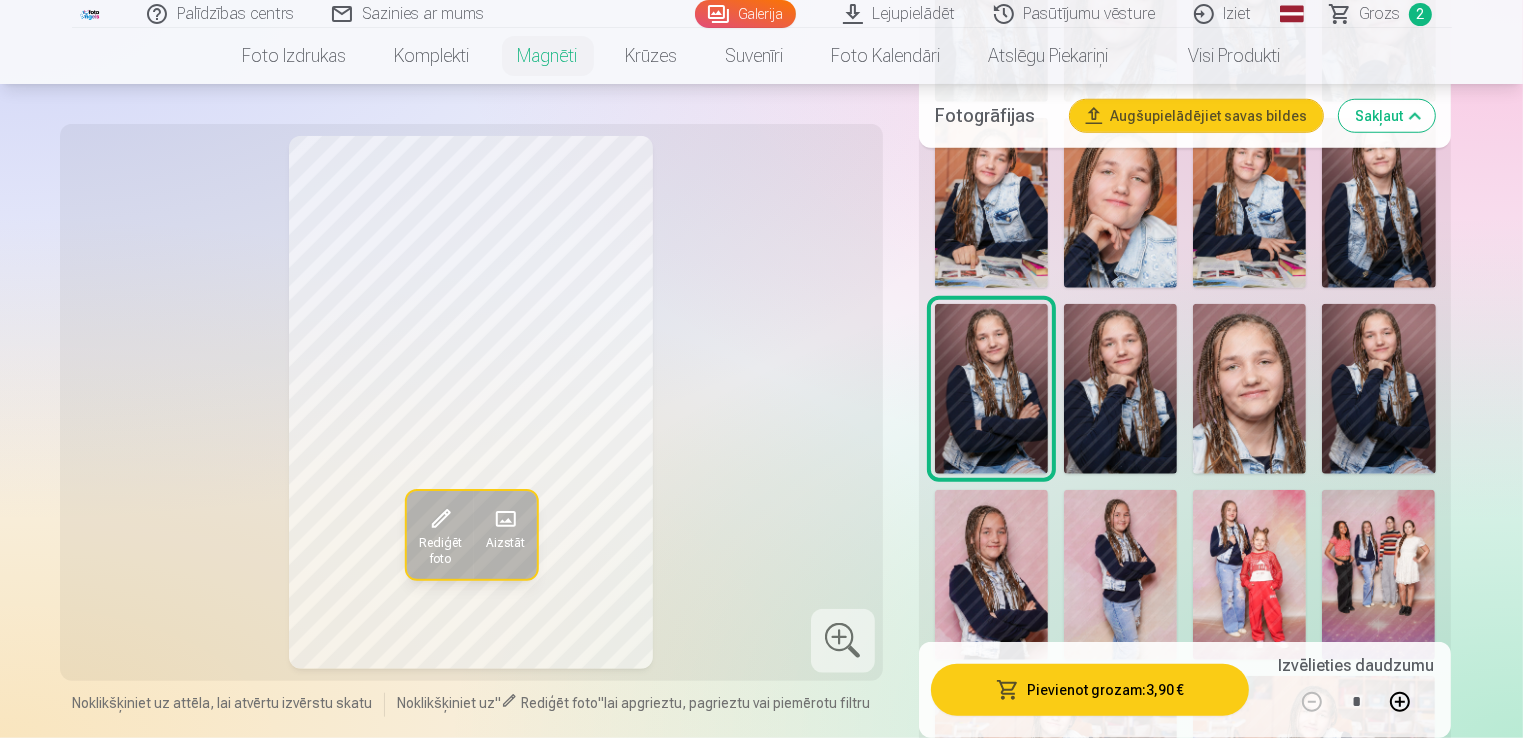 click on "Pievienot grozam :  3,90 €" at bounding box center (1090, 690) 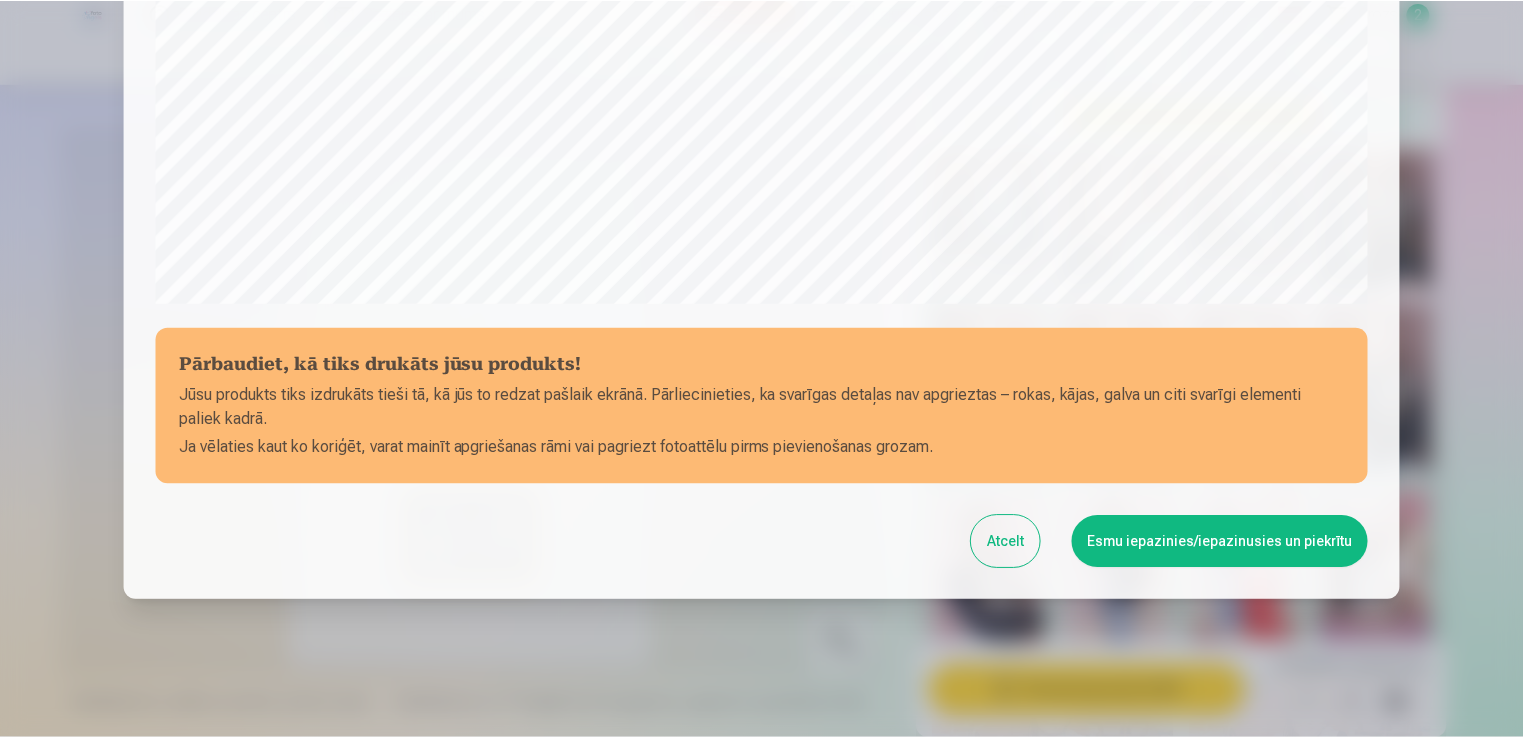 scroll, scrollTop: 701, scrollLeft: 0, axis: vertical 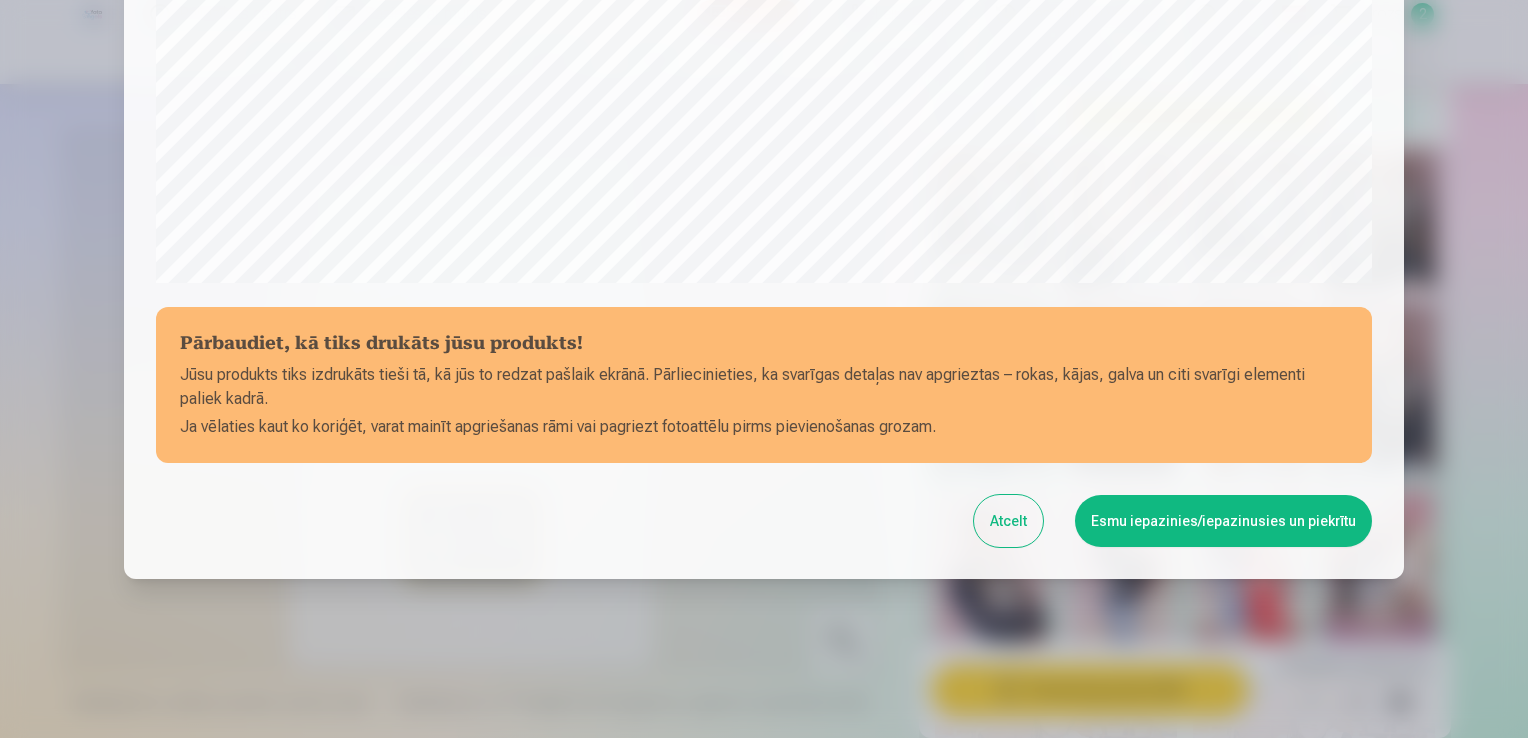 click on "Esmu iepazinies/iepazinusies un piekrītu" at bounding box center (1223, 521) 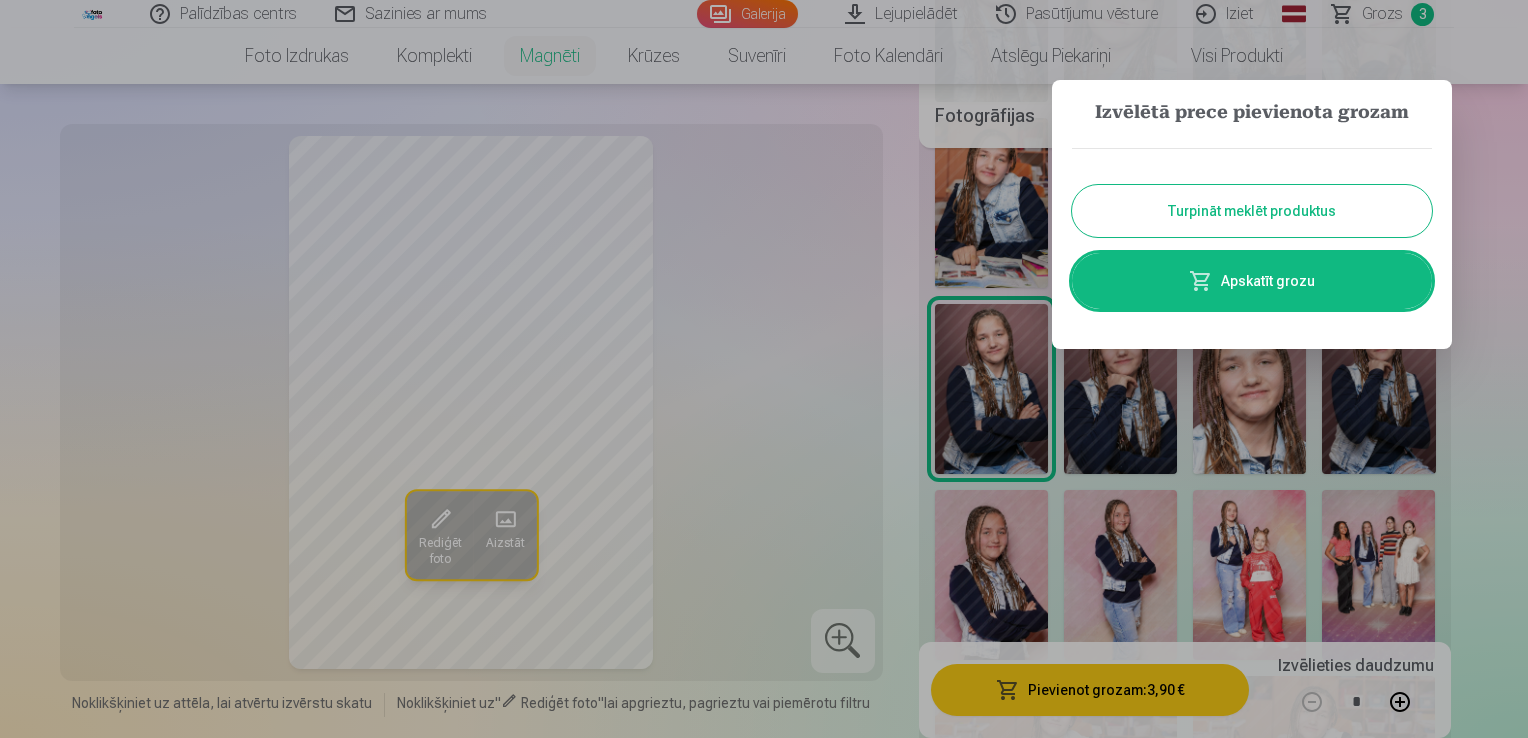 click on "Turpināt meklēt produktus" at bounding box center [1252, 211] 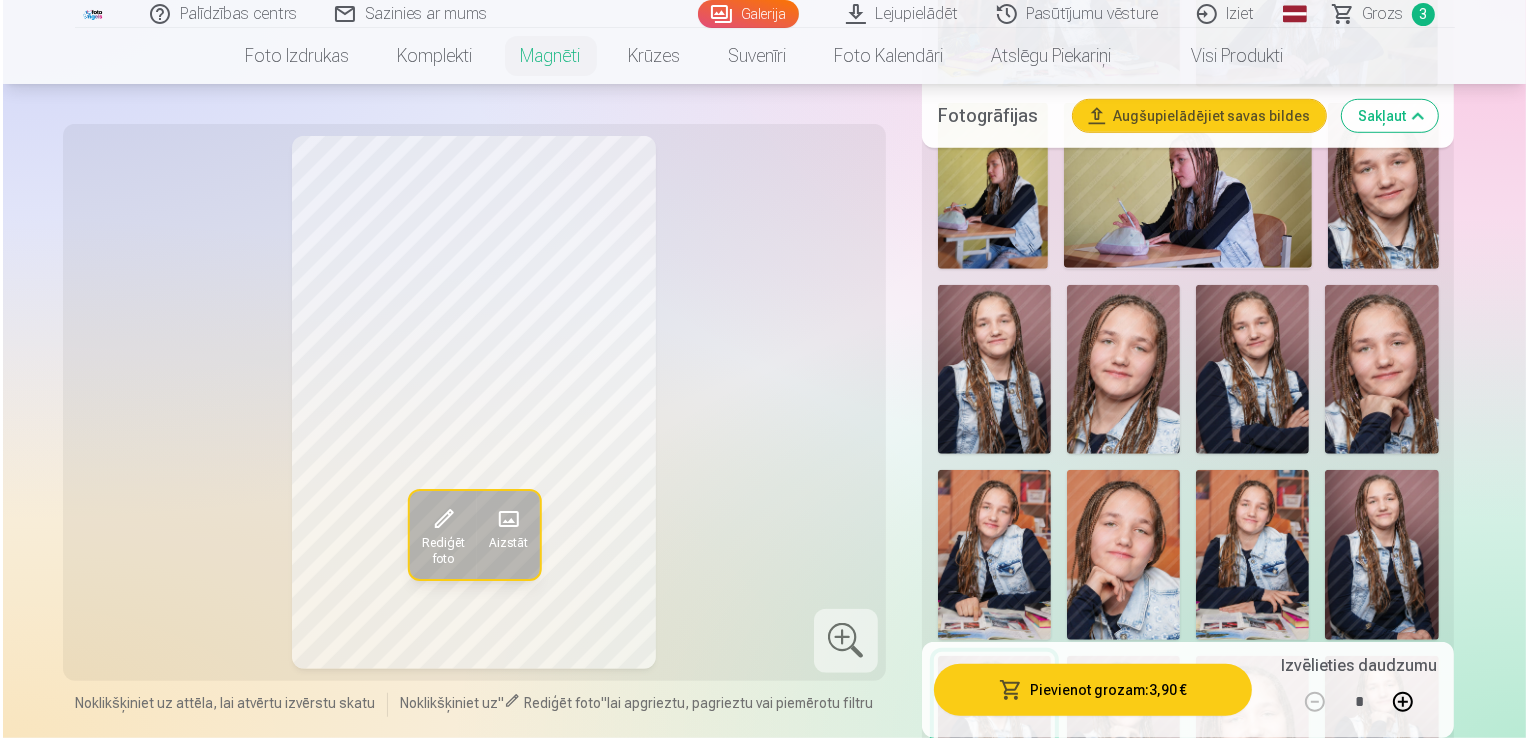 scroll, scrollTop: 1300, scrollLeft: 0, axis: vertical 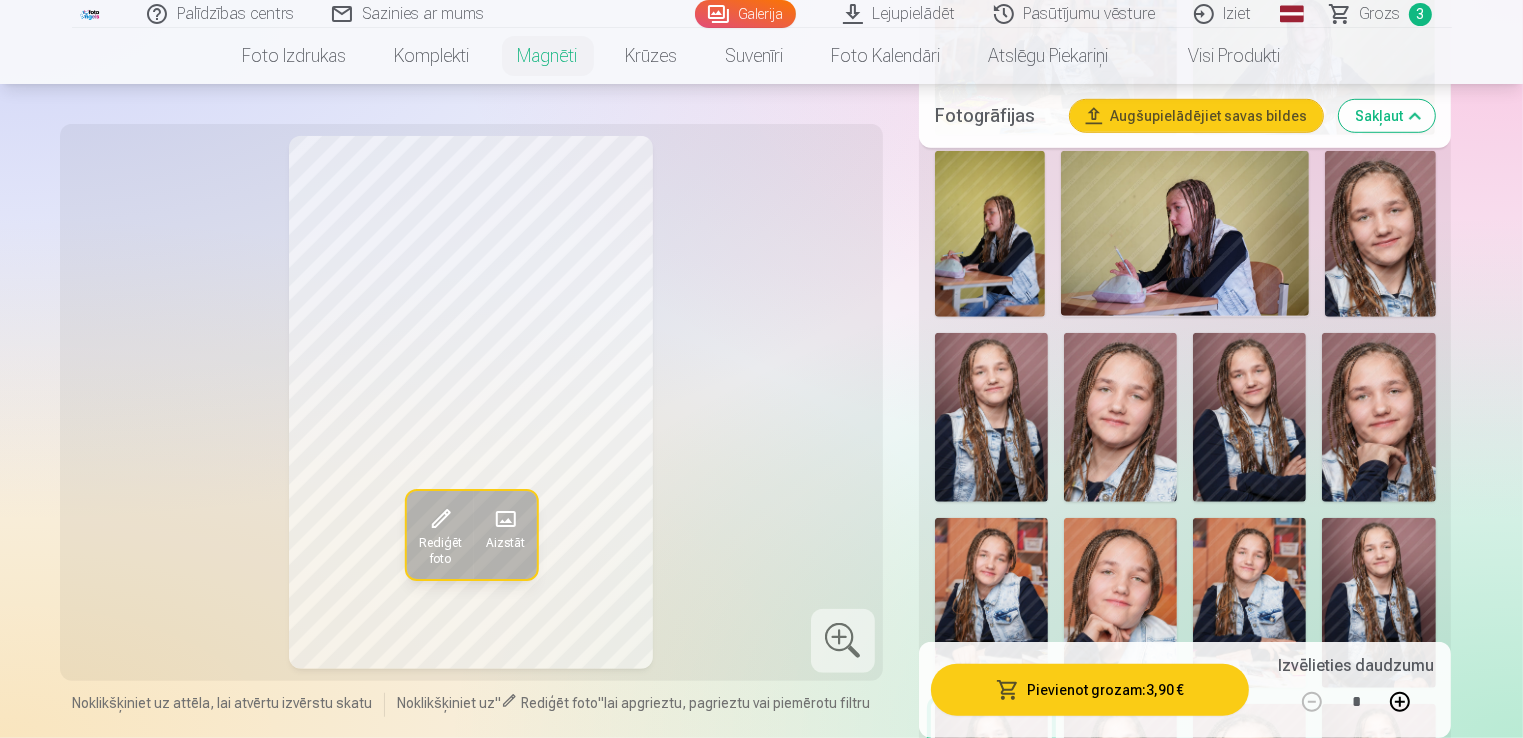 click at bounding box center (1249, 418) 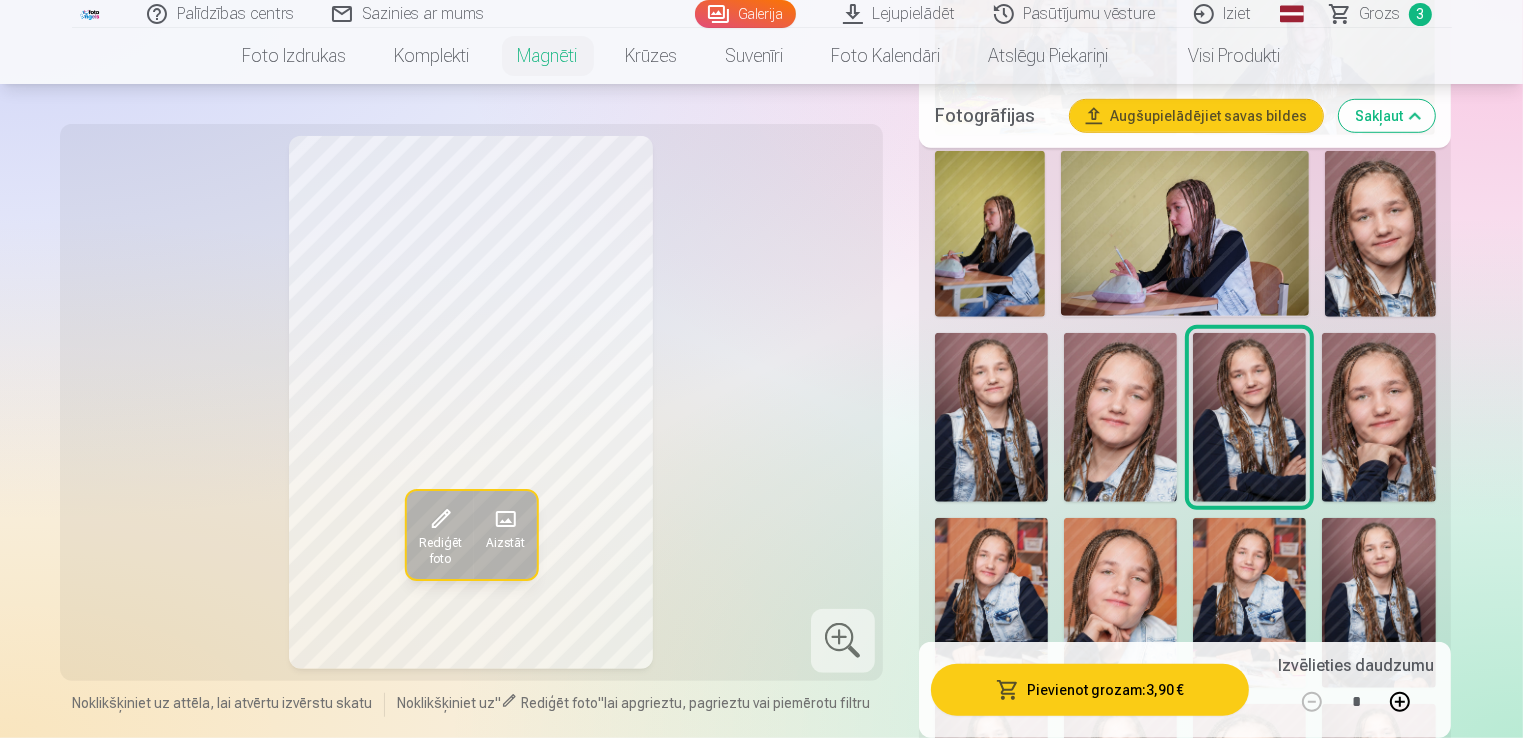 click at bounding box center (505, 520) 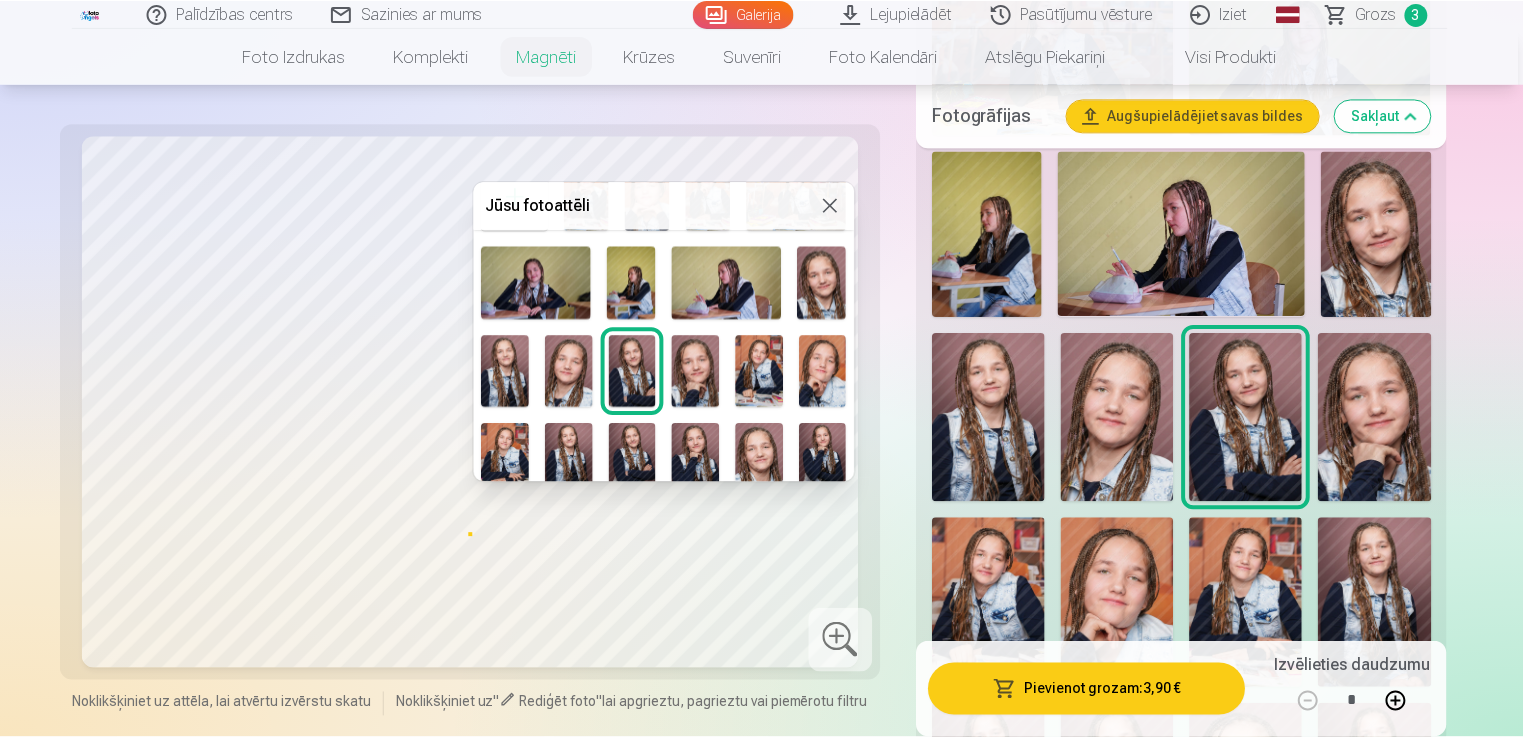scroll, scrollTop: 52, scrollLeft: 0, axis: vertical 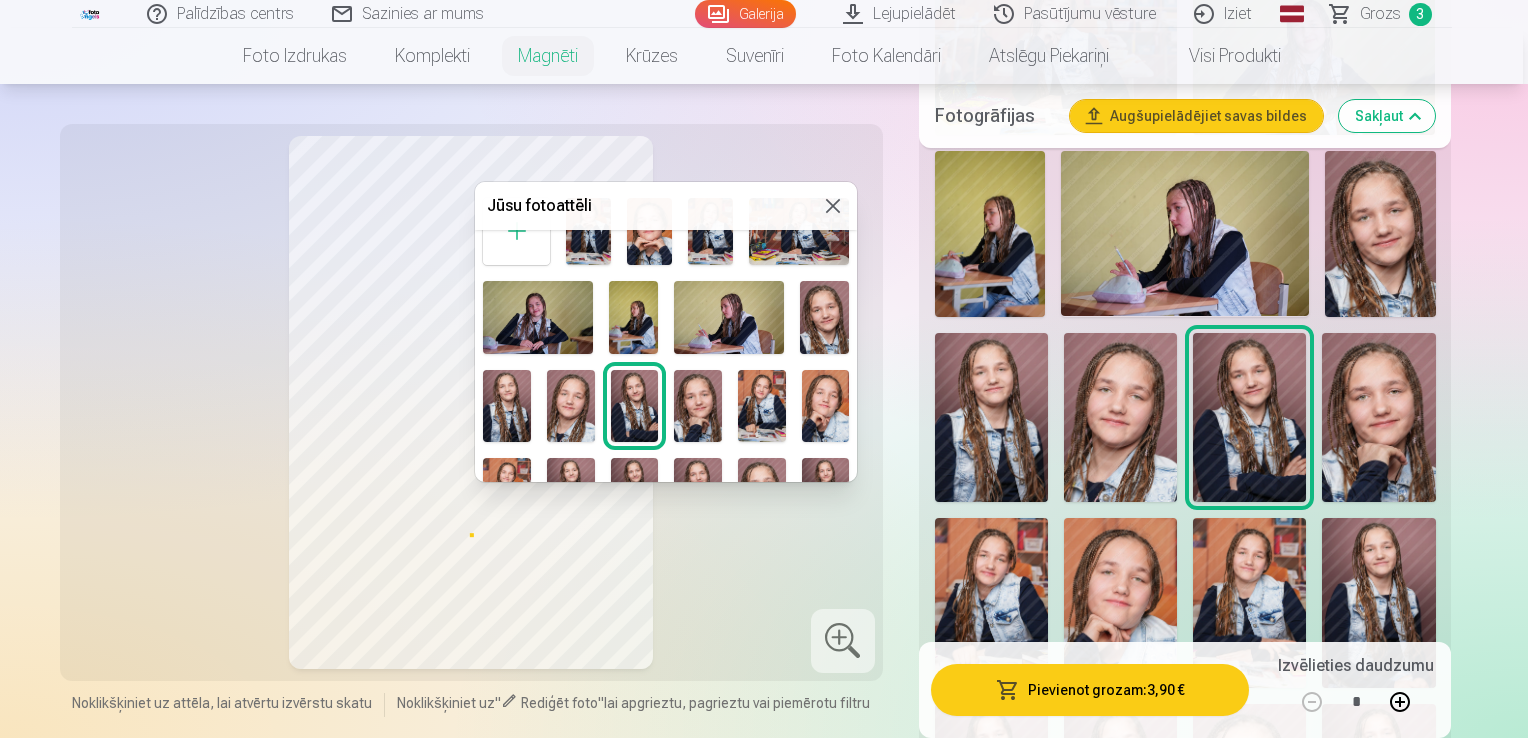 click at bounding box center (833, 206) 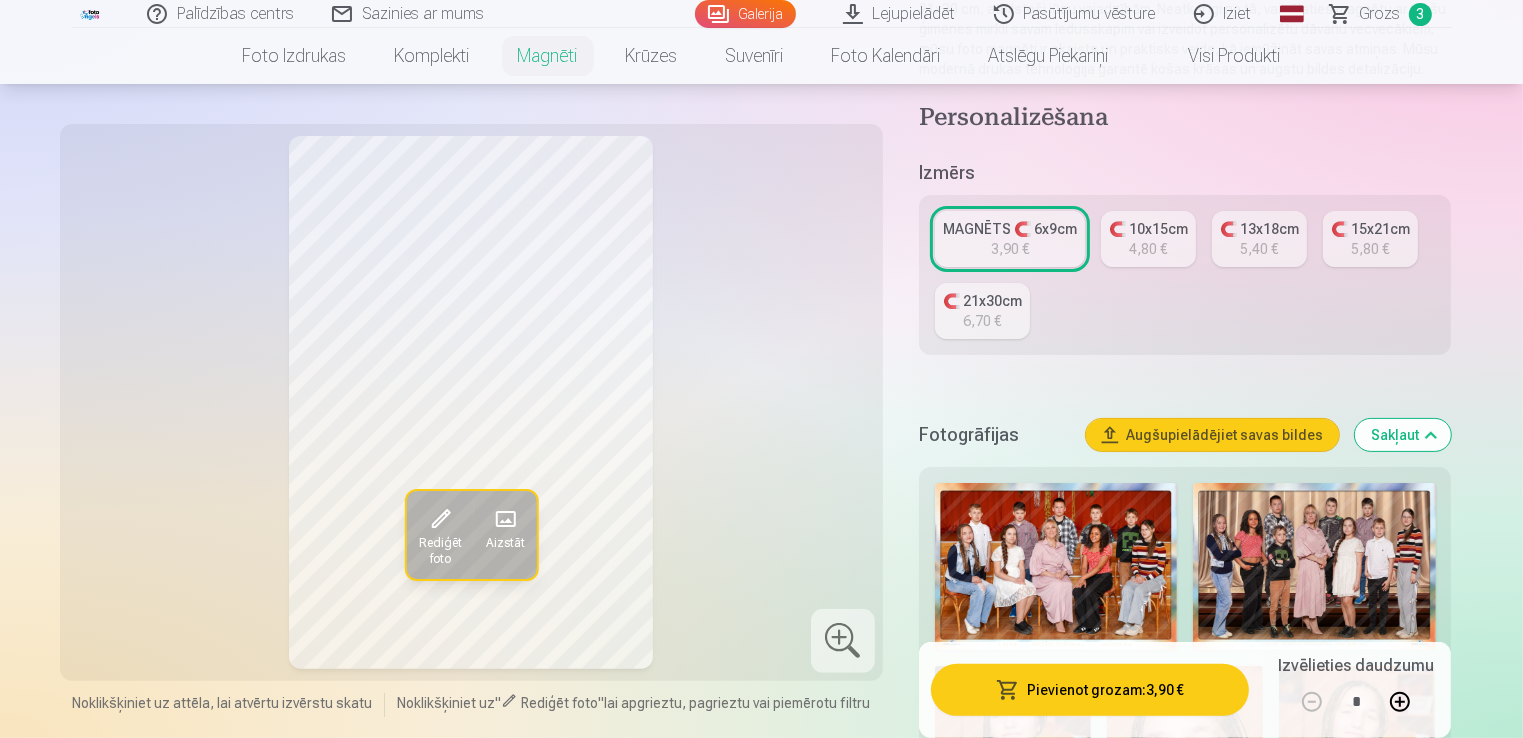 scroll, scrollTop: 300, scrollLeft: 0, axis: vertical 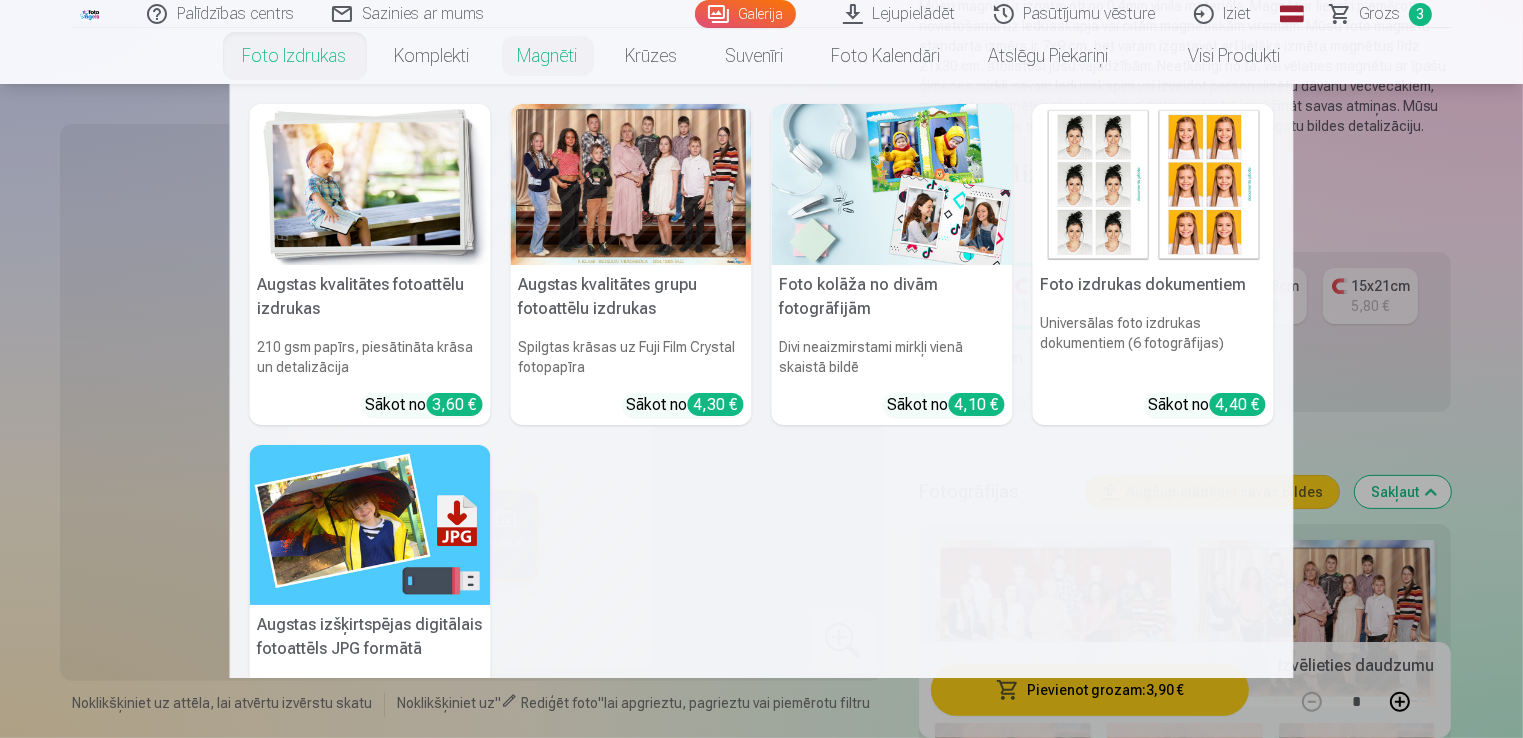click on "Foto izdrukas" at bounding box center [295, 56] 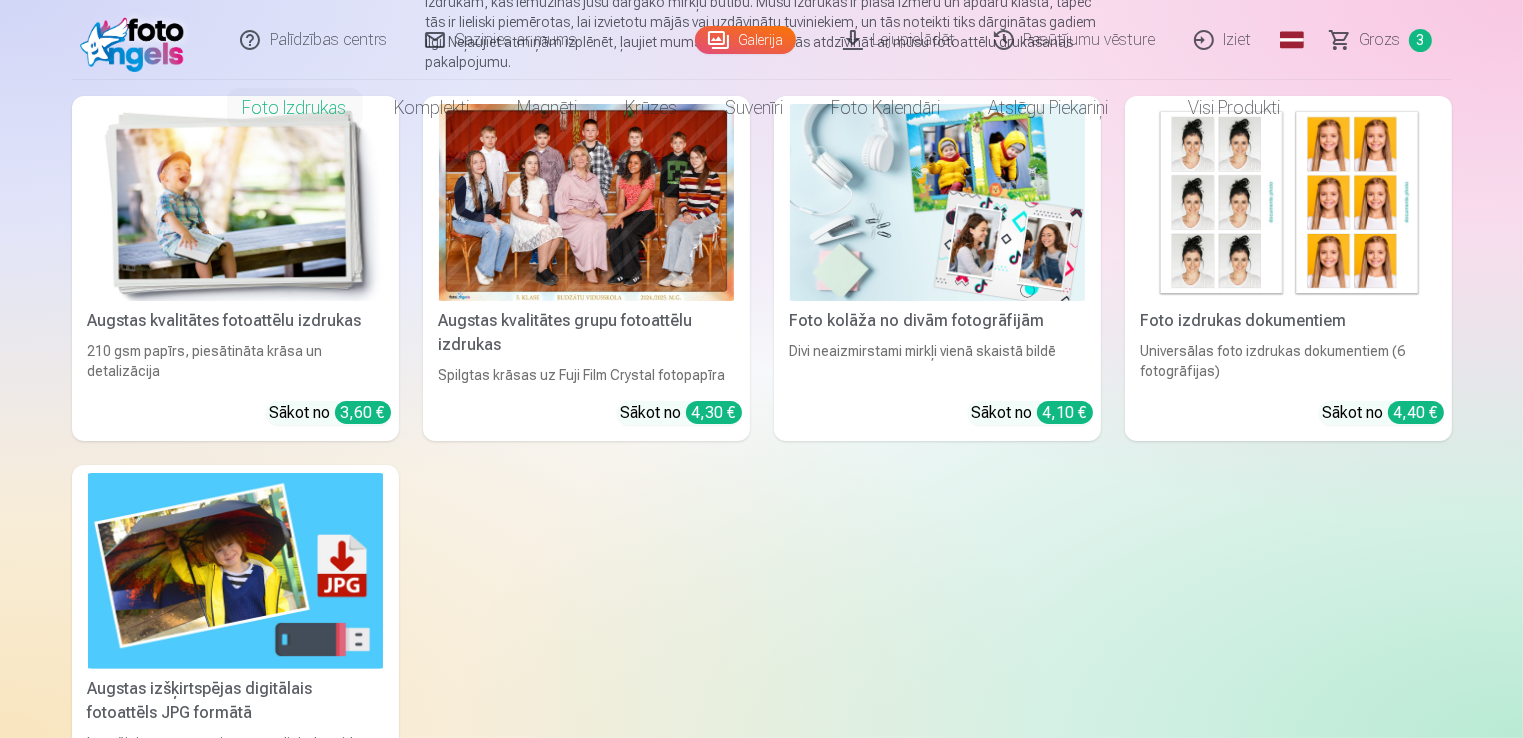 scroll, scrollTop: 0, scrollLeft: 0, axis: both 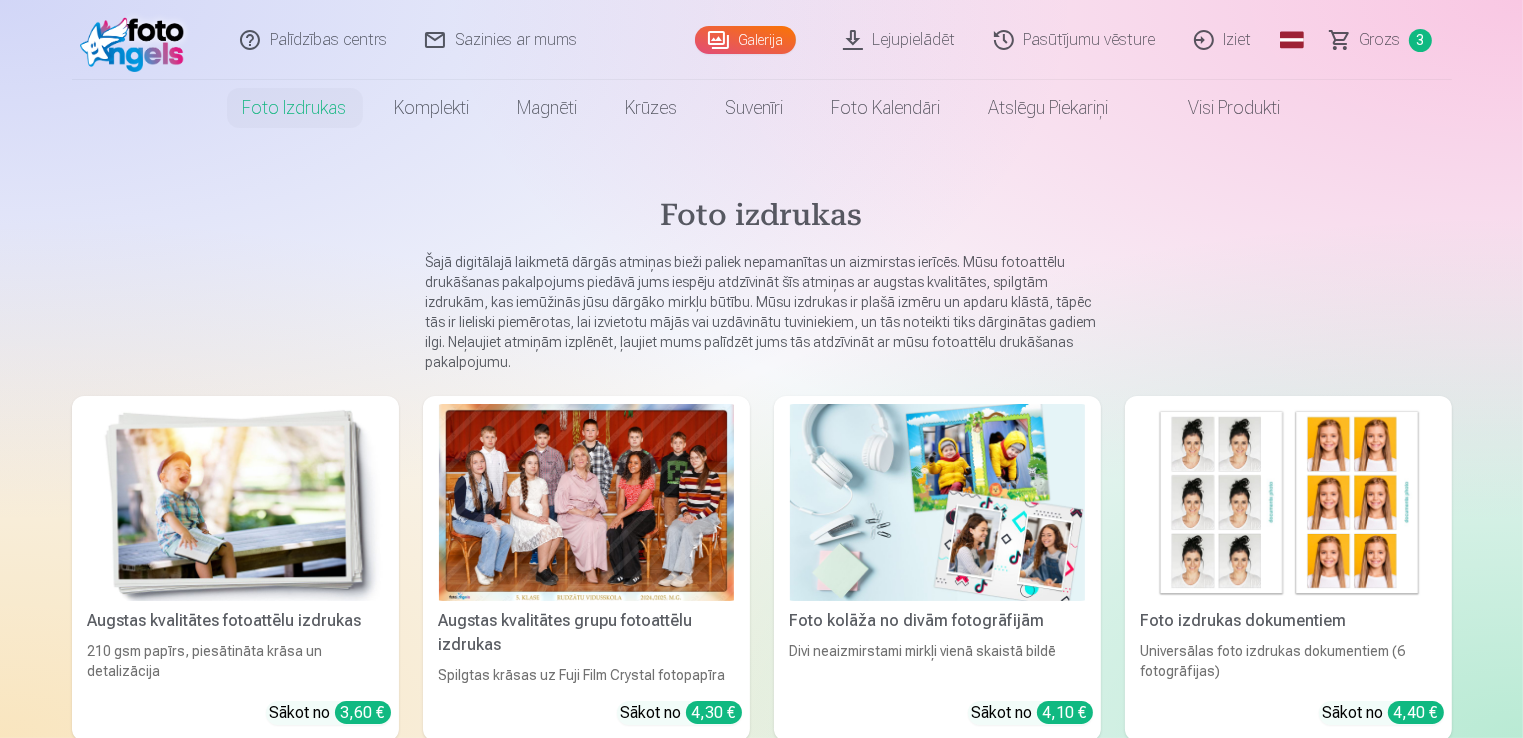 click at bounding box center (586, 502) 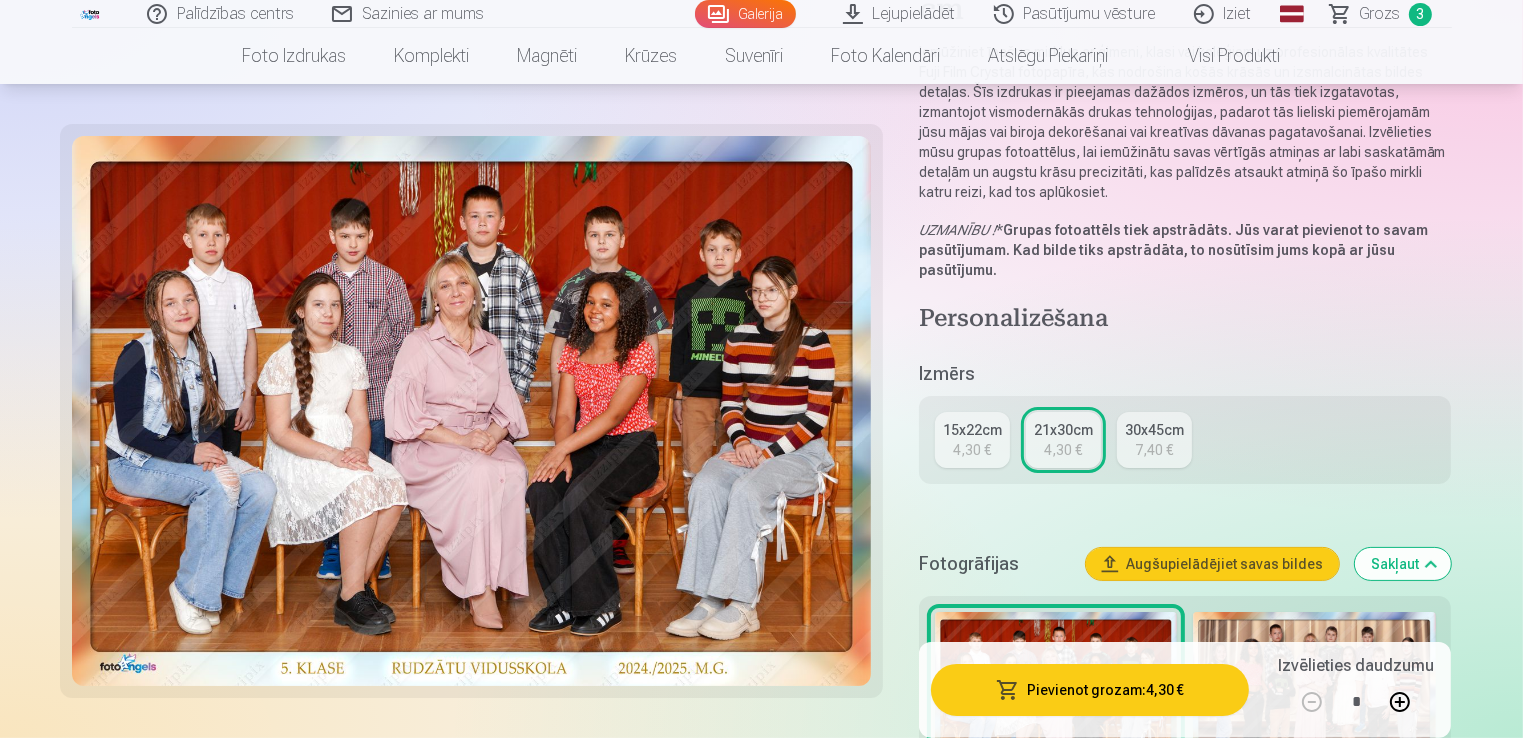 scroll, scrollTop: 200, scrollLeft: 0, axis: vertical 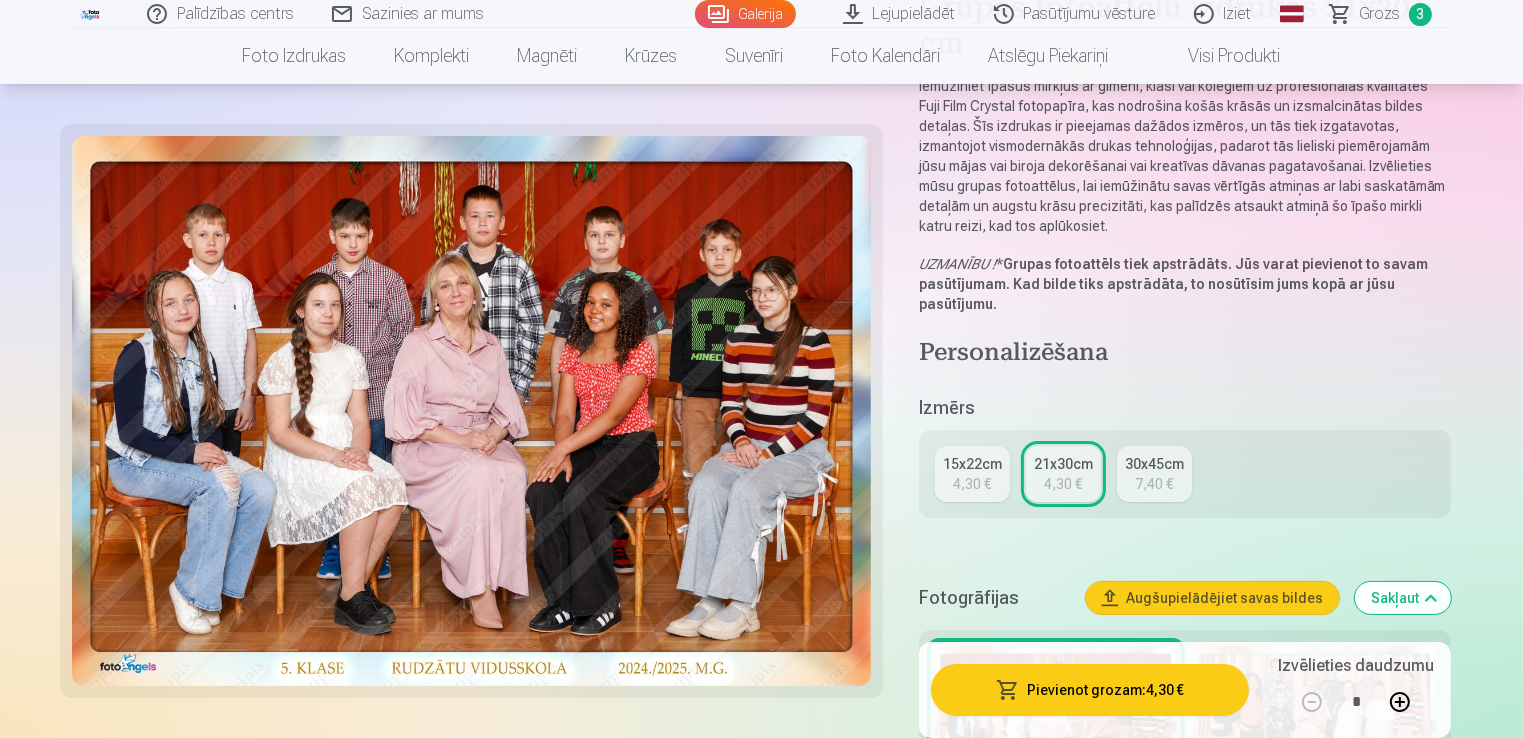 click on "4,30 €" at bounding box center (972, 484) 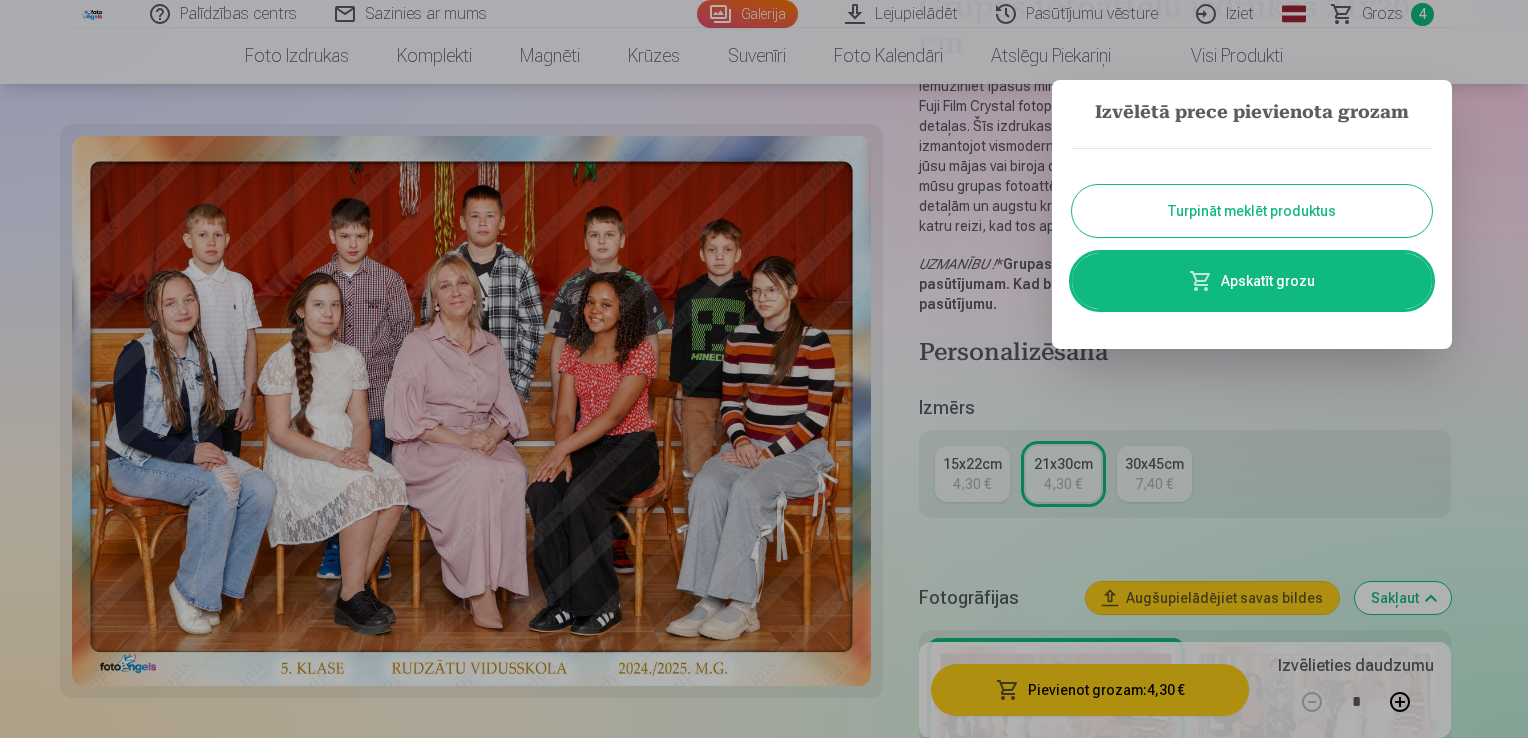 click on "Turpināt meklēt produktus" at bounding box center (1252, 211) 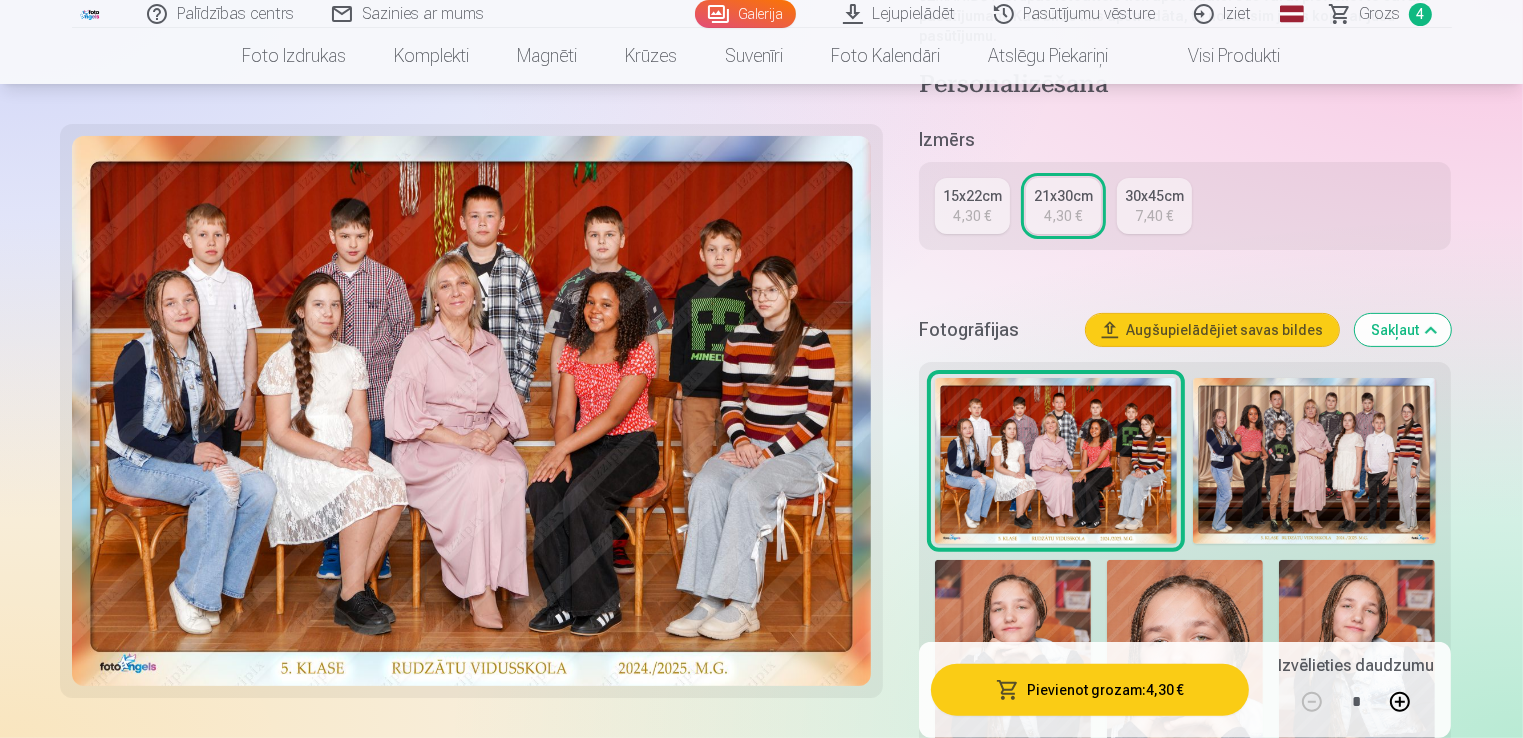 scroll, scrollTop: 600, scrollLeft: 0, axis: vertical 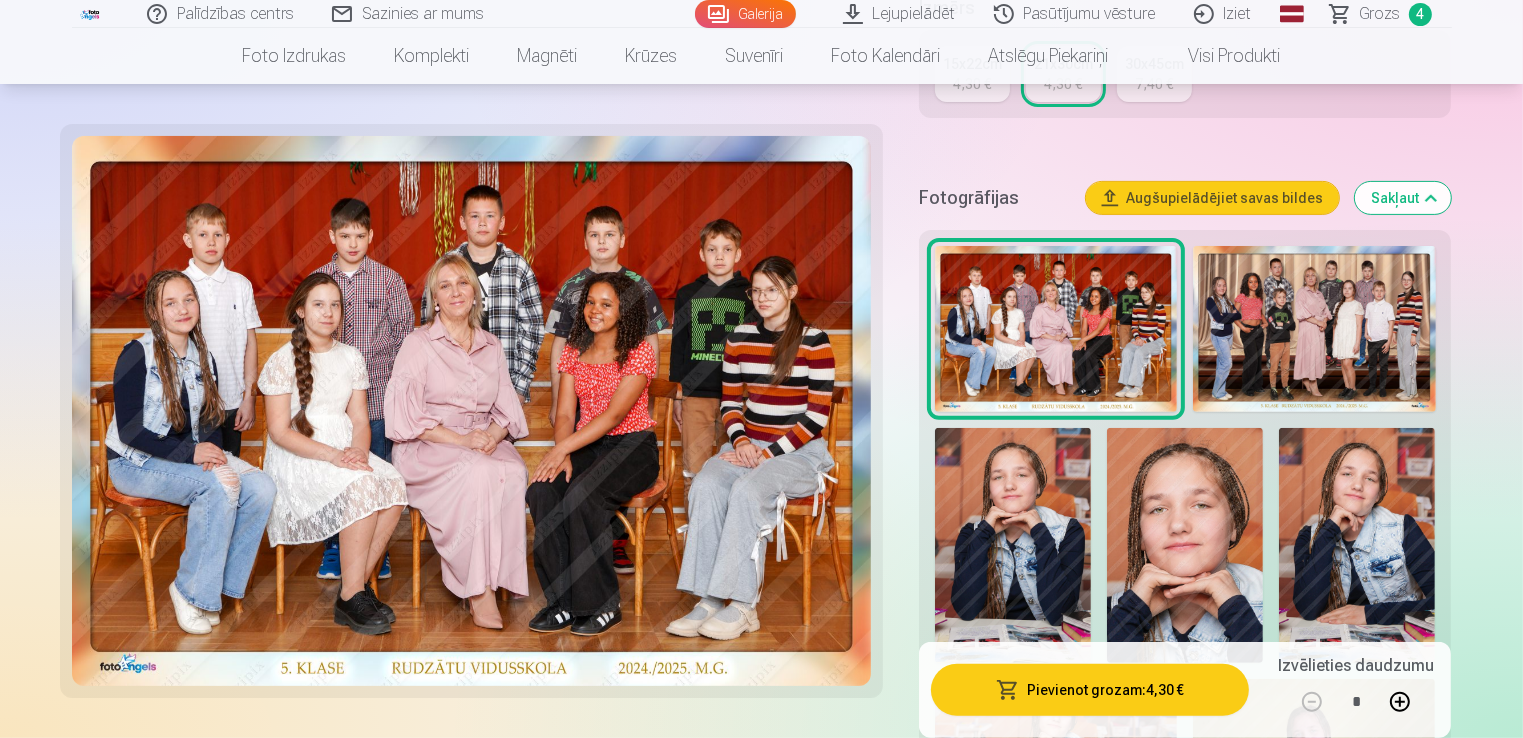 click at bounding box center [1314, 329] 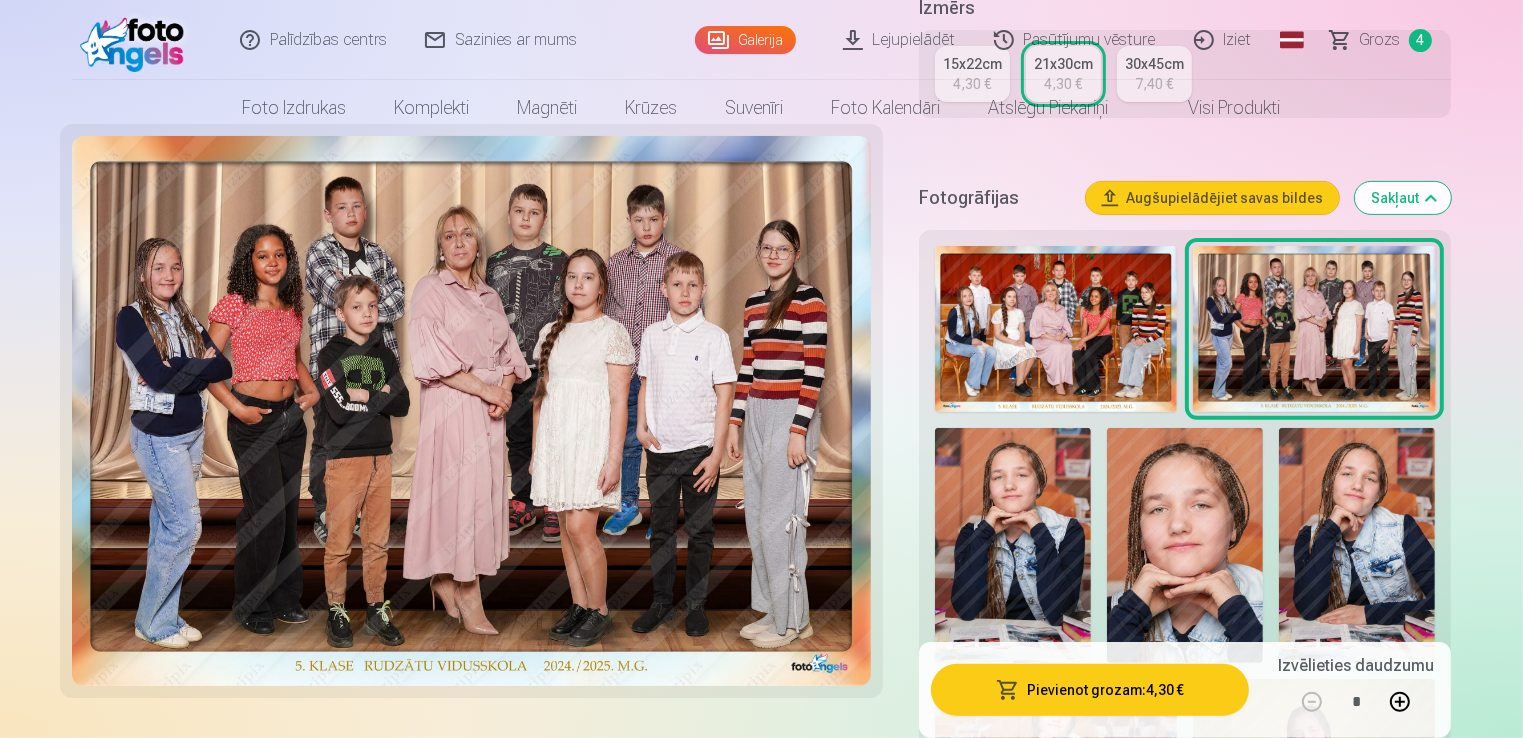 scroll, scrollTop: 0, scrollLeft: 0, axis: both 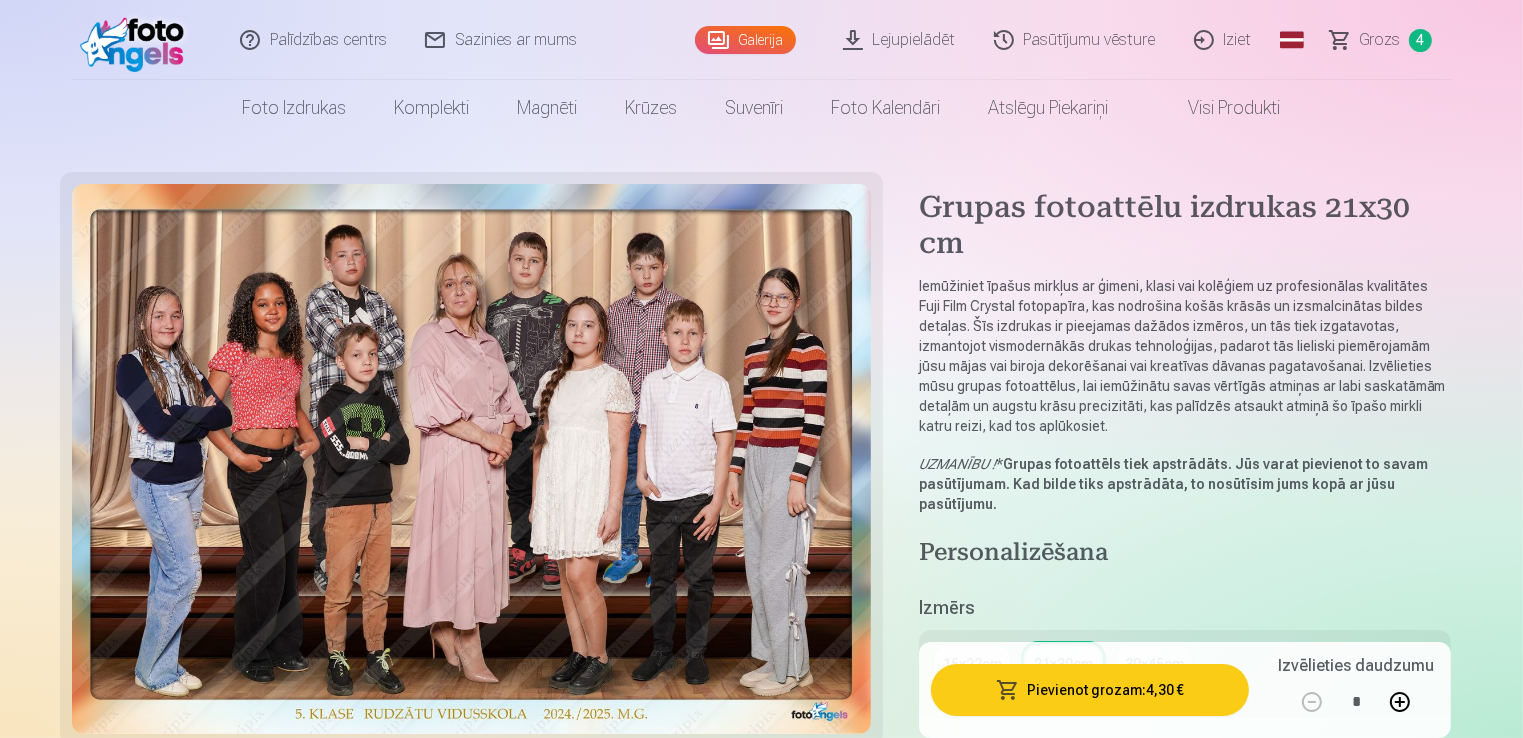 click on "Pievienot grozam :  4,30 €" at bounding box center [1090, 690] 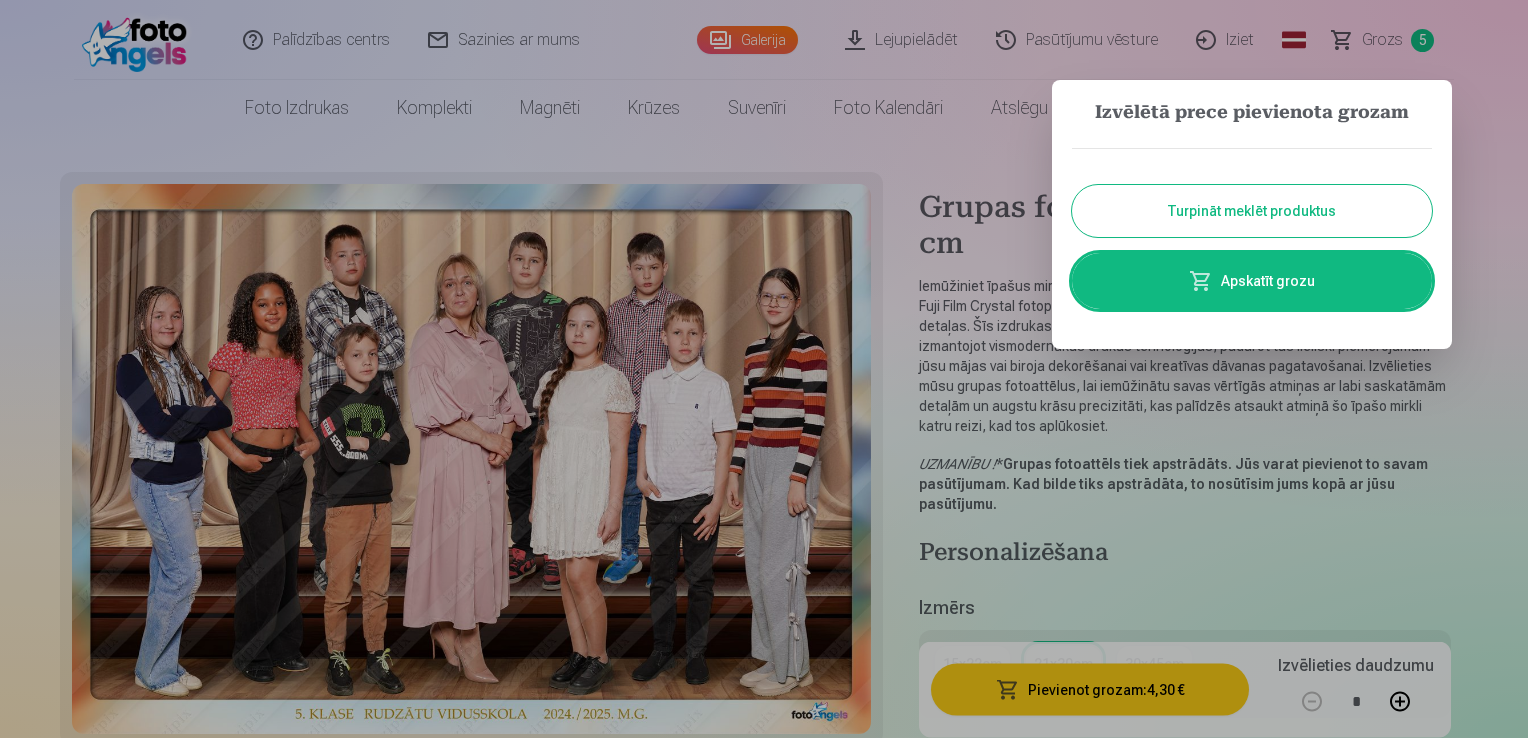 click on "Turpināt meklēt produktus" at bounding box center [1252, 211] 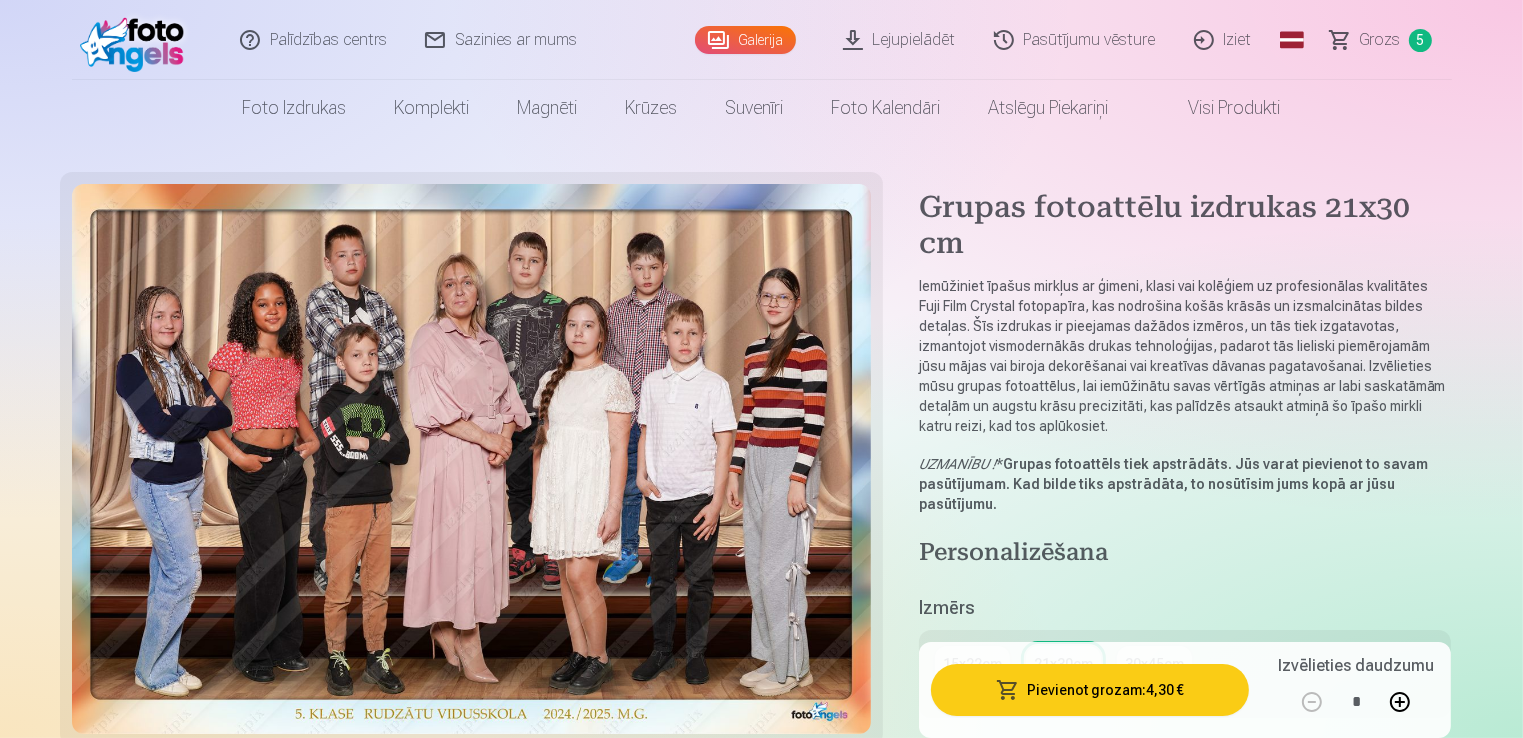 click on "Grozs" at bounding box center (1380, 40) 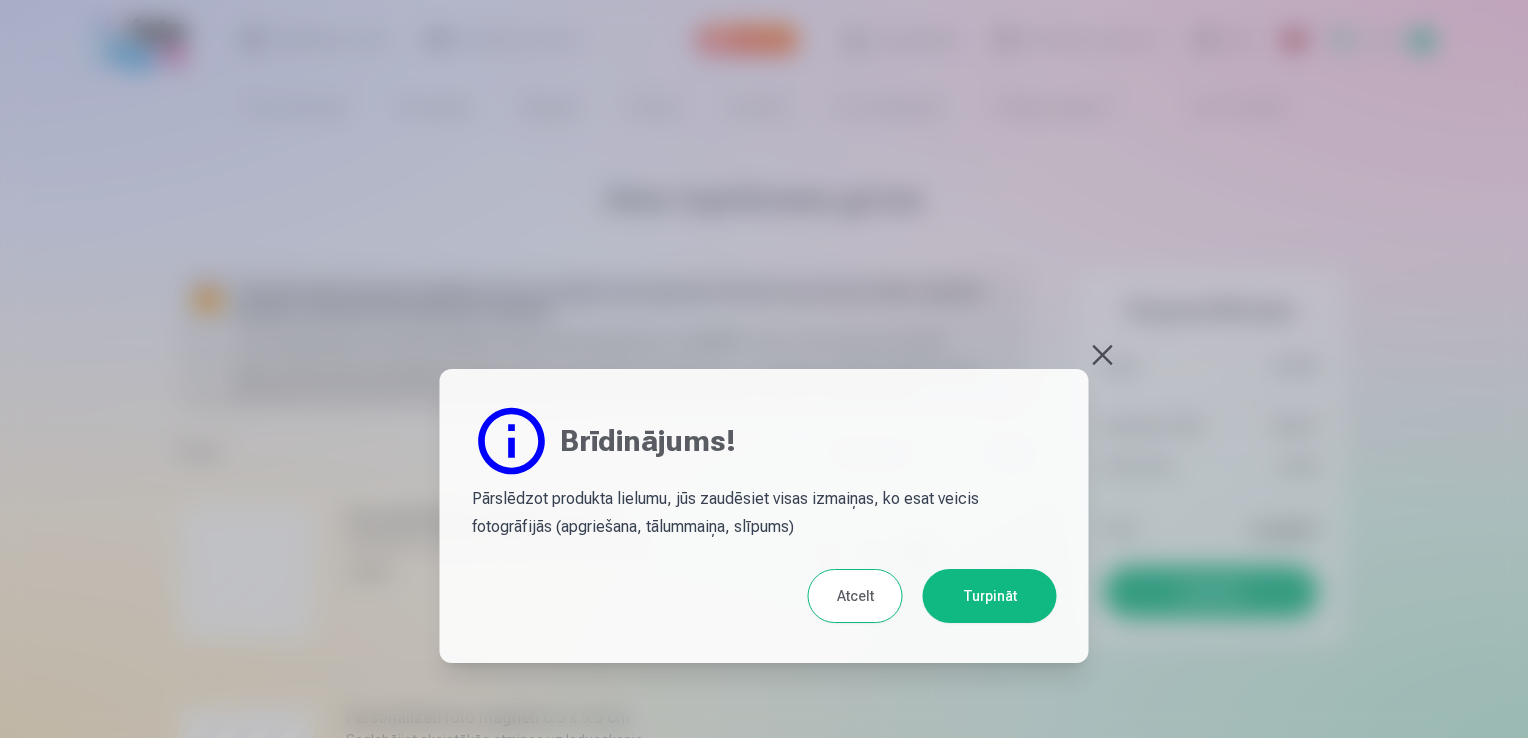 click on "Turpināt" at bounding box center [990, 596] 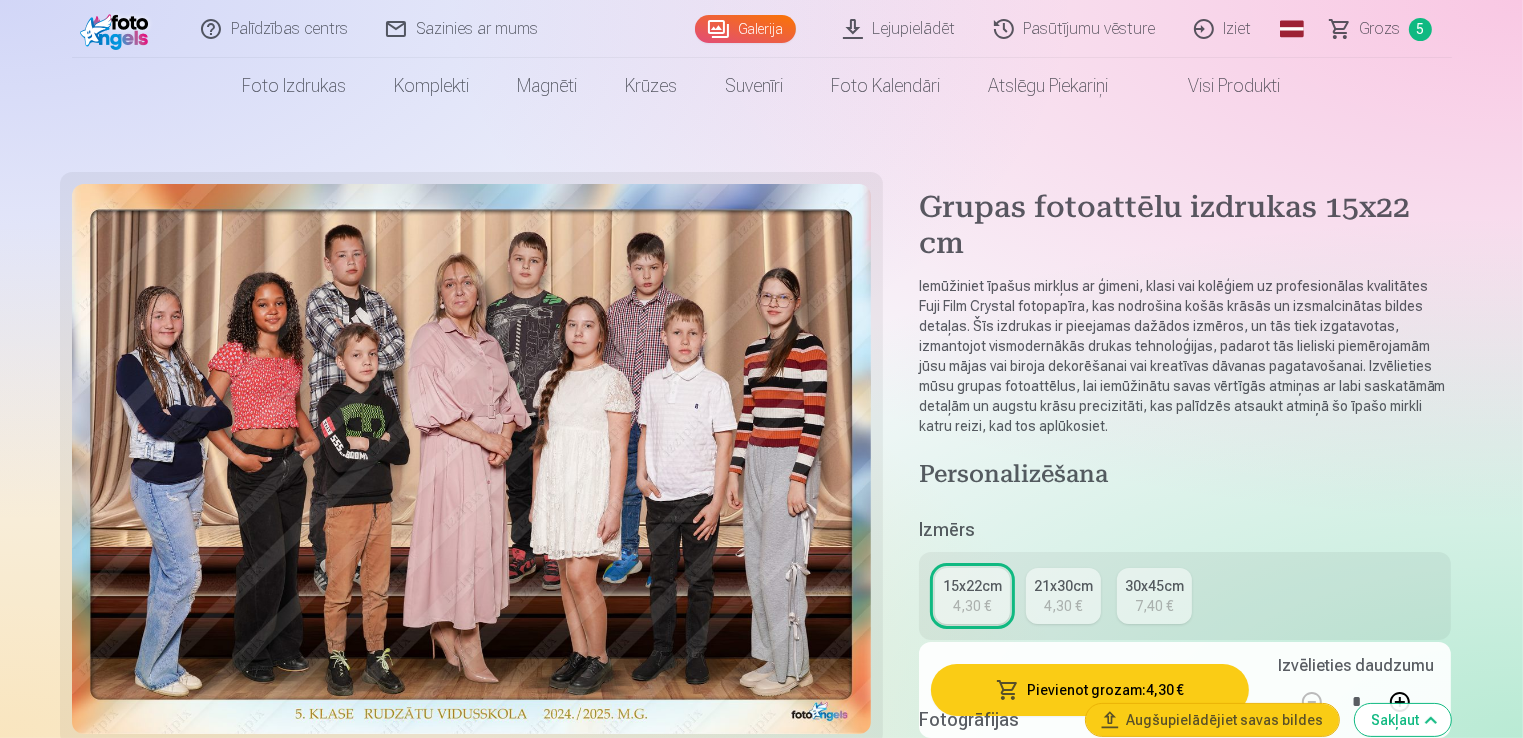scroll, scrollTop: 0, scrollLeft: 0, axis: both 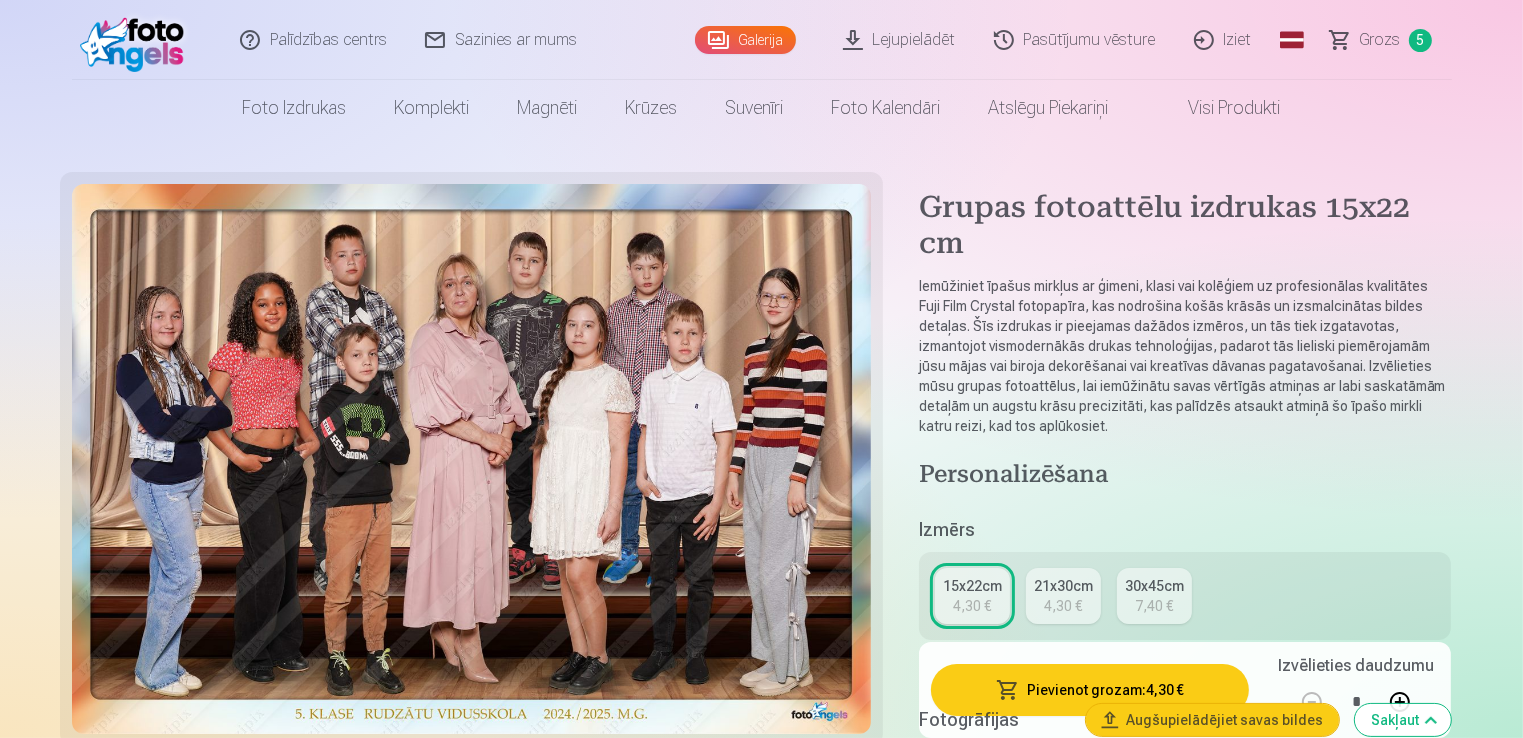 click on "Grozs" at bounding box center (1380, 40) 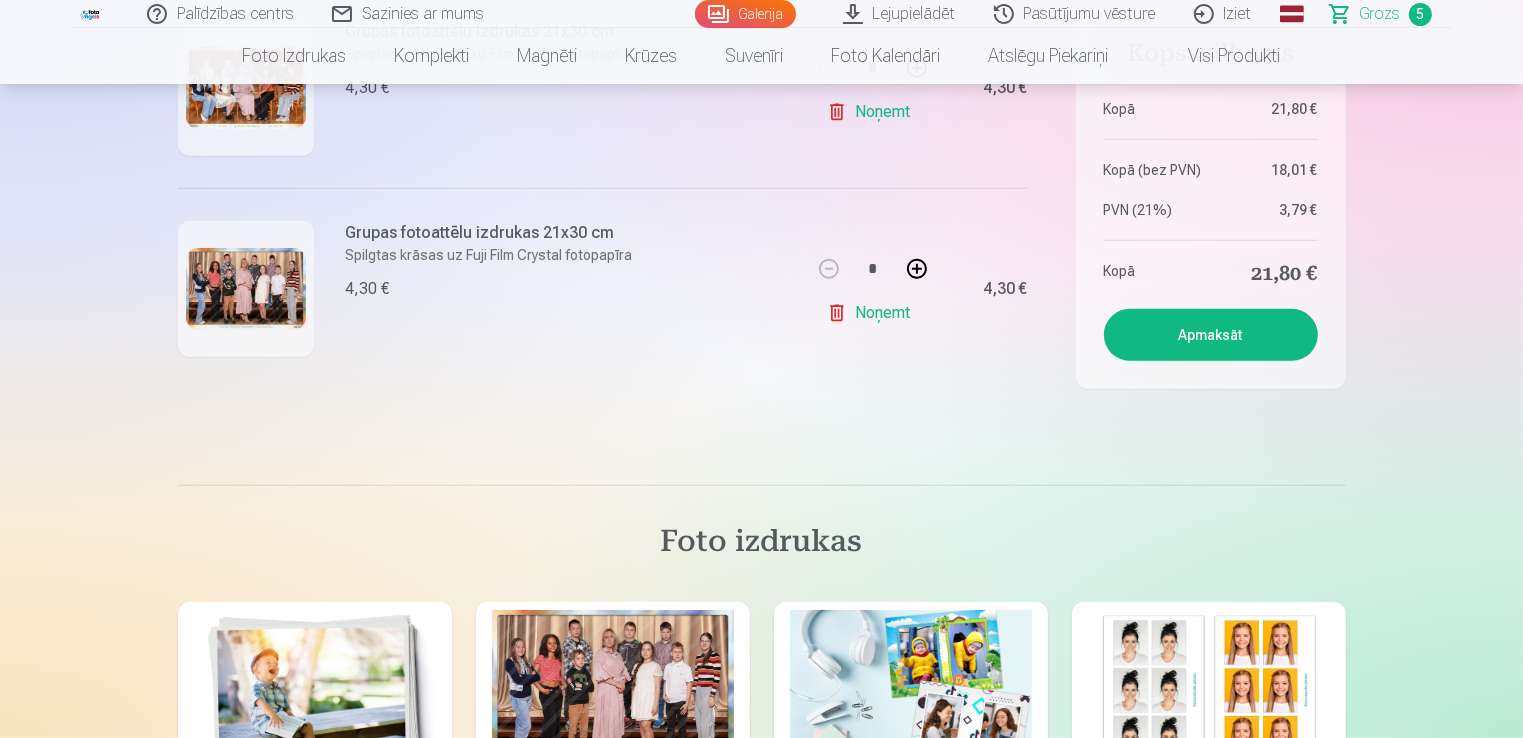 scroll, scrollTop: 1300, scrollLeft: 0, axis: vertical 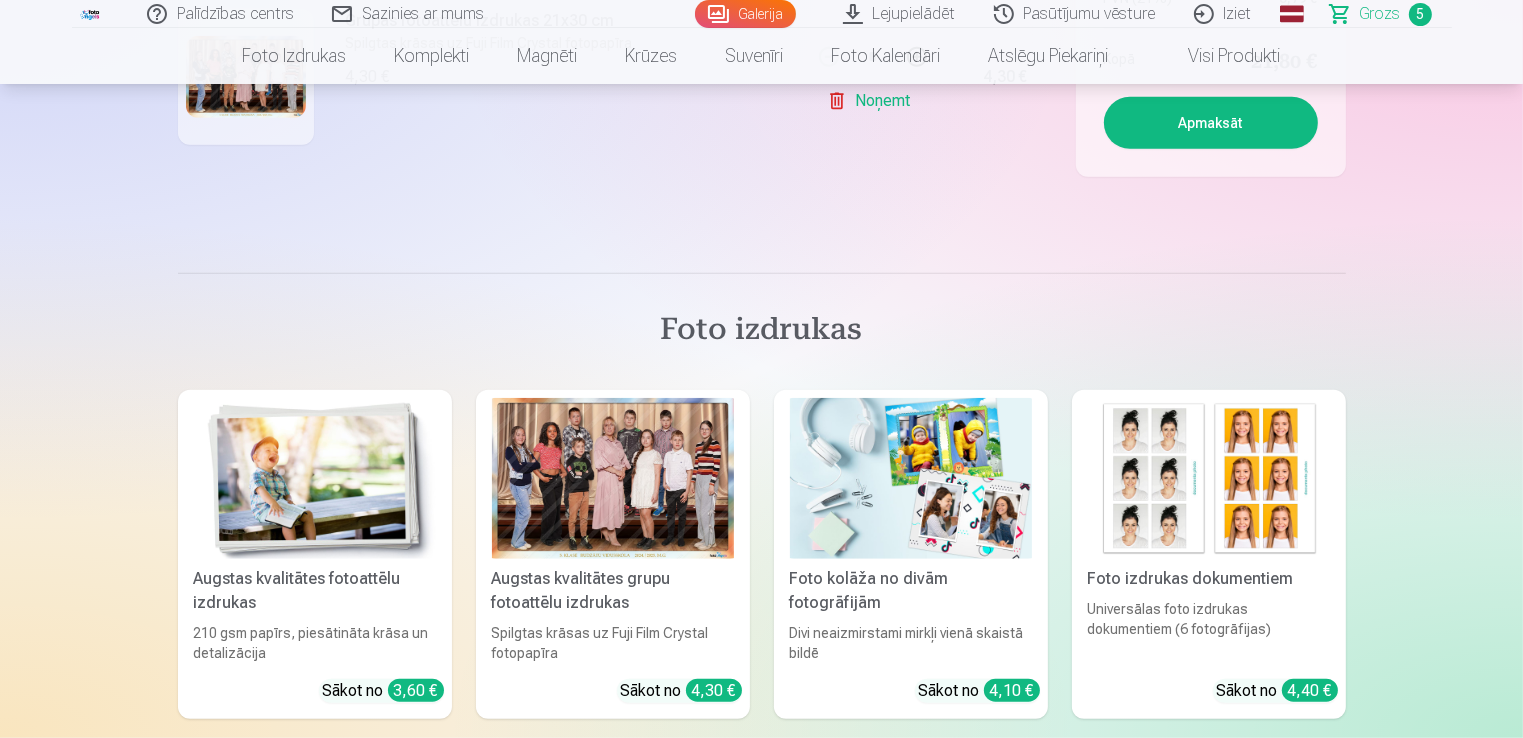 click at bounding box center (315, 478) 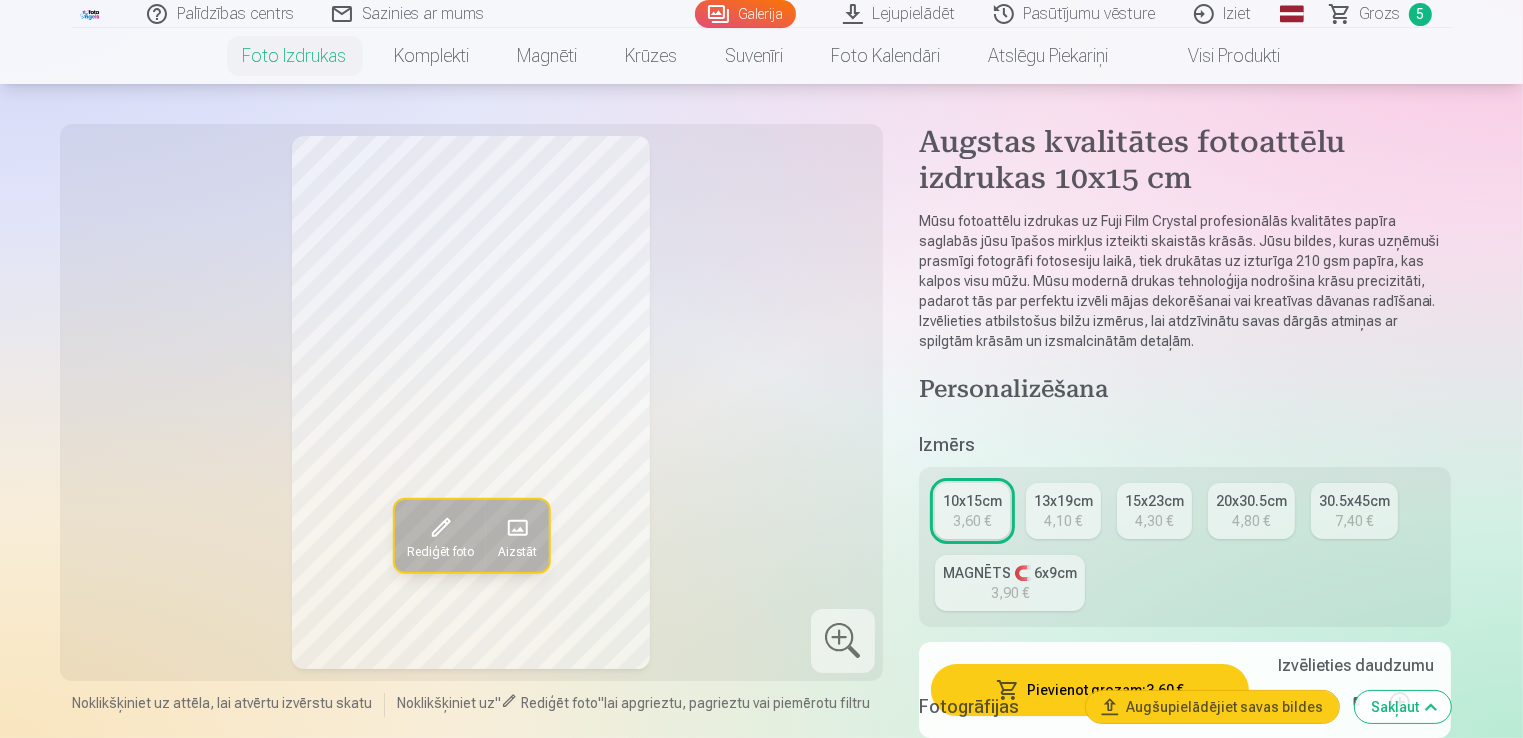scroll, scrollTop: 100, scrollLeft: 0, axis: vertical 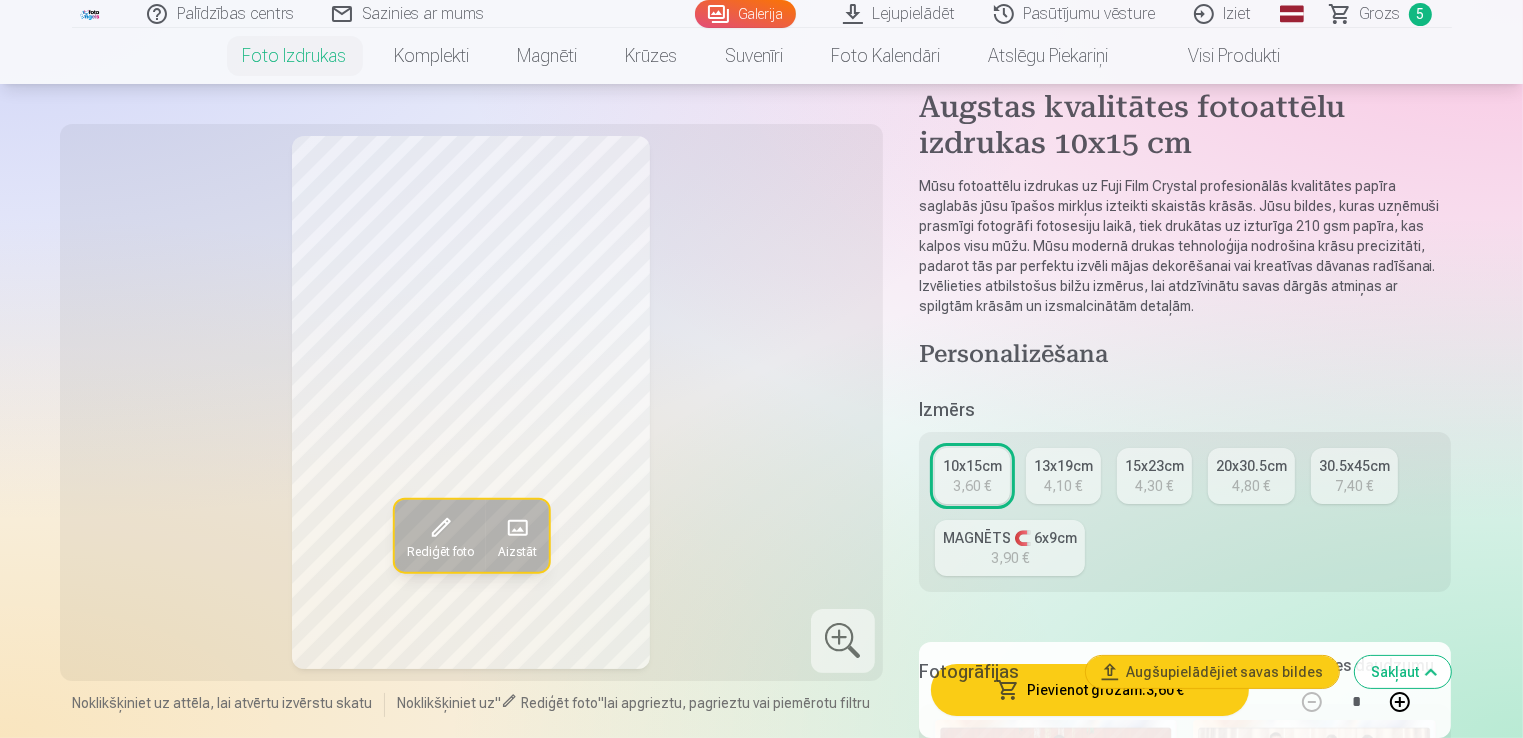 click on "3,60 €" at bounding box center [972, 486] 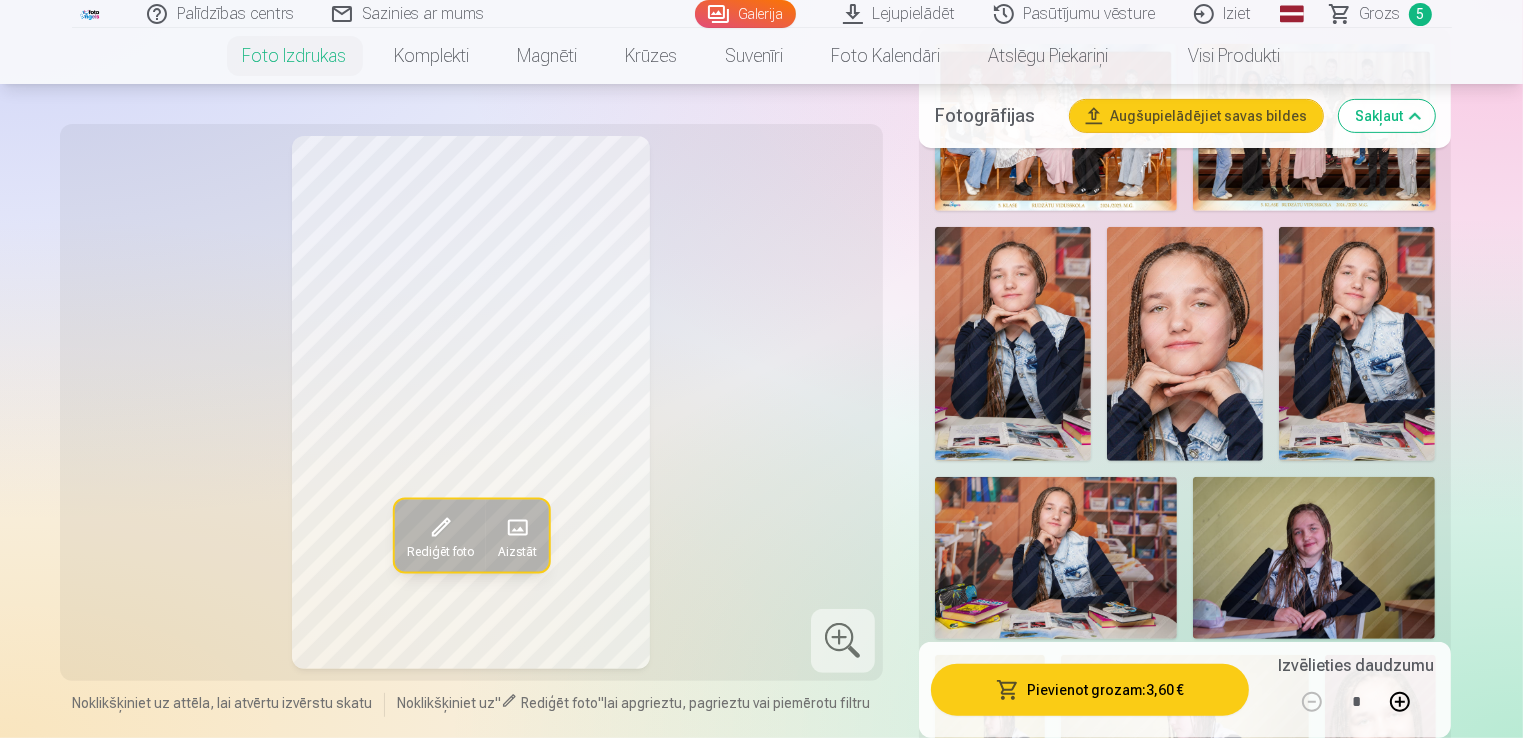 scroll, scrollTop: 800, scrollLeft: 0, axis: vertical 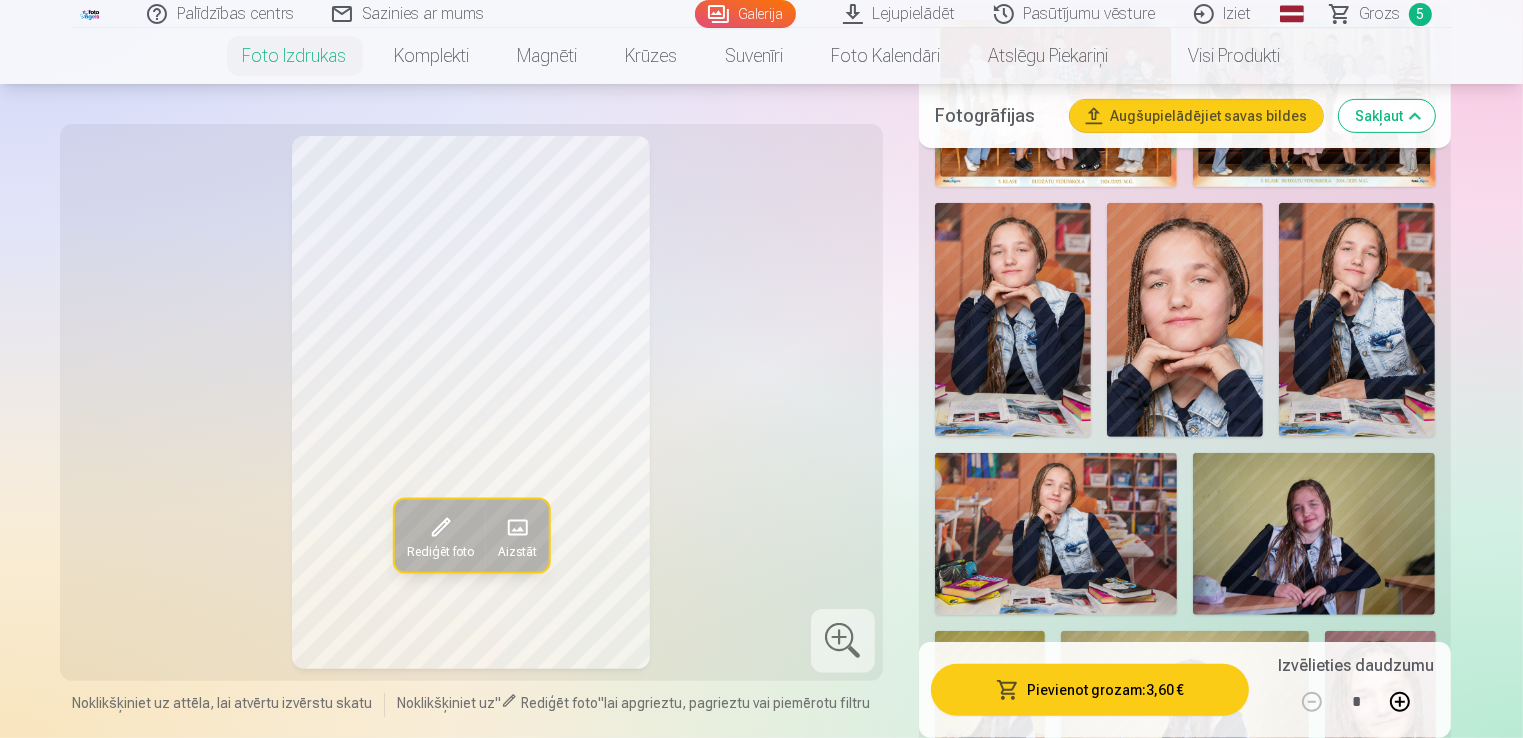 click at bounding box center (1314, 534) 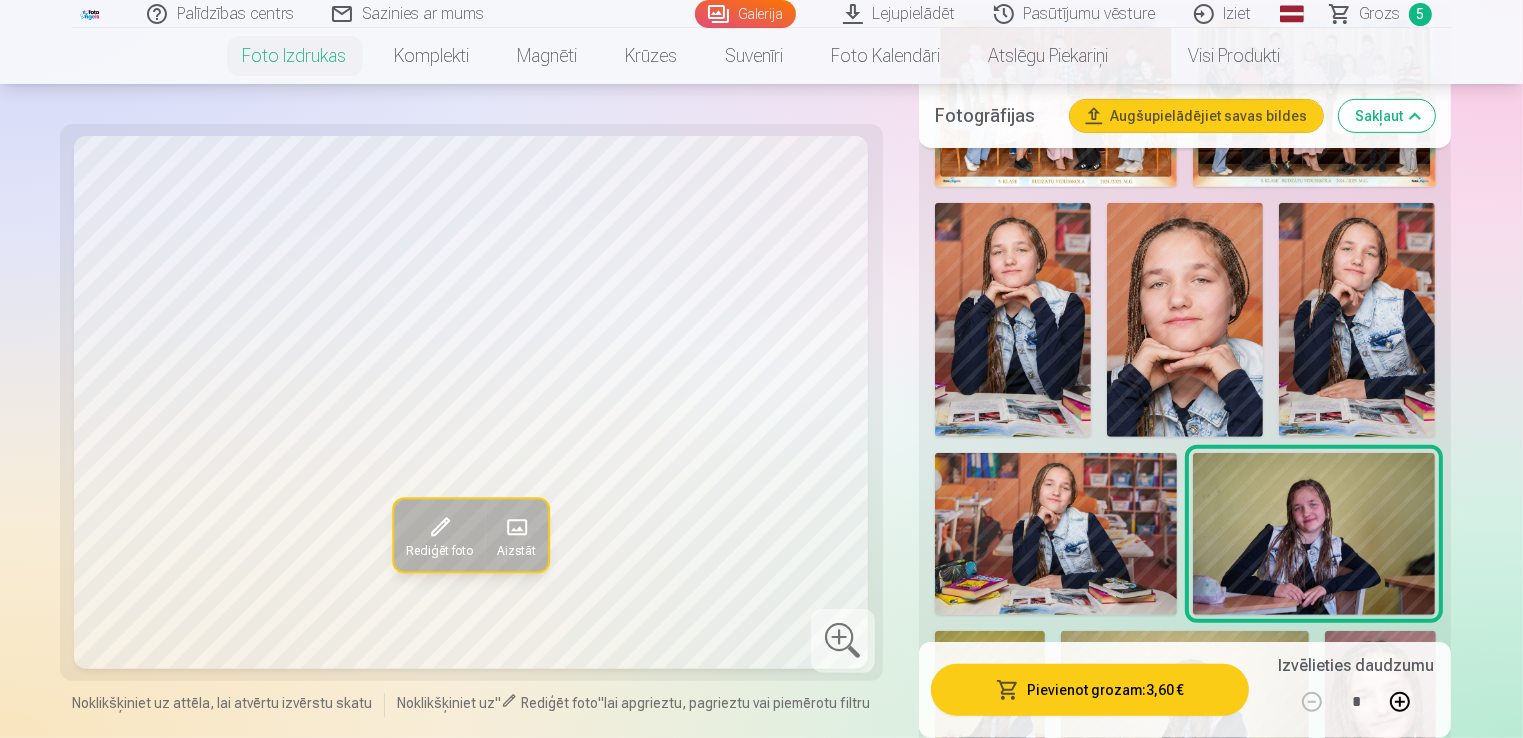 click at bounding box center (1056, 534) 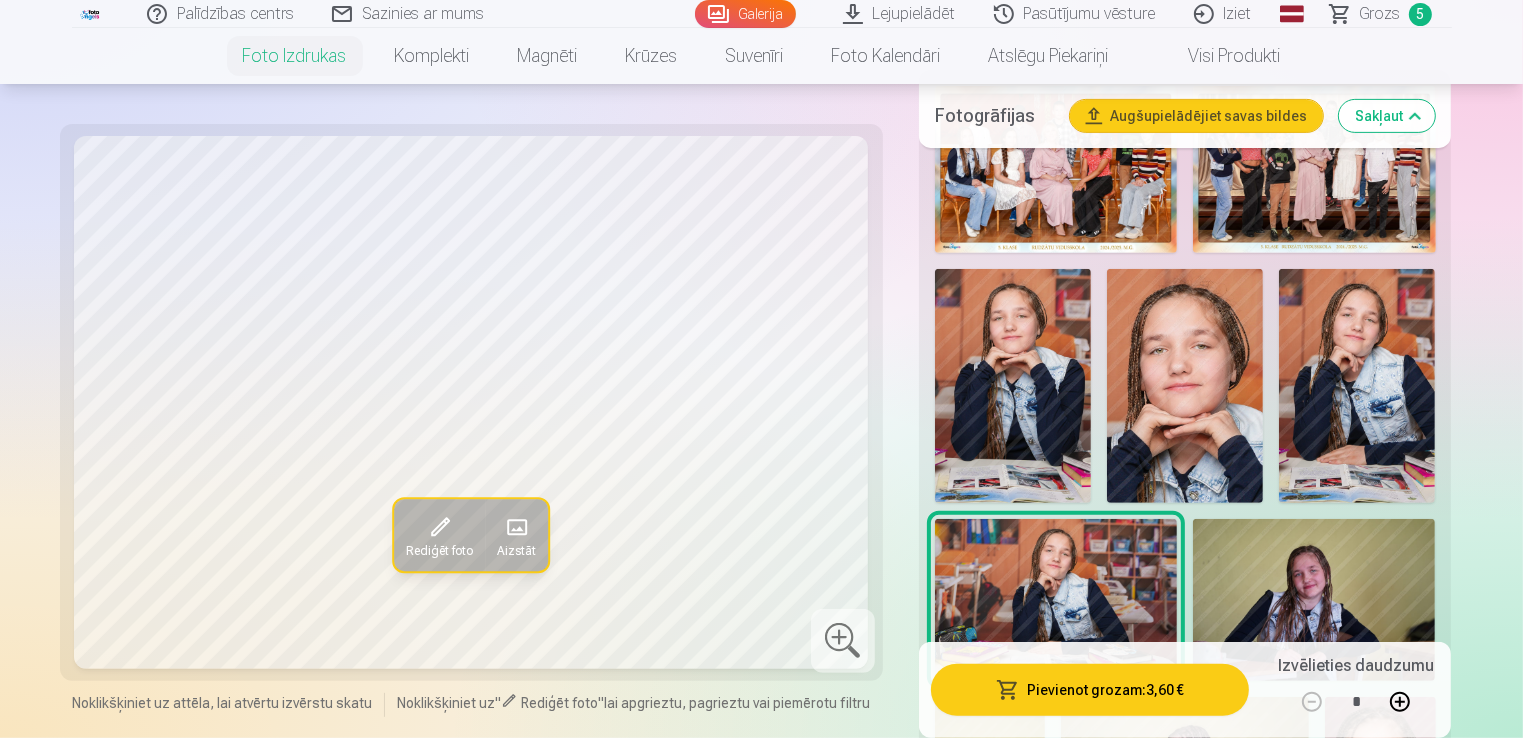 scroll, scrollTop: 700, scrollLeft: 0, axis: vertical 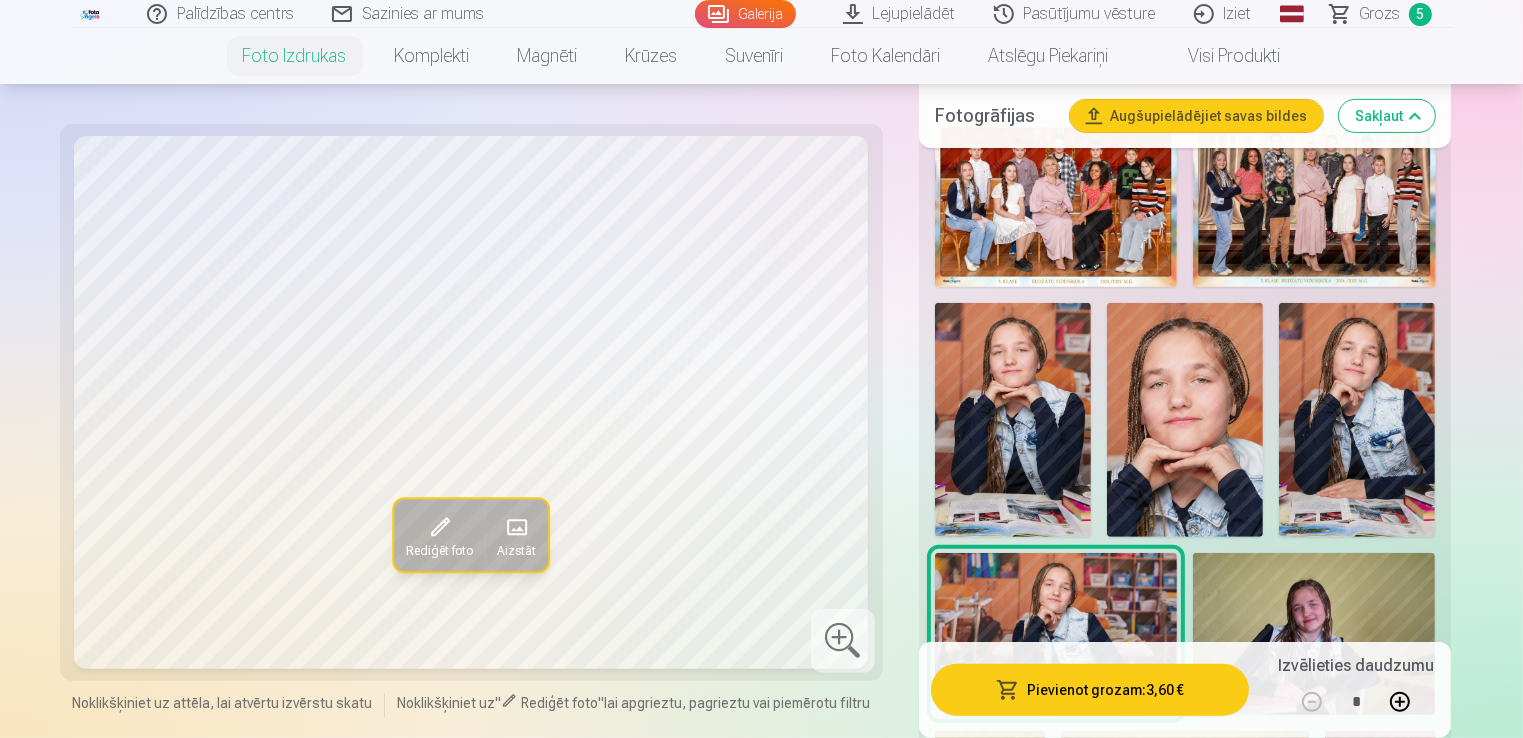 click at bounding box center [1357, 420] 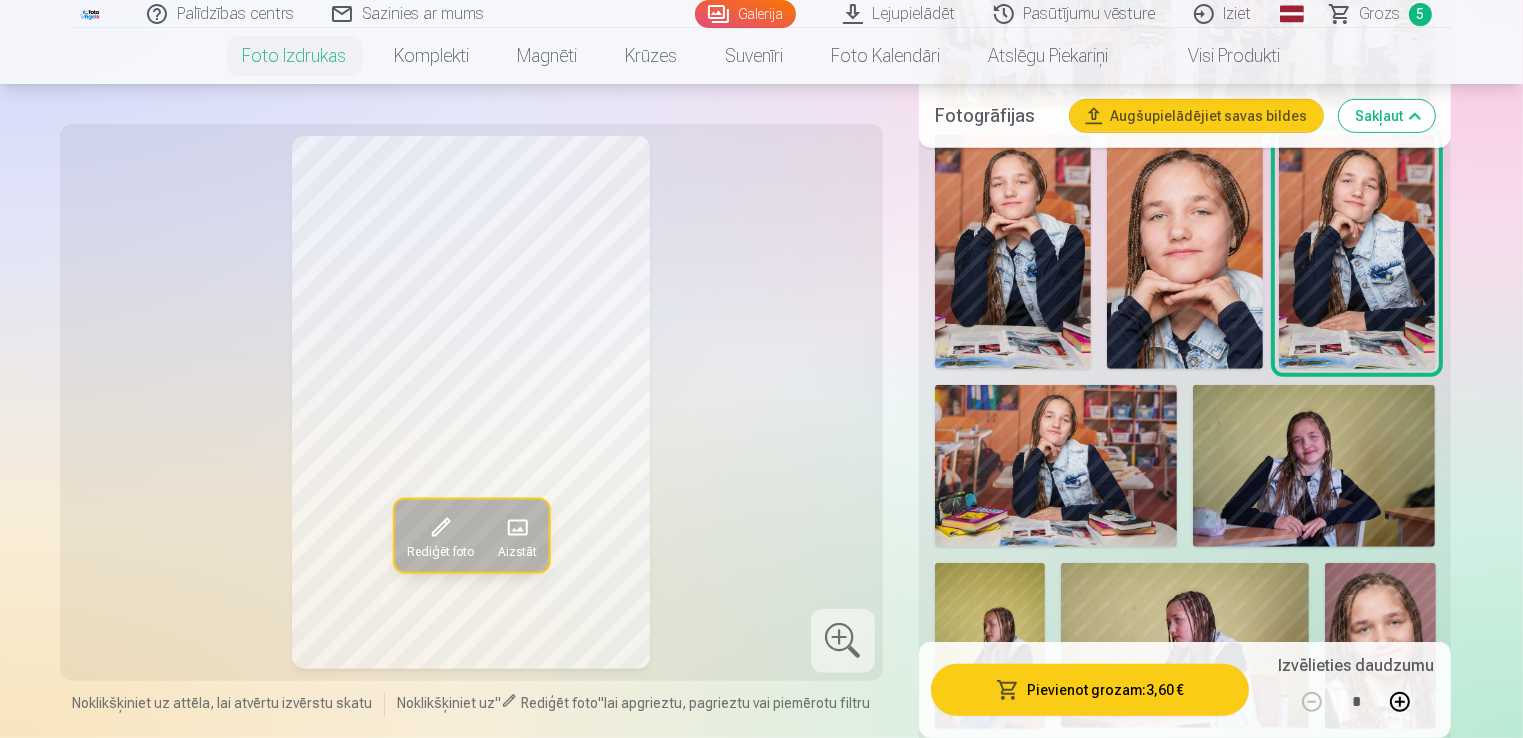 scroll, scrollTop: 900, scrollLeft: 0, axis: vertical 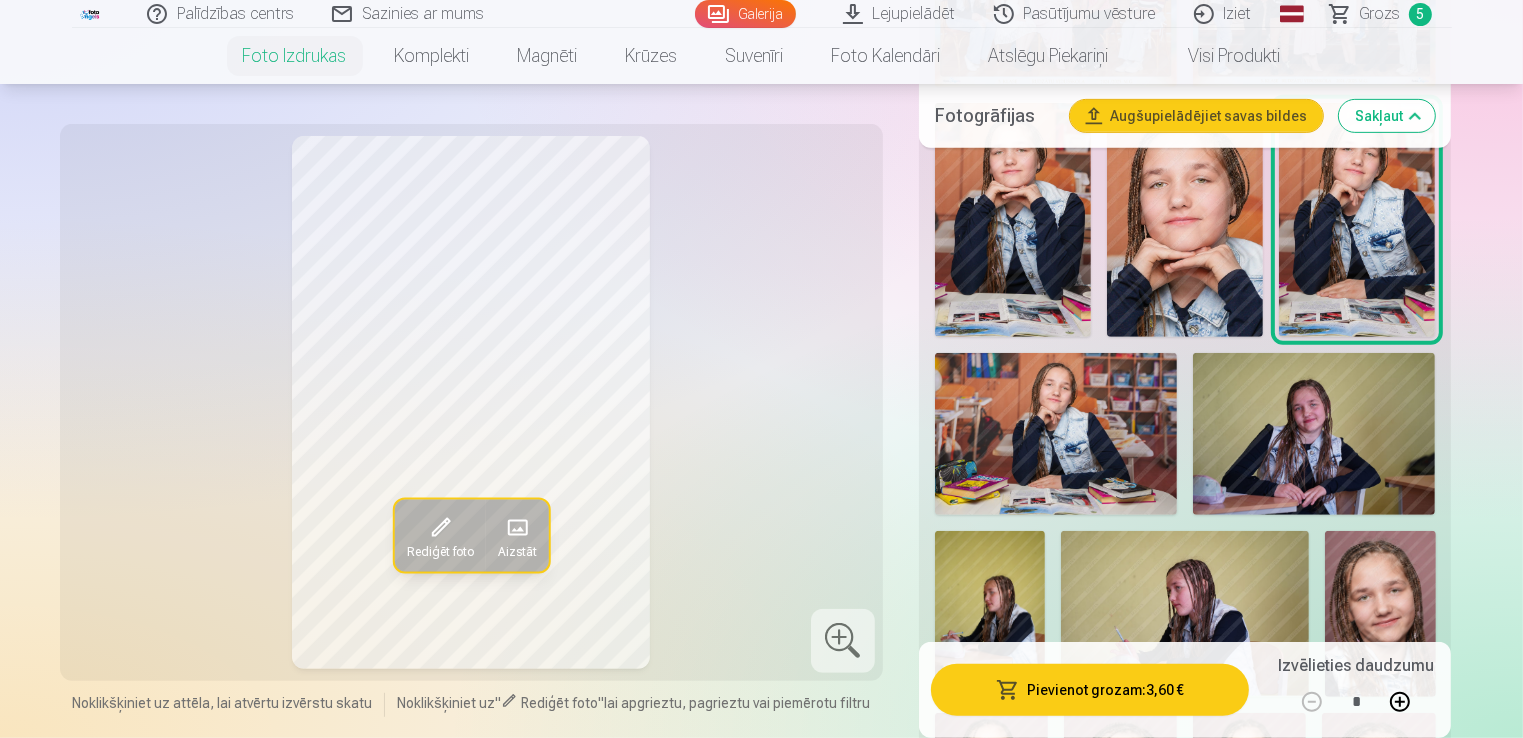 click at bounding box center [1056, 434] 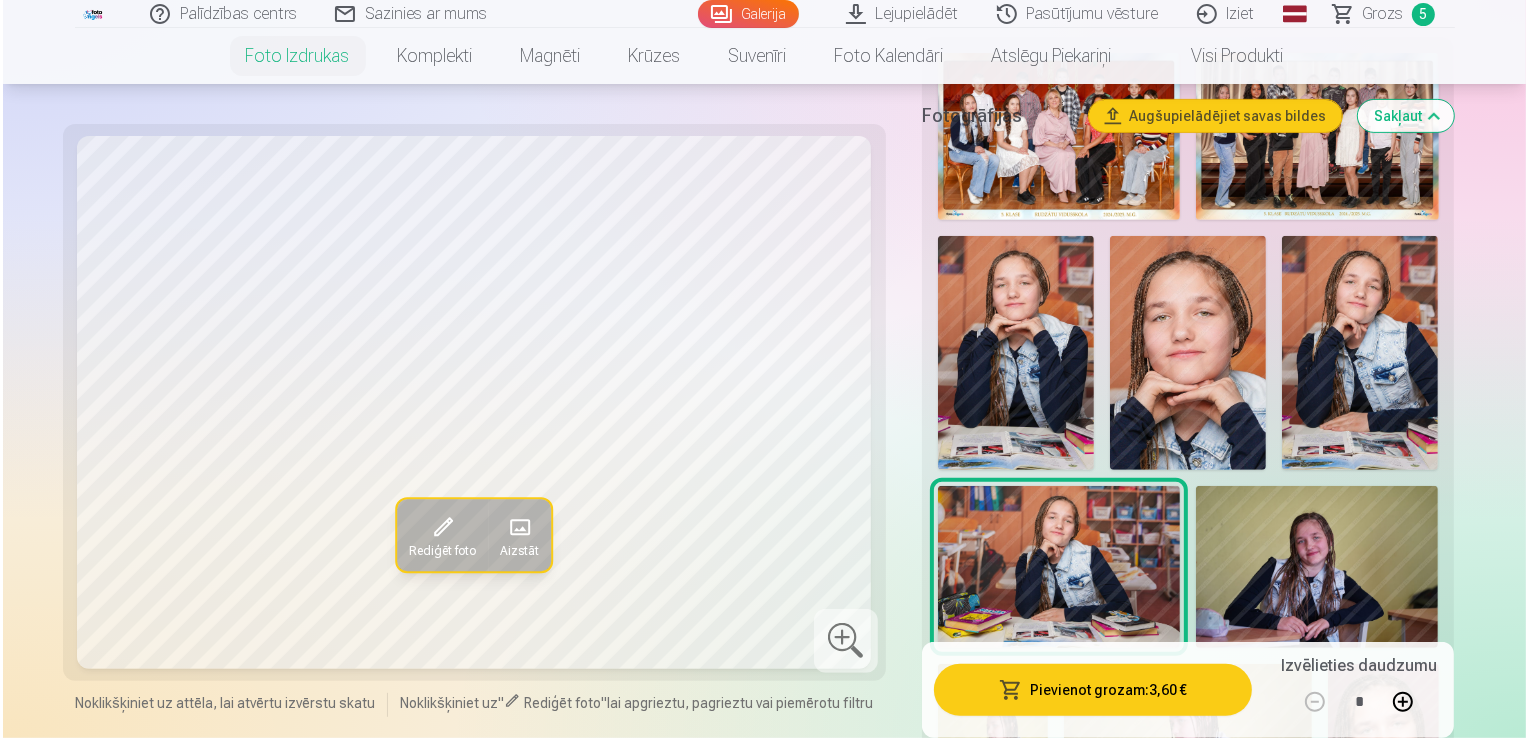 scroll, scrollTop: 800, scrollLeft: 0, axis: vertical 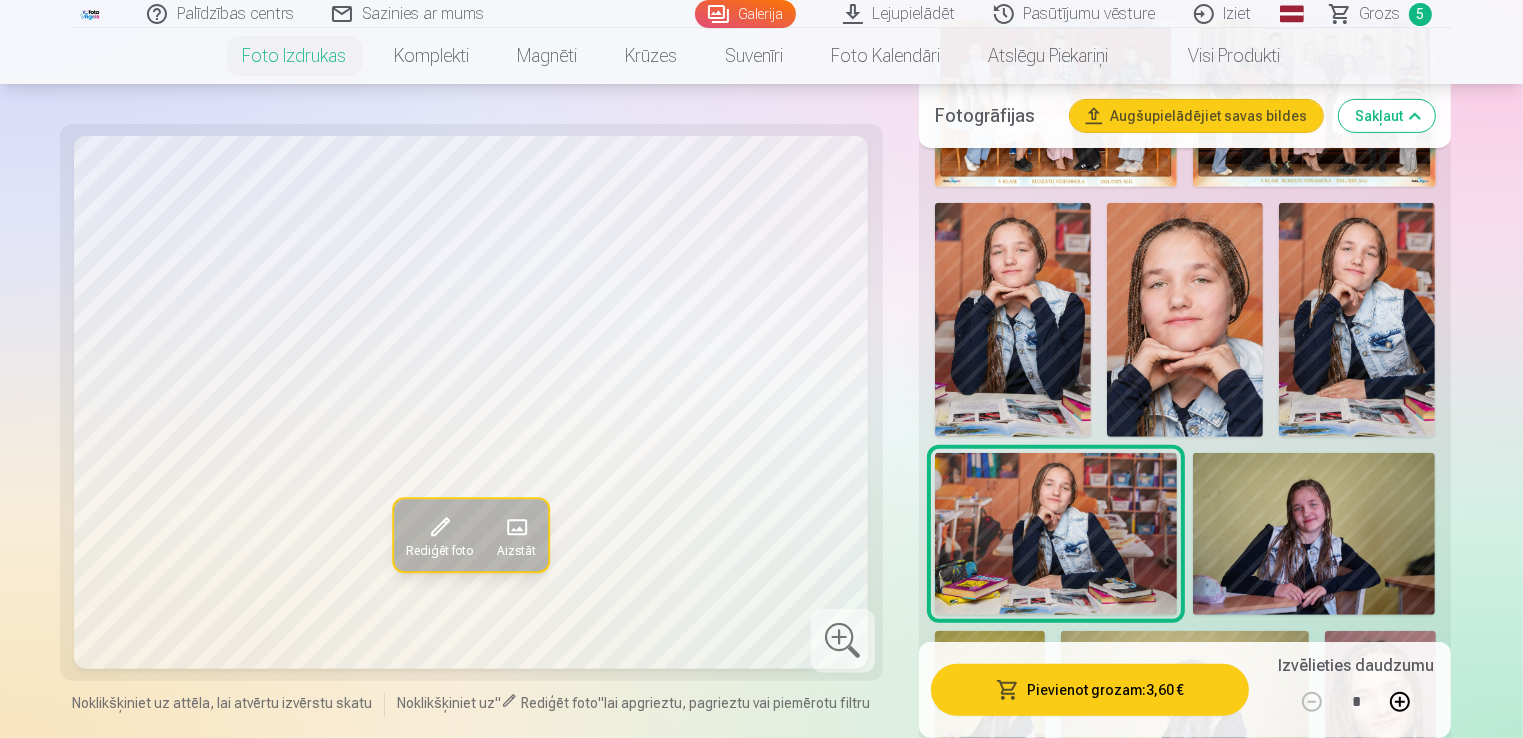 click on "Pievienot grozam :  3,60 €" at bounding box center [1090, 690] 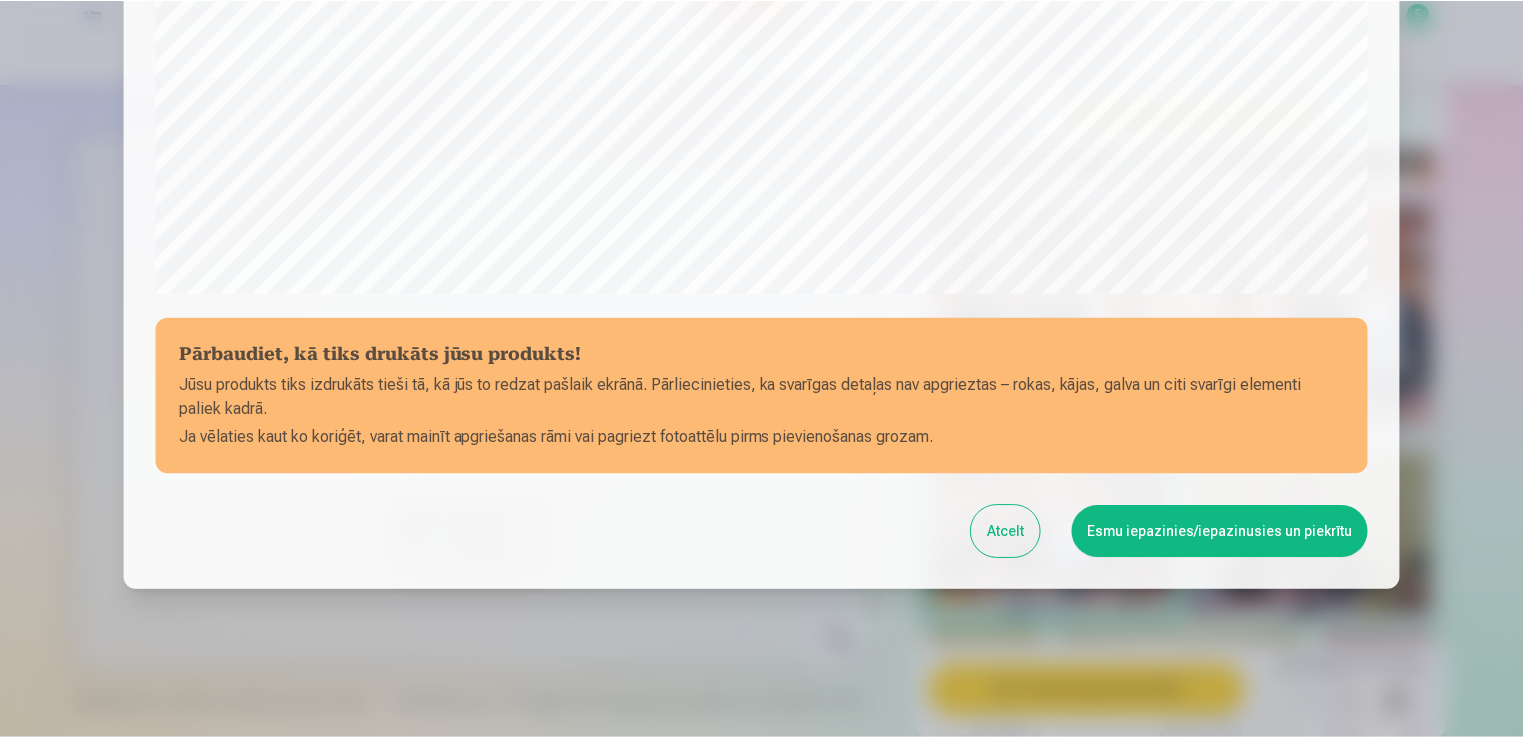scroll, scrollTop: 701, scrollLeft: 0, axis: vertical 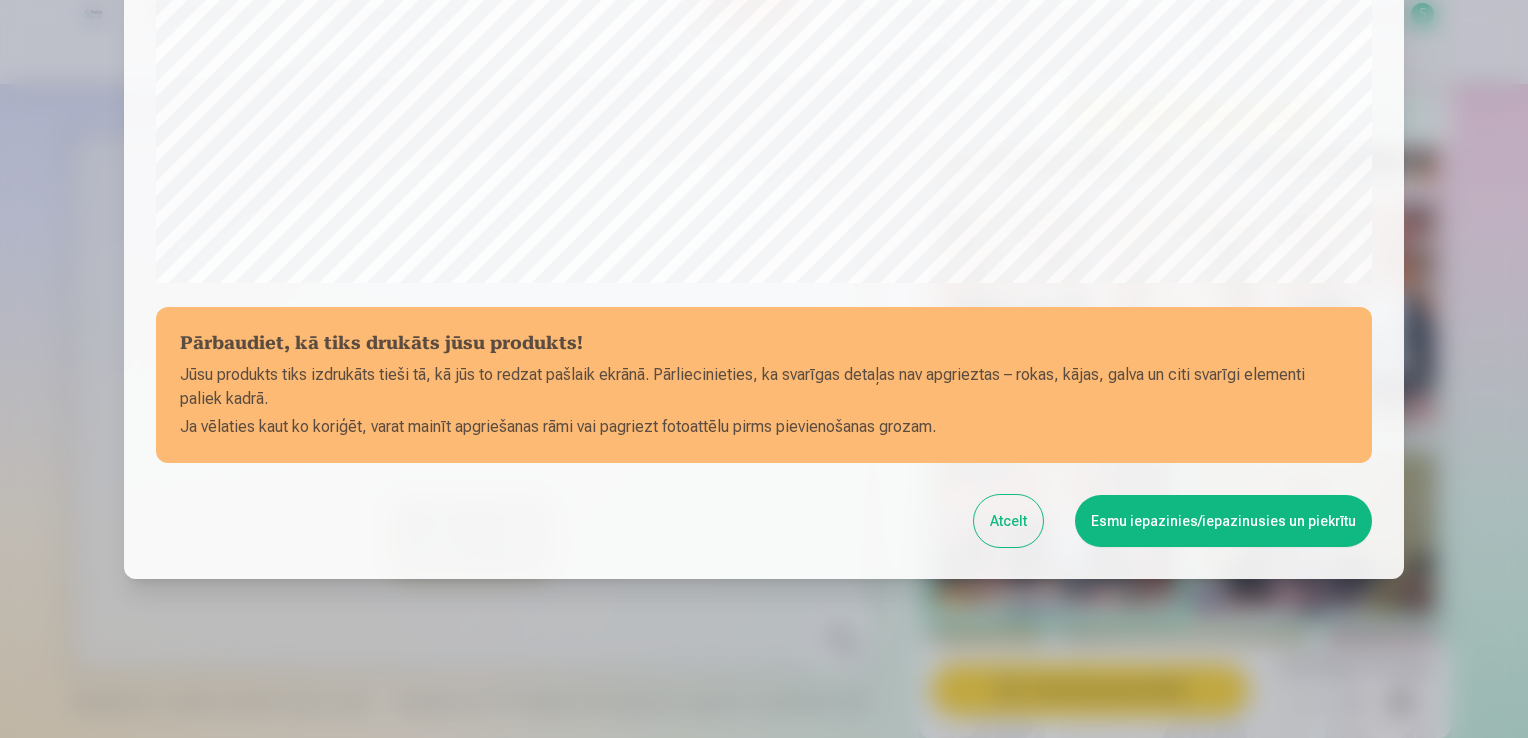 click on "Esmu iepazinies/iepazinusies un piekrītu" at bounding box center [1223, 521] 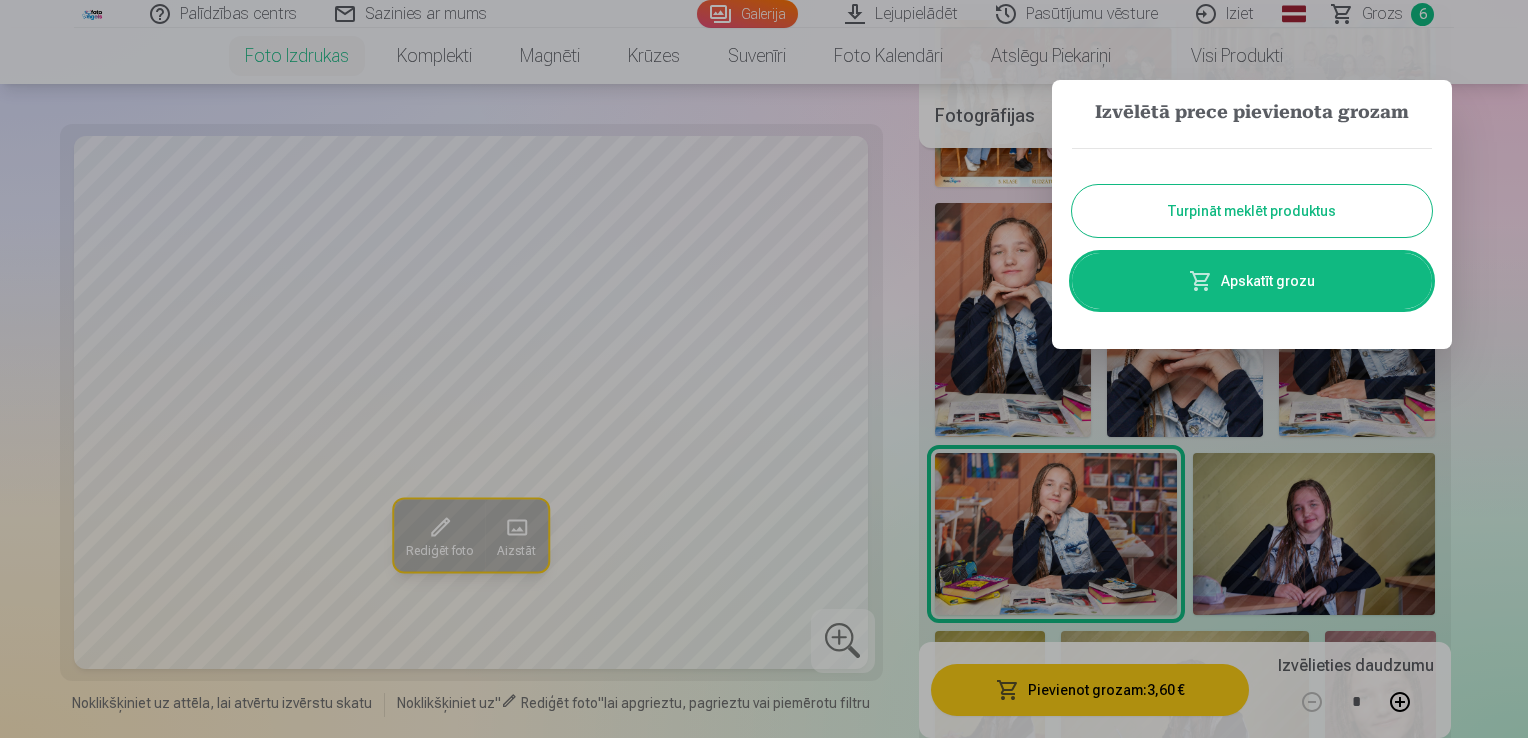 click on "Turpināt meklēt produktus" at bounding box center [1252, 211] 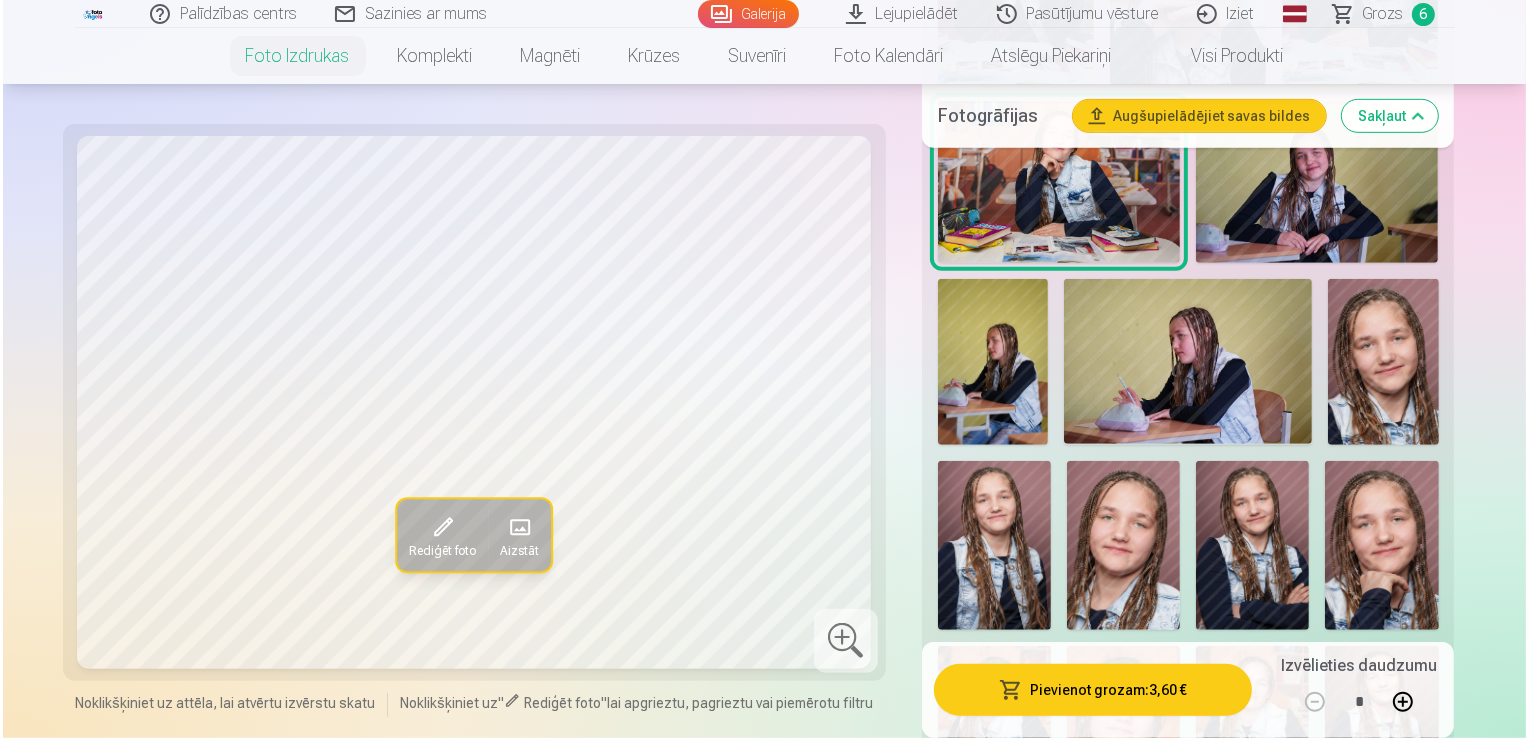 scroll, scrollTop: 1200, scrollLeft: 0, axis: vertical 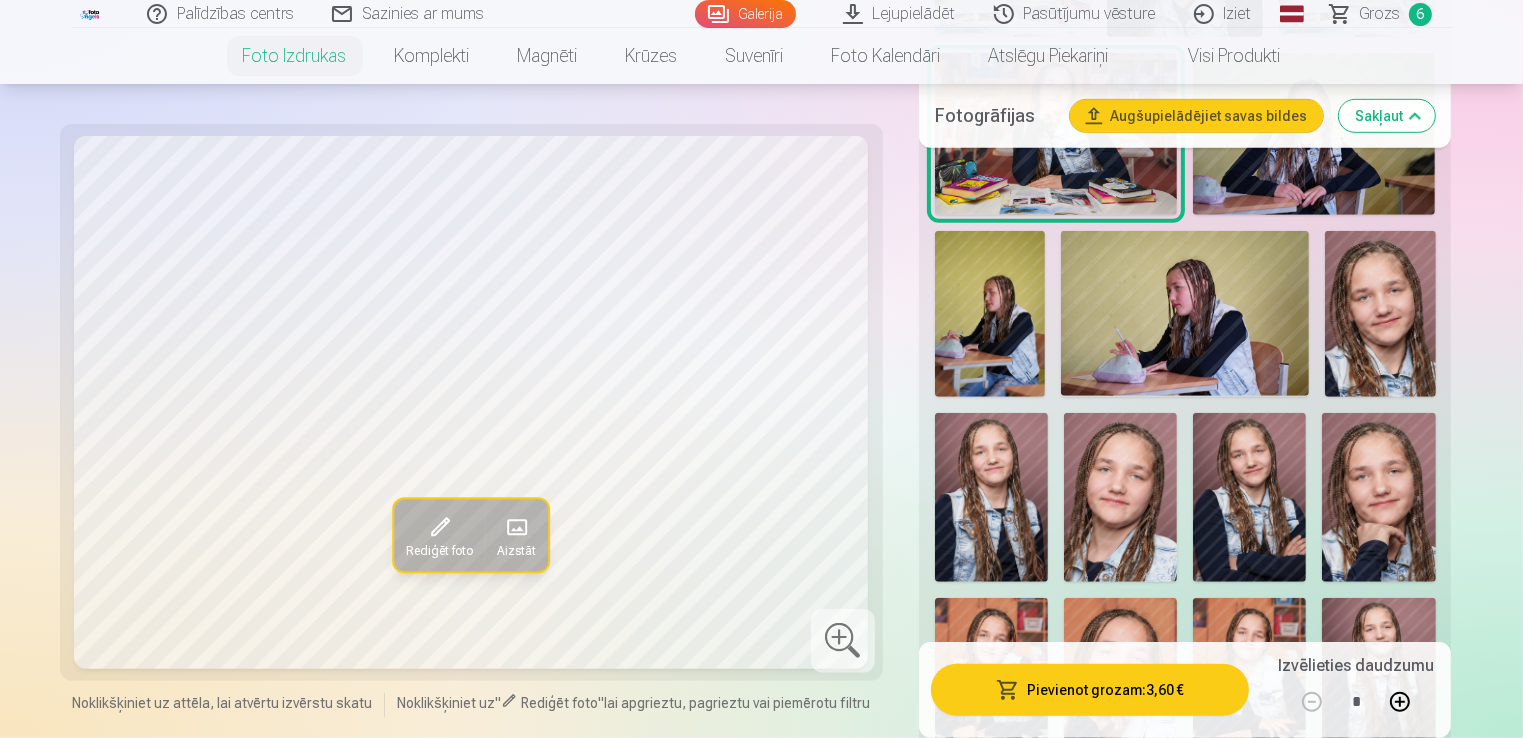 click at bounding box center [1249, 498] 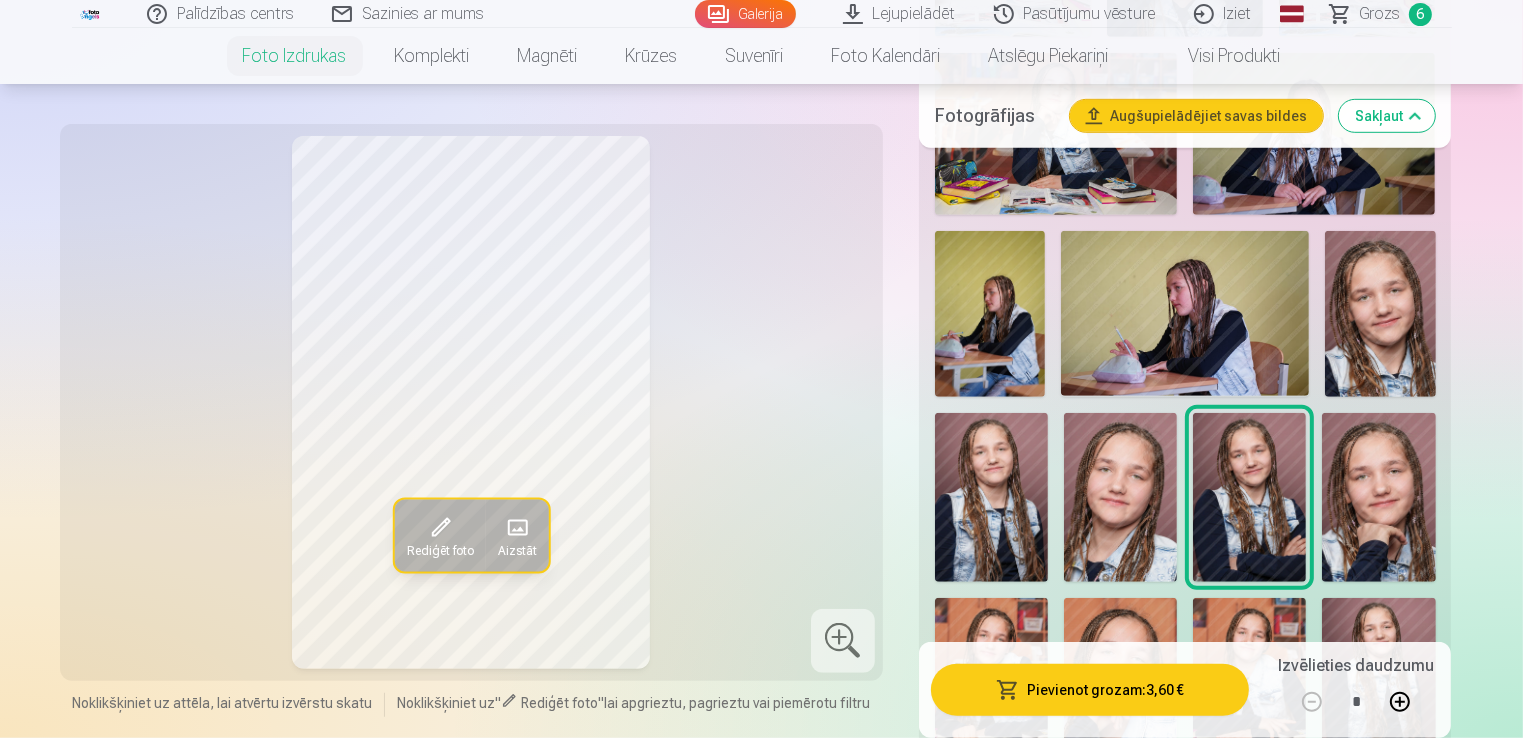 click on "Pievienot grozam :  3,60 €" at bounding box center (1090, 690) 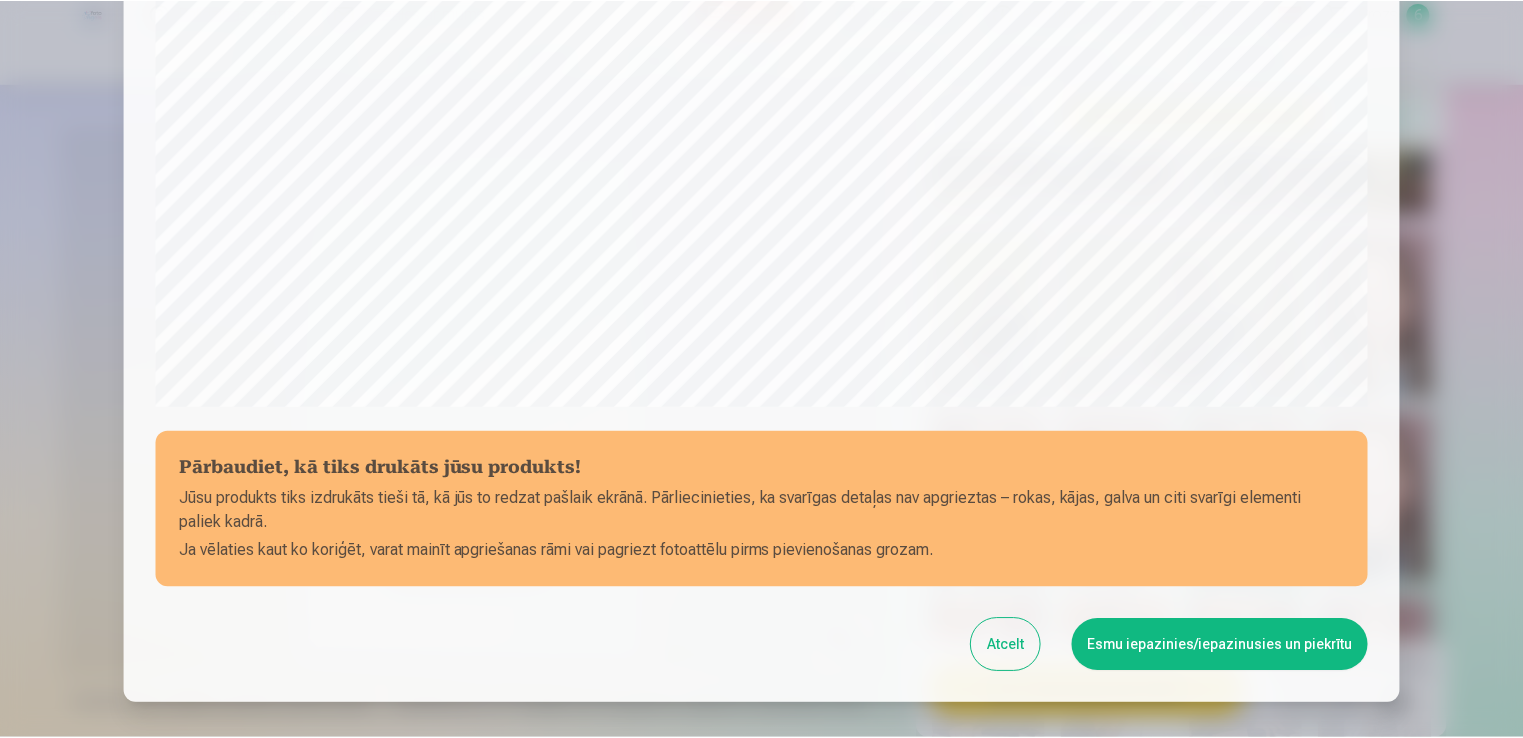 scroll, scrollTop: 701, scrollLeft: 0, axis: vertical 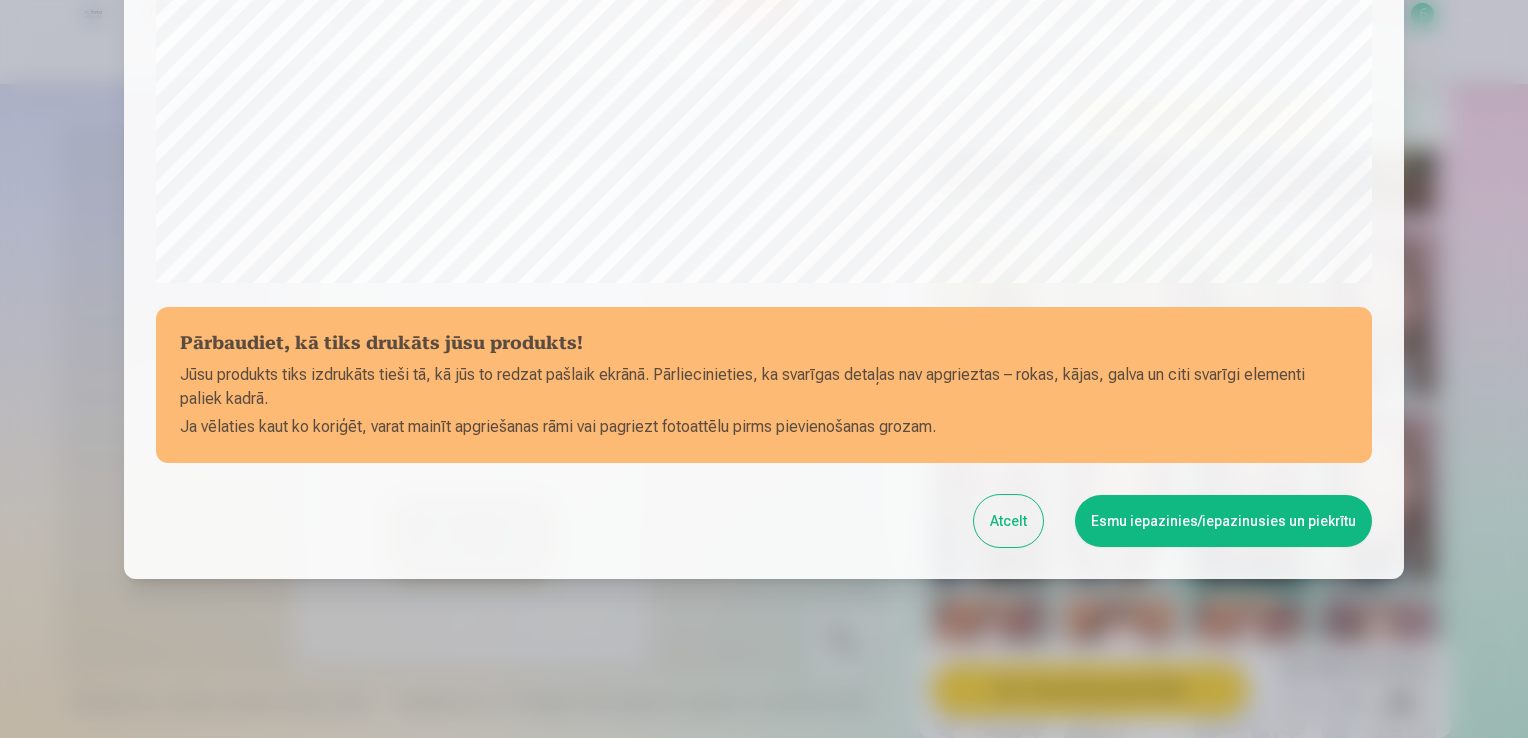 click on "Esmu iepazinies/iepazinusies un piekrītu" at bounding box center [1223, 521] 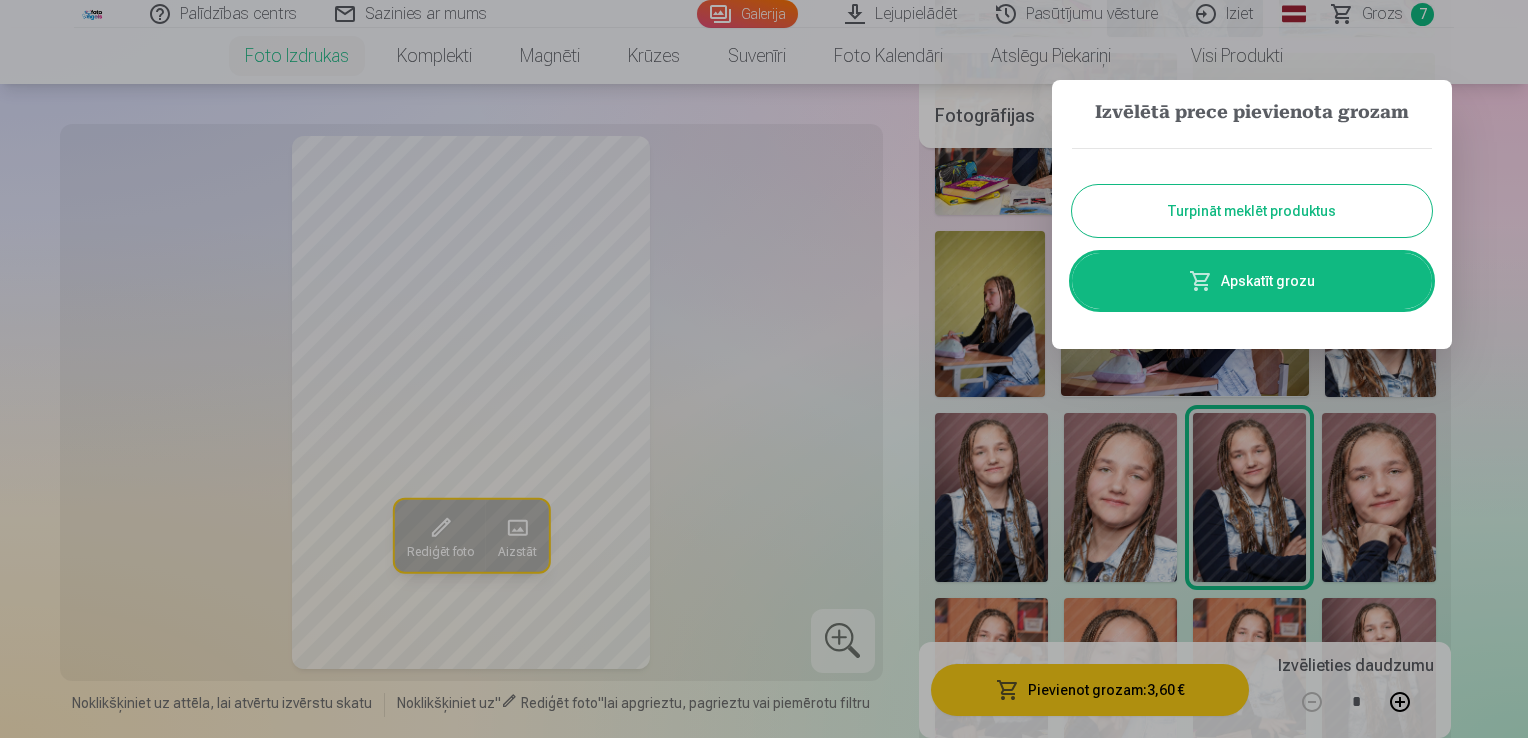 click on "Turpināt meklēt produktus" at bounding box center [1252, 211] 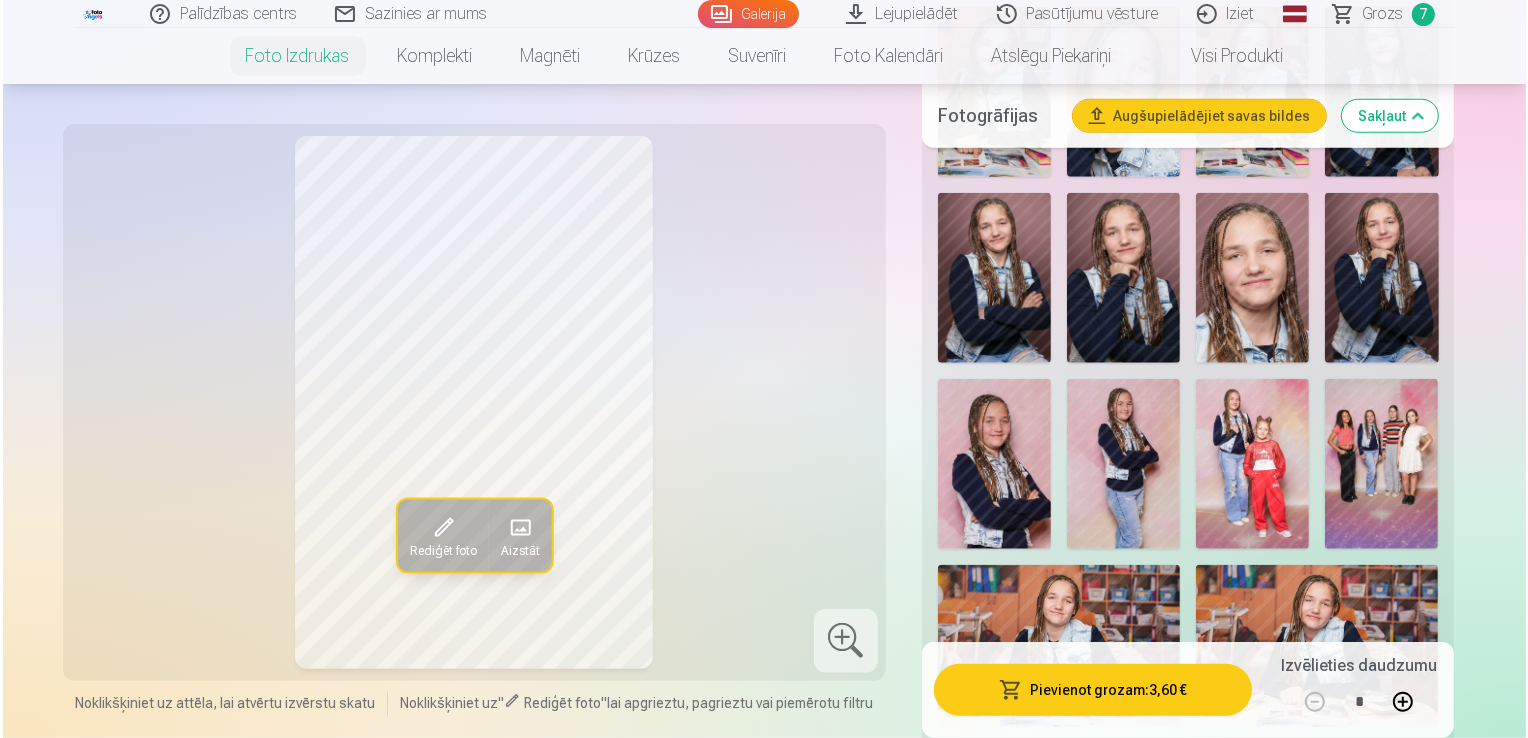 scroll, scrollTop: 1800, scrollLeft: 0, axis: vertical 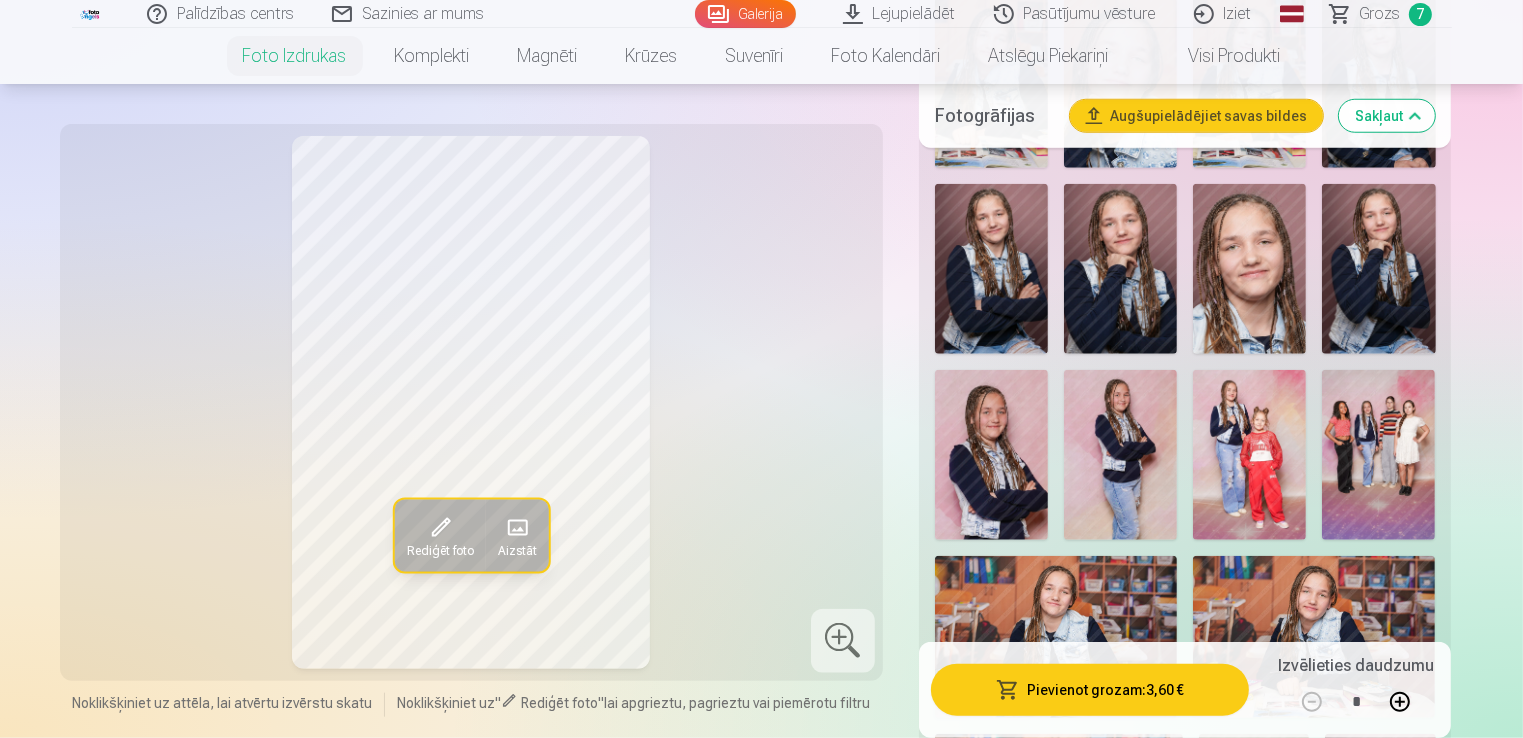 click at bounding box center (1249, 455) 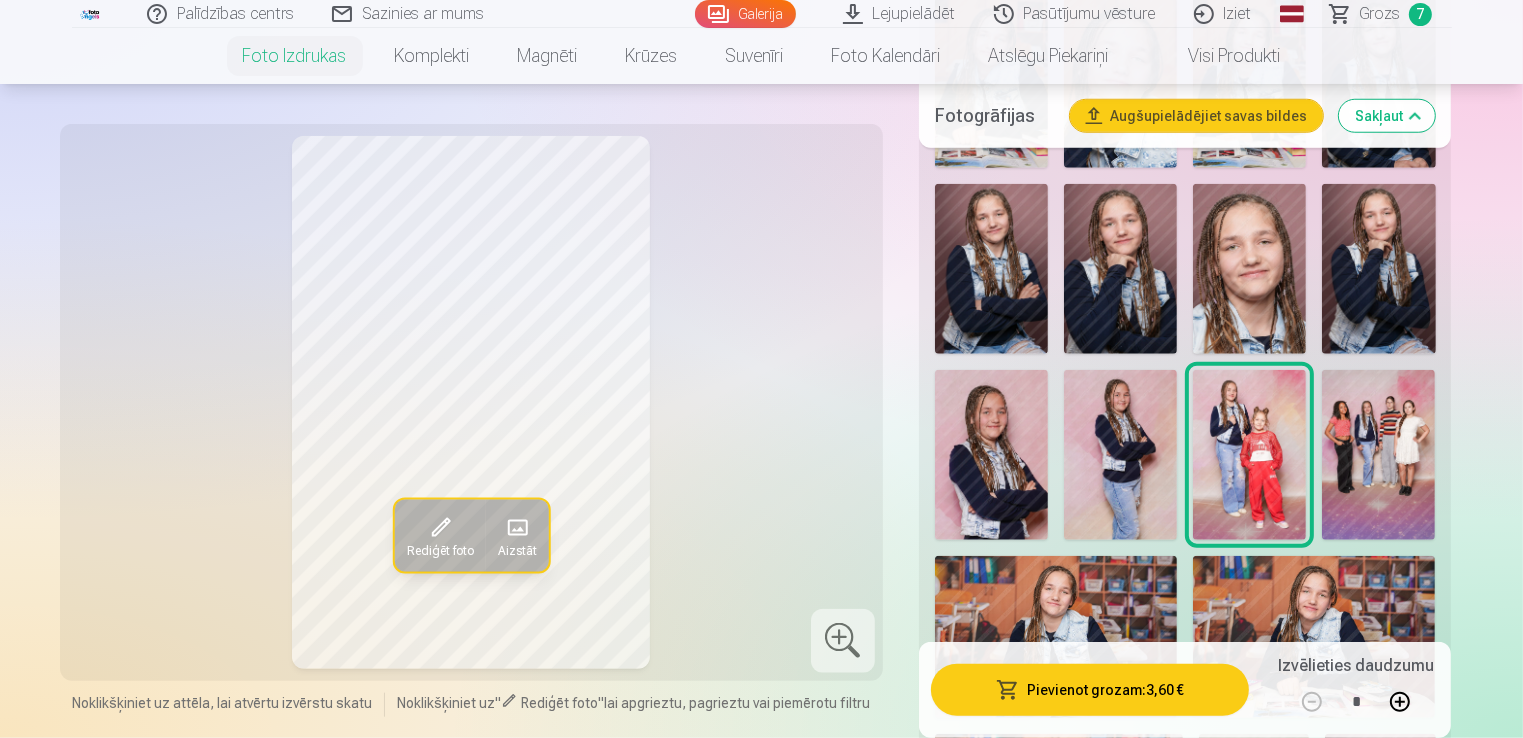 click on "Pievienot grozam :  3,60 €" at bounding box center (1090, 690) 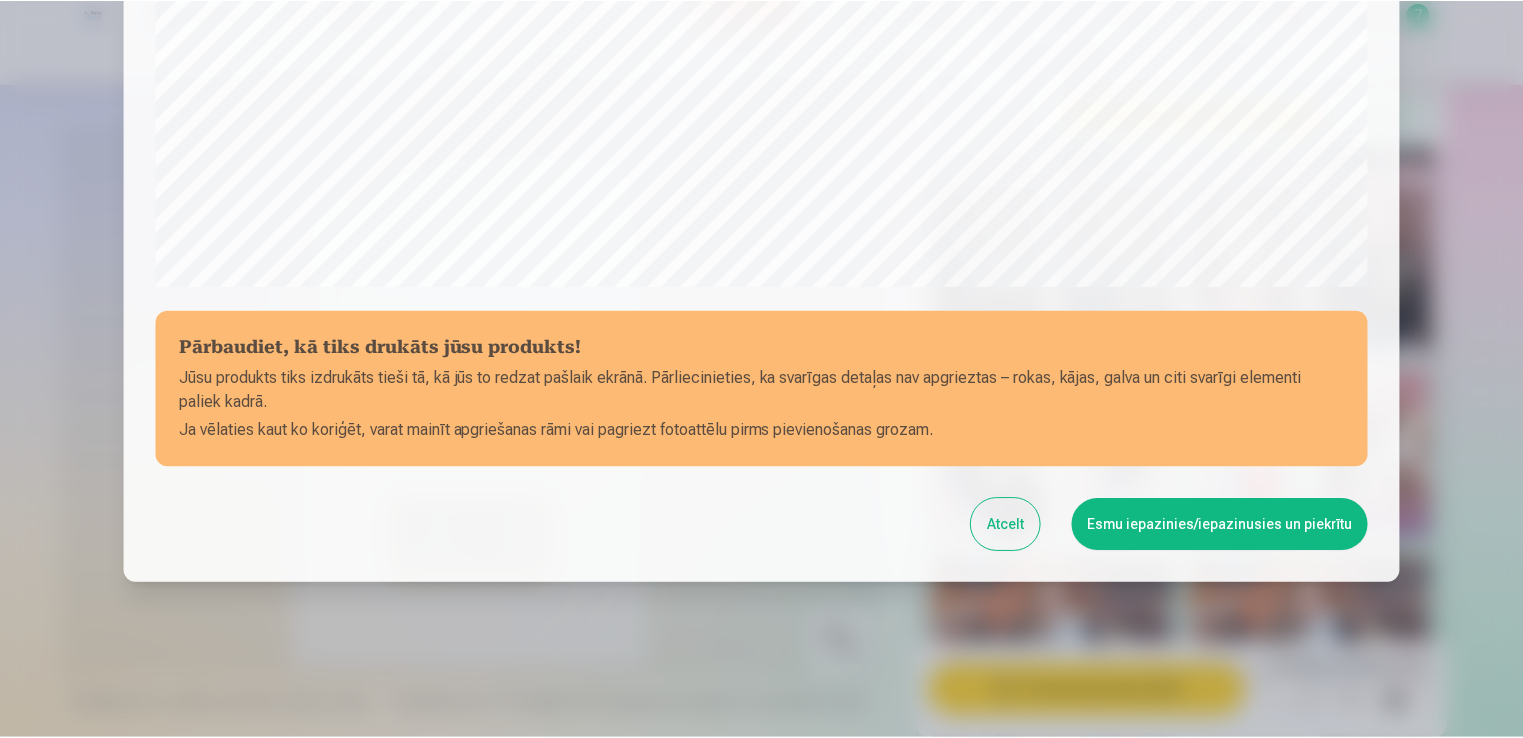 scroll, scrollTop: 701, scrollLeft: 0, axis: vertical 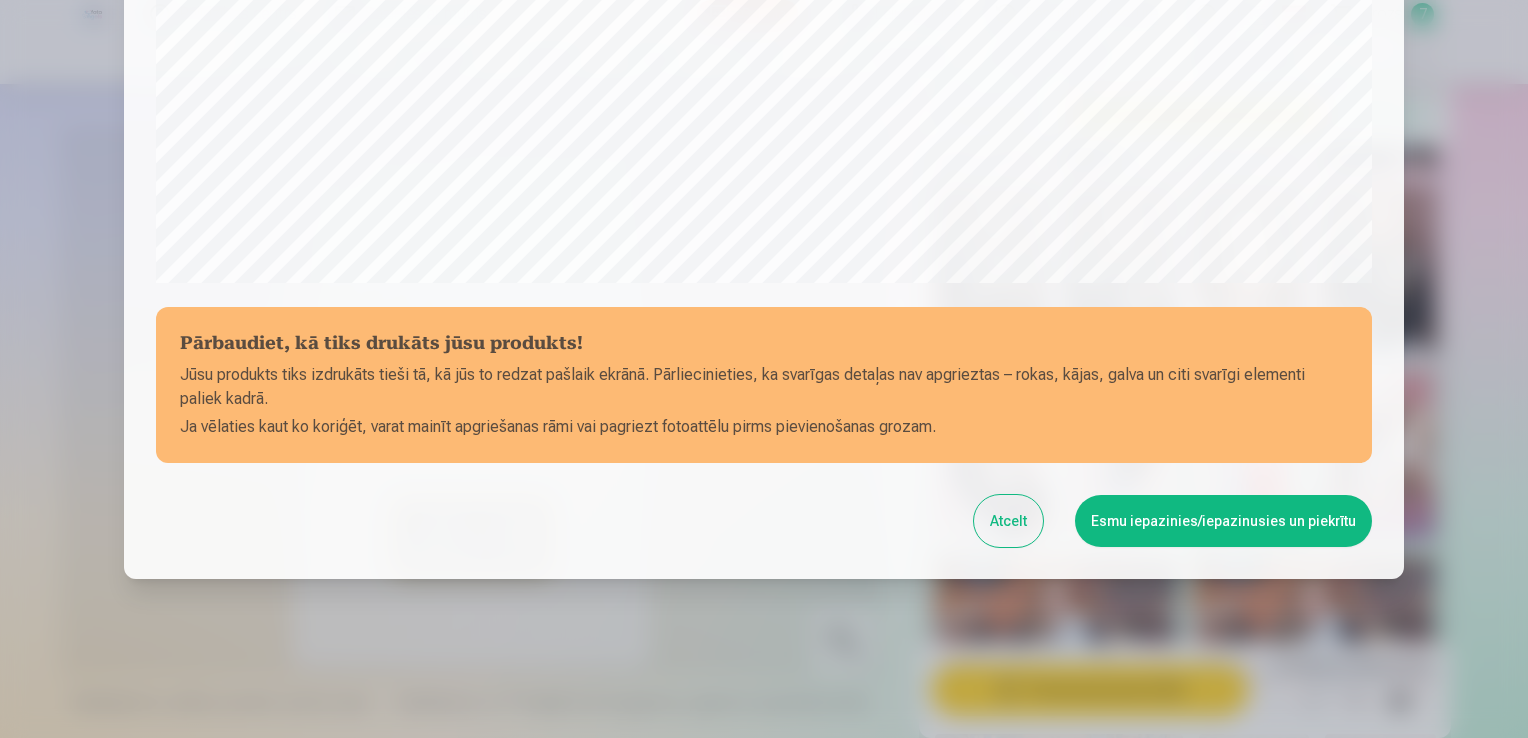 click on "Esmu iepazinies/iepazinusies un piekrītu" at bounding box center [1223, 521] 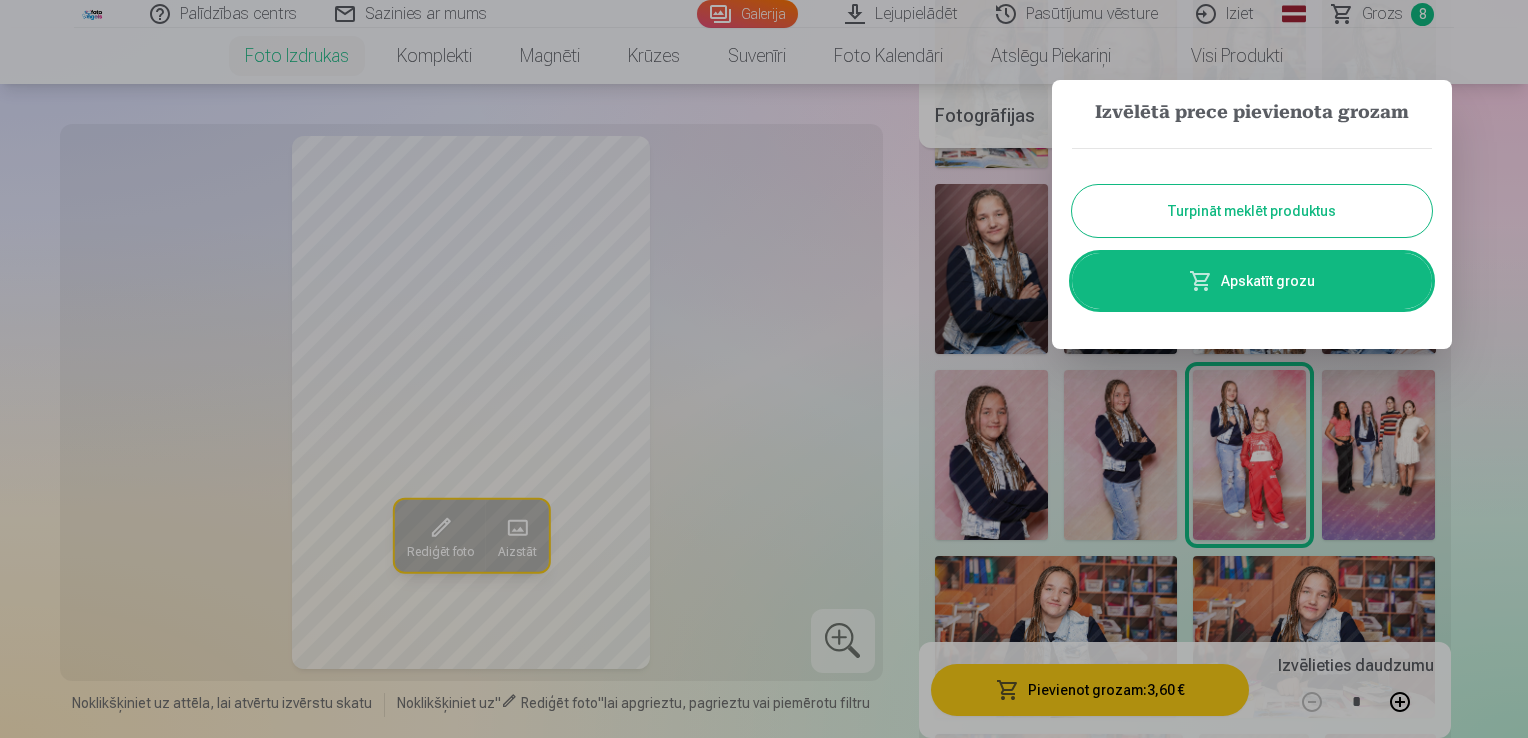 click on "Turpināt meklēt produktus" at bounding box center (1252, 211) 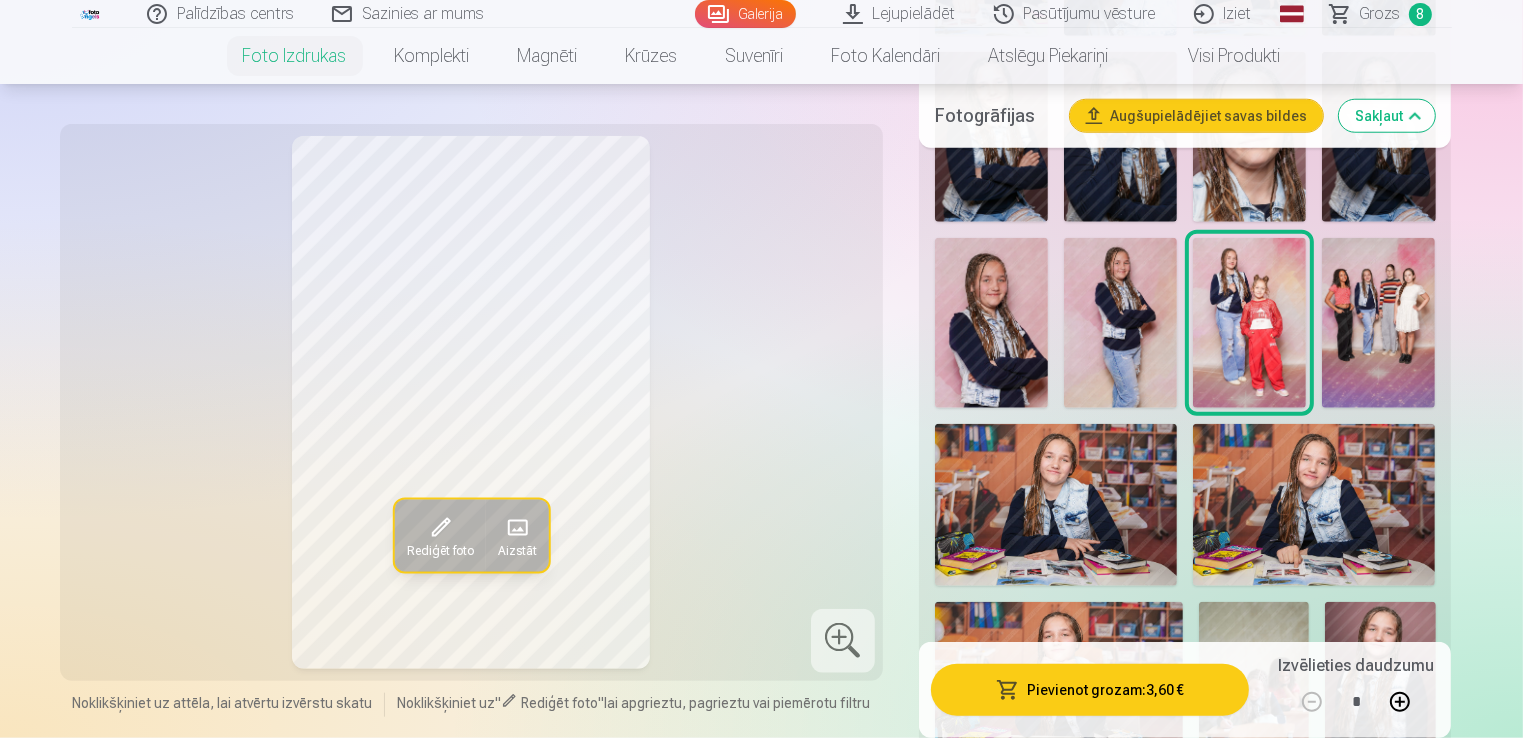 scroll, scrollTop: 1900, scrollLeft: 0, axis: vertical 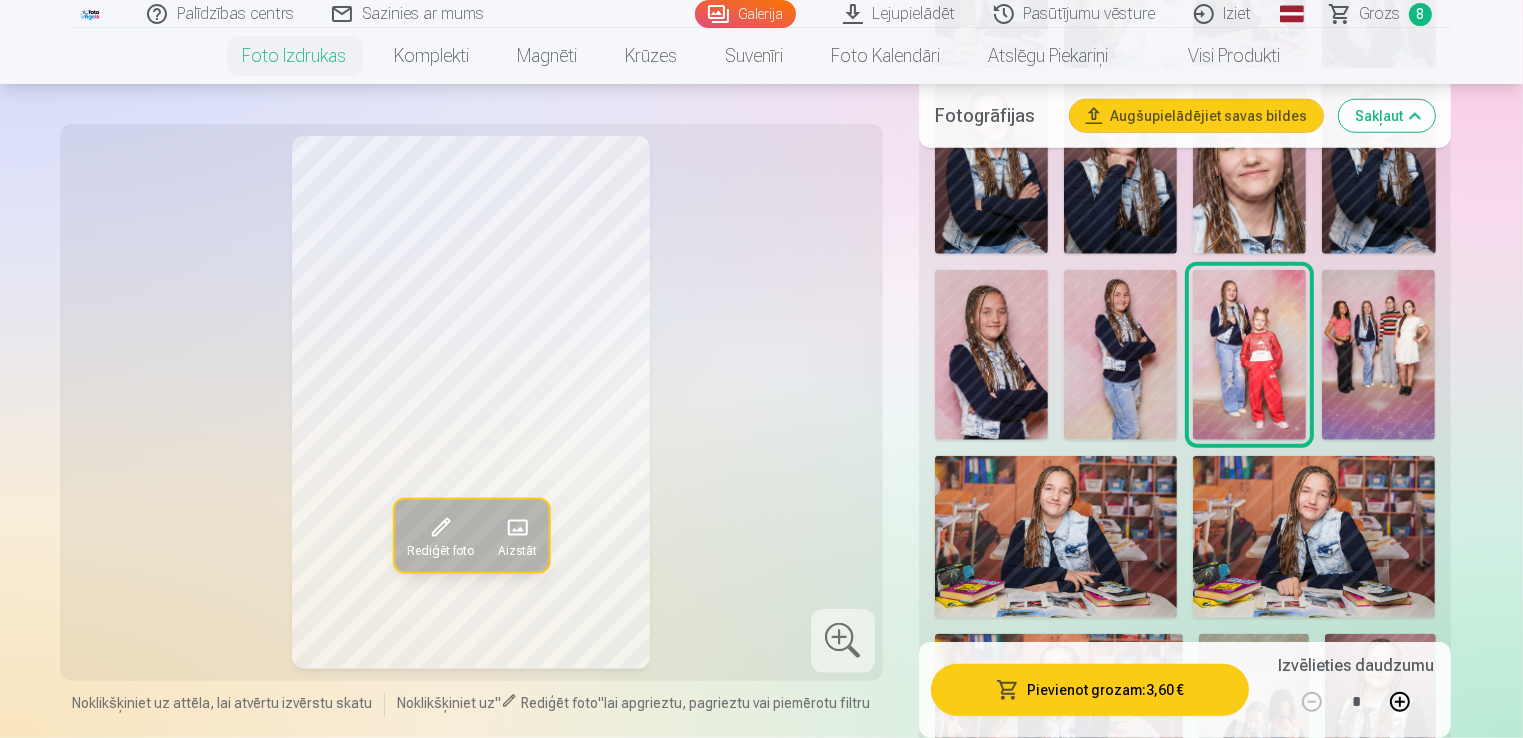 click at bounding box center [1378, 355] 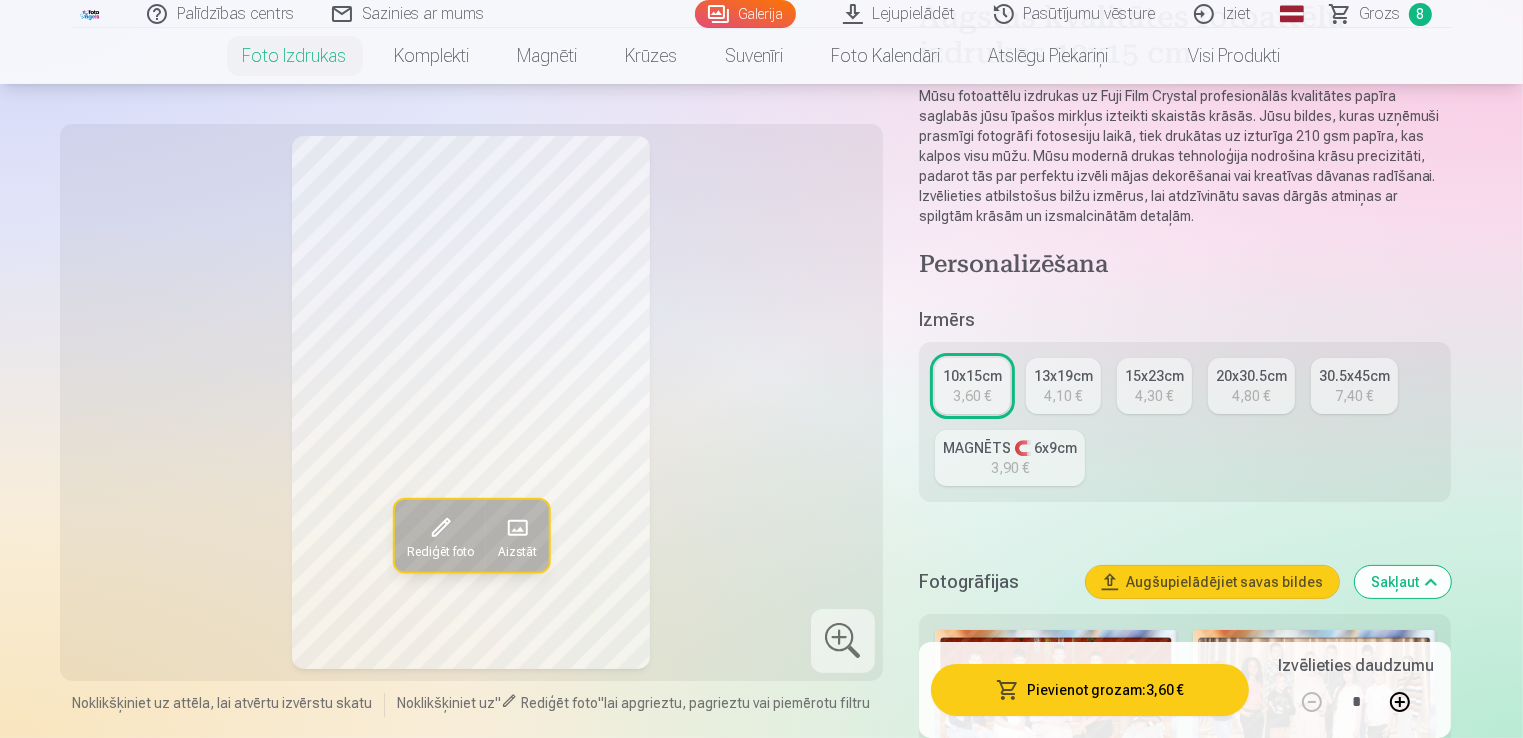 scroll, scrollTop: 200, scrollLeft: 0, axis: vertical 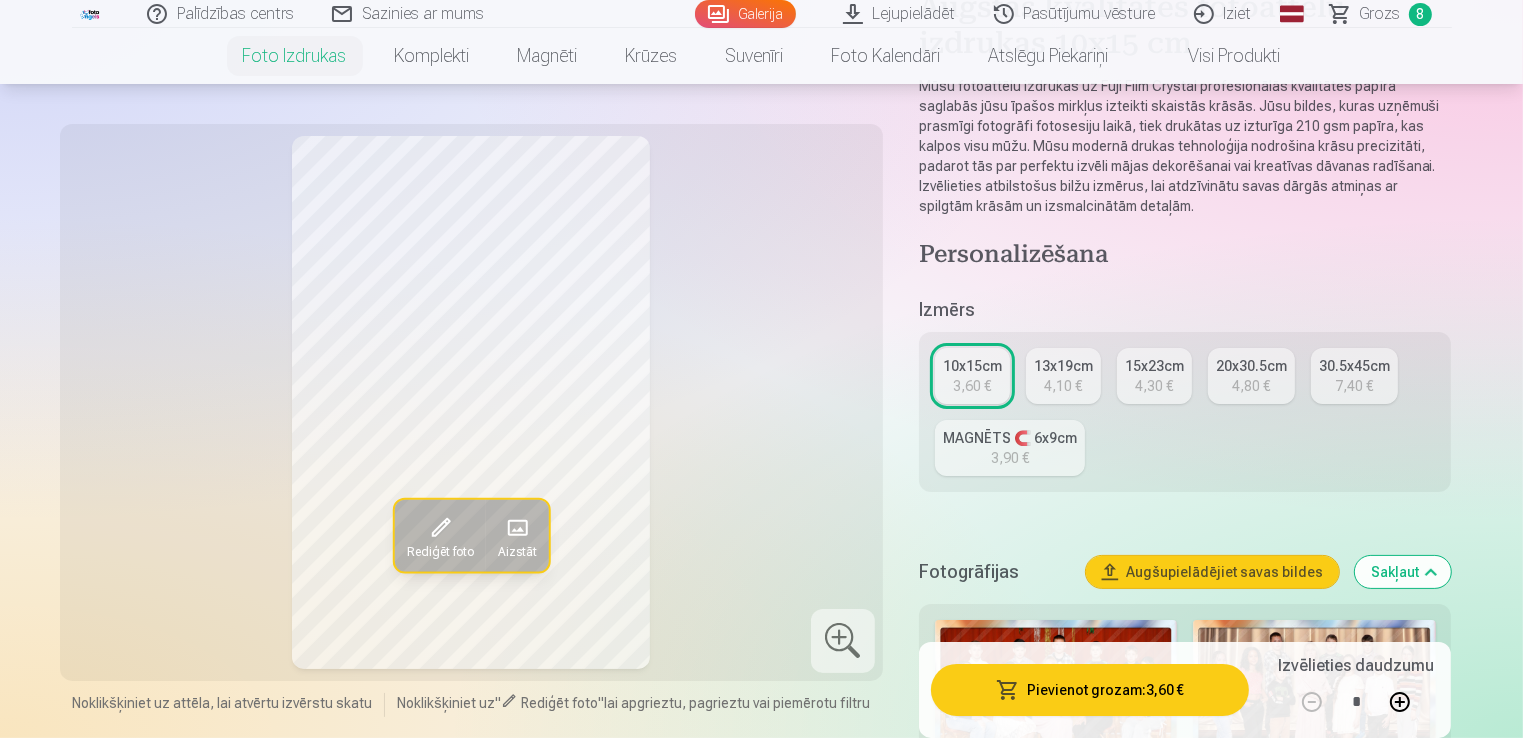click on "4,10 €" at bounding box center [1063, 386] 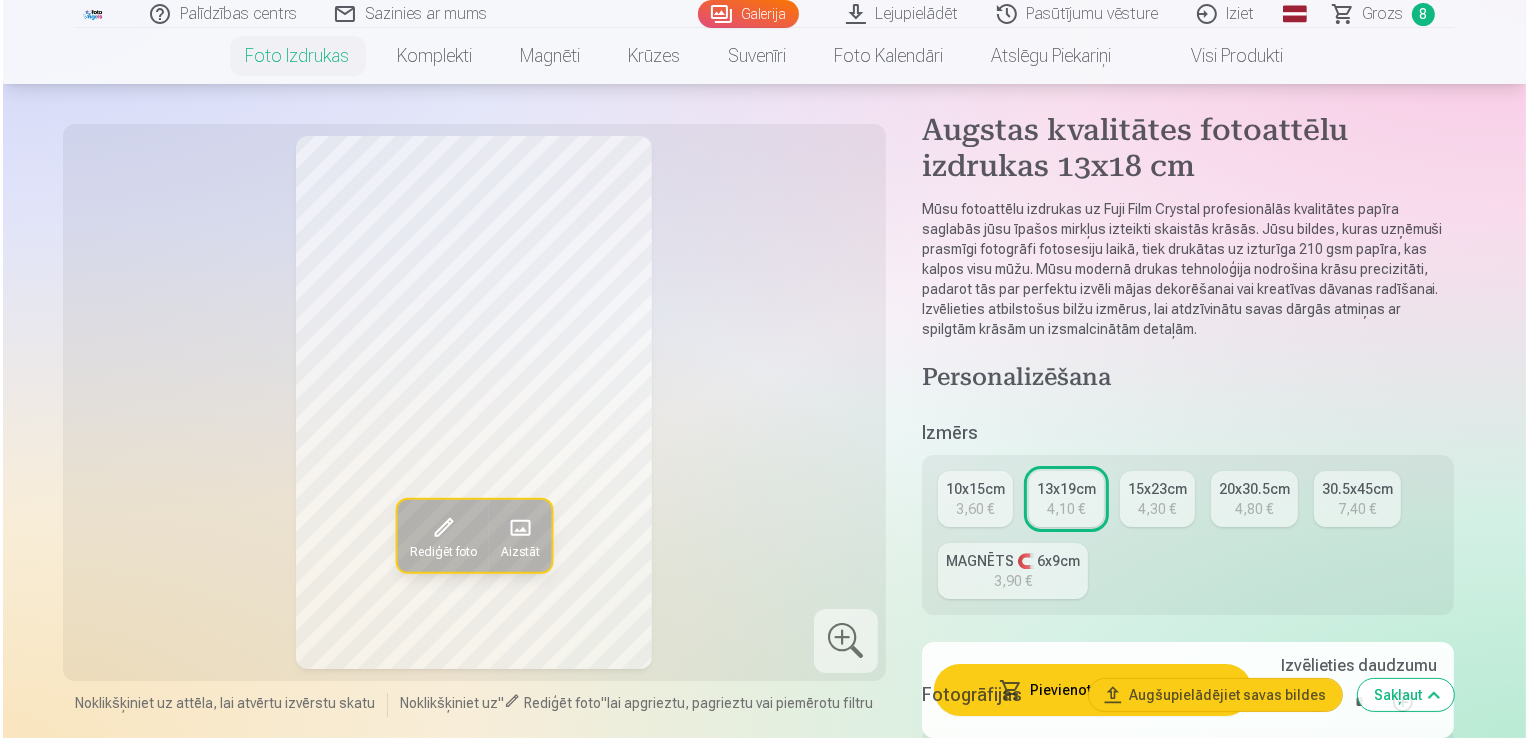 scroll, scrollTop: 200, scrollLeft: 0, axis: vertical 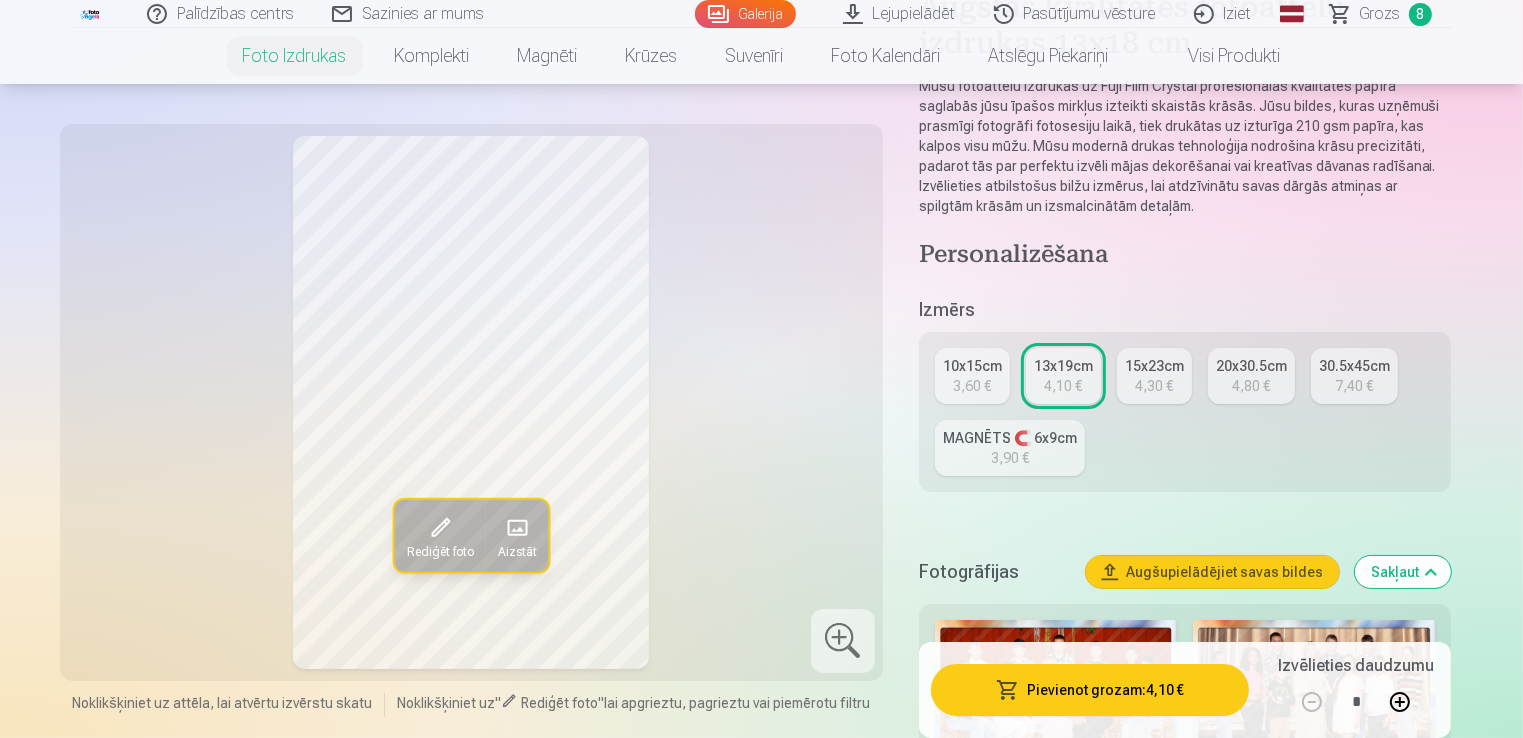 click on "Pievienot grozam :  4,10 €" at bounding box center (1090, 690) 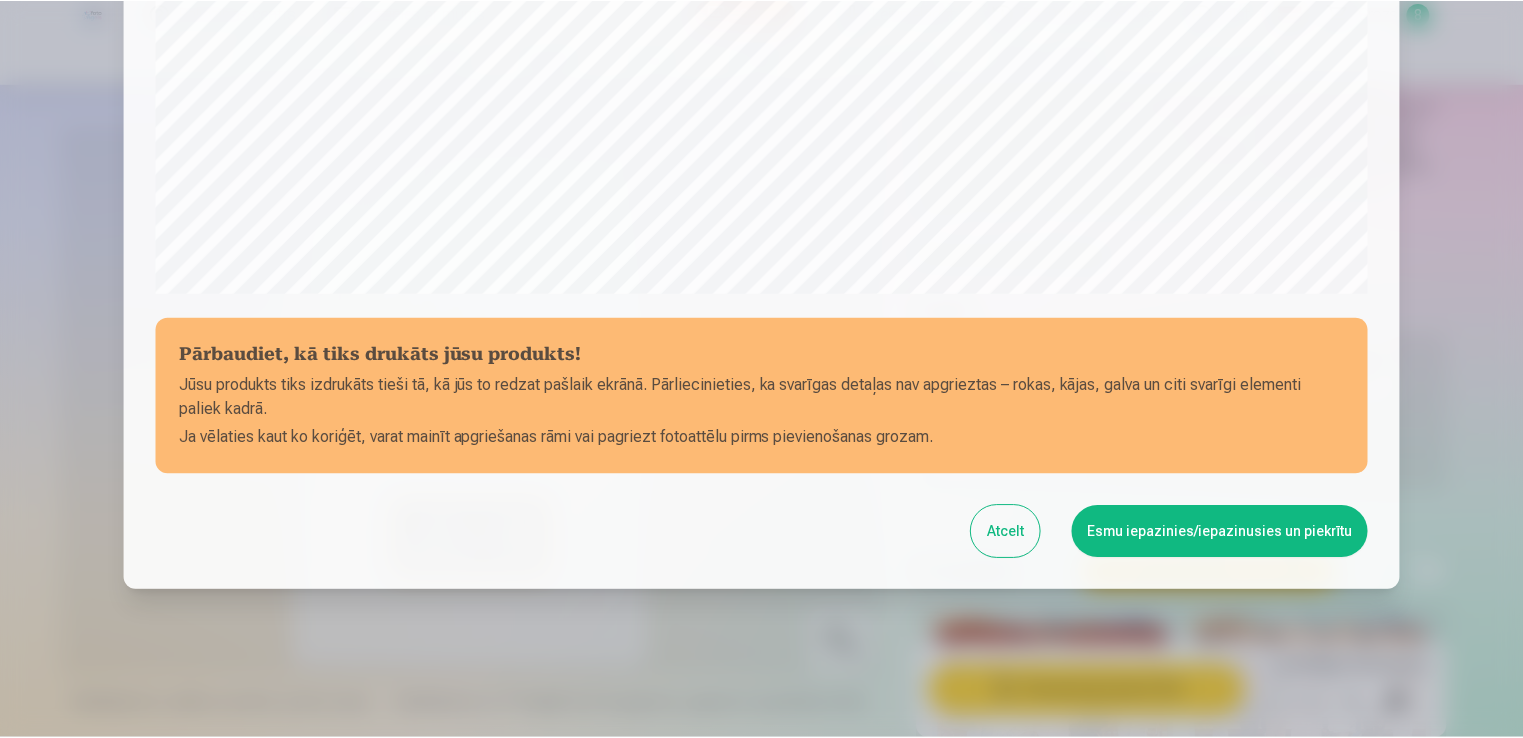 scroll, scrollTop: 701, scrollLeft: 0, axis: vertical 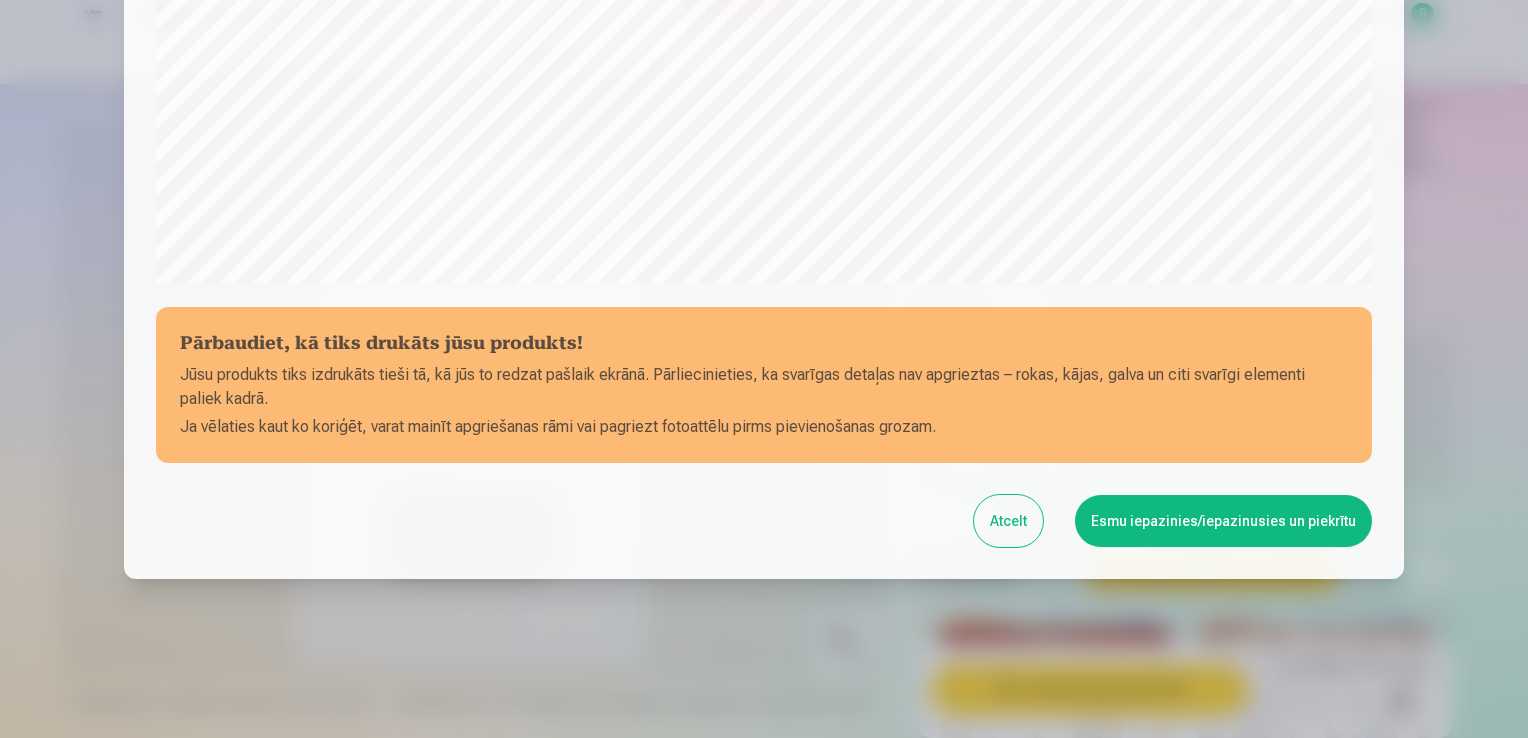 click on "Esmu iepazinies/iepazinusies un piekrītu" at bounding box center (1223, 521) 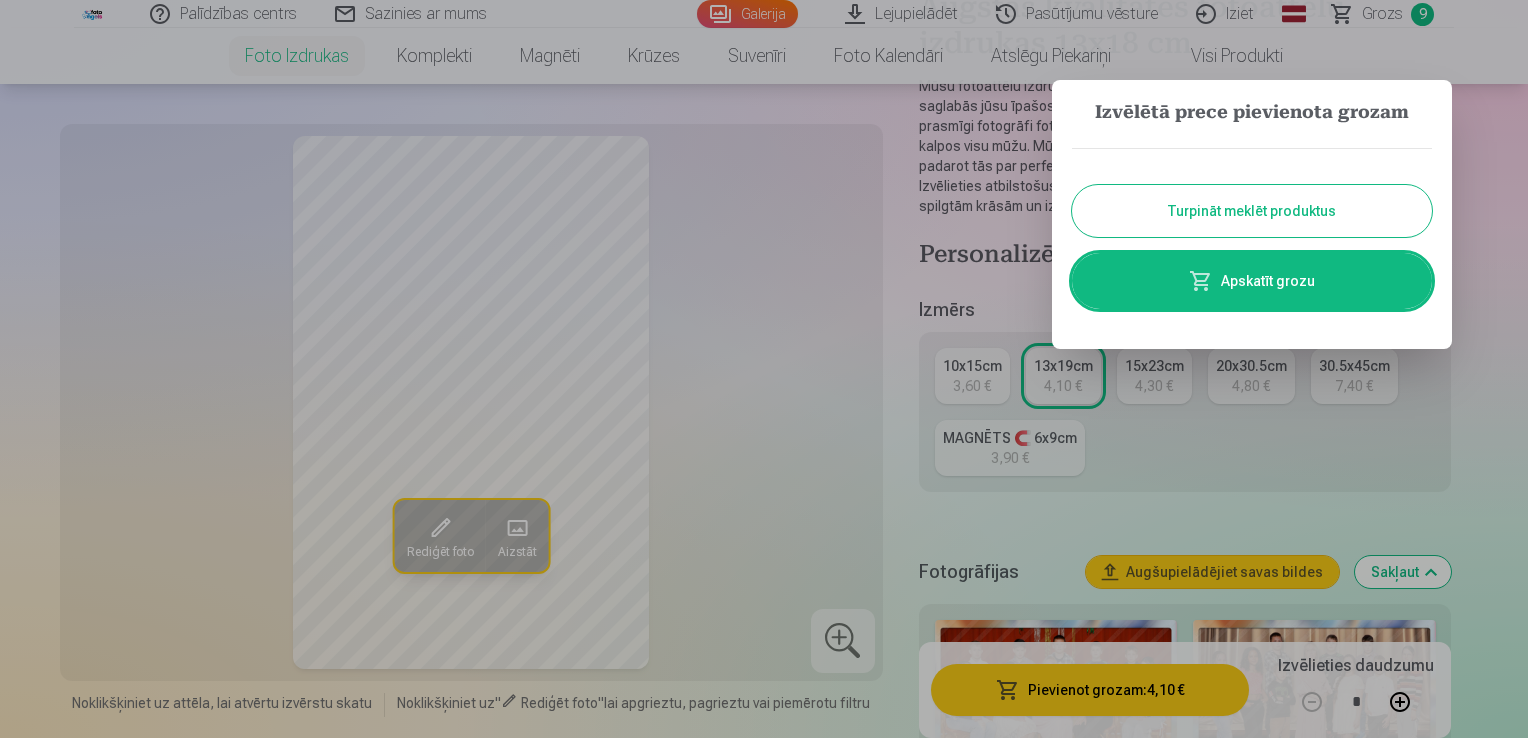 click on "Turpināt meklēt produktus" at bounding box center [1252, 211] 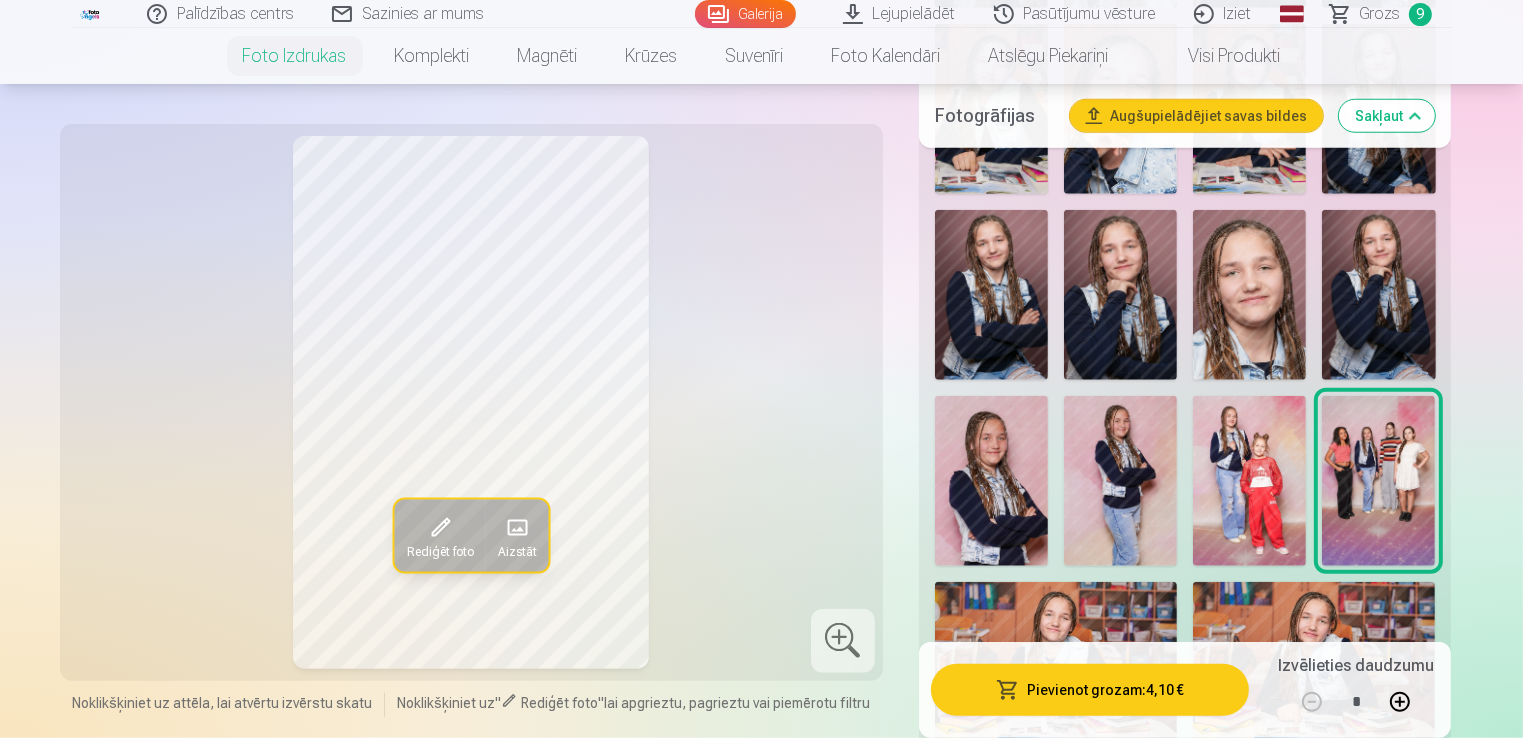 scroll, scrollTop: 1900, scrollLeft: 0, axis: vertical 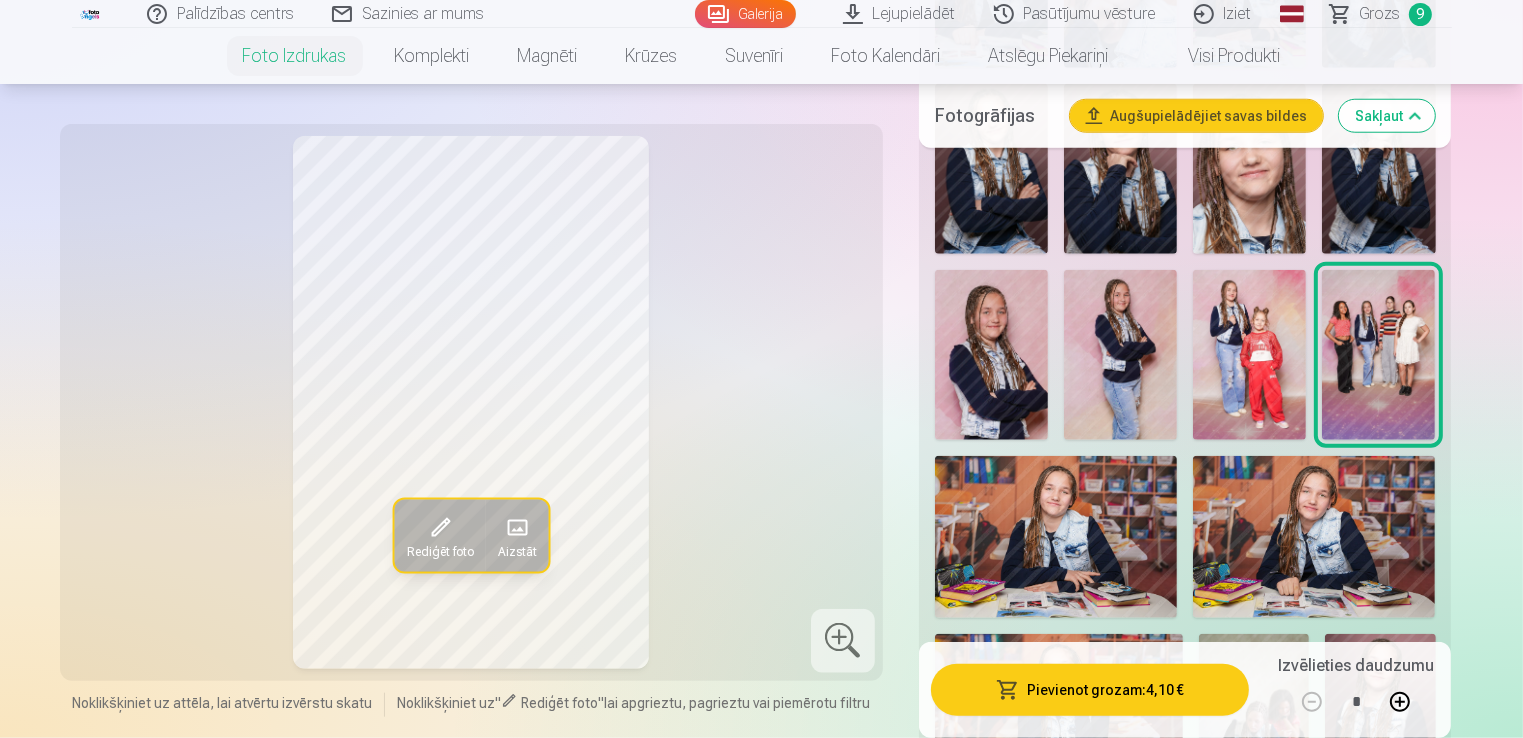 click at bounding box center (1249, 355) 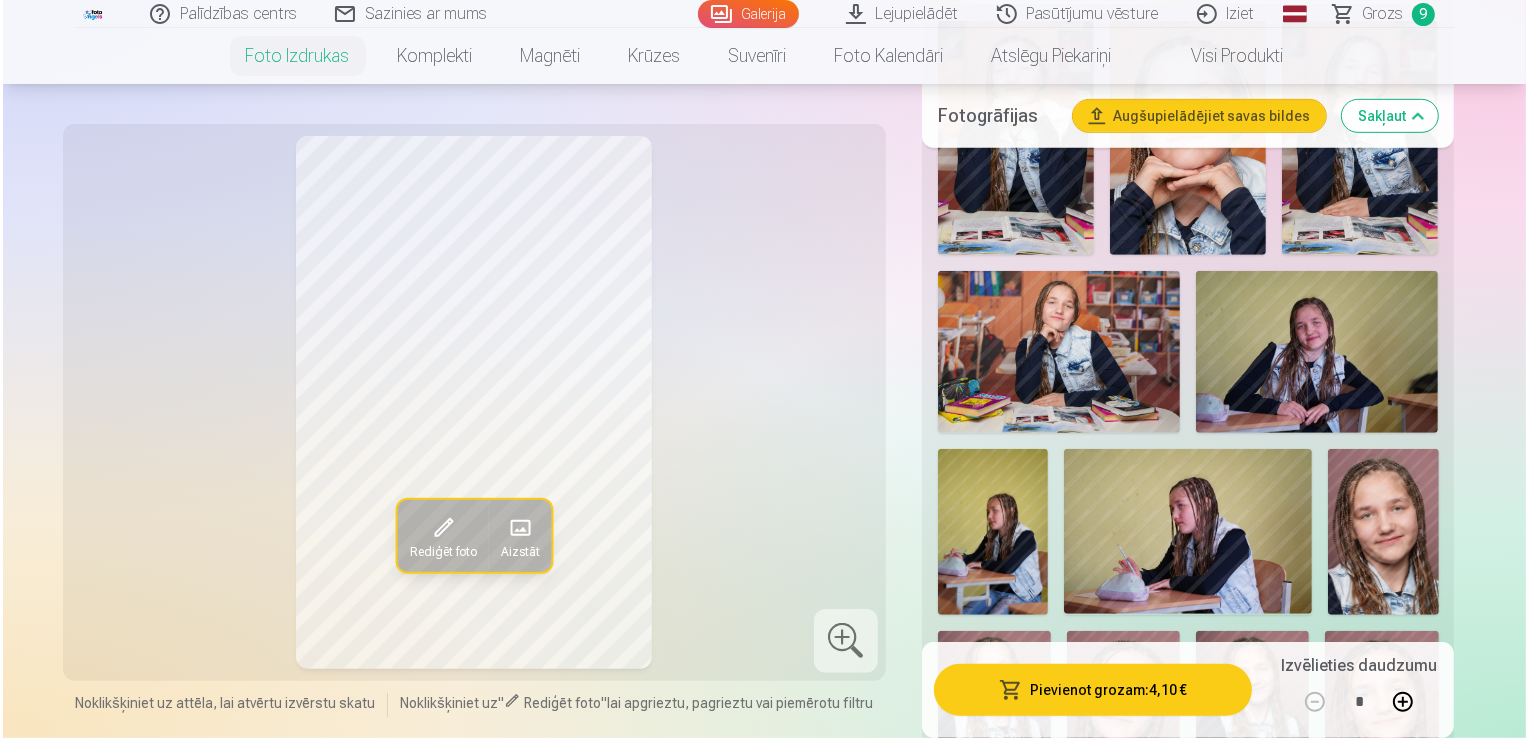 scroll, scrollTop: 1000, scrollLeft: 0, axis: vertical 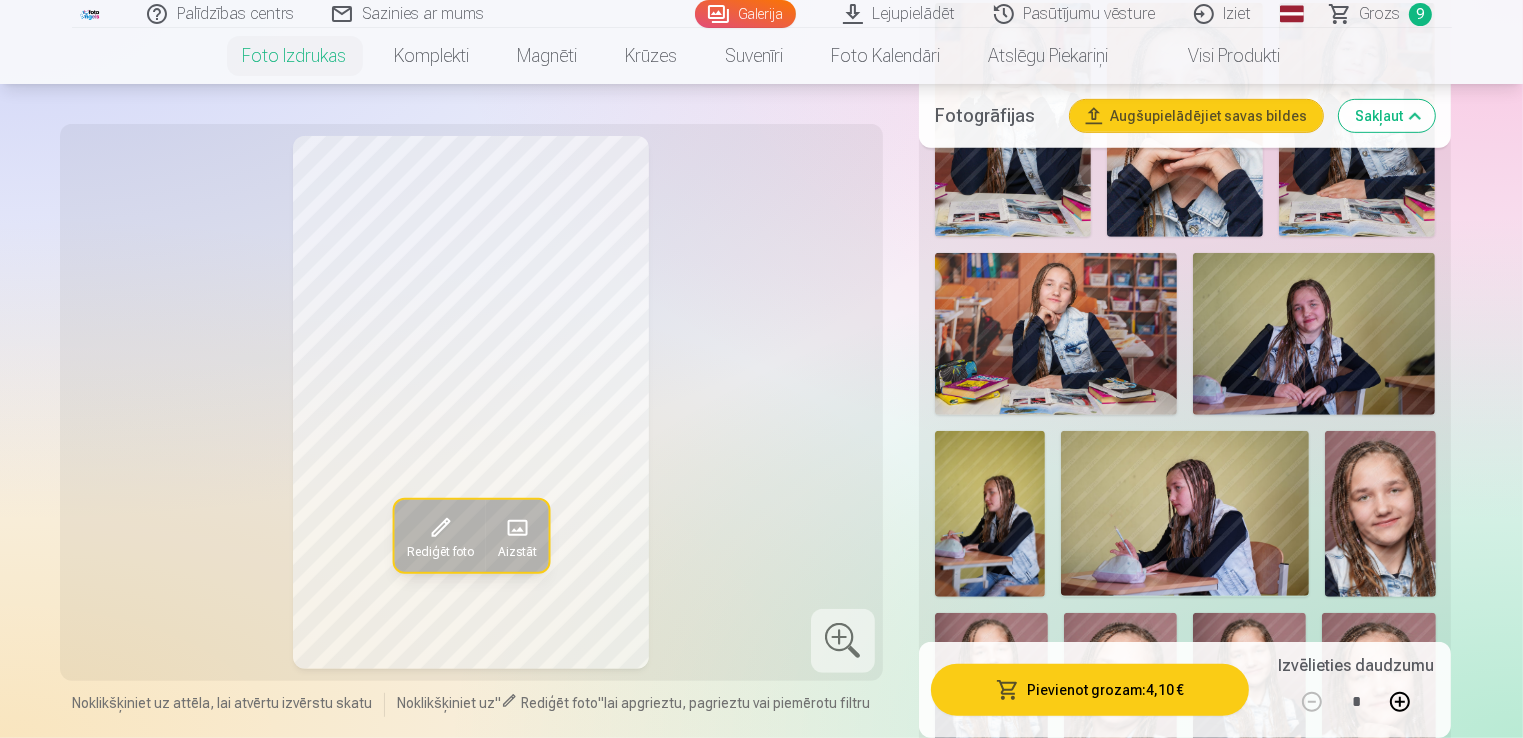 click on "Pievienot grozam :  4,10 €" at bounding box center [1090, 690] 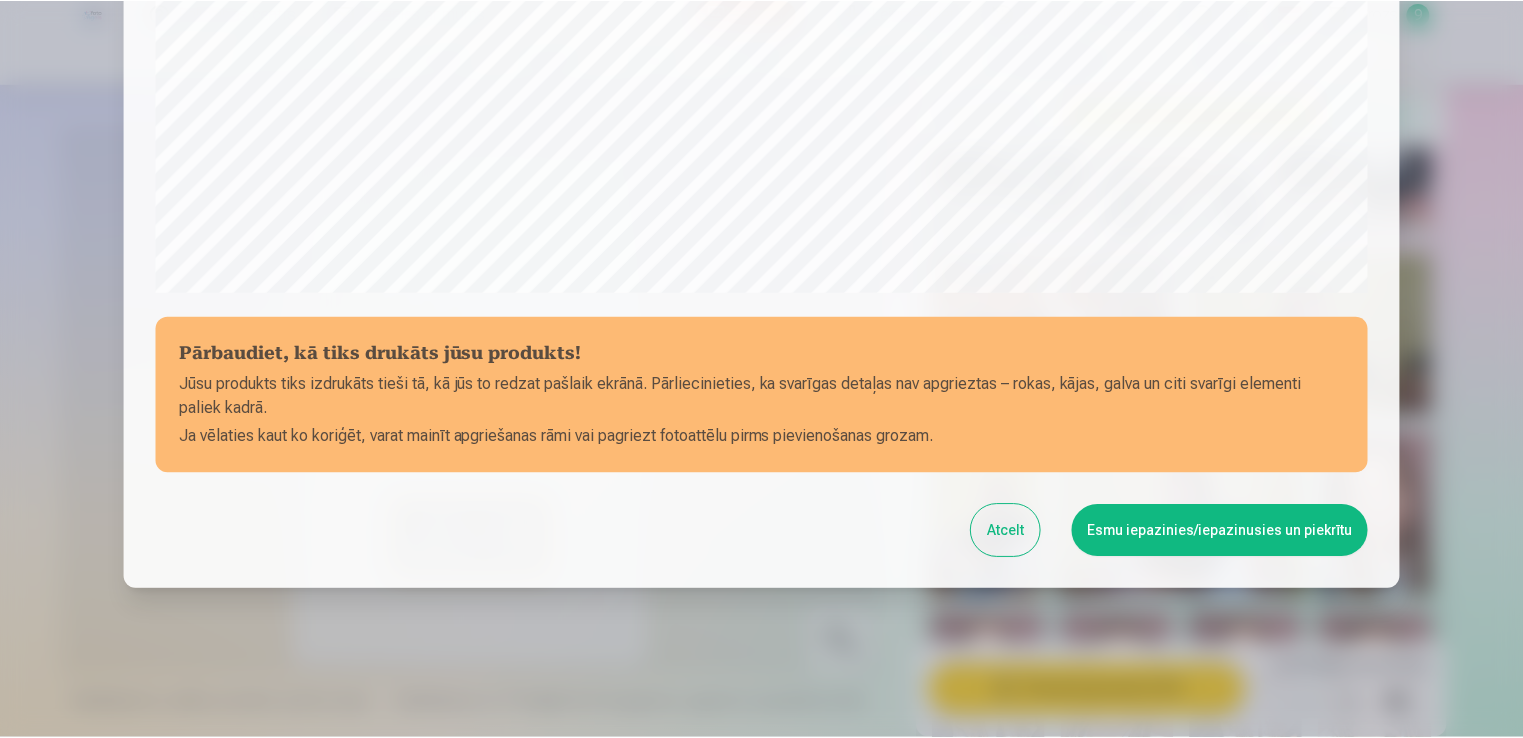 scroll, scrollTop: 701, scrollLeft: 0, axis: vertical 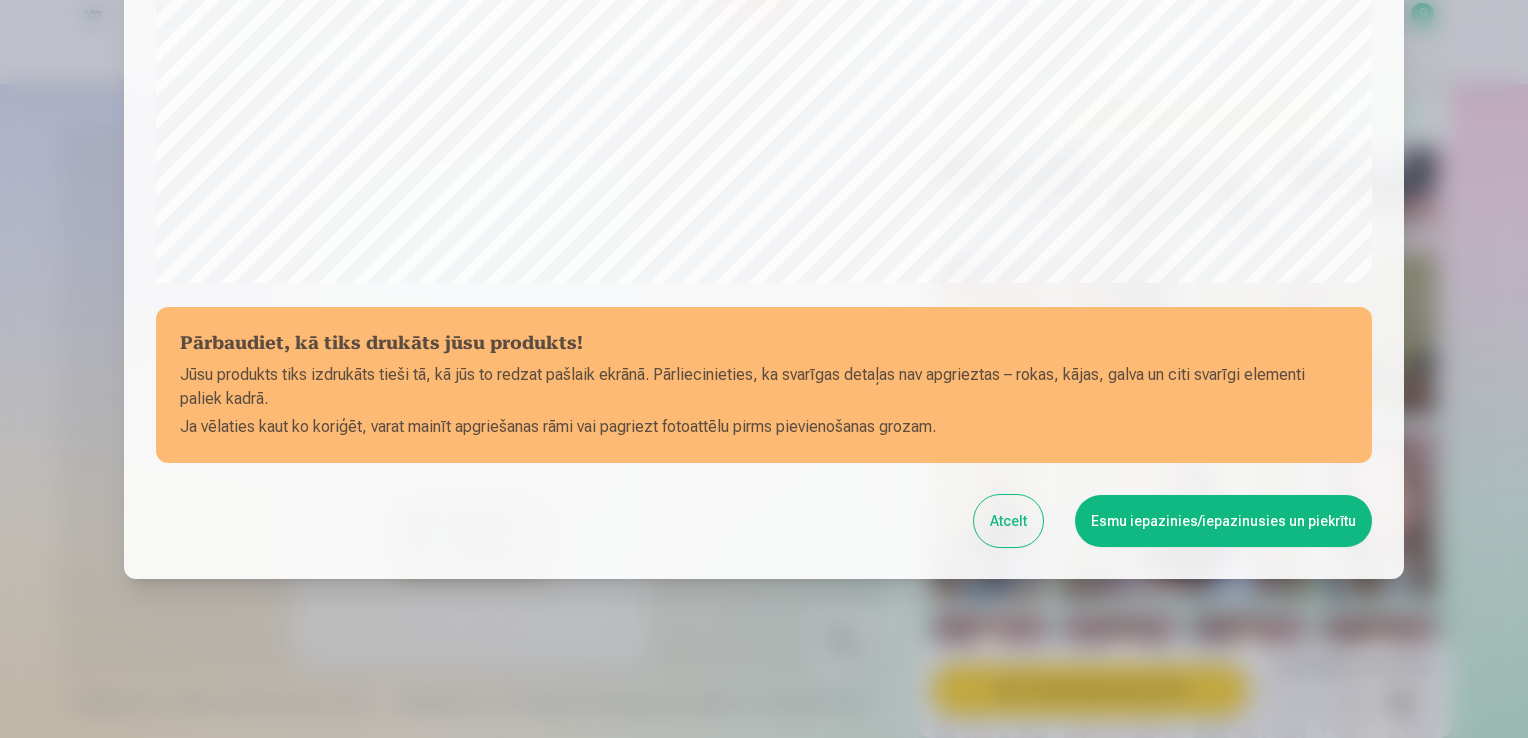 click on "Esmu iepazinies/iepazinusies un piekrītu" at bounding box center (1223, 521) 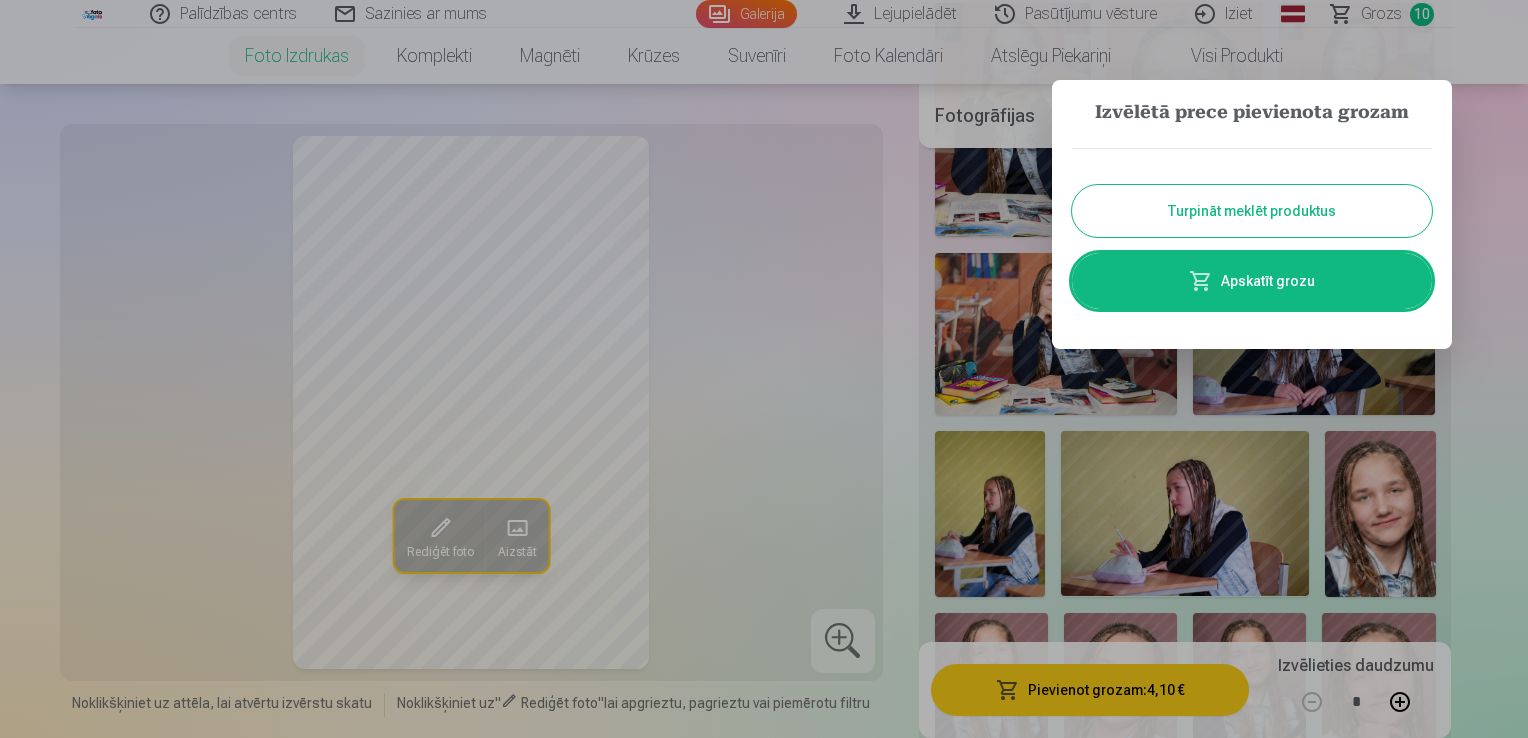 click on "Turpināt meklēt produktus" at bounding box center [1252, 211] 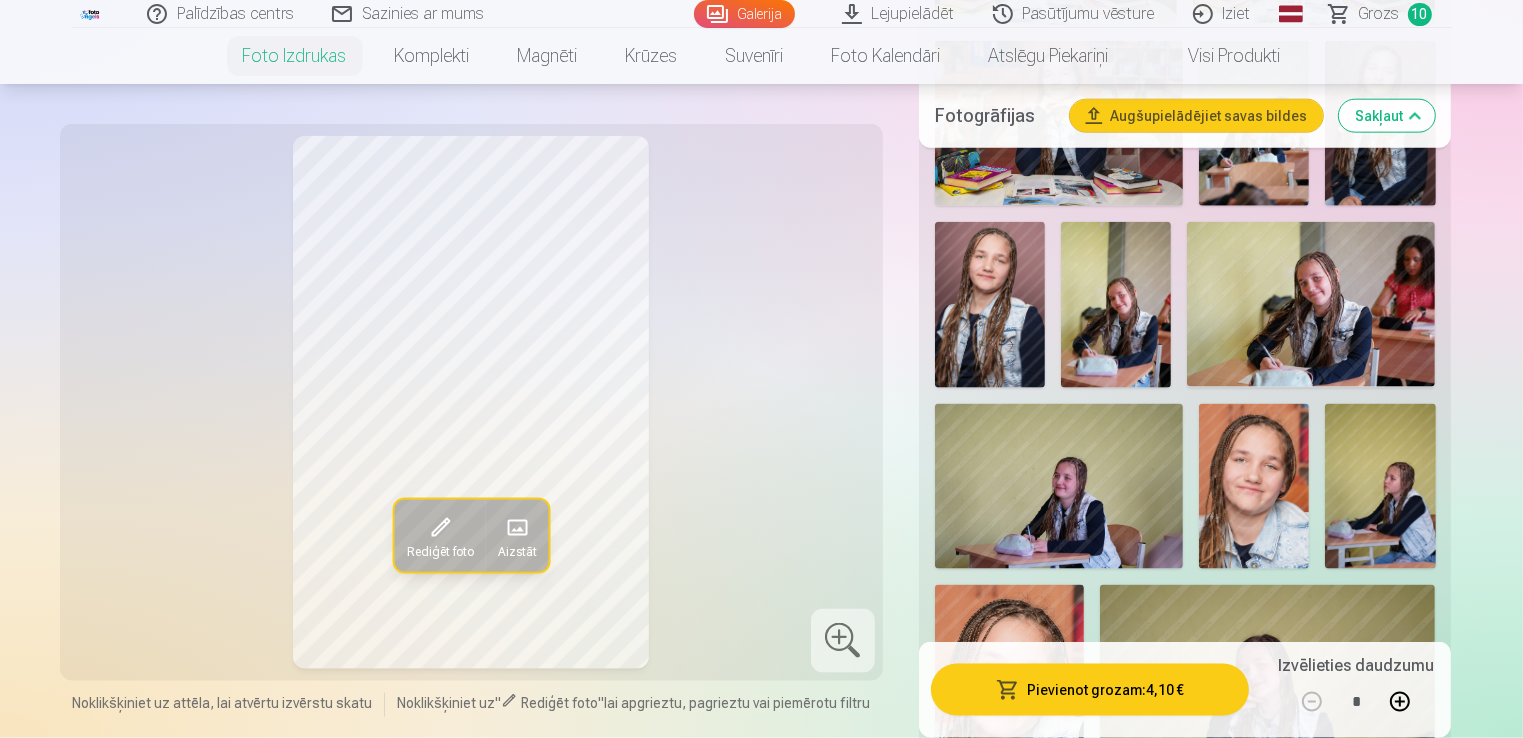 scroll, scrollTop: 2500, scrollLeft: 0, axis: vertical 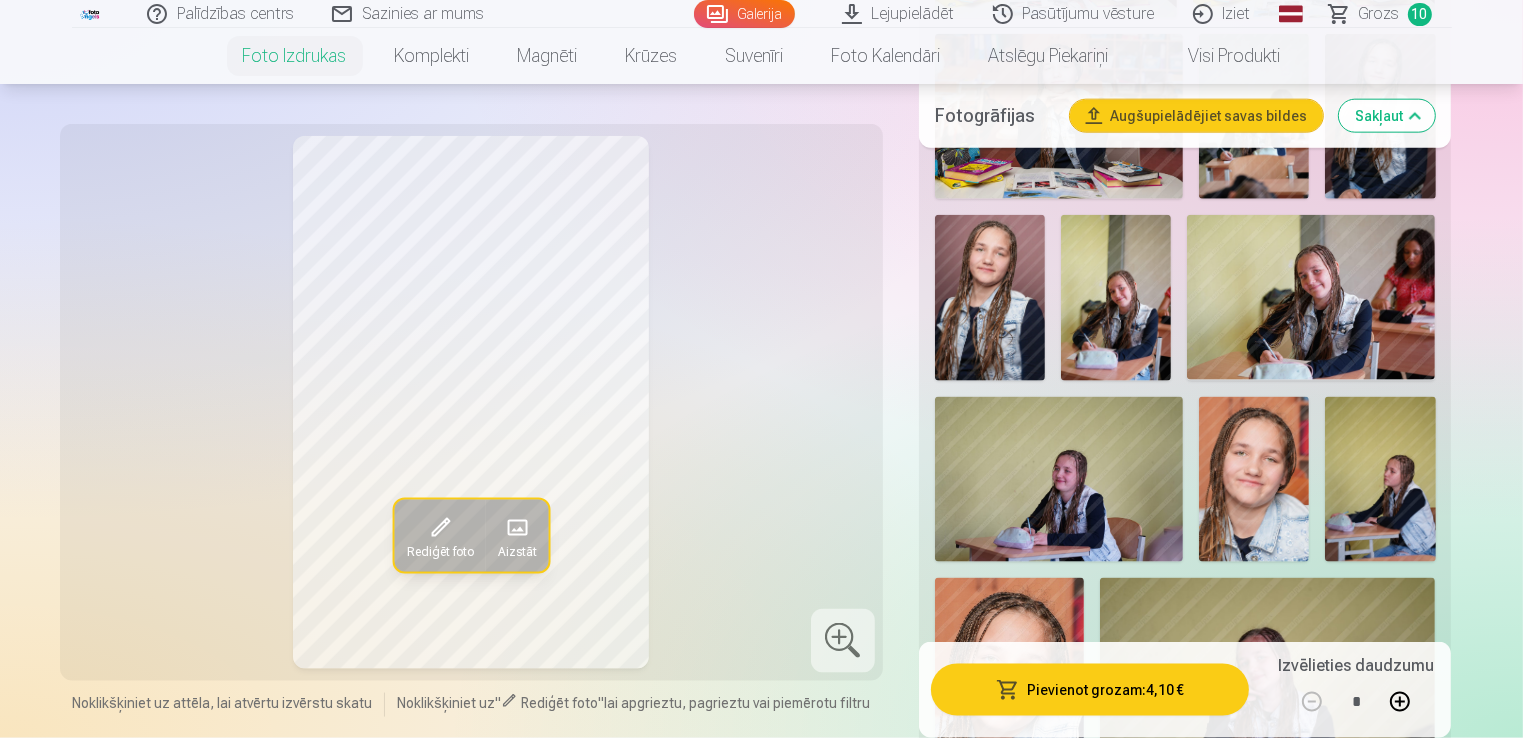 click at bounding box center (1311, 297) 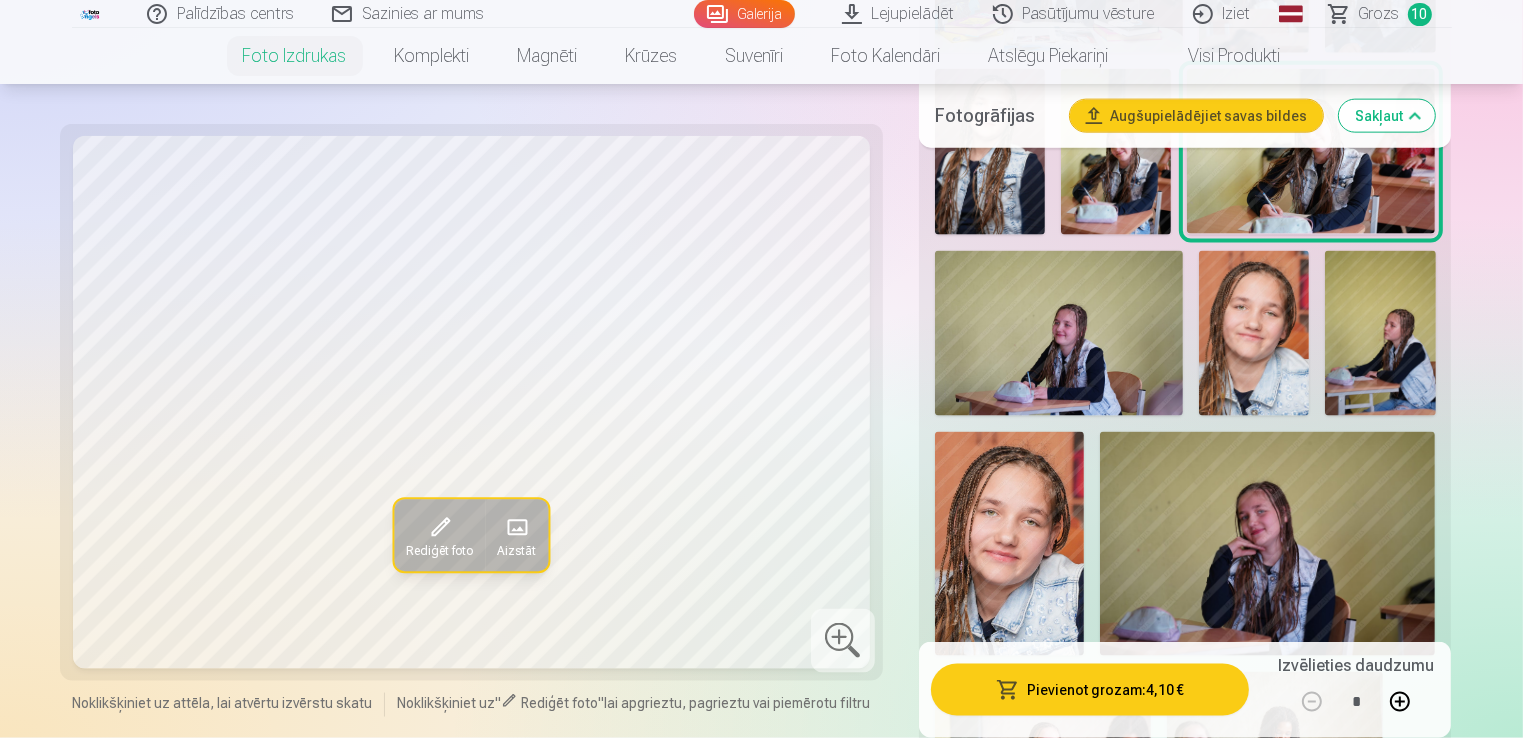 scroll, scrollTop: 2700, scrollLeft: 0, axis: vertical 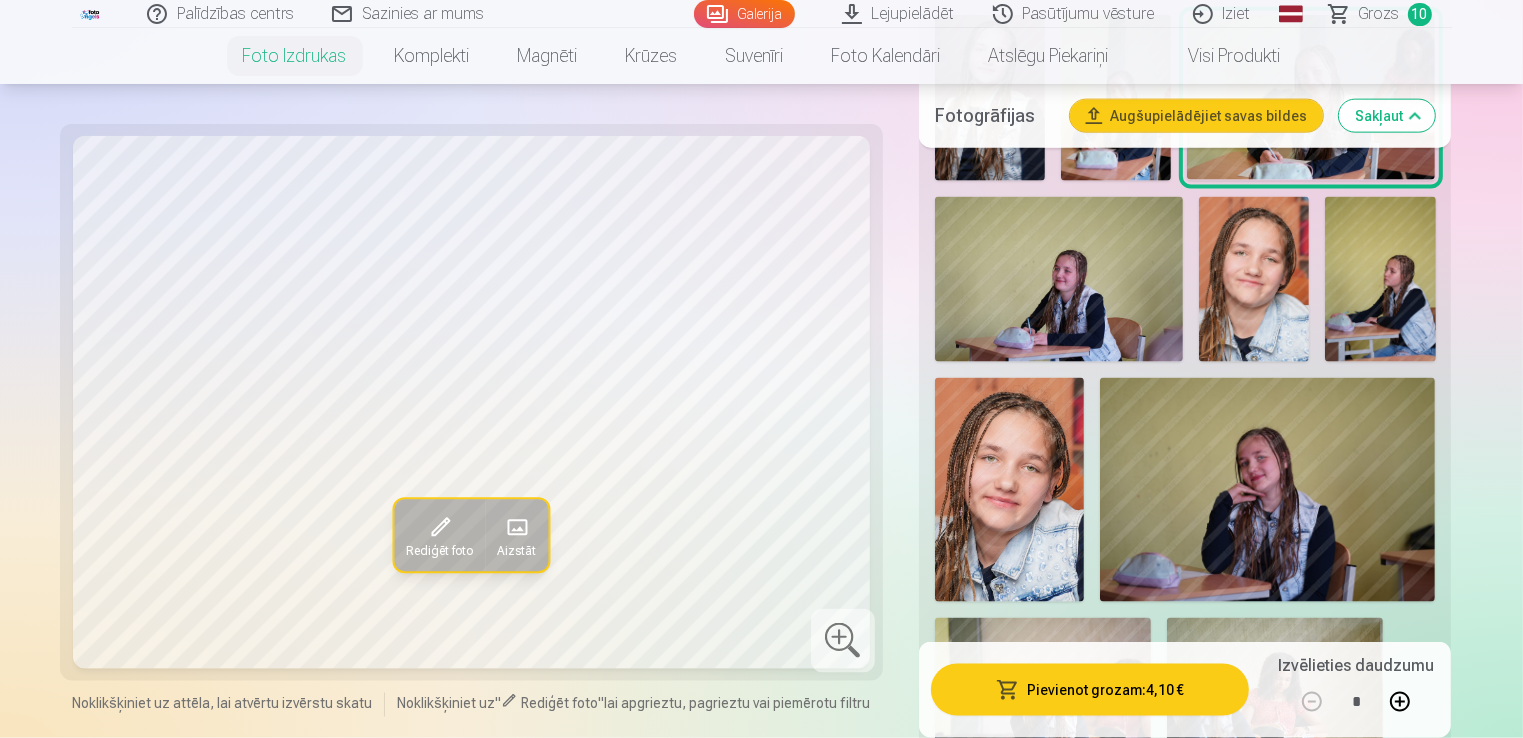 click at bounding box center [1059, 279] 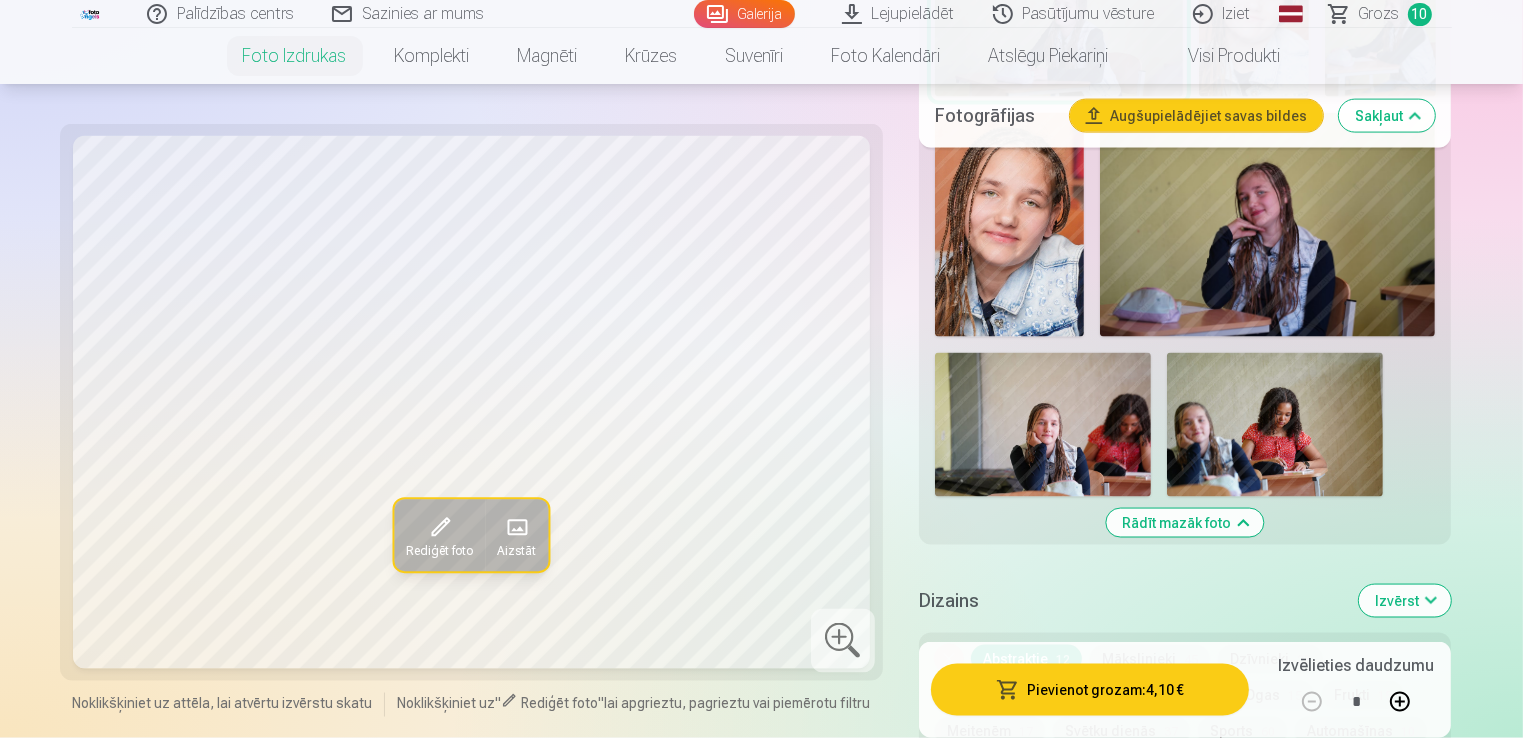 scroll, scrollTop: 3000, scrollLeft: 0, axis: vertical 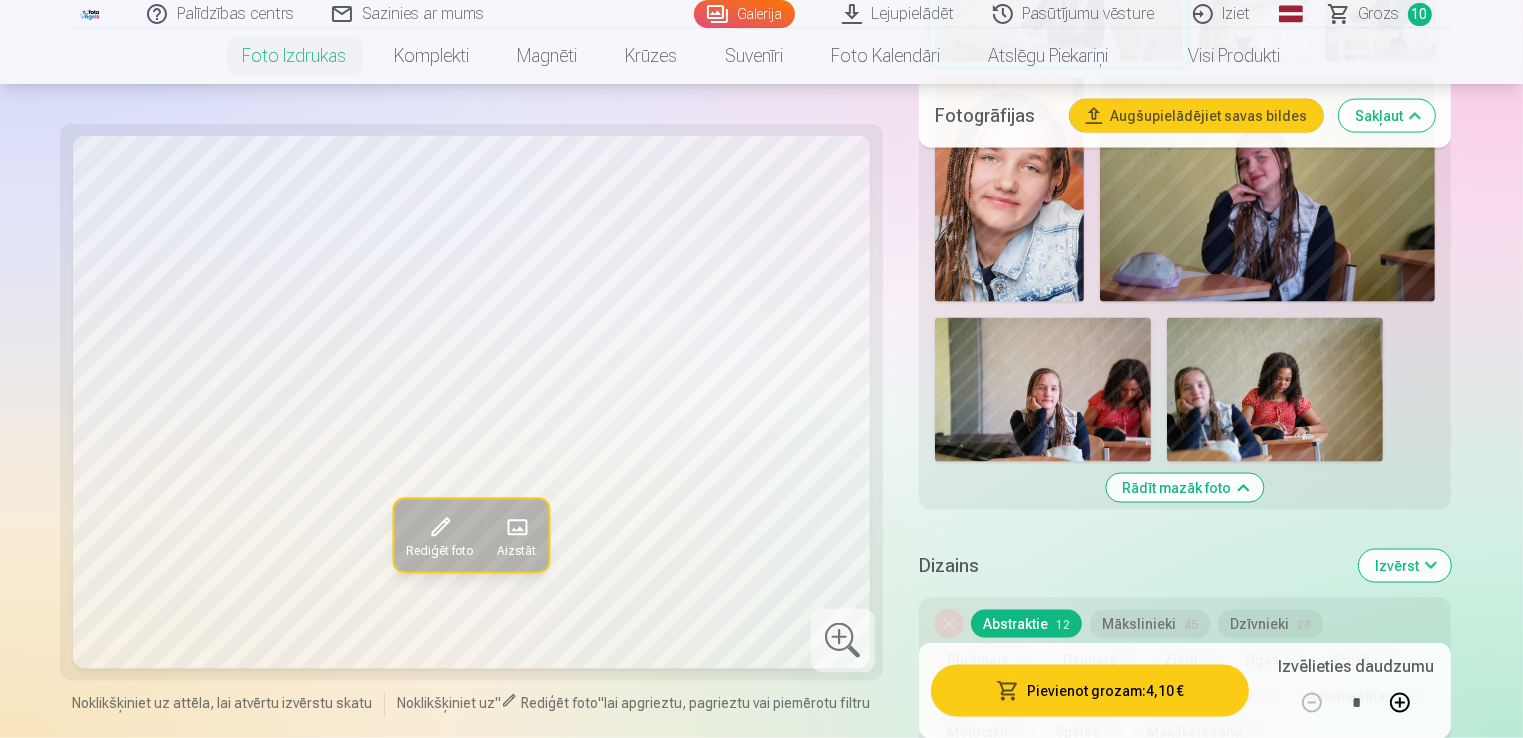 click at bounding box center (1043, 390) 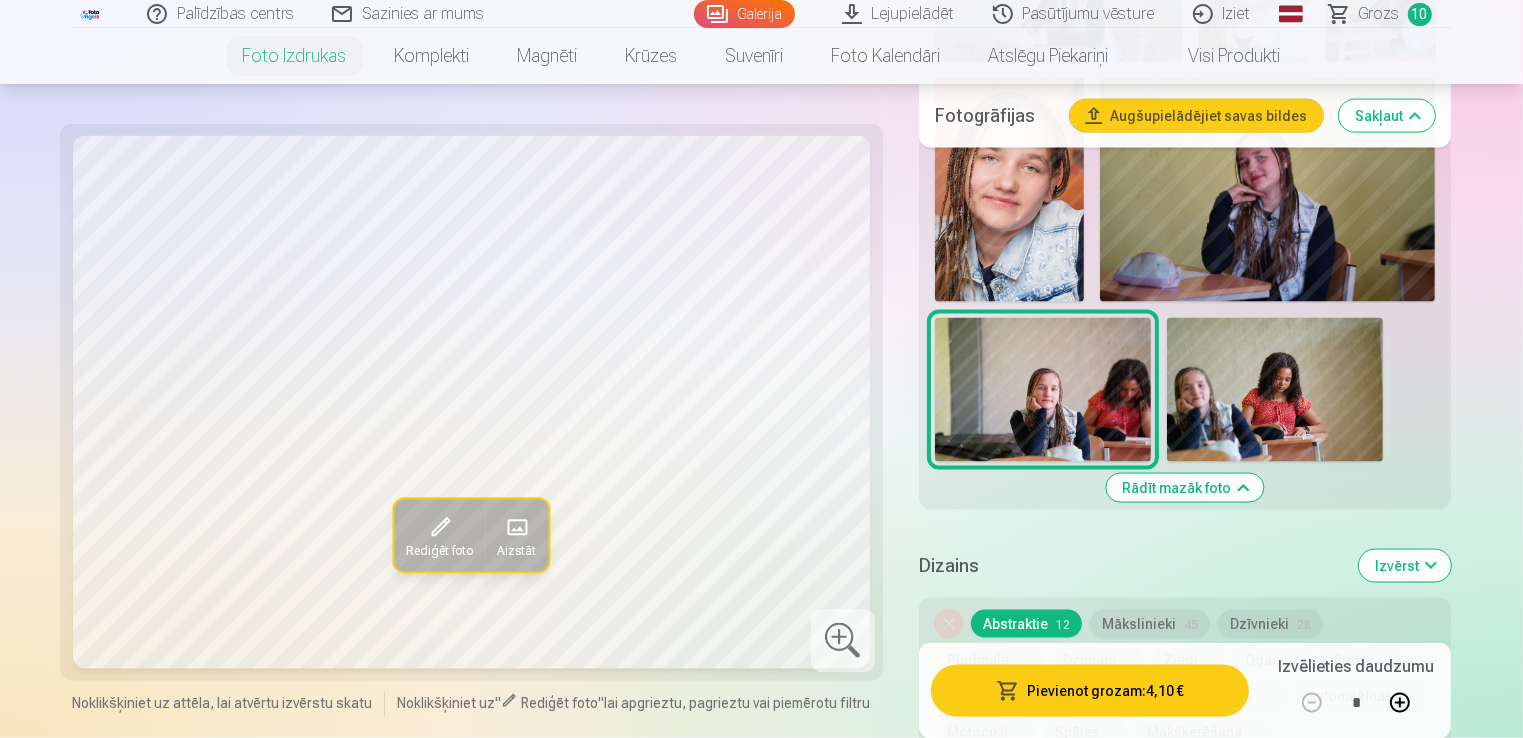 click at bounding box center [1275, 390] 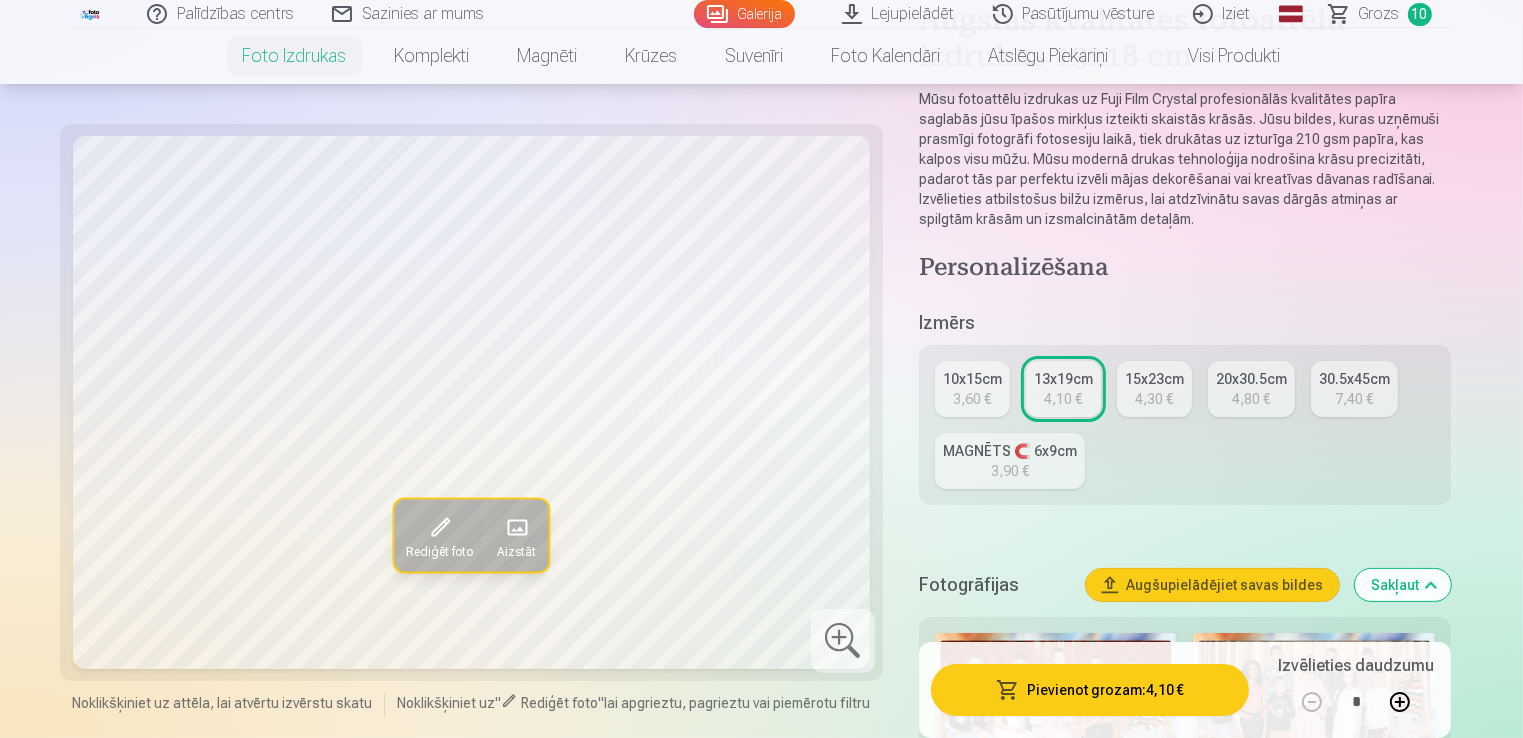 scroll, scrollTop: 0, scrollLeft: 0, axis: both 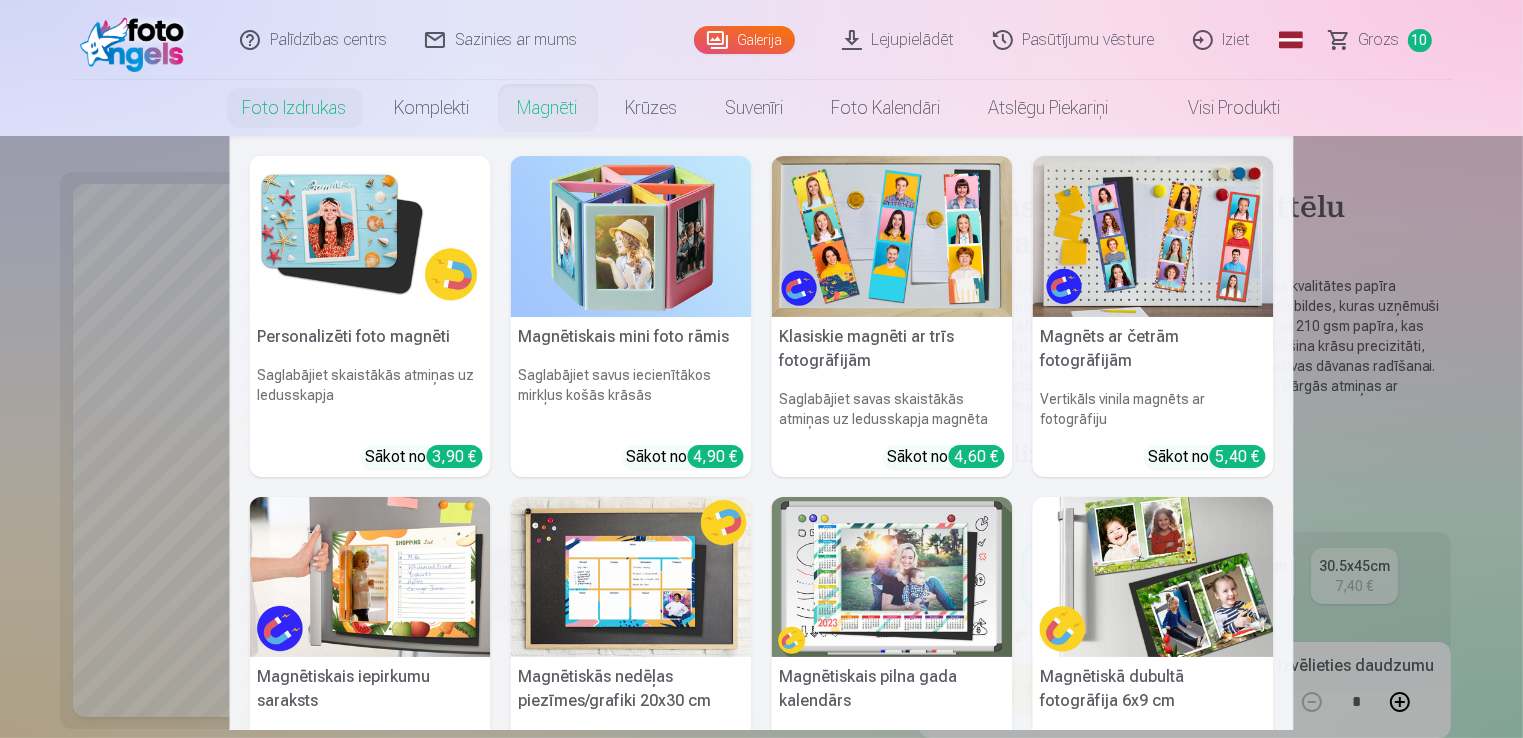 click at bounding box center [892, 236] 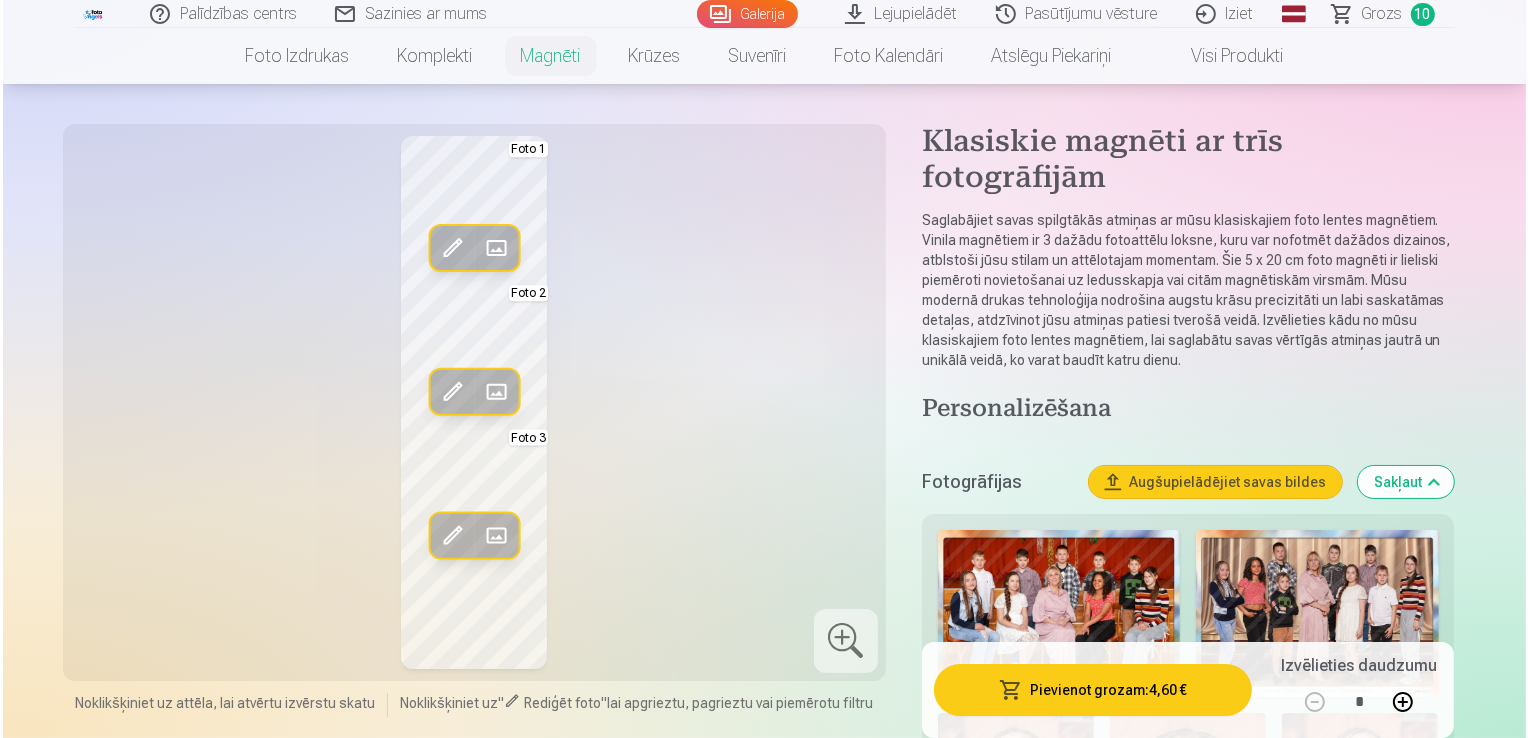 scroll, scrollTop: 200, scrollLeft: 0, axis: vertical 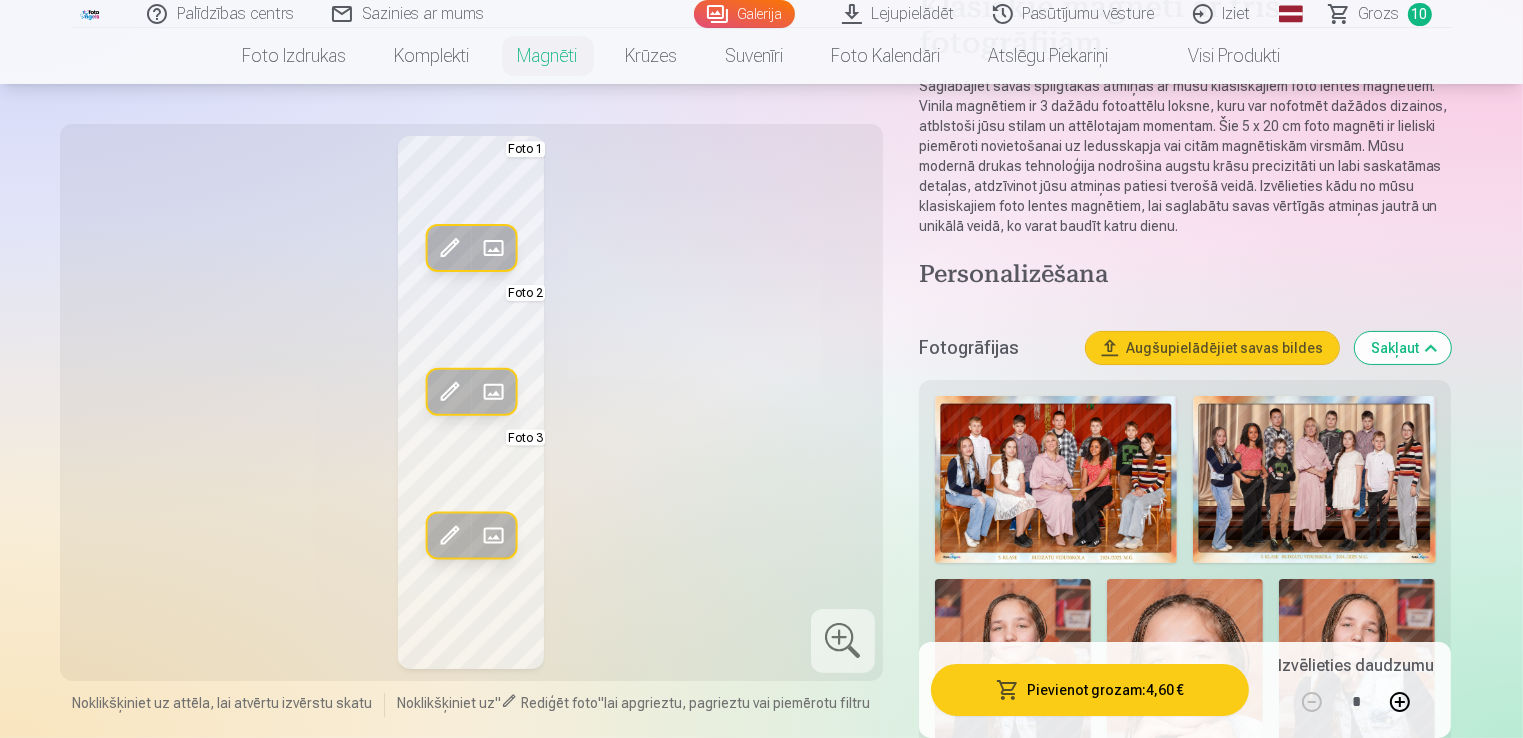 click at bounding box center (493, 248) 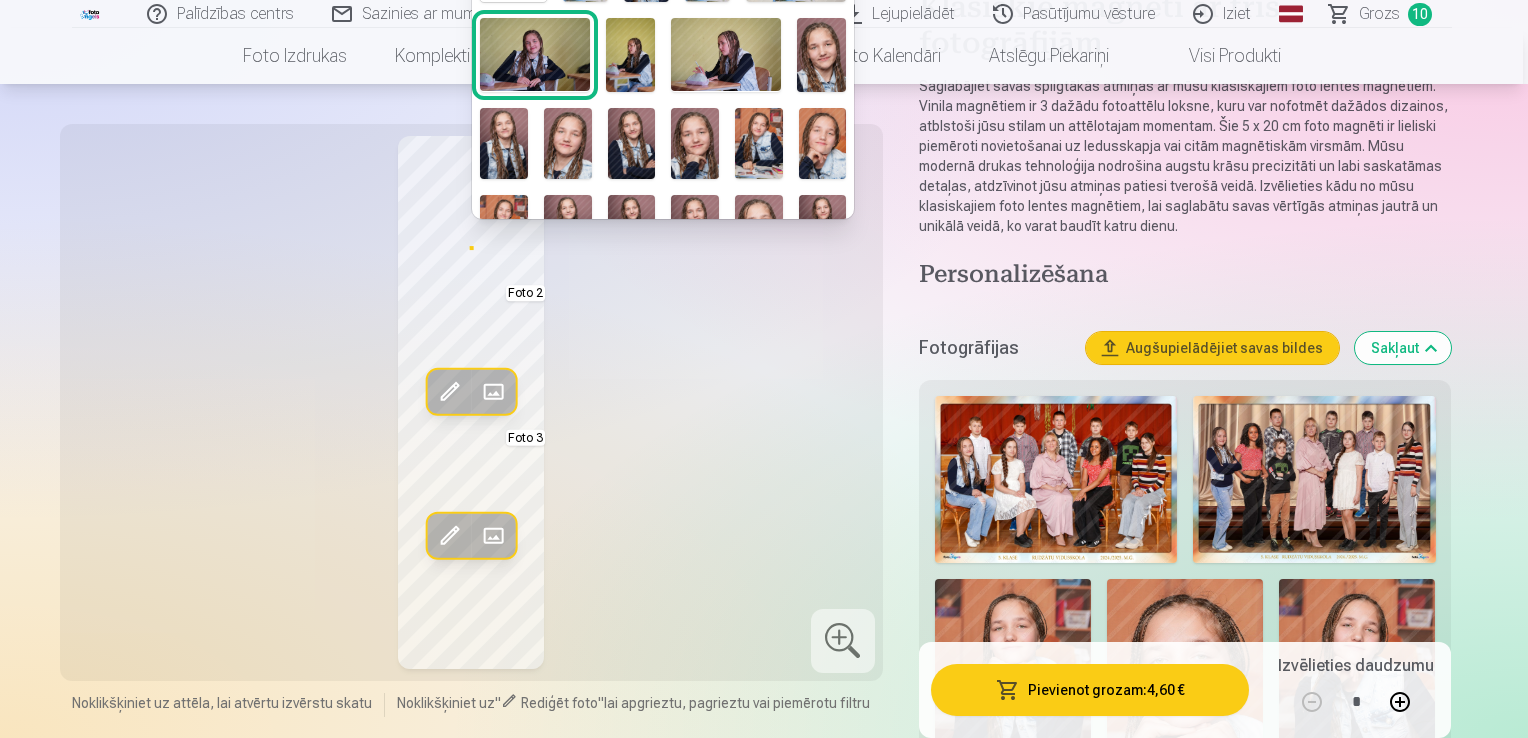 scroll, scrollTop: 100, scrollLeft: 0, axis: vertical 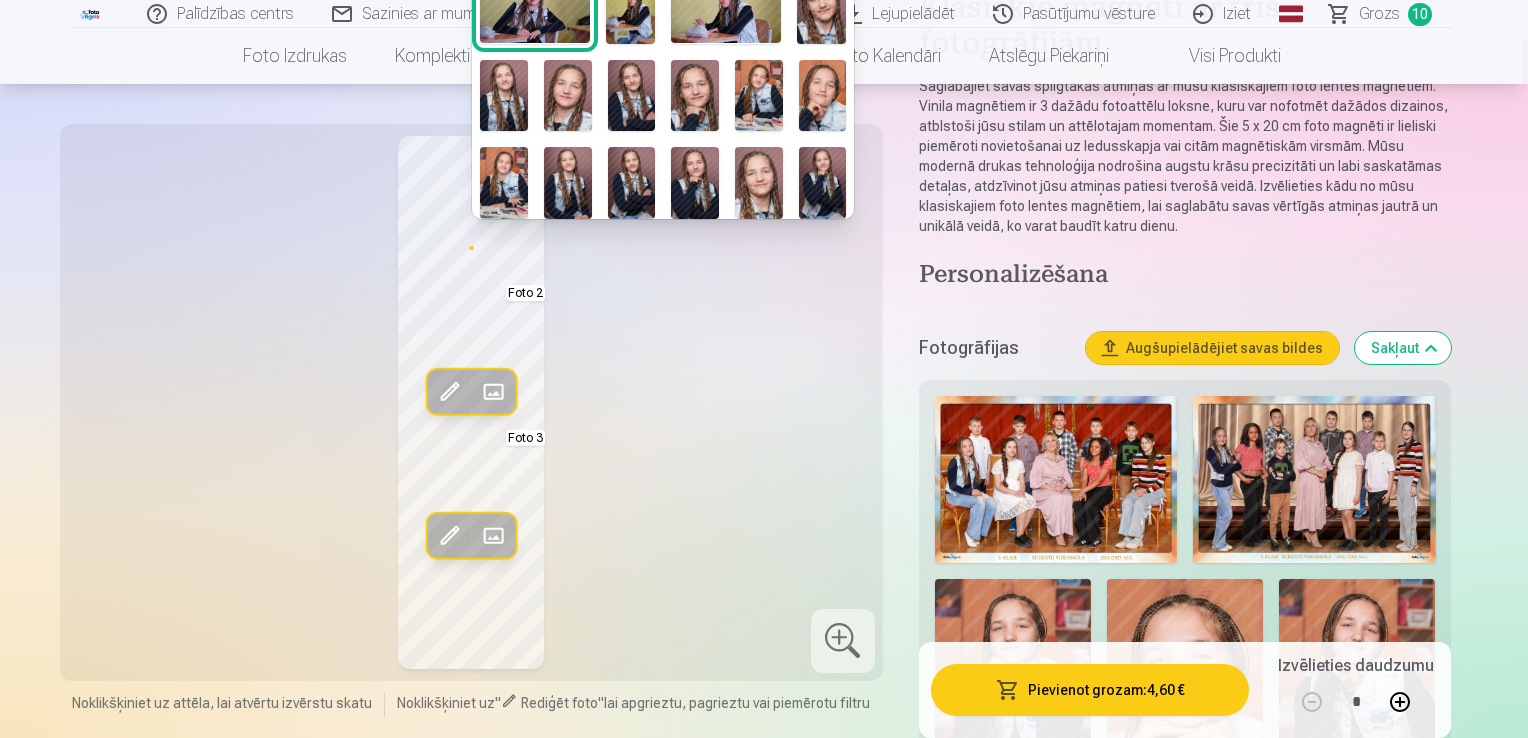 click at bounding box center (632, 96) 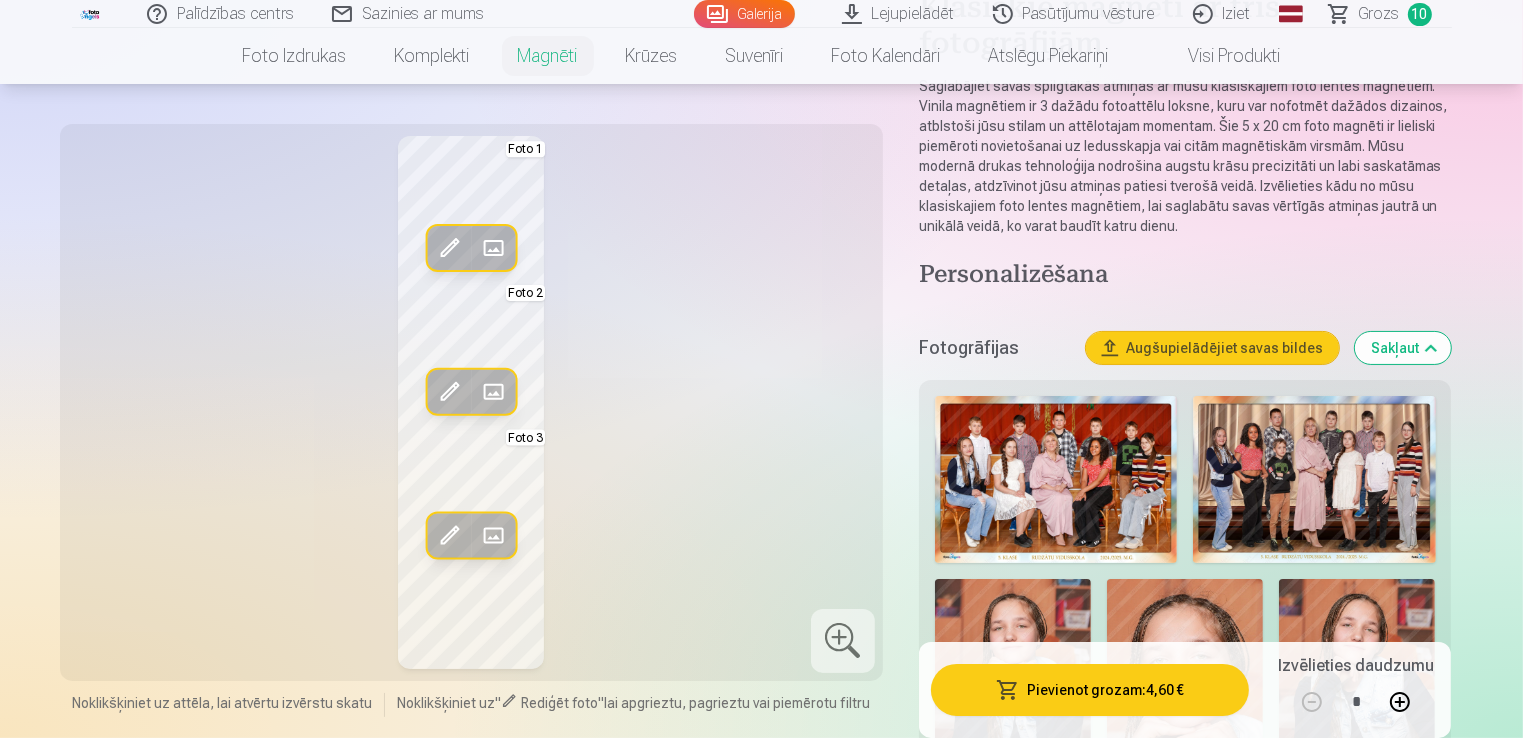 click at bounding box center (493, 392) 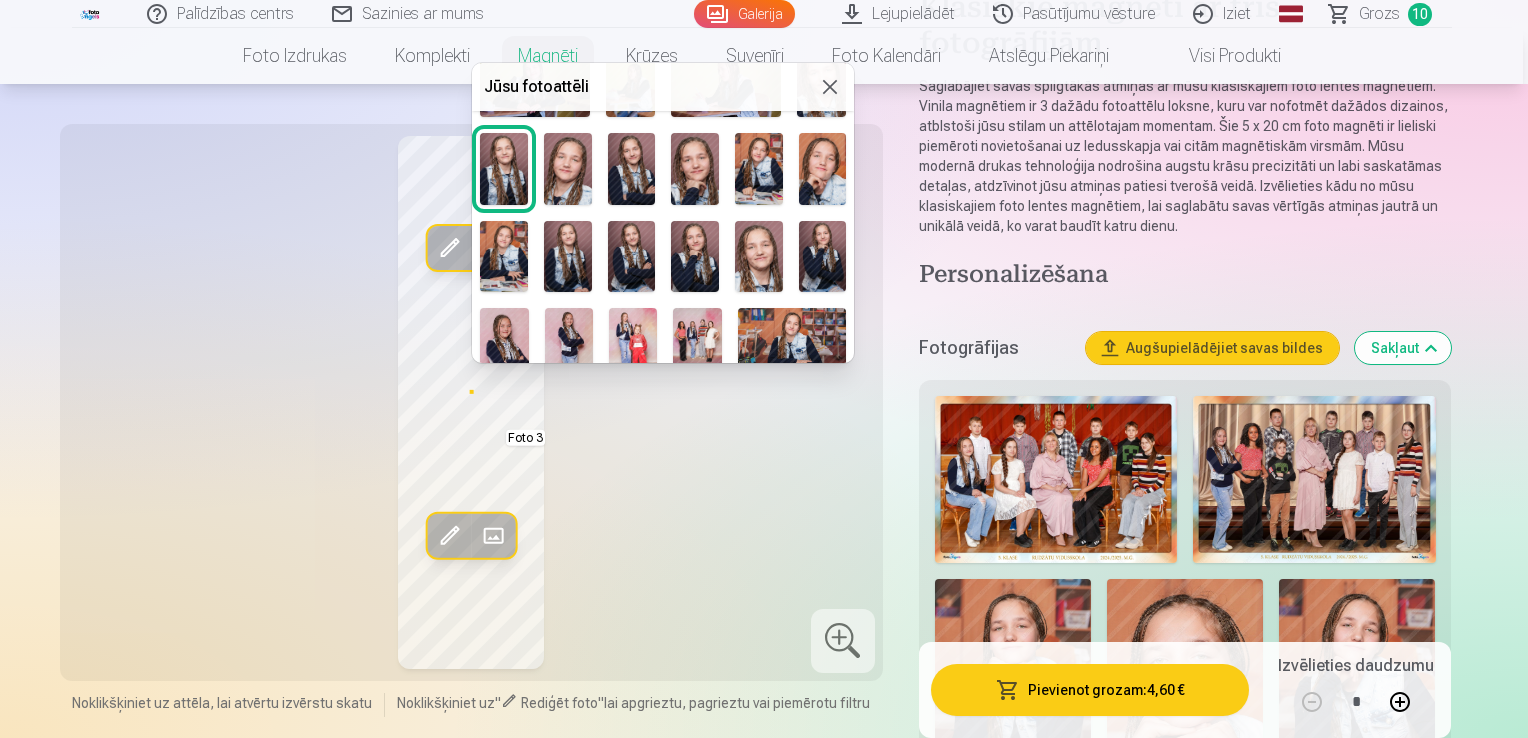 scroll, scrollTop: 200, scrollLeft: 0, axis: vertical 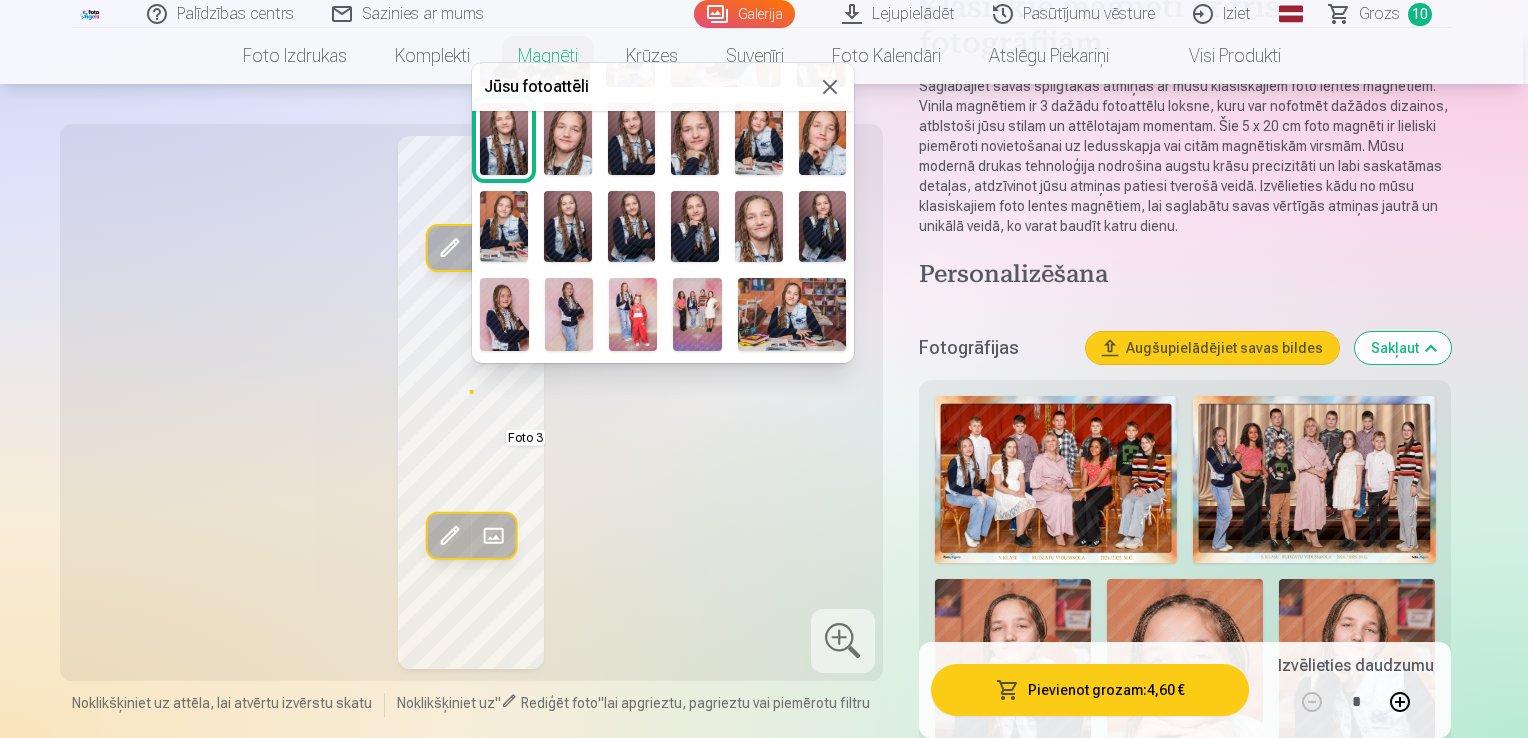 click at bounding box center (569, 314) 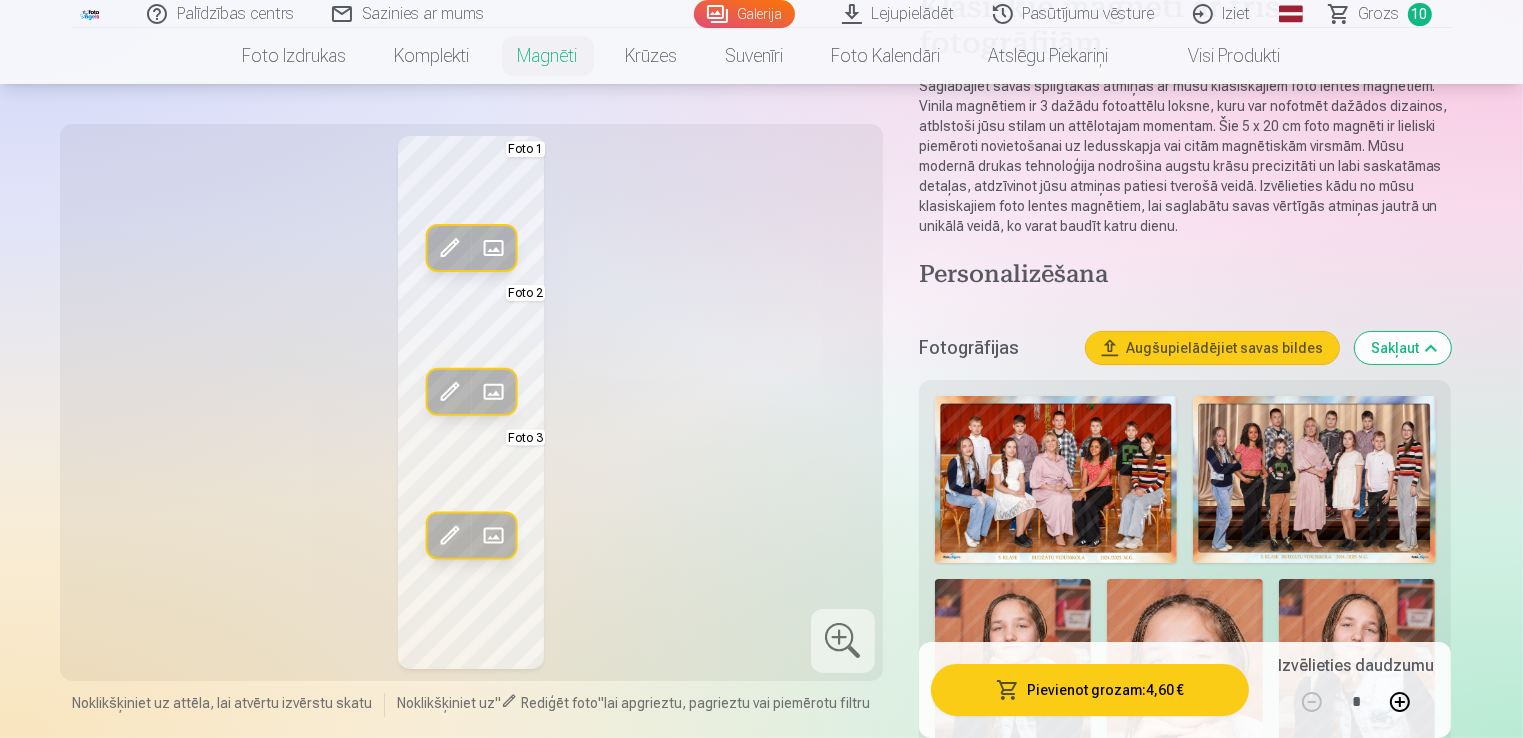 click at bounding box center [493, 536] 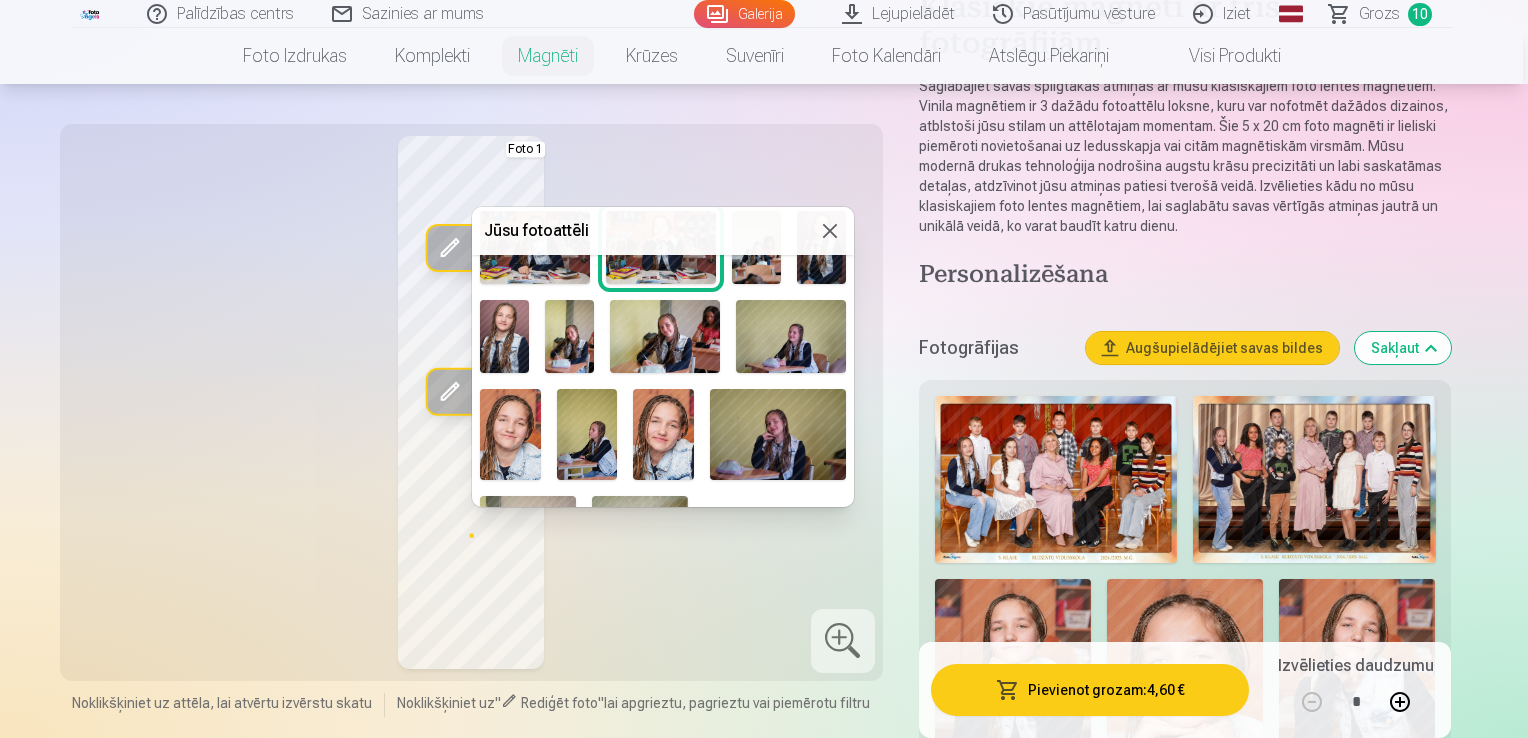 scroll, scrollTop: 552, scrollLeft: 0, axis: vertical 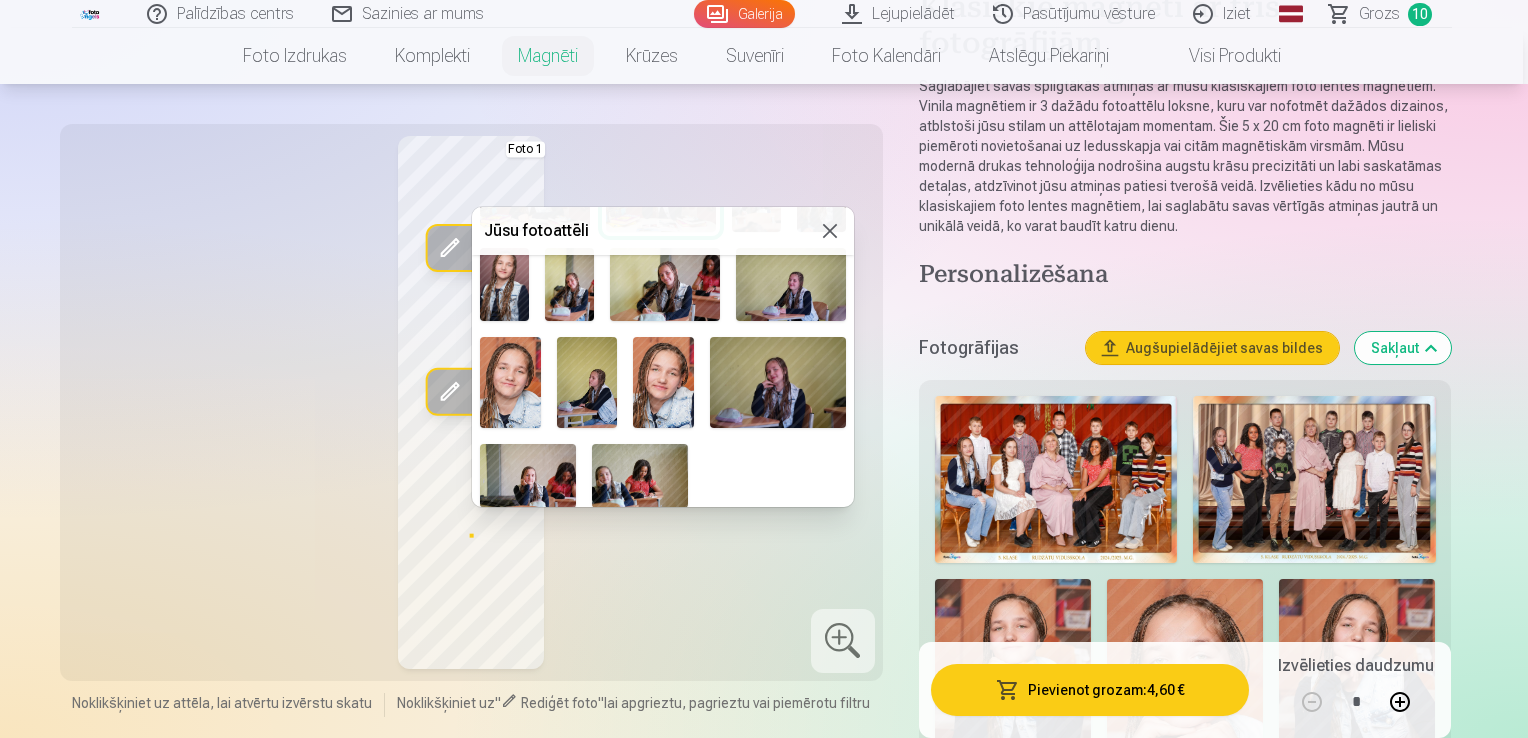 click at bounding box center (791, 284) 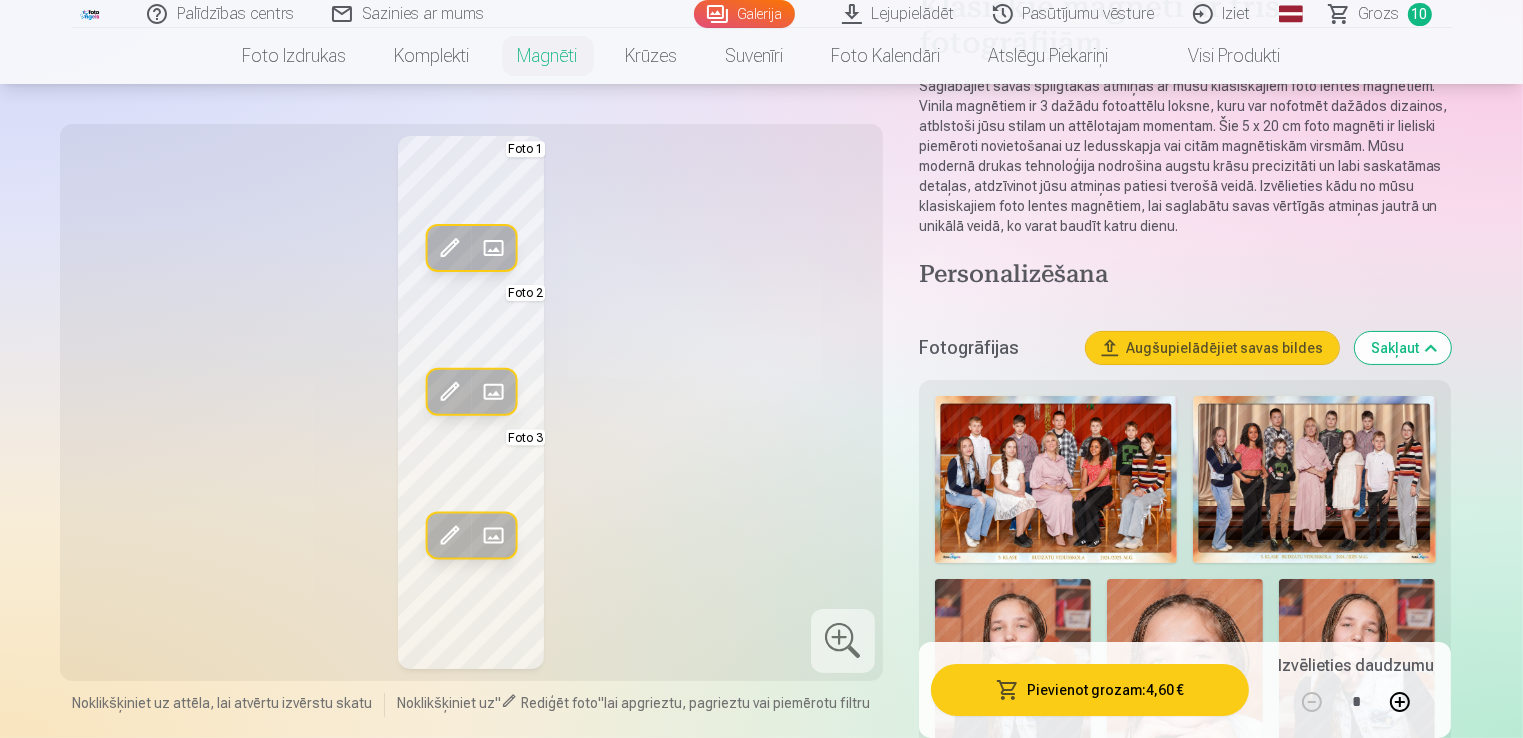 click at bounding box center (493, 536) 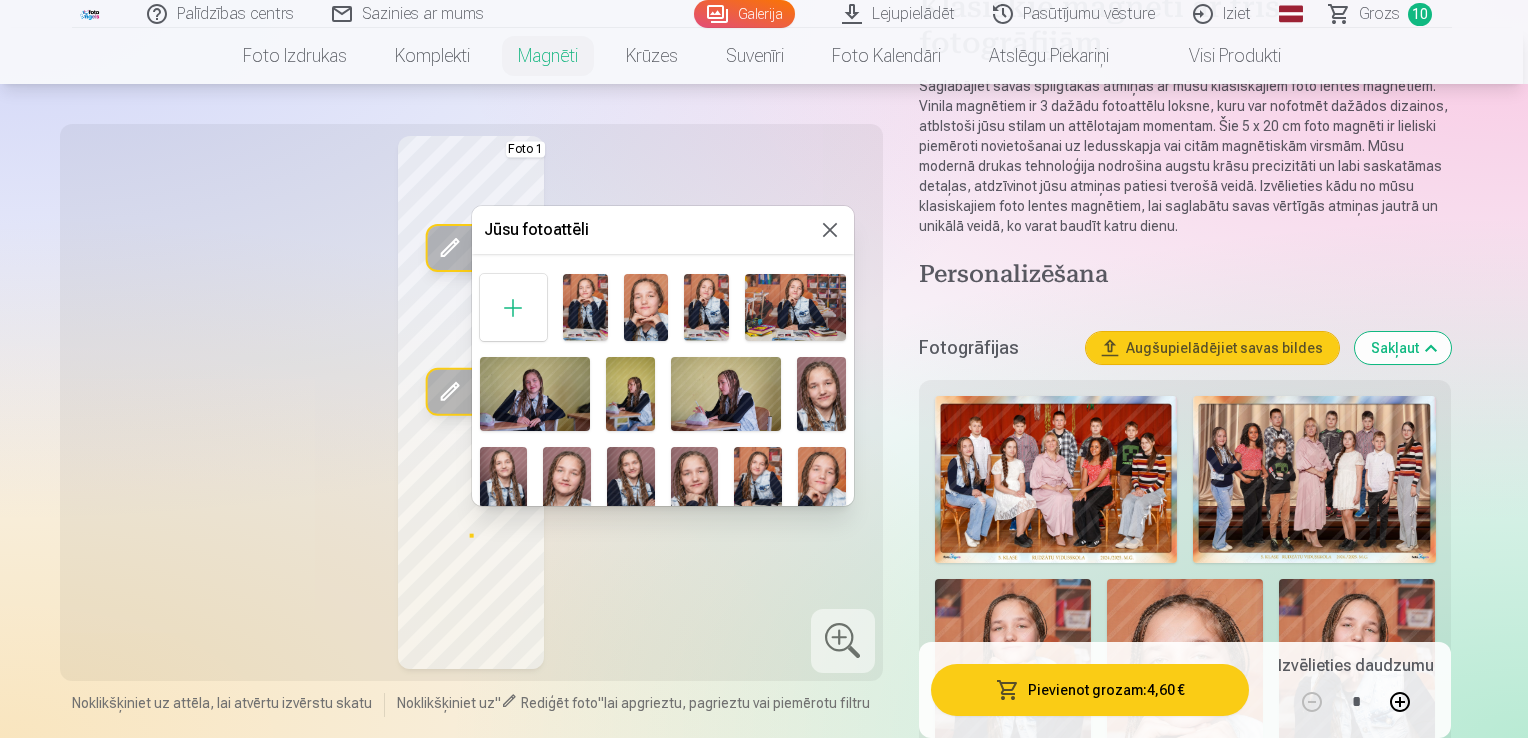 click at bounding box center [585, 307] 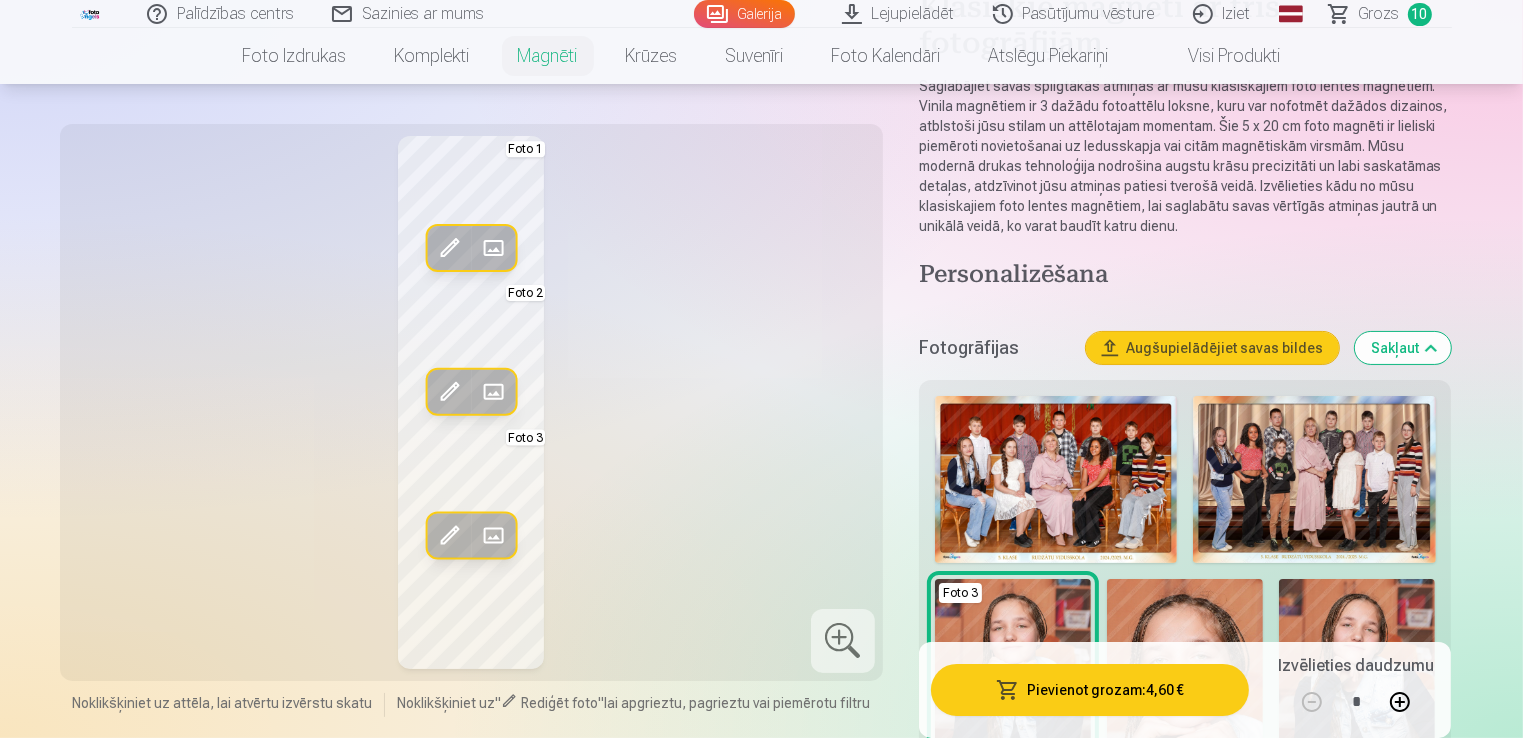 click at bounding box center (1008, 690) 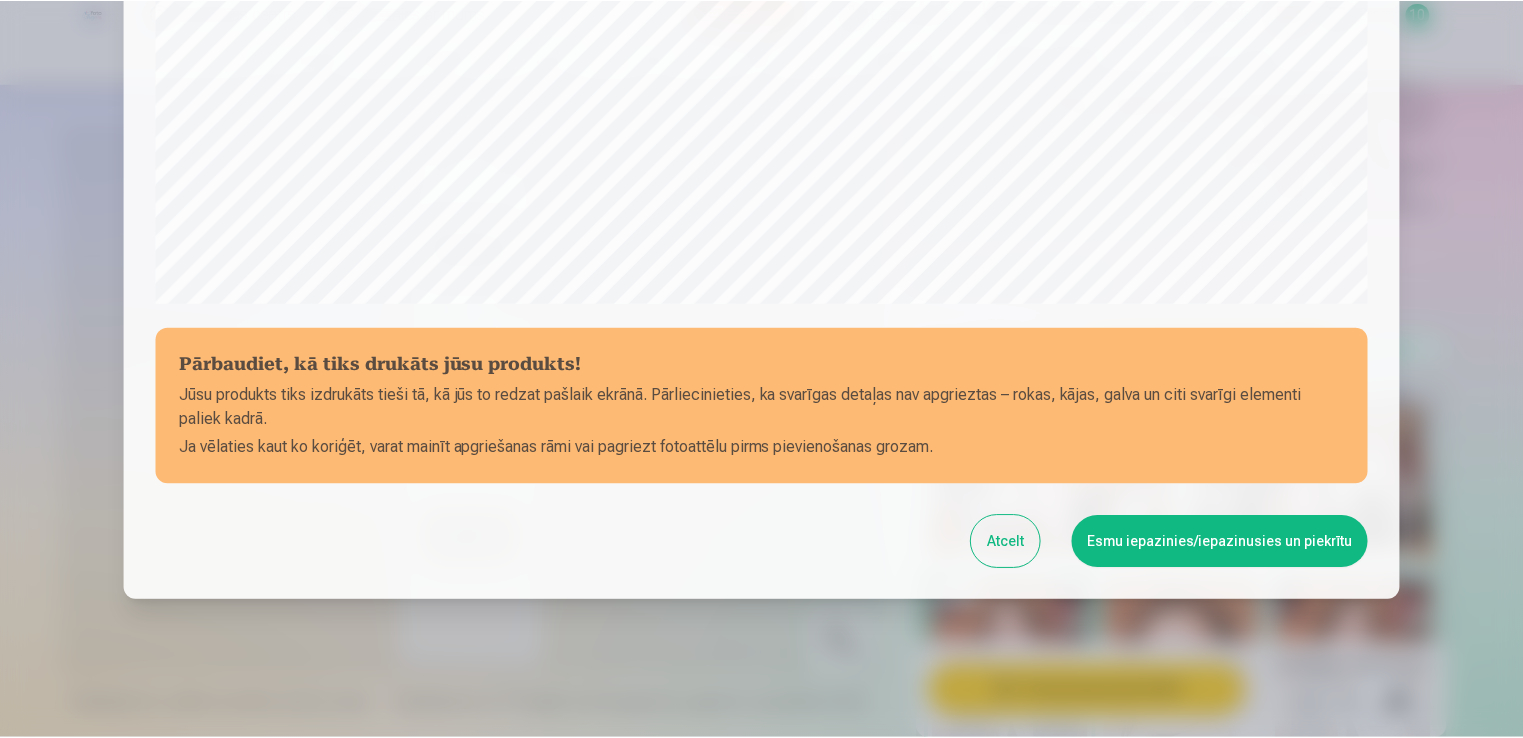 scroll, scrollTop: 701, scrollLeft: 0, axis: vertical 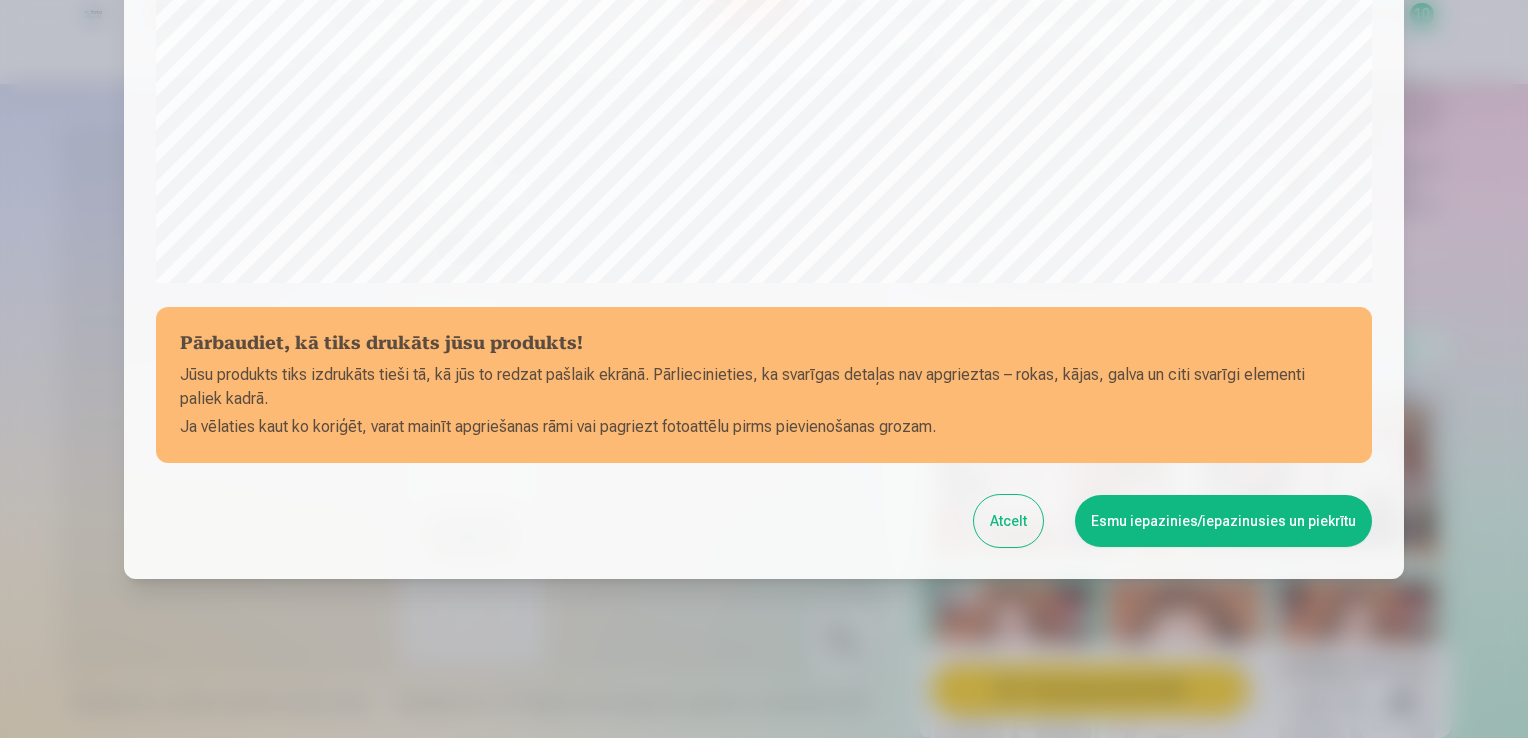 click on "Esmu iepazinies/iepazinusies un piekrītu" at bounding box center [1223, 521] 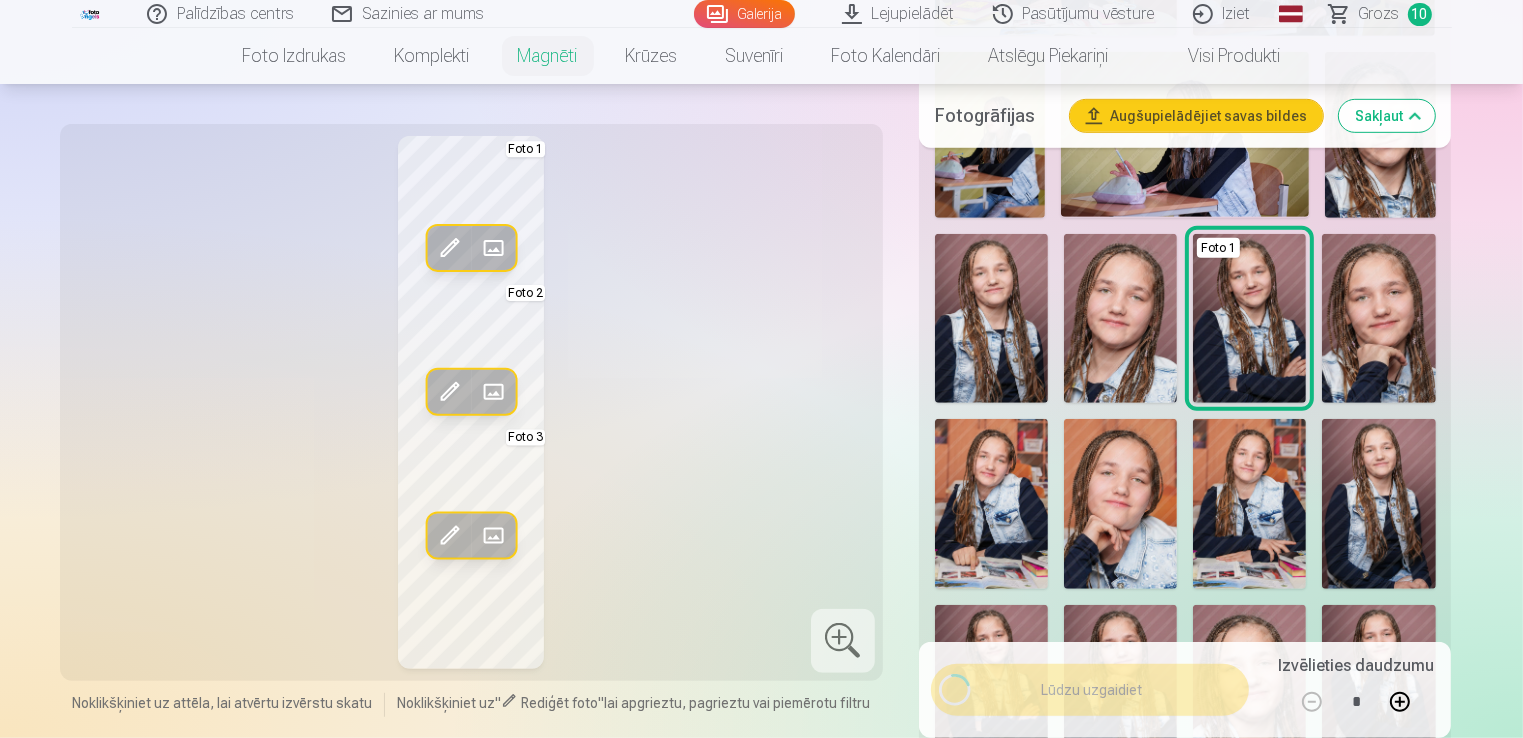 scroll, scrollTop: 1500, scrollLeft: 0, axis: vertical 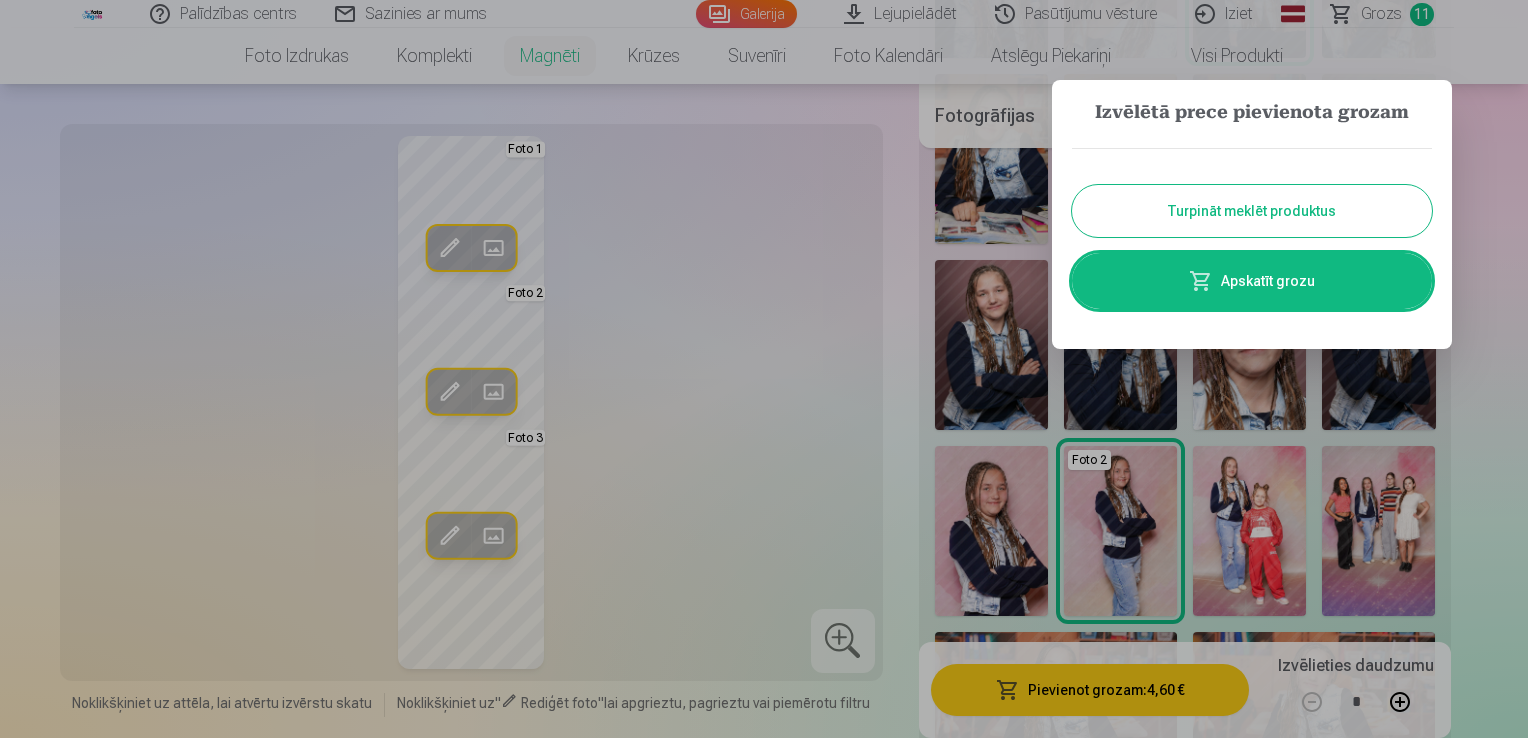 click on "Turpināt meklēt produktus" at bounding box center (1252, 211) 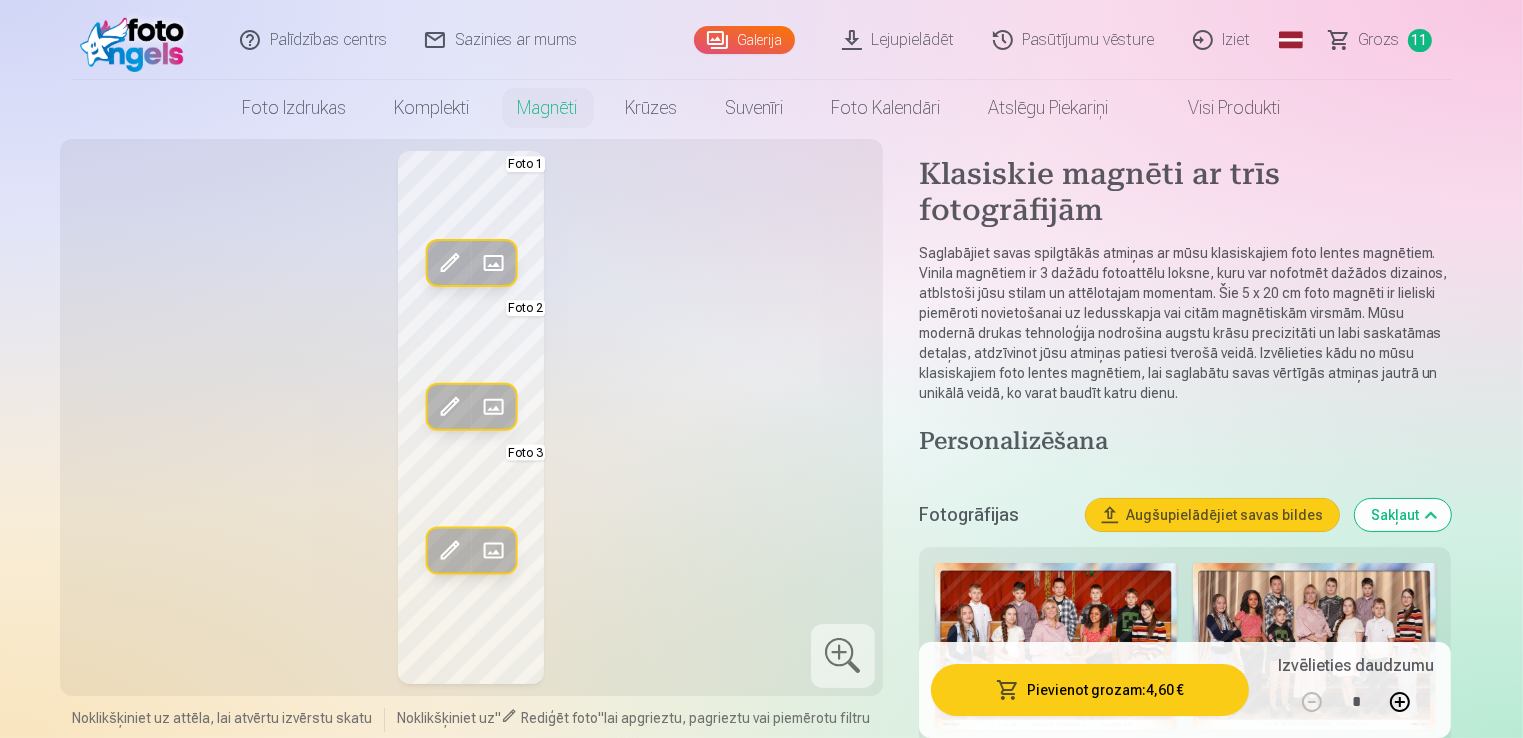 scroll, scrollTop: 0, scrollLeft: 0, axis: both 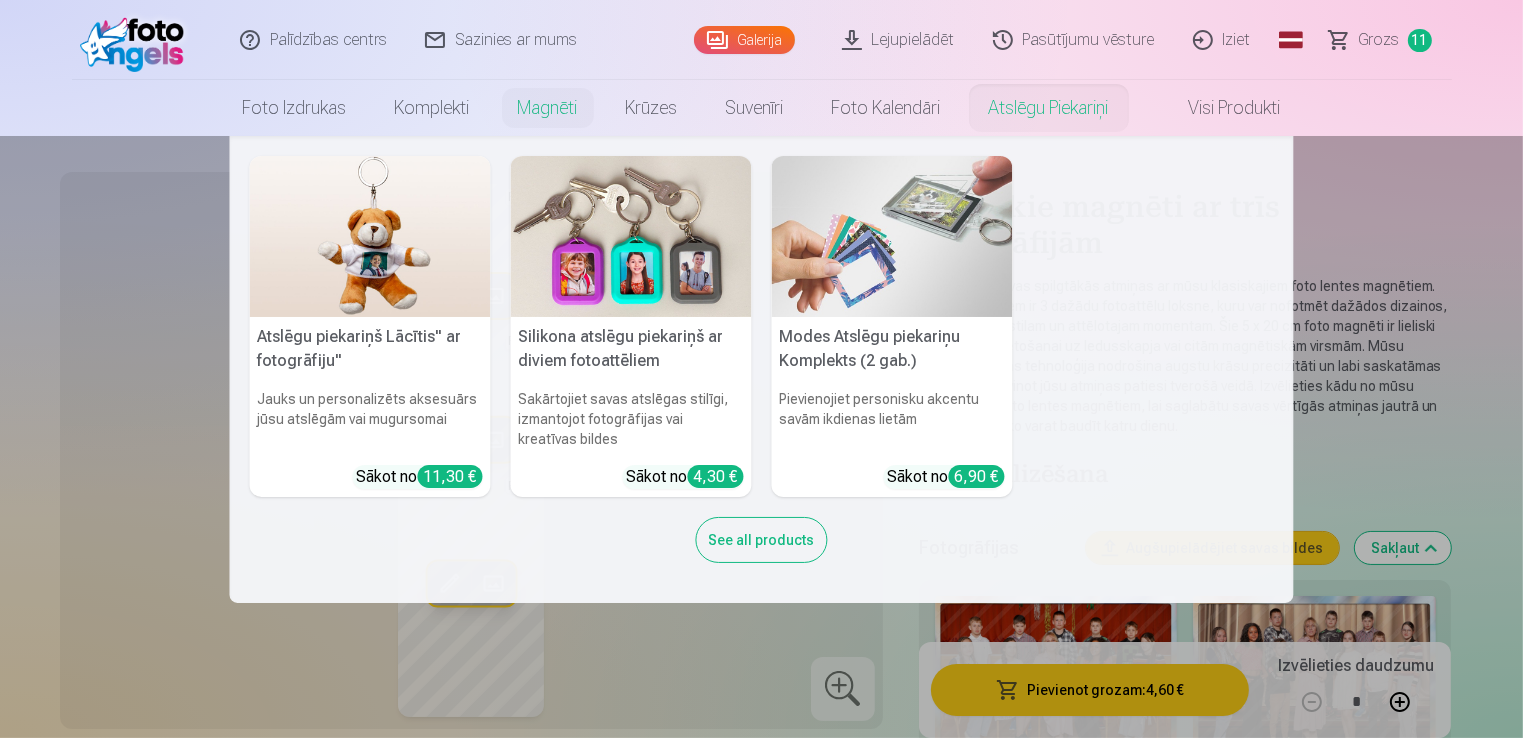 click on "Atslēgu piekariņi" at bounding box center (1049, 108) 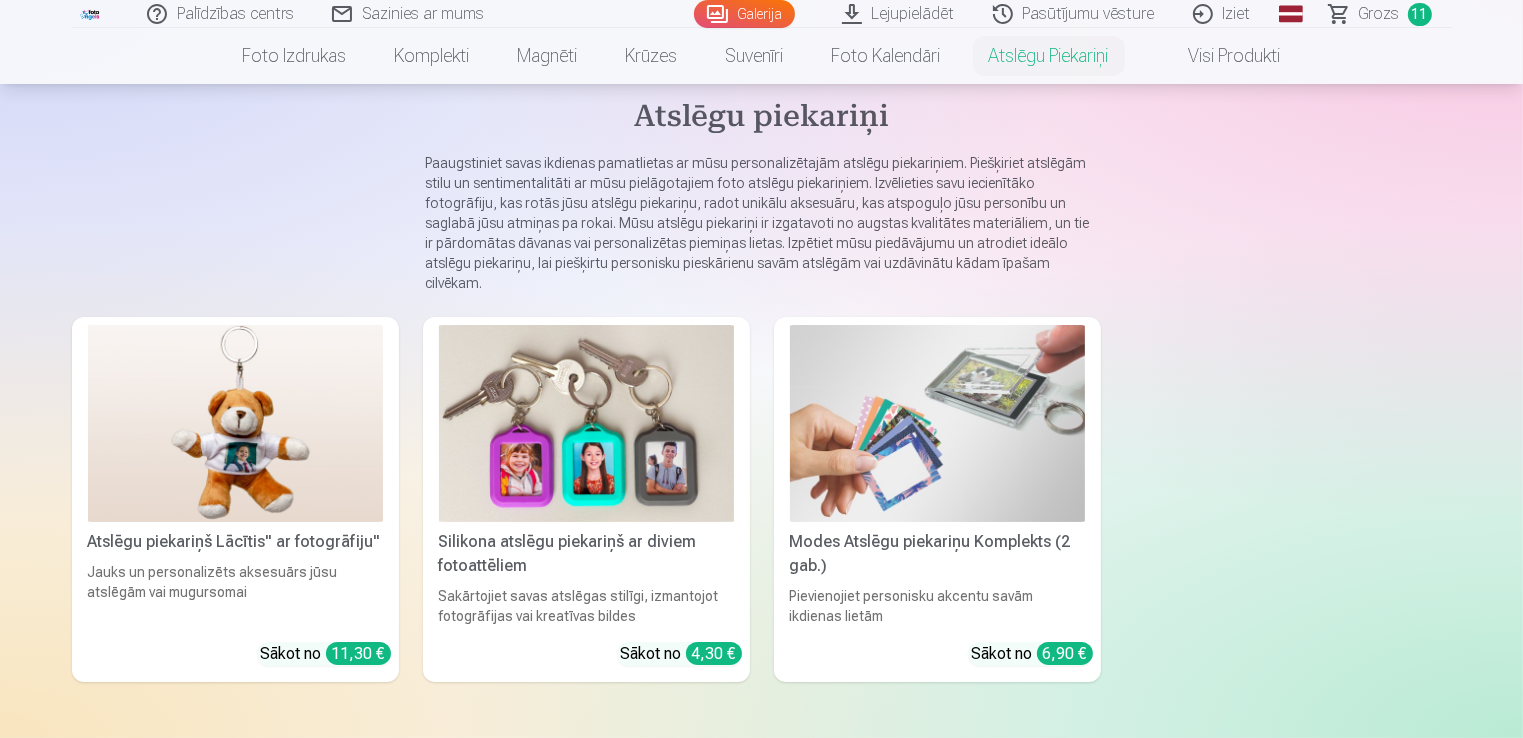 scroll, scrollTop: 100, scrollLeft: 0, axis: vertical 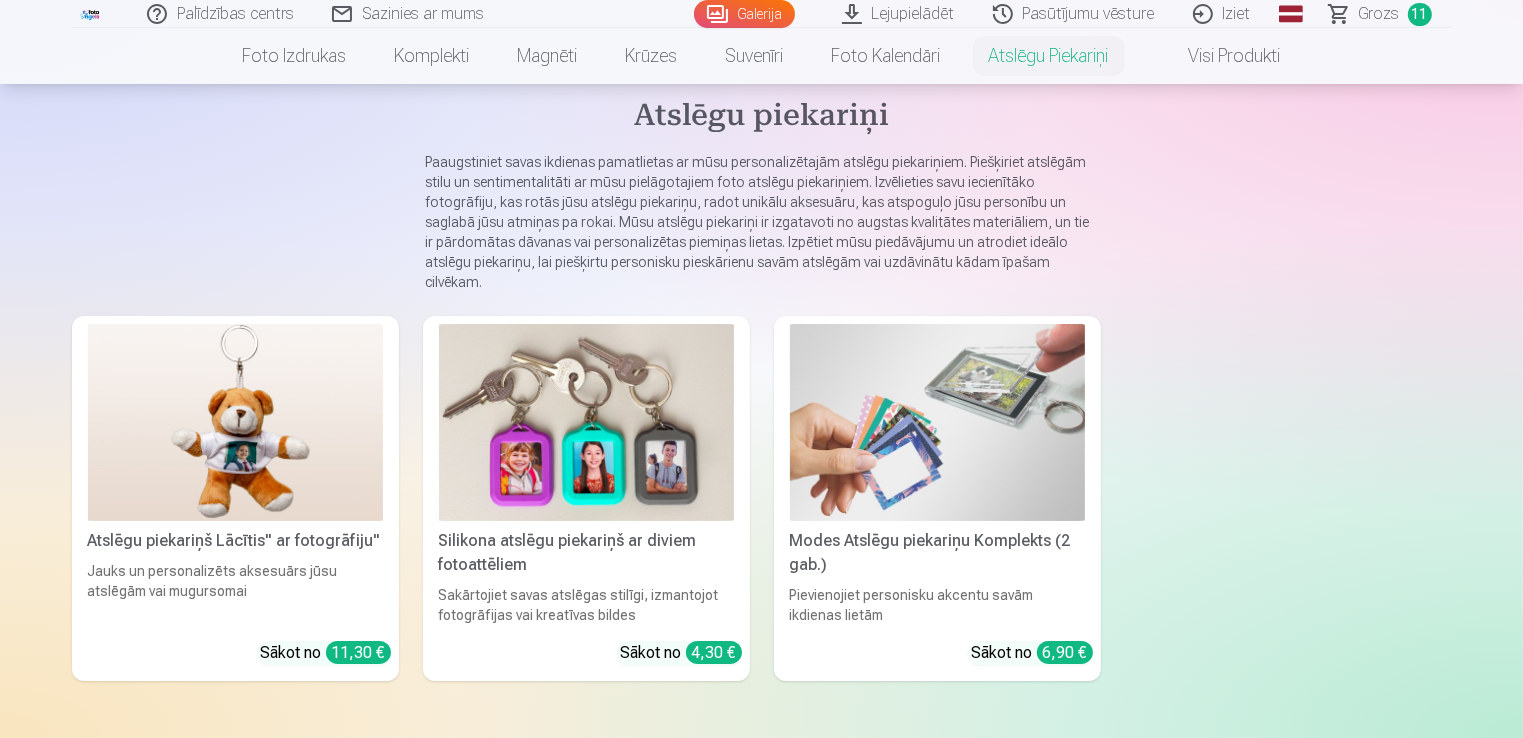 click at bounding box center (586, 422) 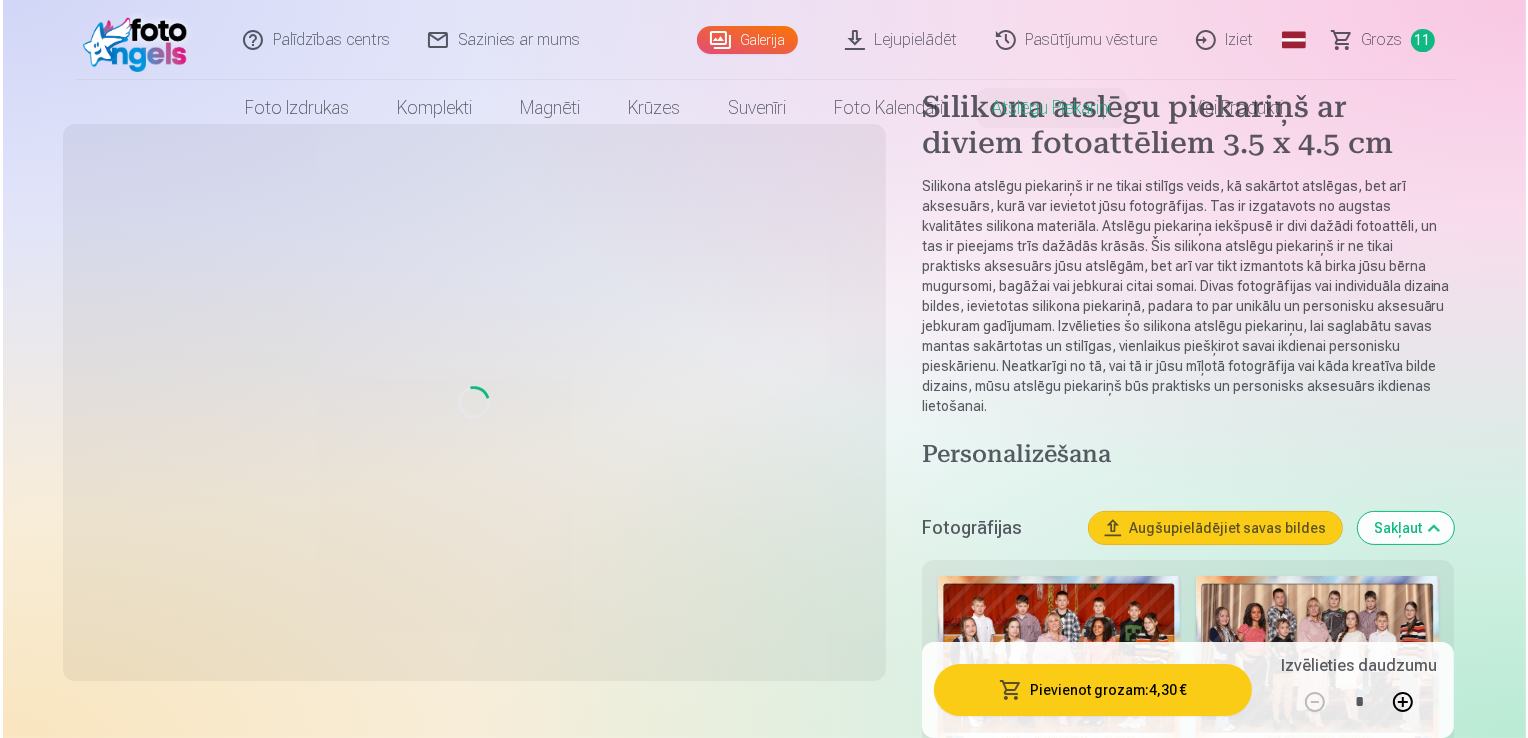 scroll, scrollTop: 0, scrollLeft: 0, axis: both 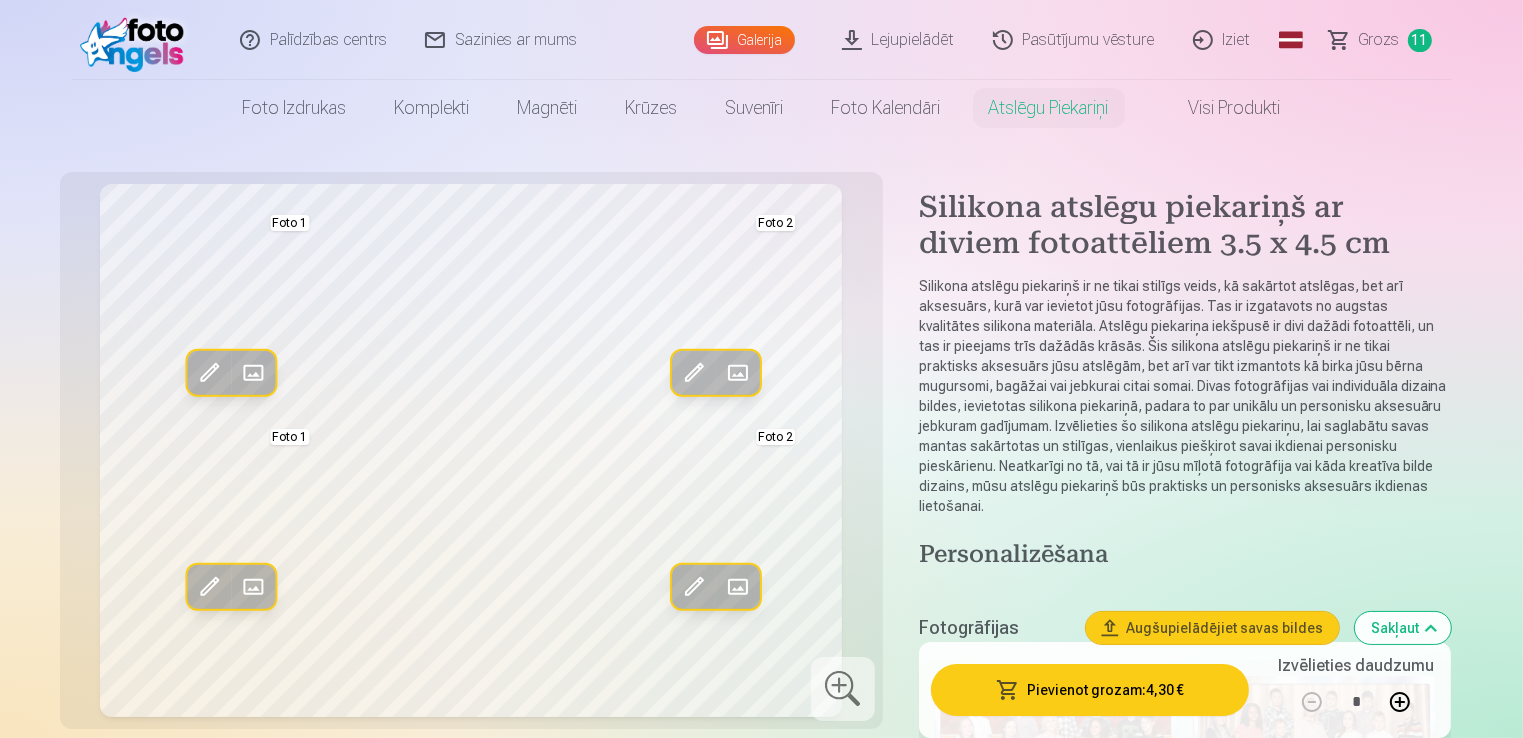 click at bounding box center [738, 373] 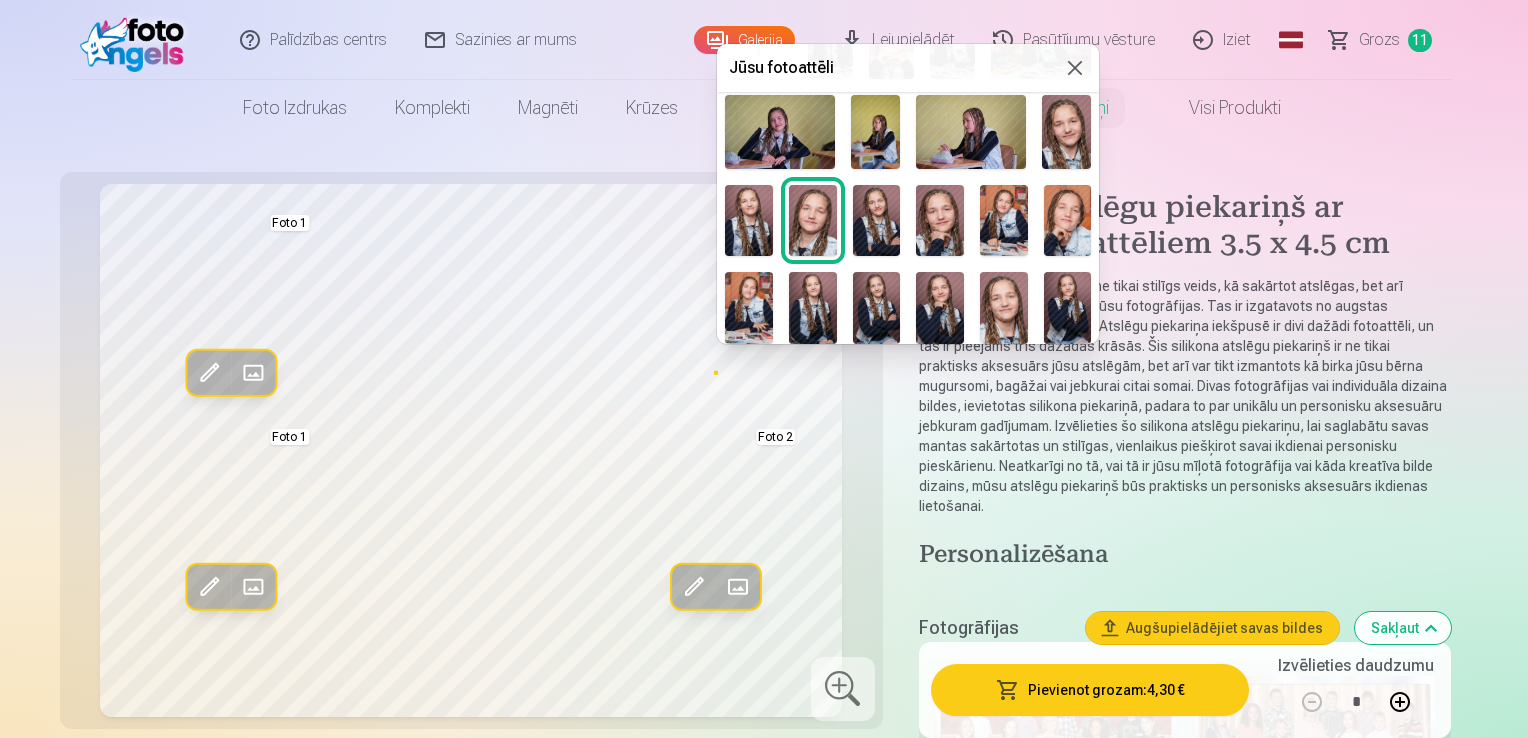 scroll, scrollTop: 200, scrollLeft: 0, axis: vertical 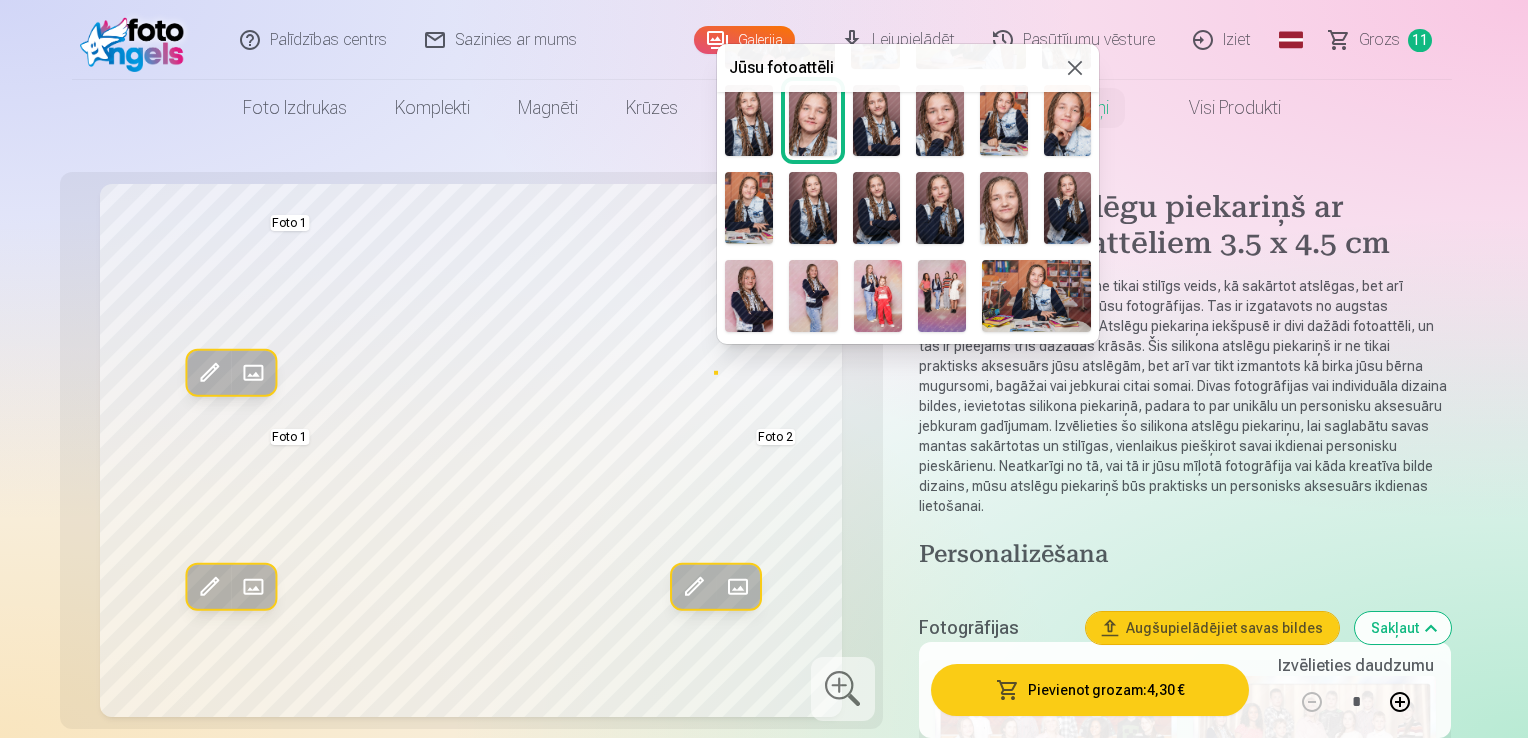 click at bounding box center [749, 296] 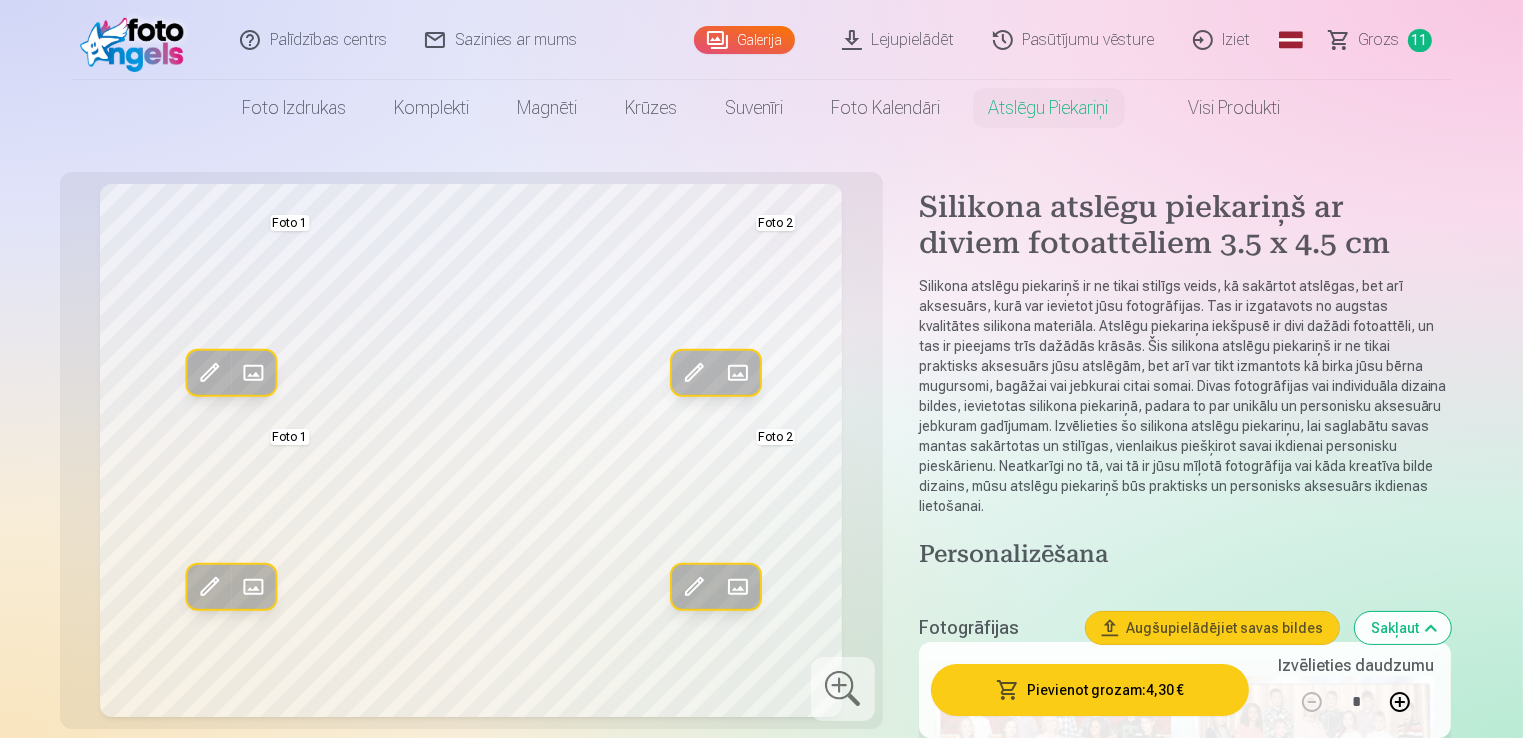 click on "Pievienot grozam :  4,30 €" at bounding box center (1090, 690) 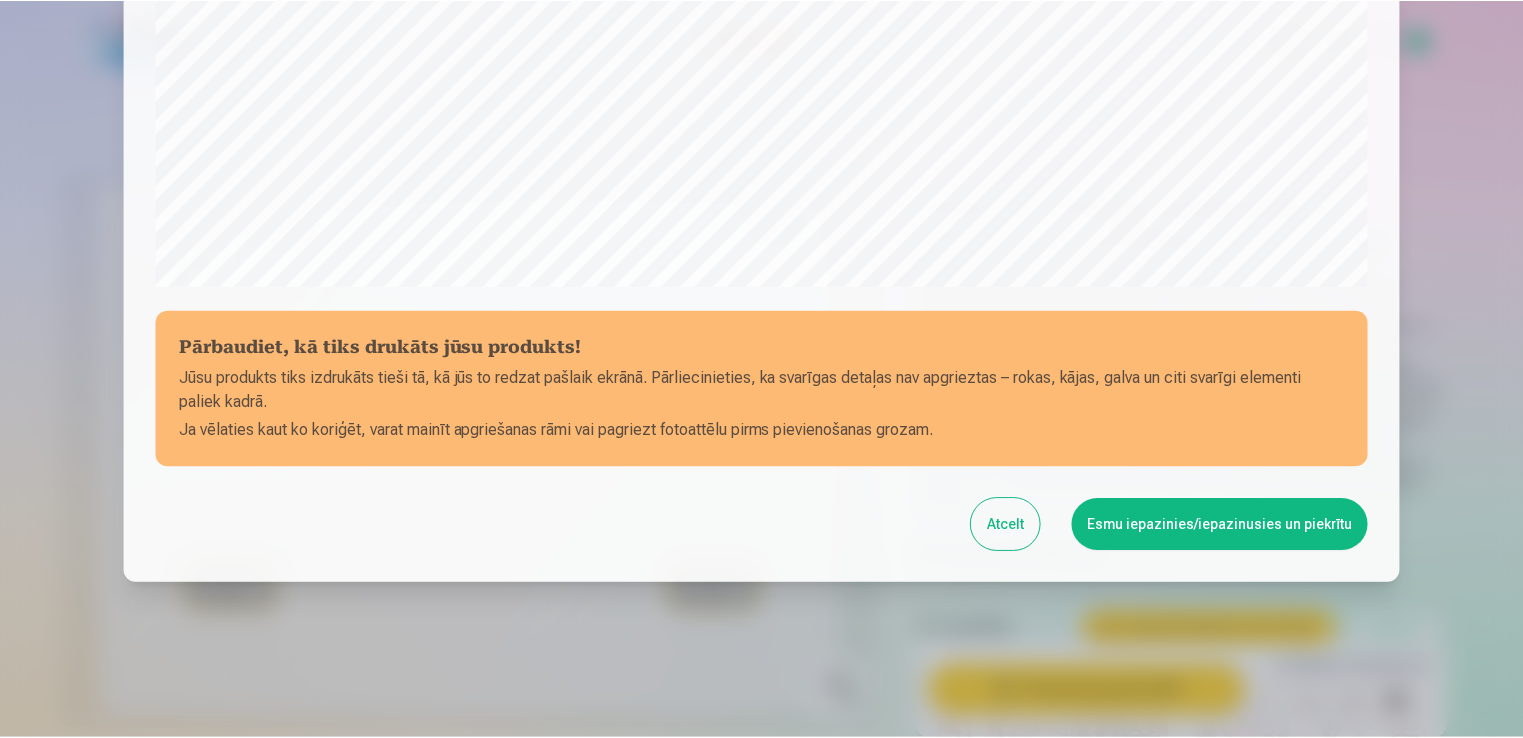 scroll, scrollTop: 701, scrollLeft: 0, axis: vertical 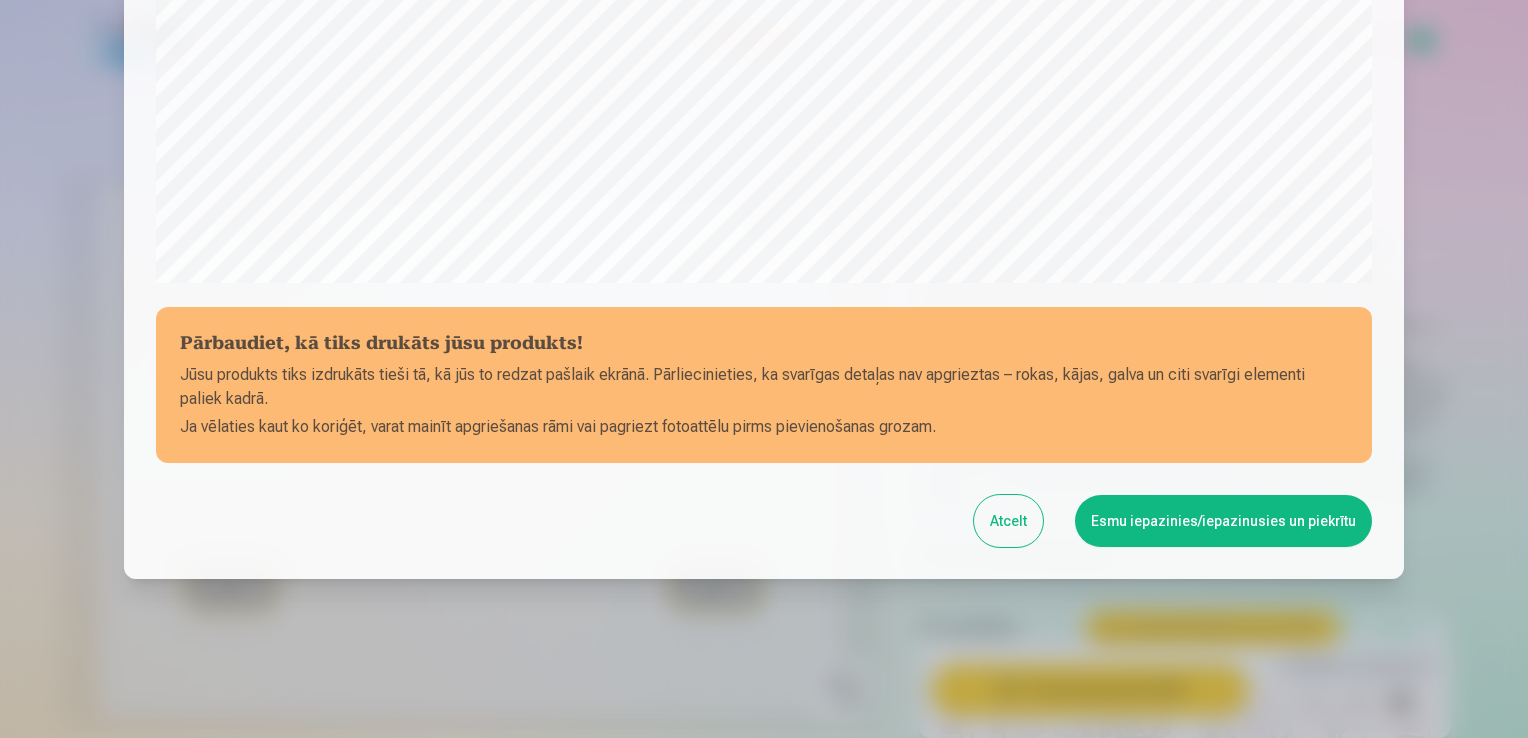 click on "Esmu iepazinies/iepazinusies un piekrītu" at bounding box center (1223, 521) 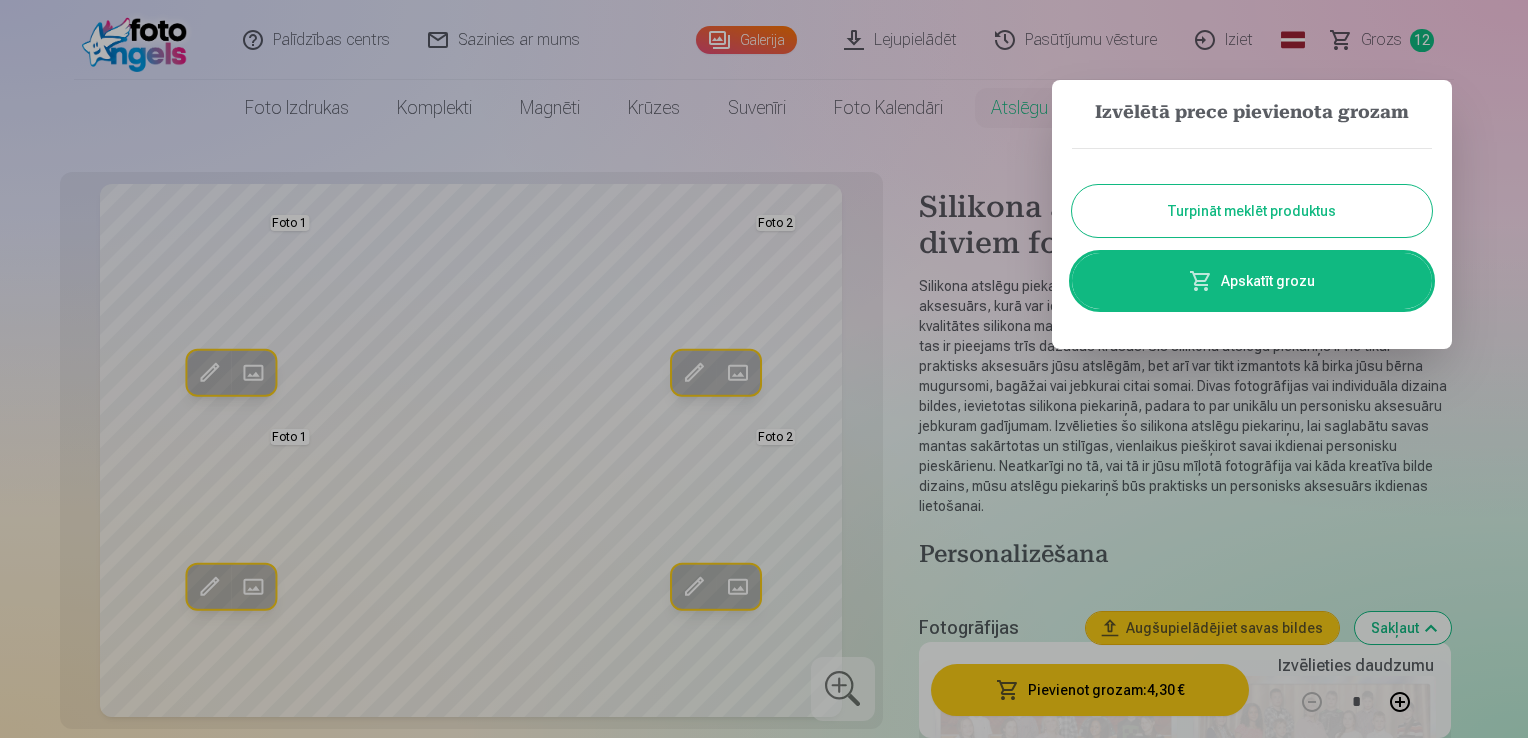 click on "Apskatīt grozu" at bounding box center [1252, 281] 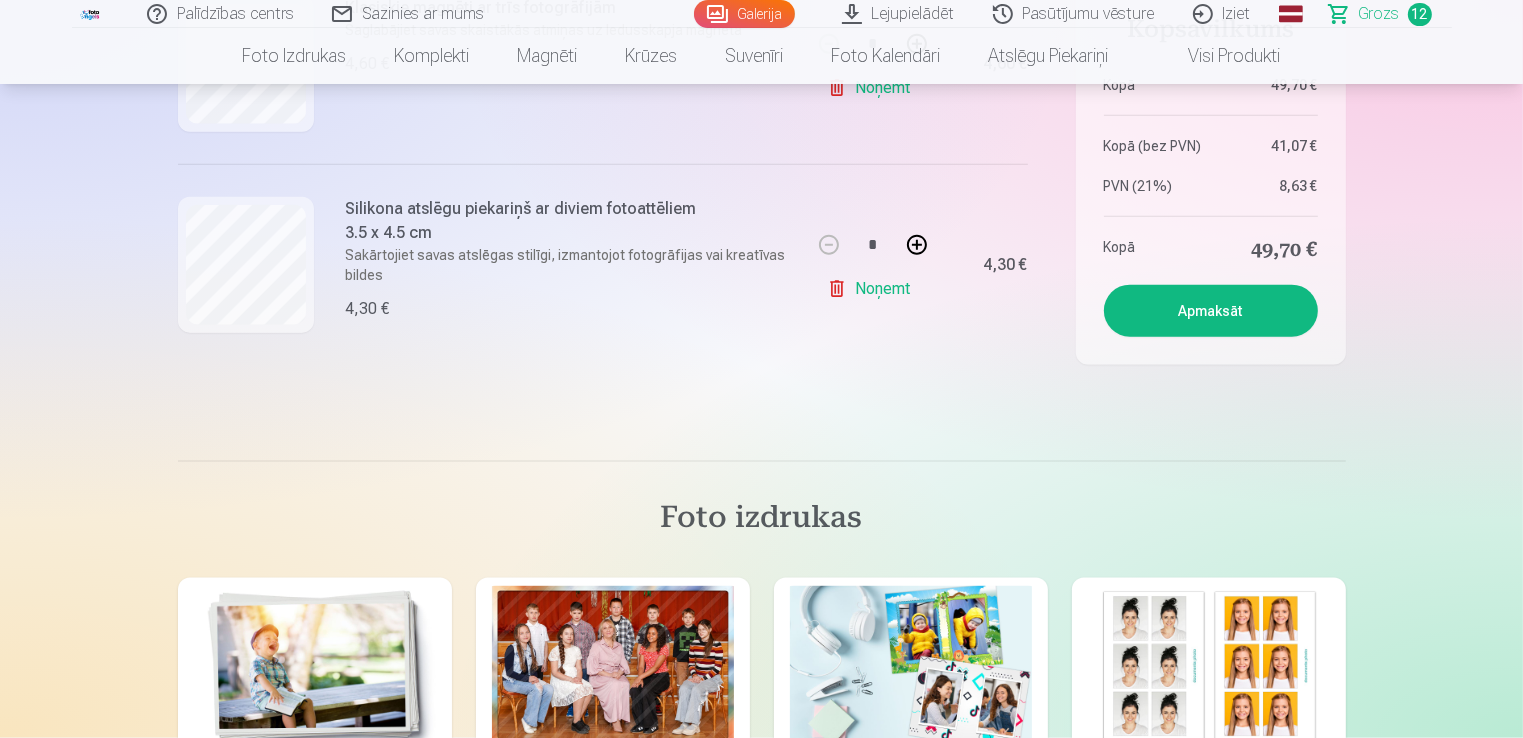 scroll, scrollTop: 2500, scrollLeft: 0, axis: vertical 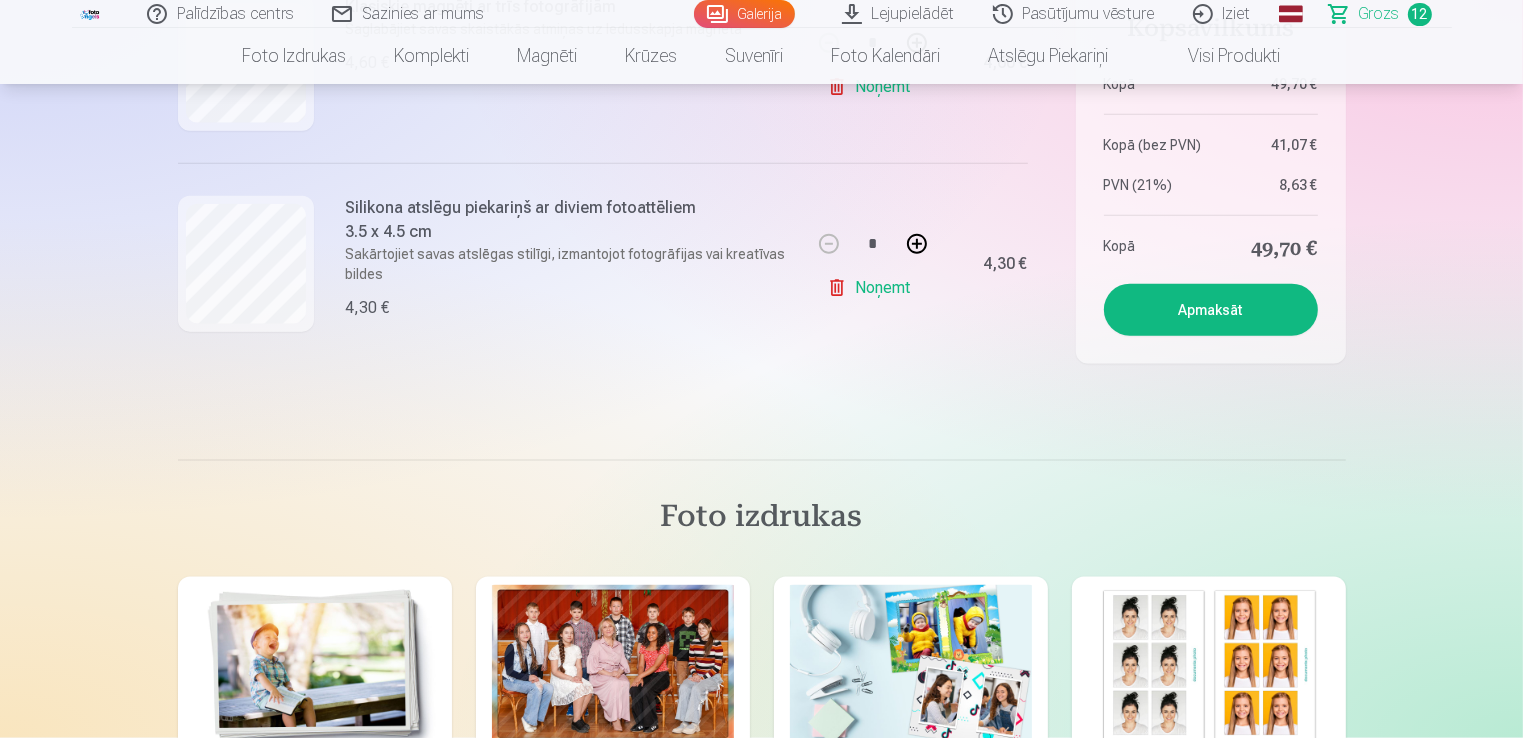 click on "Apmaksāt" at bounding box center (1211, 310) 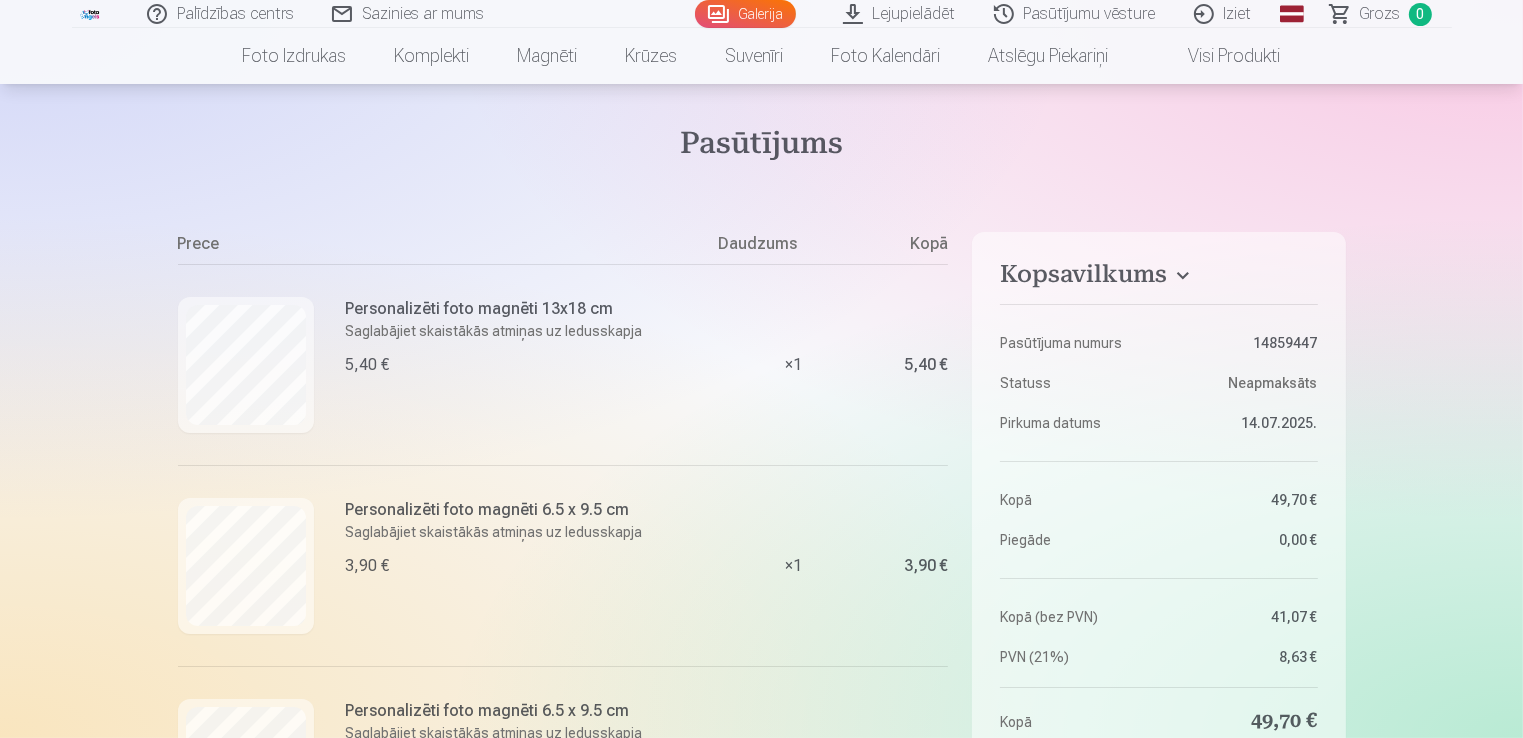 scroll, scrollTop: 100, scrollLeft: 0, axis: vertical 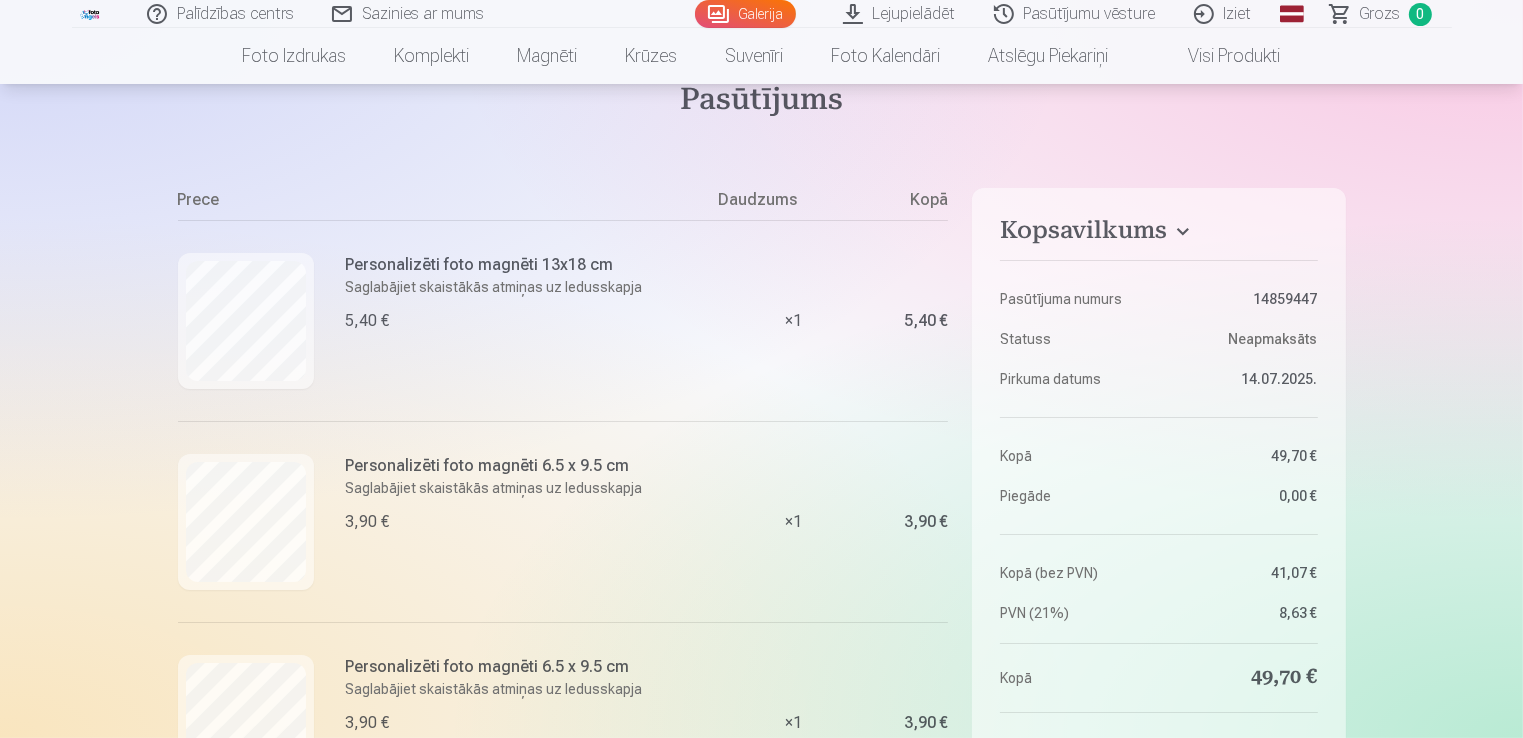 click on "× 1" at bounding box center (793, 521) 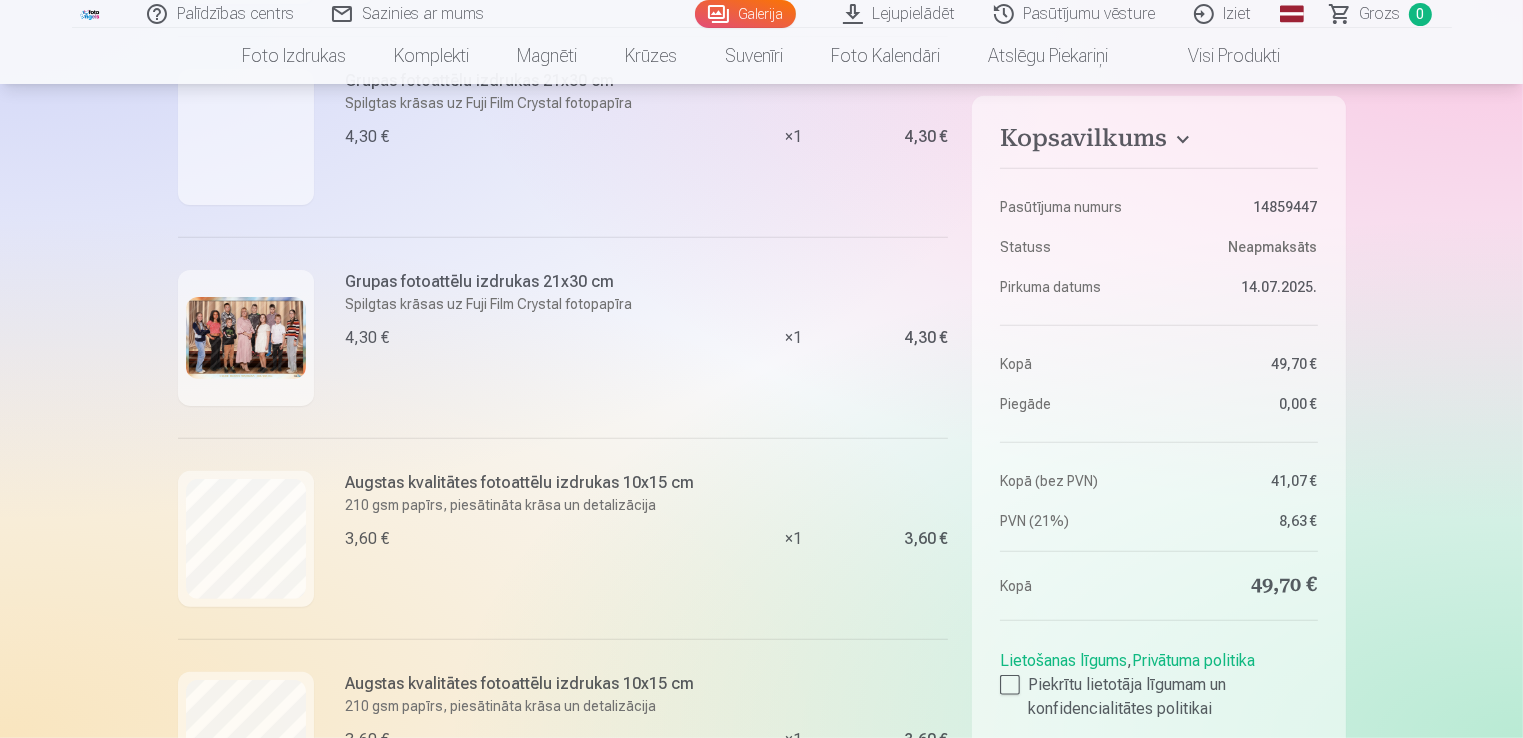 scroll, scrollTop: 1000, scrollLeft: 0, axis: vertical 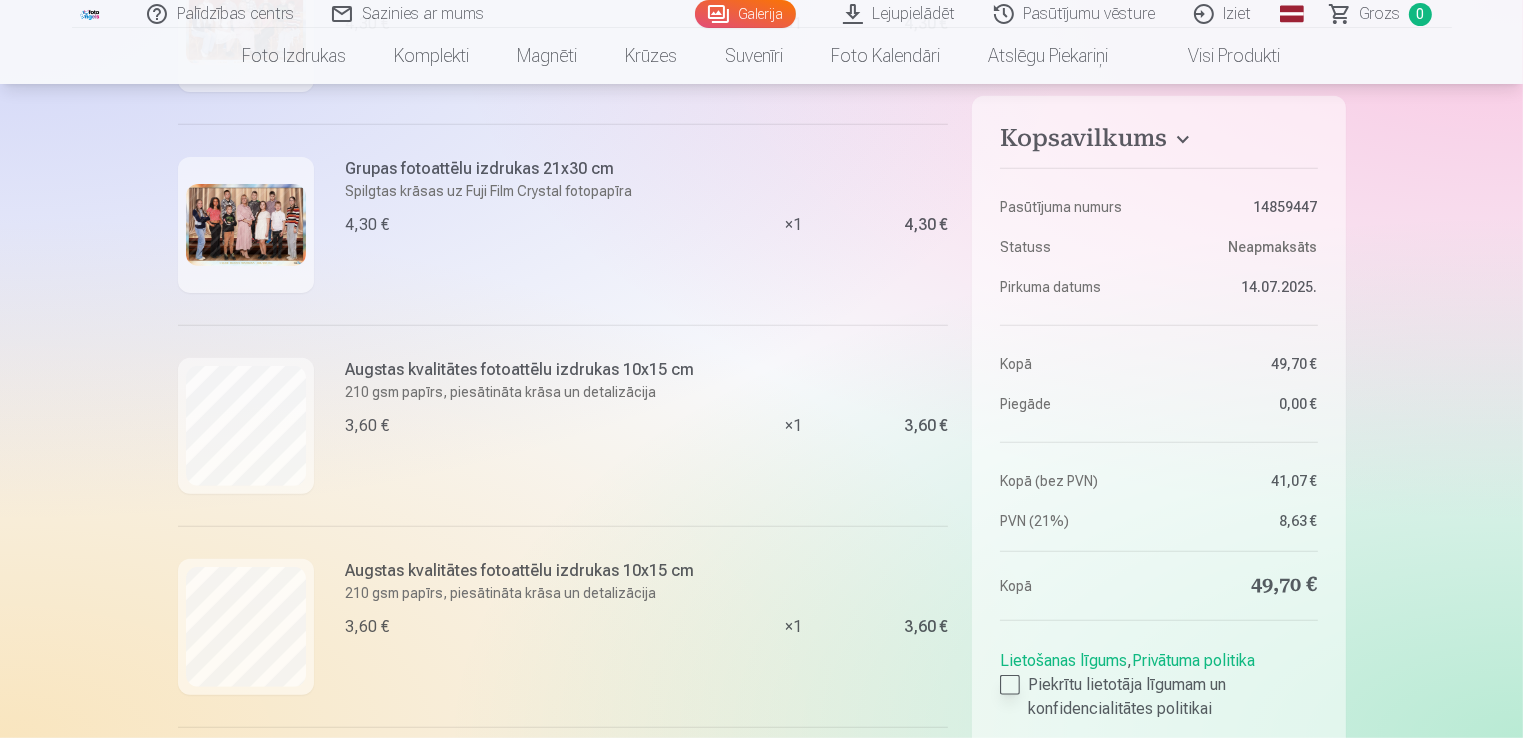 click at bounding box center [1010, 685] 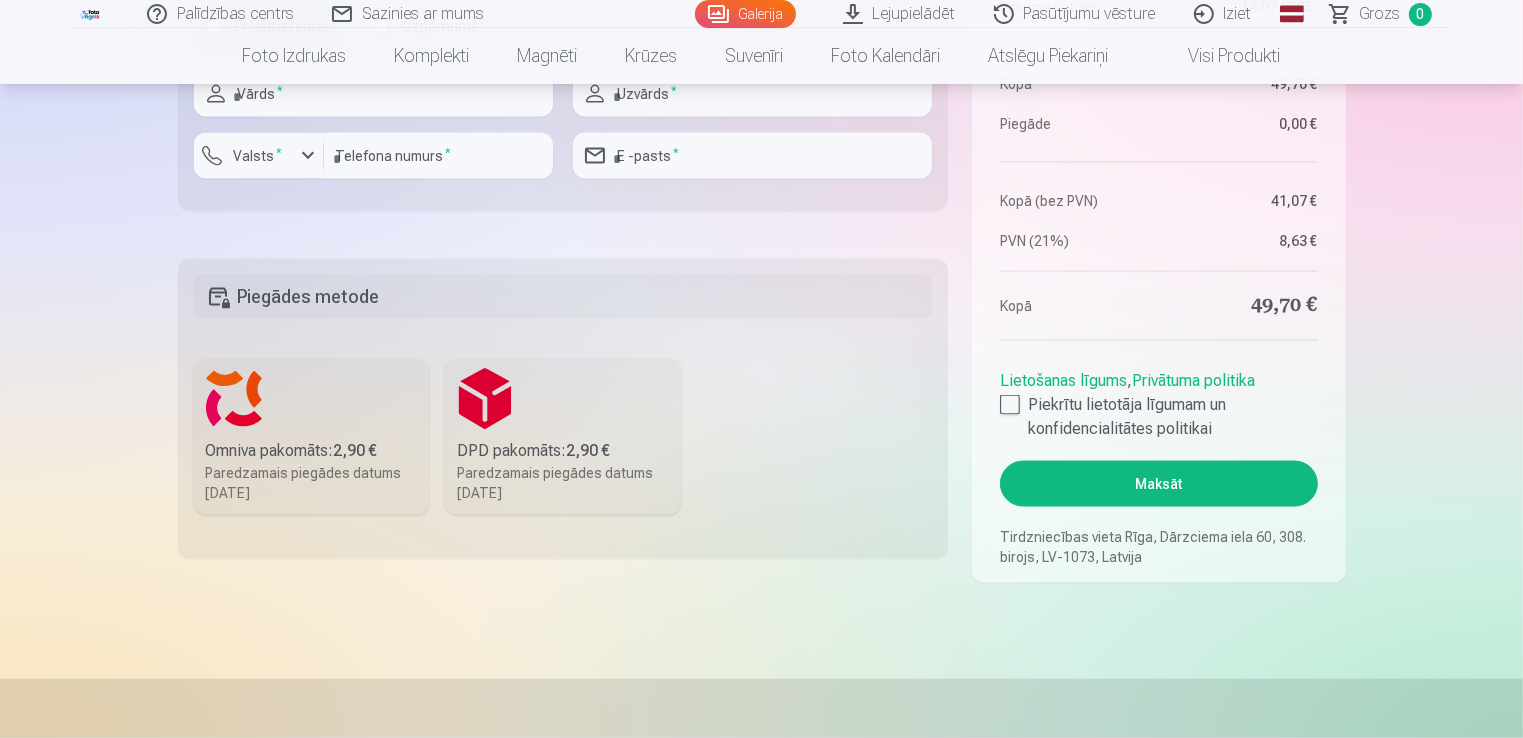 scroll, scrollTop: 2900, scrollLeft: 0, axis: vertical 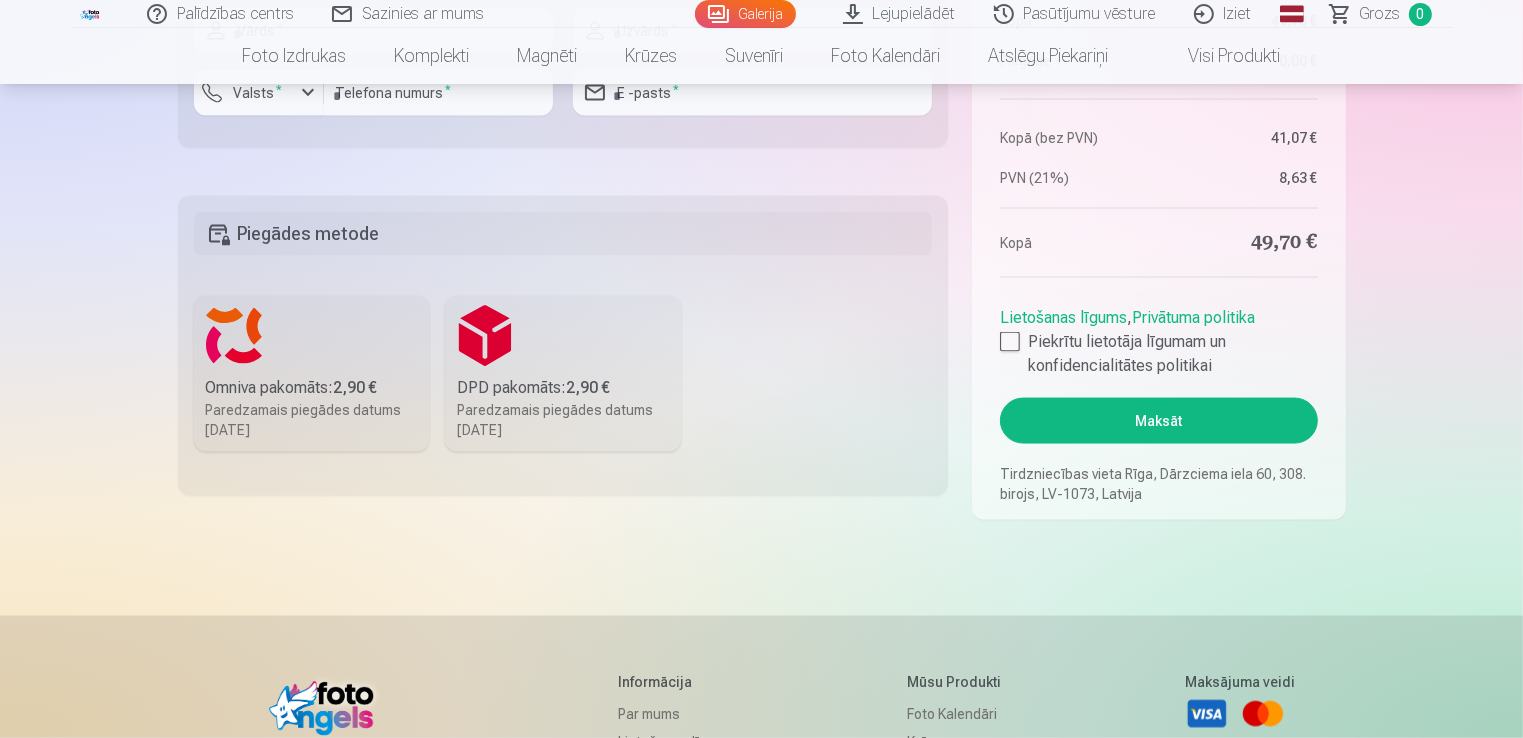 click on "2,90 €" at bounding box center [356, 387] 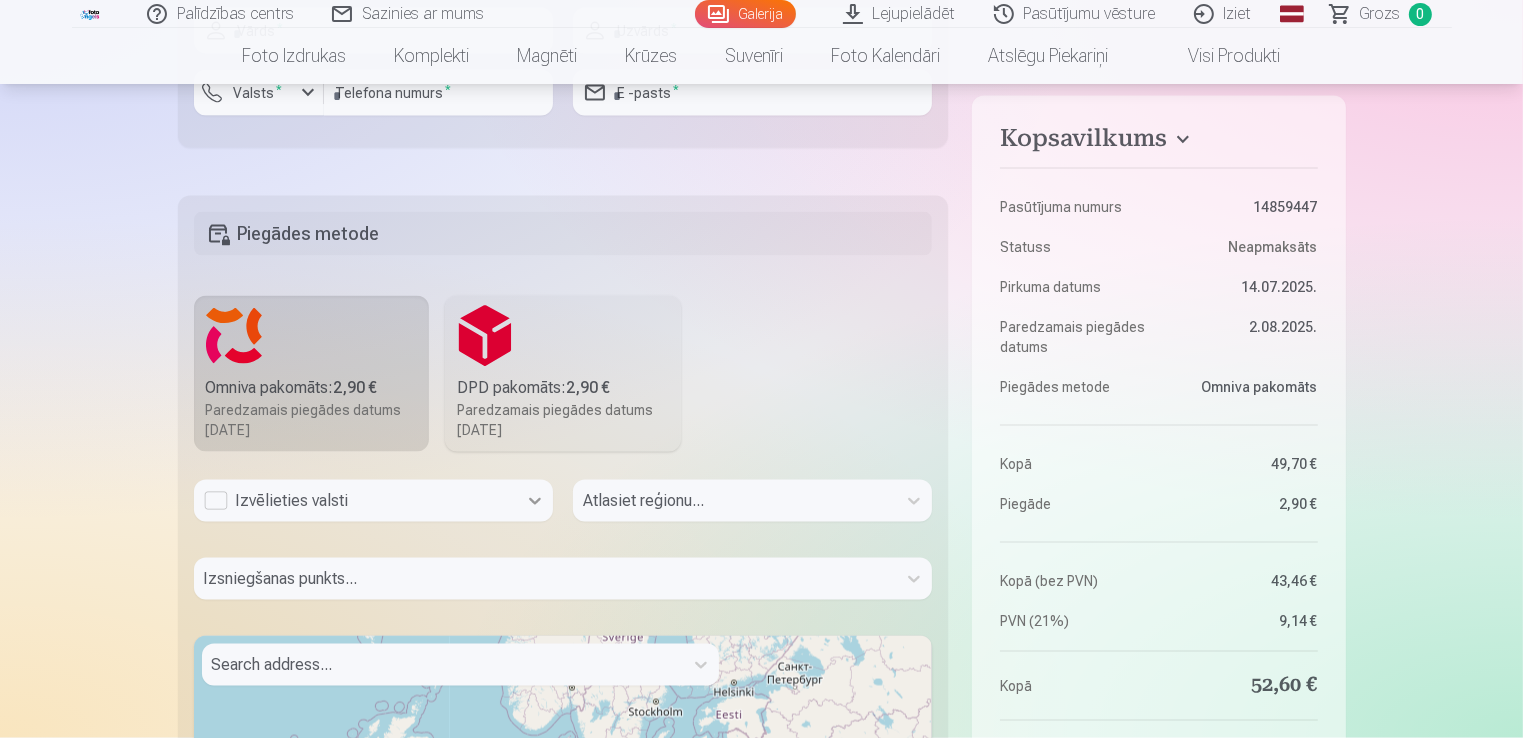 click 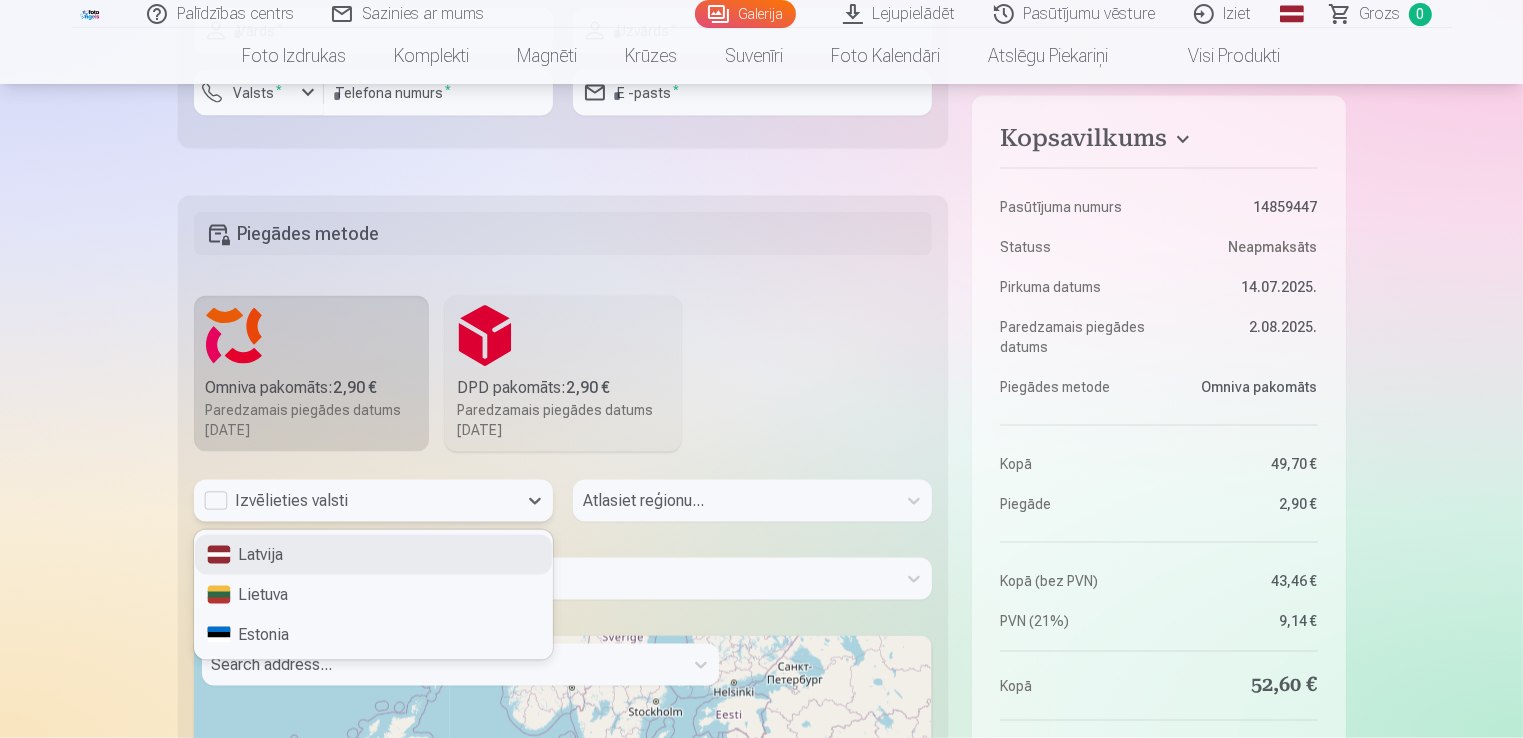 click on "Latvija" at bounding box center (373, 555) 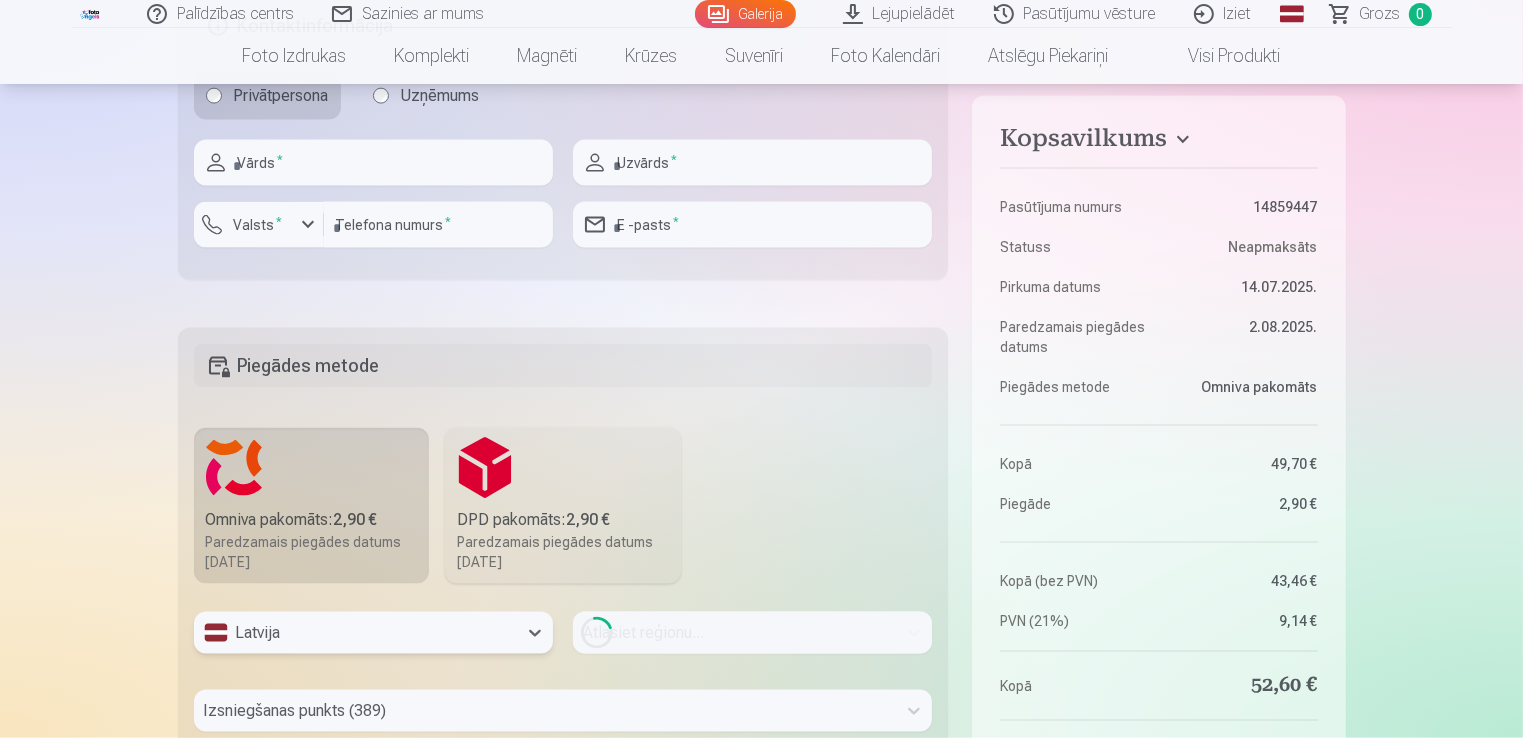 scroll, scrollTop: 2700, scrollLeft: 0, axis: vertical 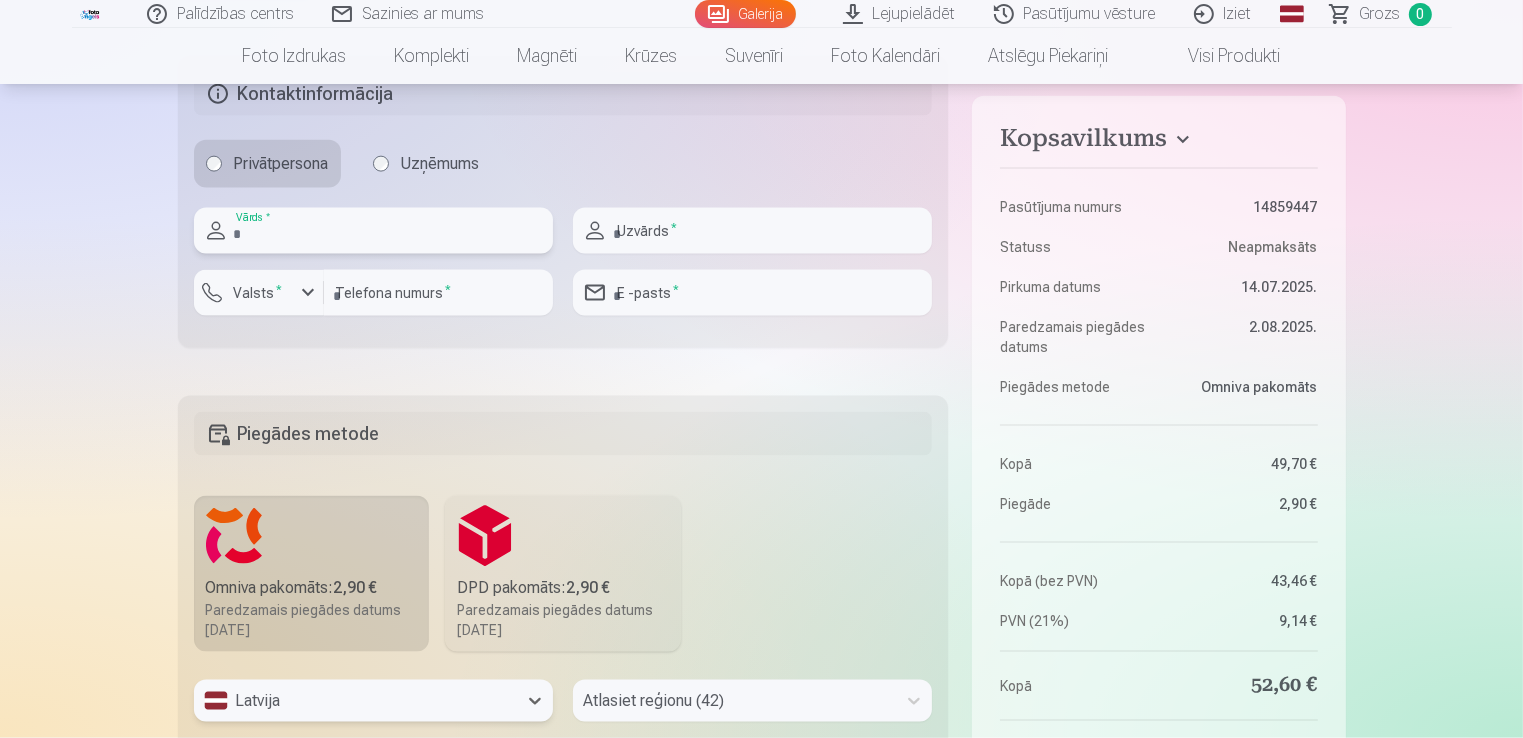 click at bounding box center (373, 231) 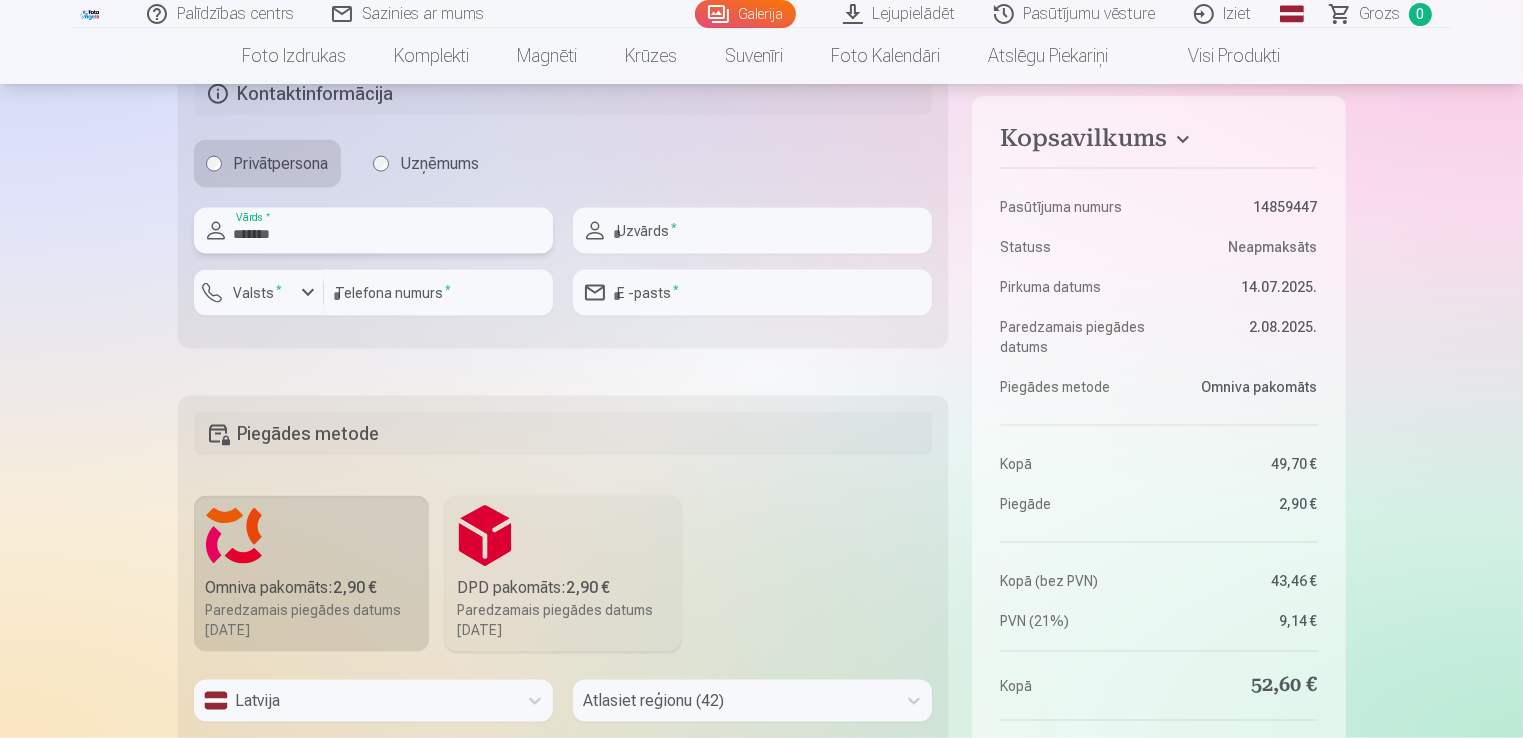 type on "*******" 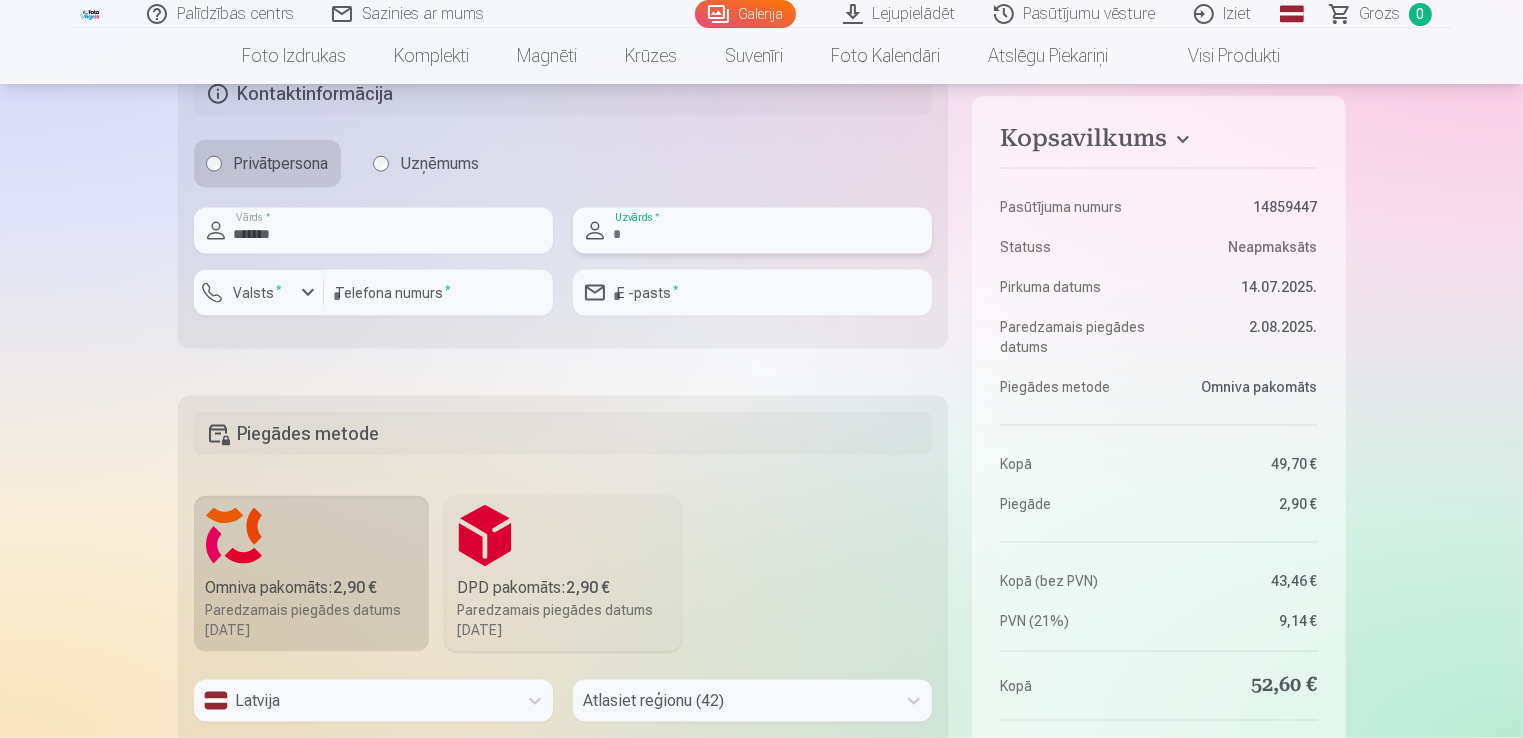 click at bounding box center [752, 231] 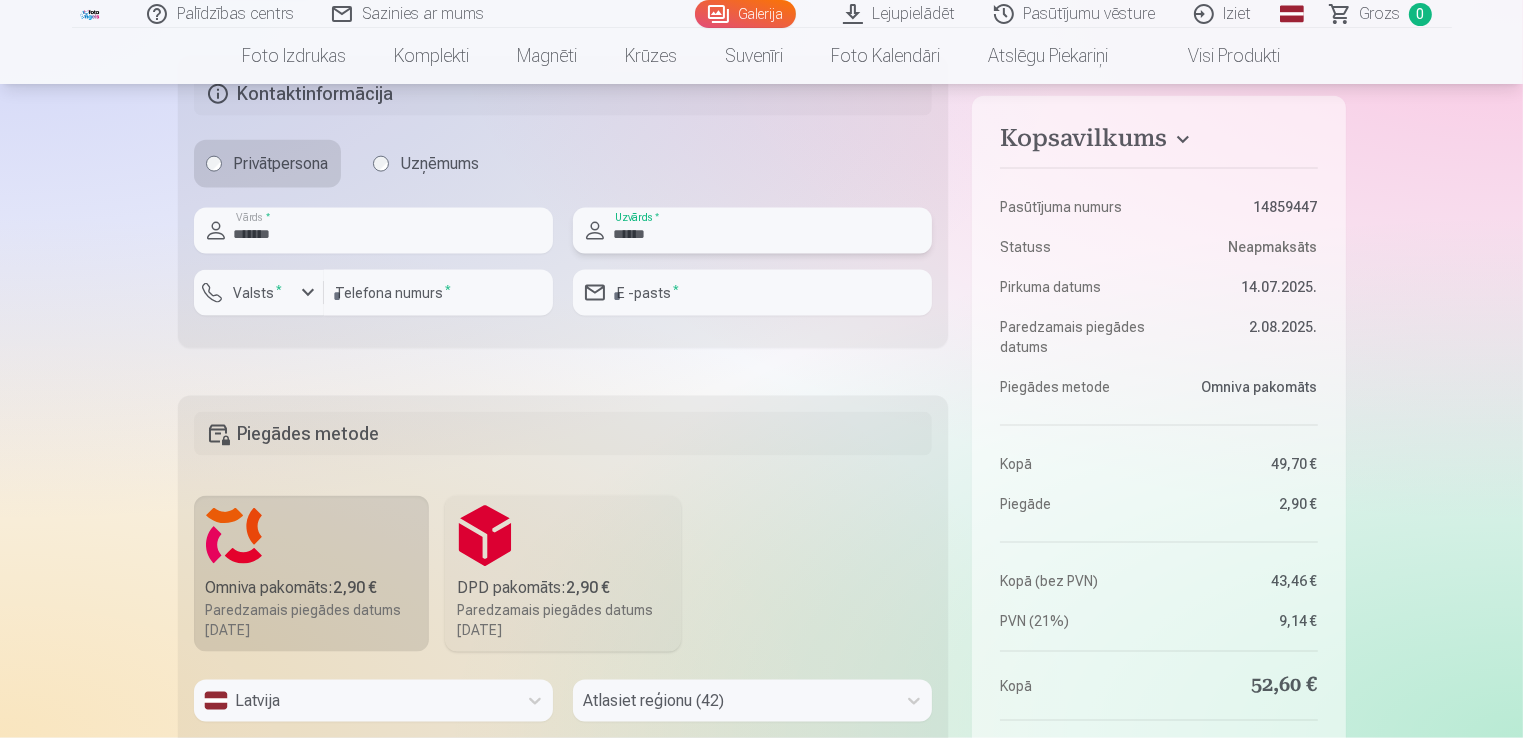 type on "******" 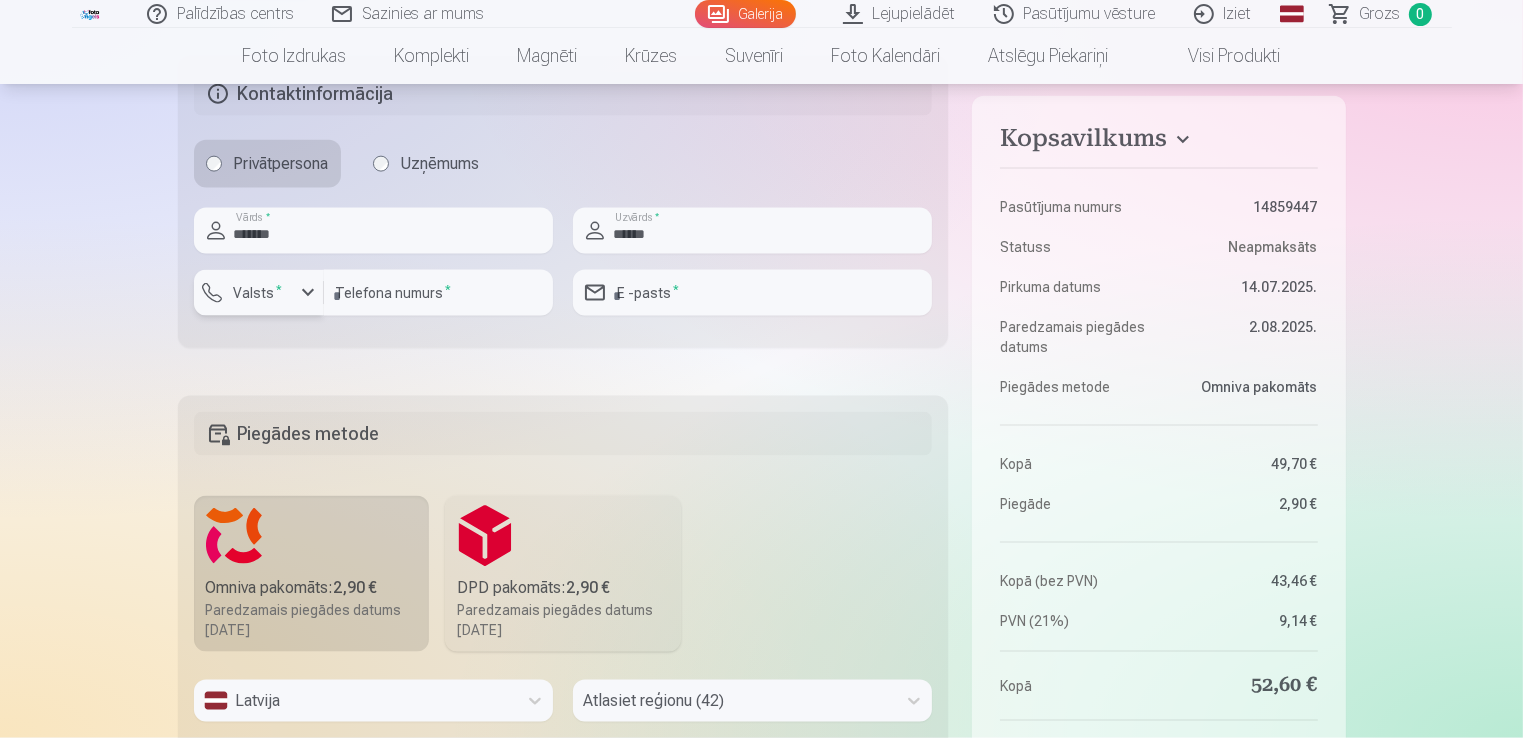 click at bounding box center (308, 293) 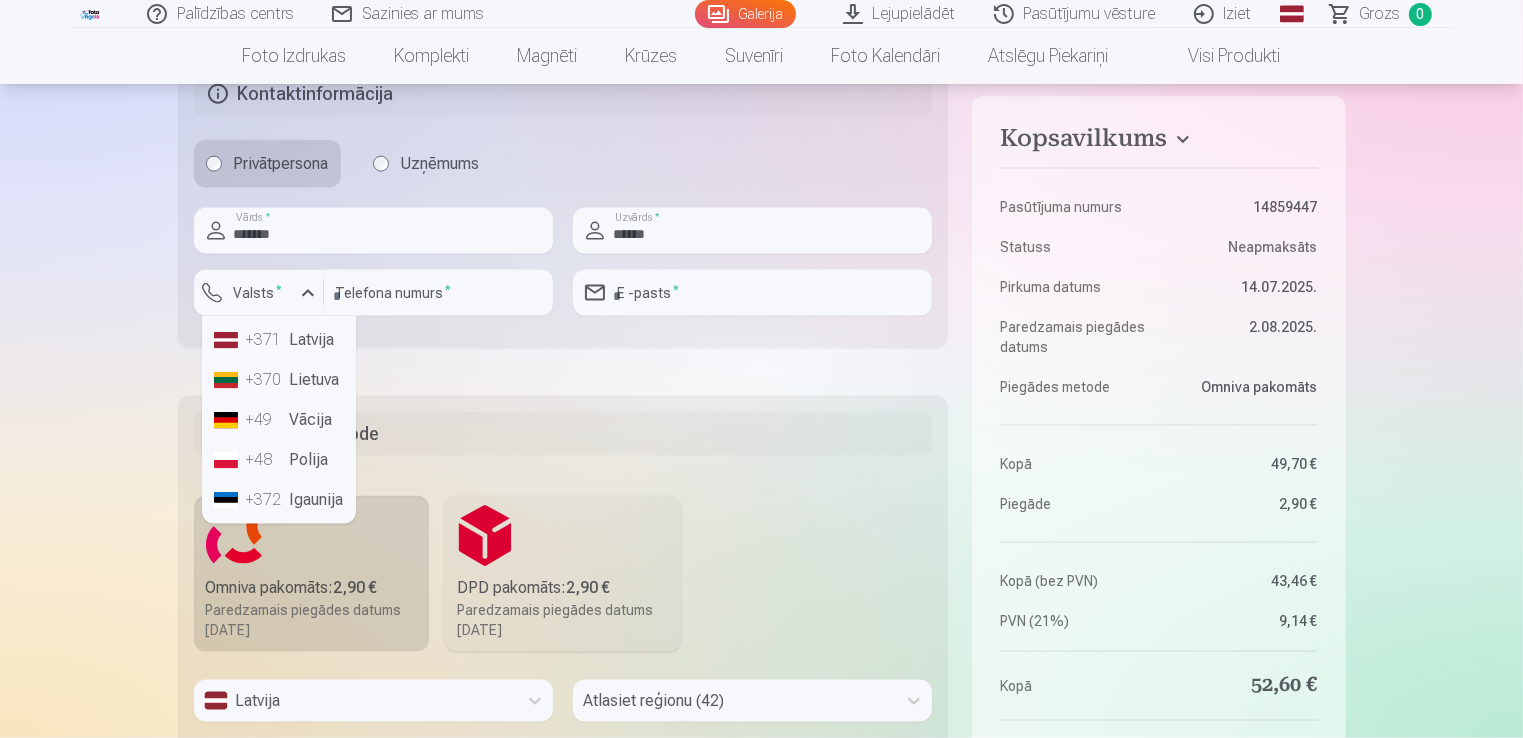 click on "+371 Latvija" at bounding box center (279, 340) 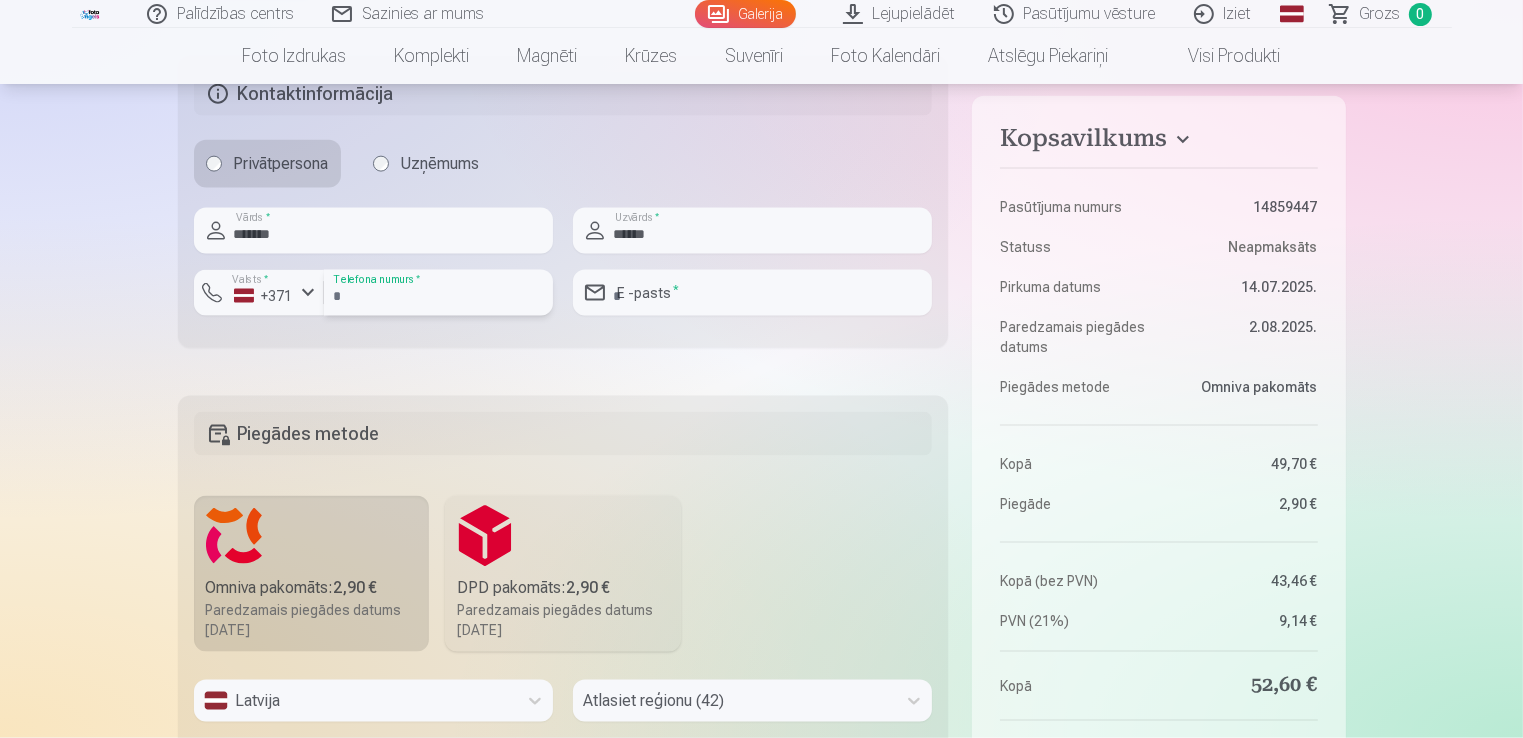 click at bounding box center (438, 293) 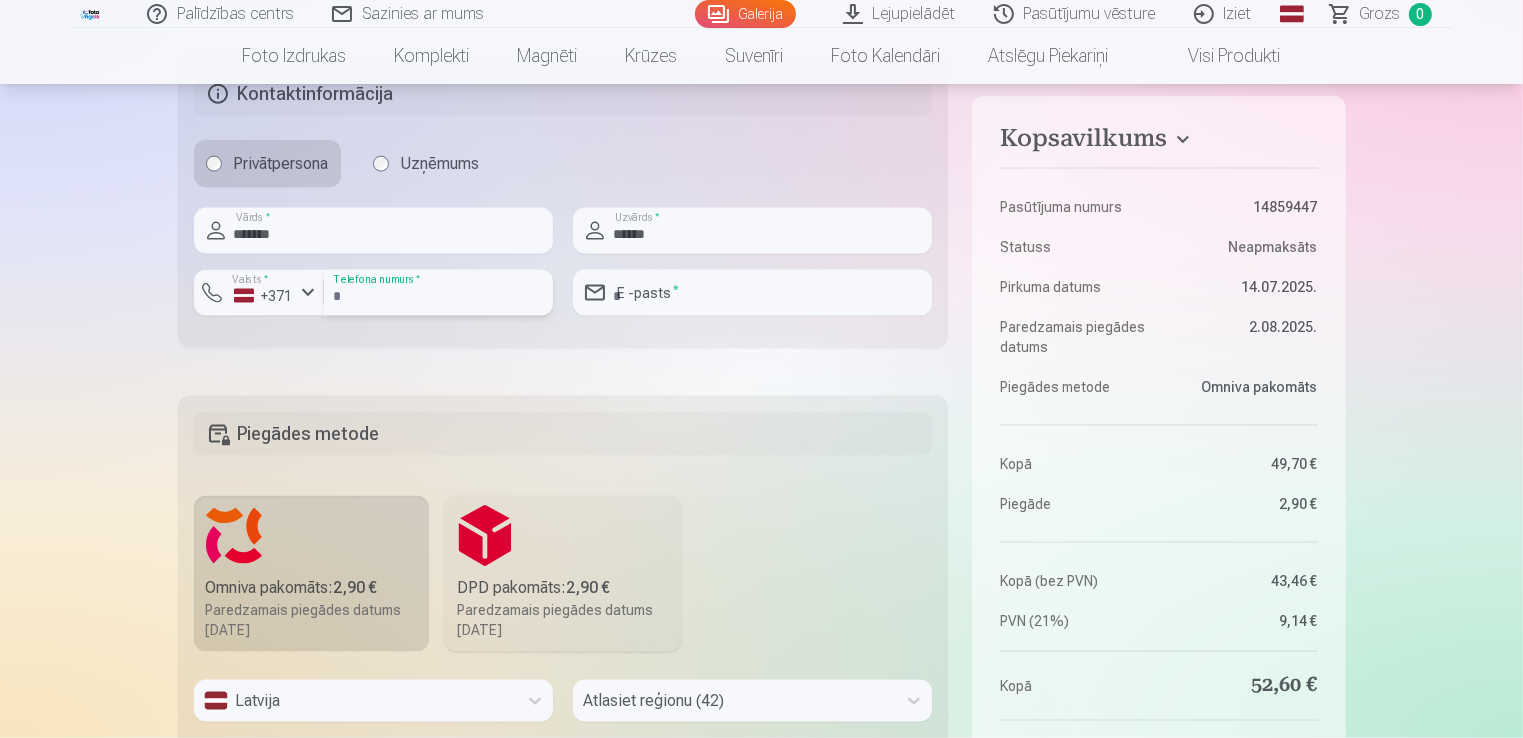 type on "********" 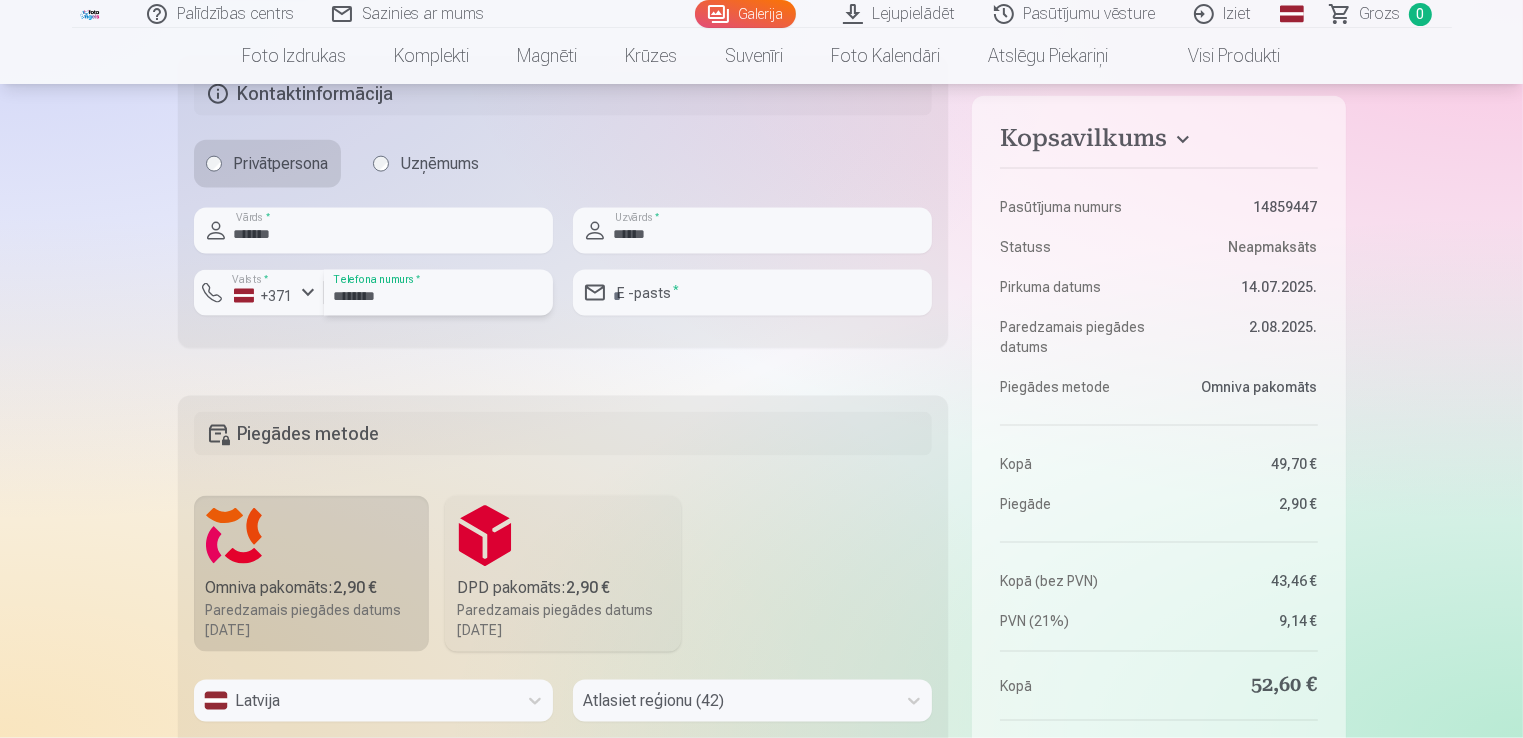 type on "**********" 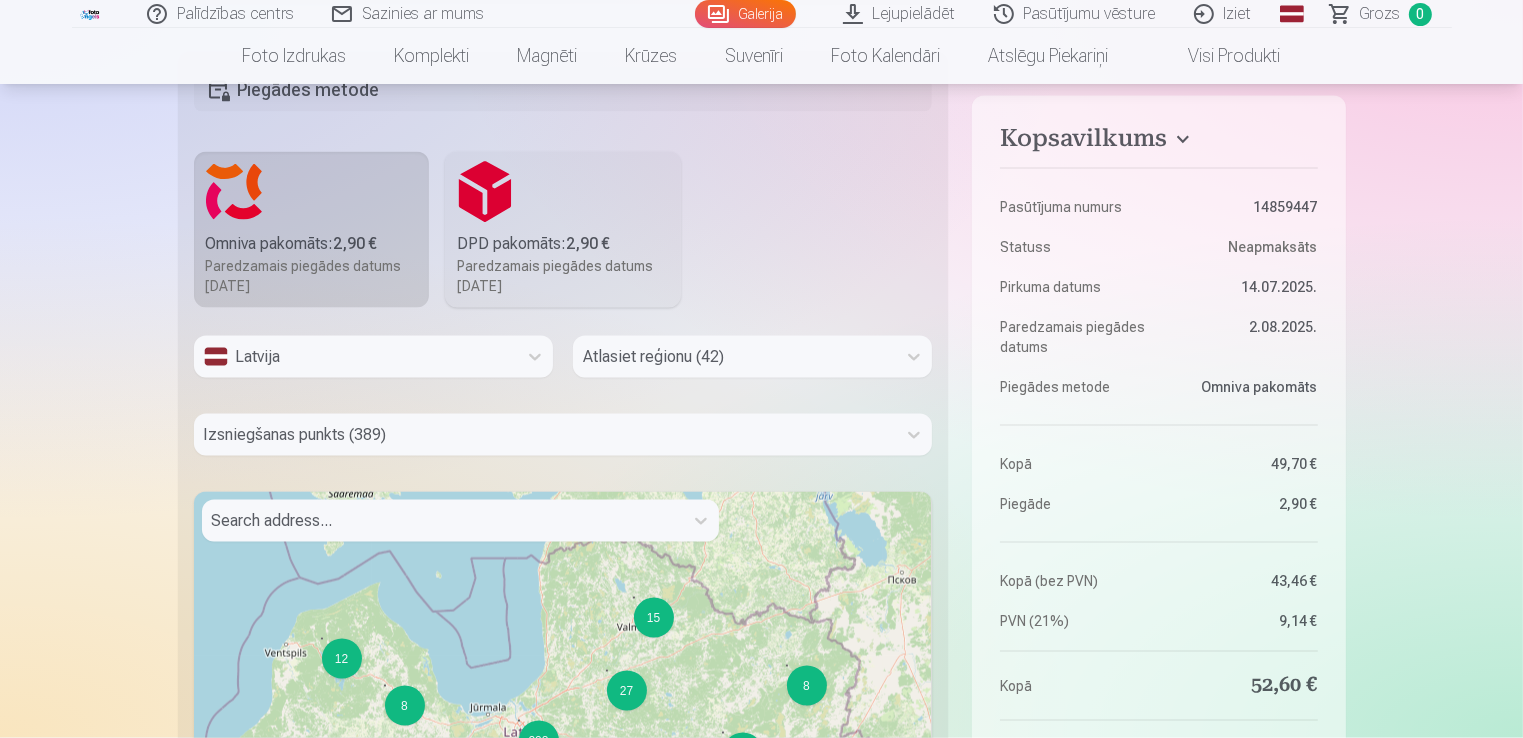 scroll, scrollTop: 3200, scrollLeft: 0, axis: vertical 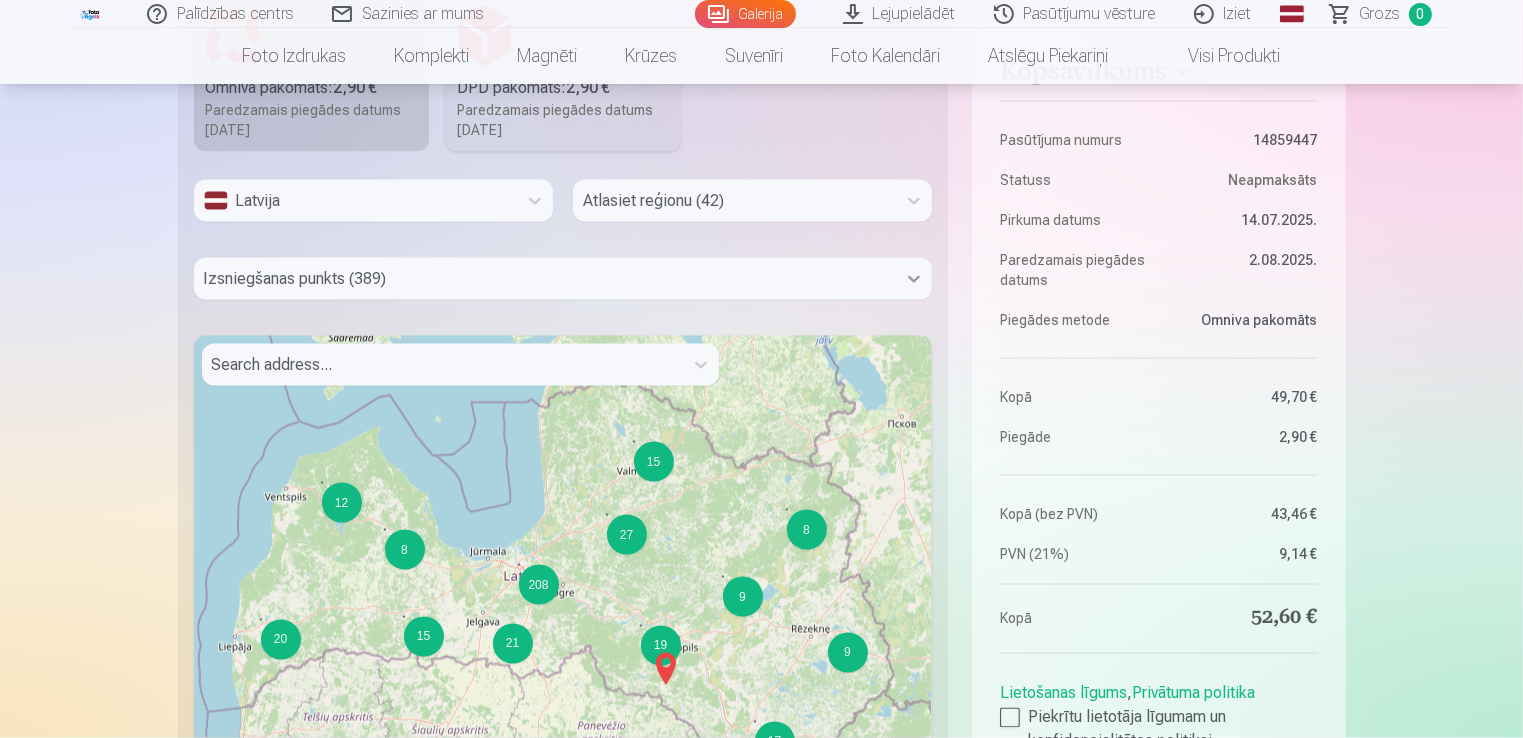 click 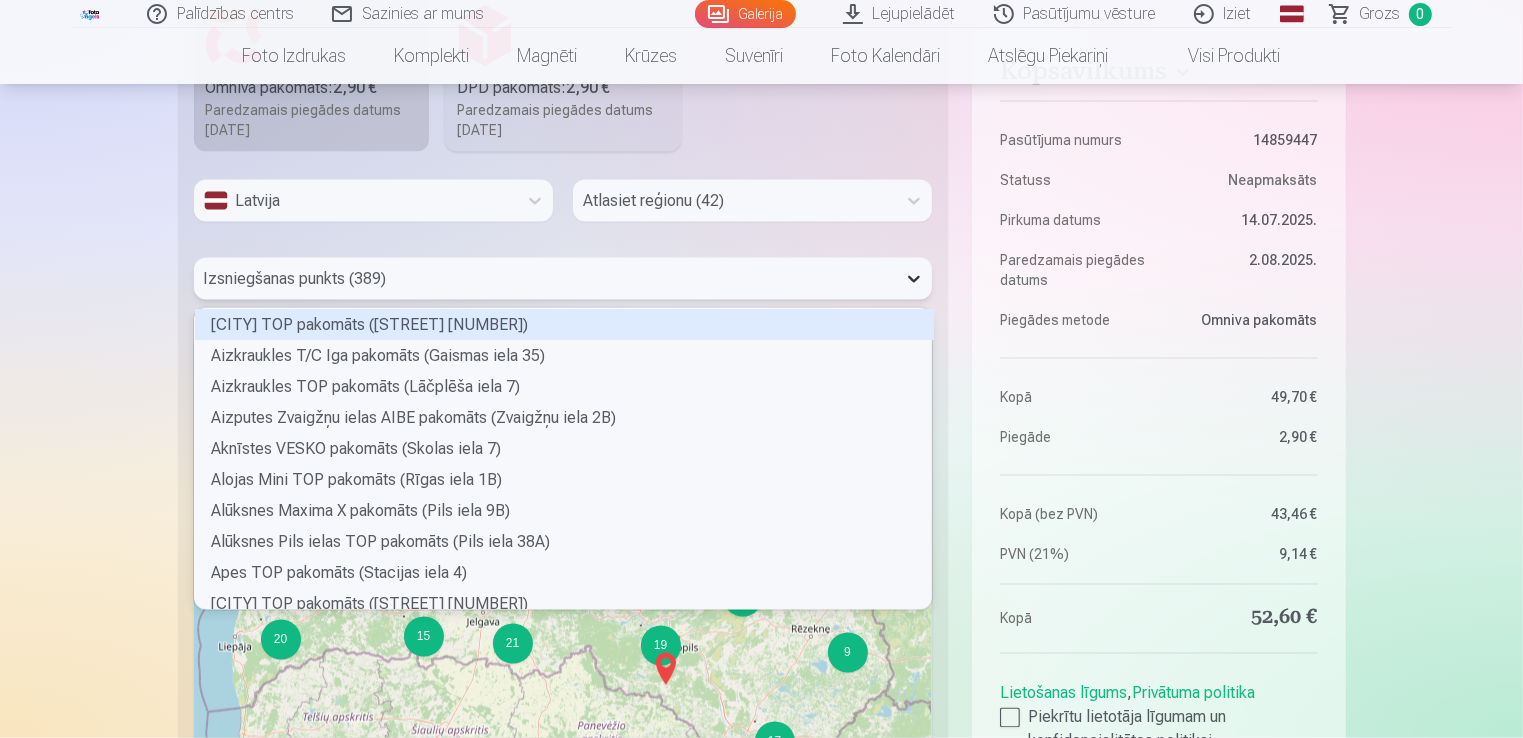 scroll, scrollTop: 5, scrollLeft: 6, axis: both 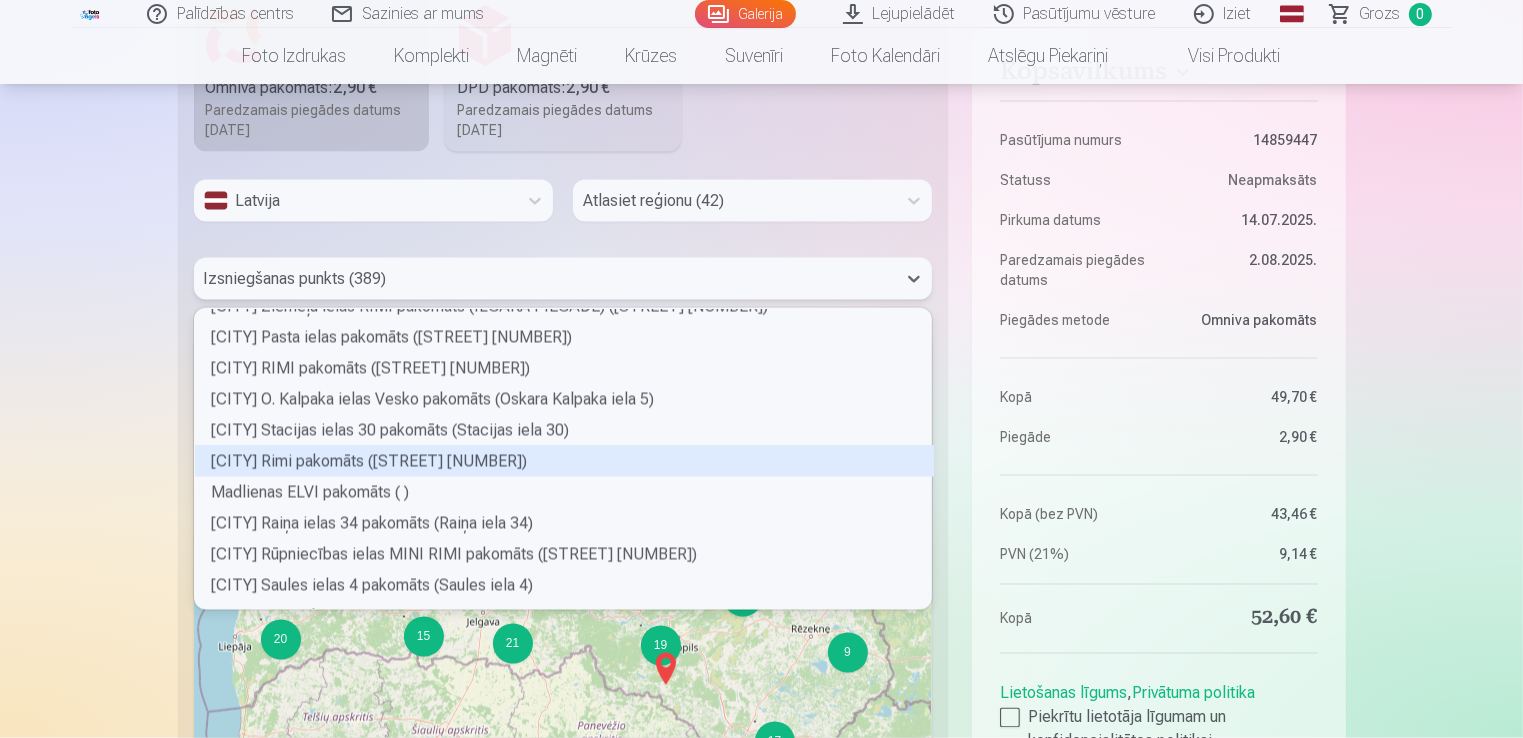 click on "Līvānu Rimi pakomāts (Rīgas iela 89)" at bounding box center [564, 461] 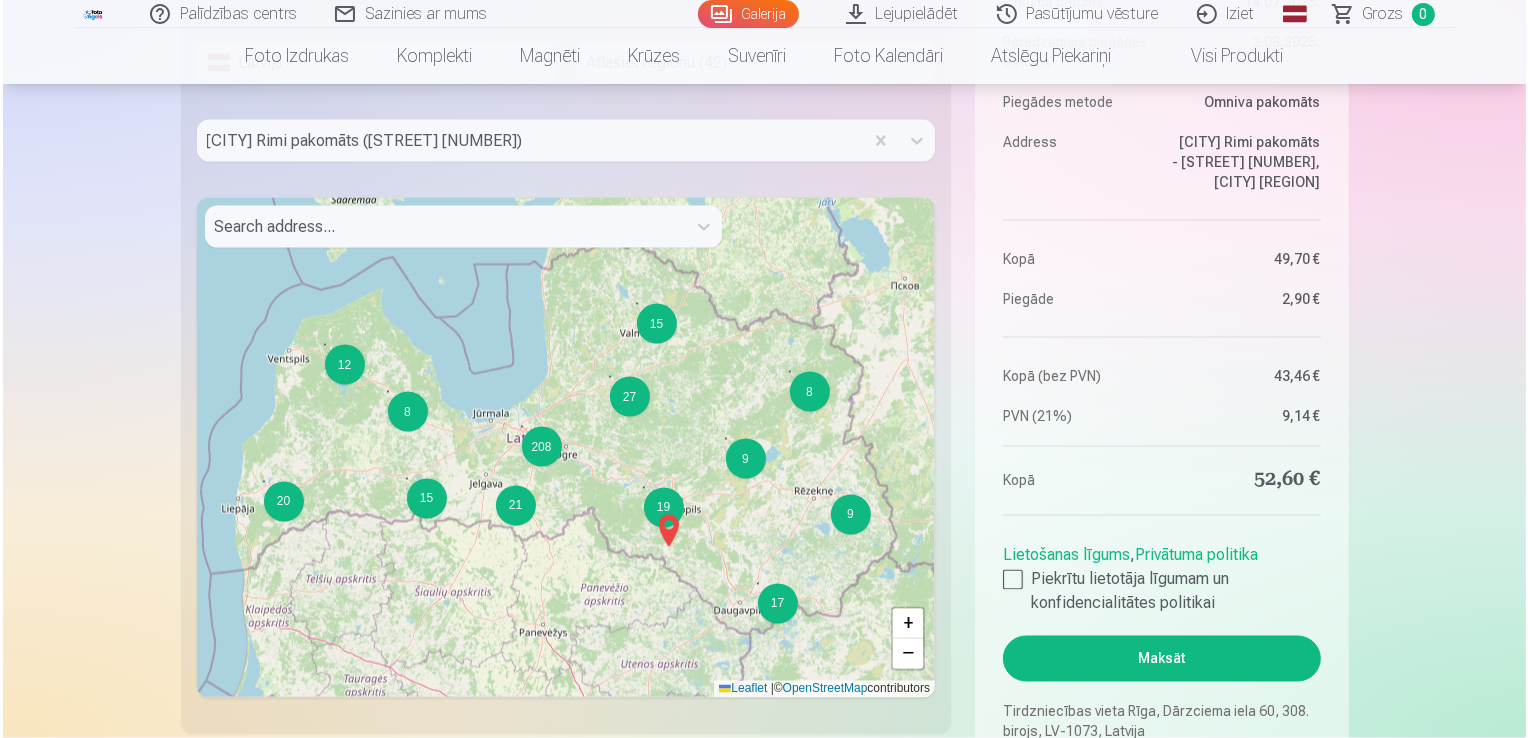 scroll, scrollTop: 3400, scrollLeft: 0, axis: vertical 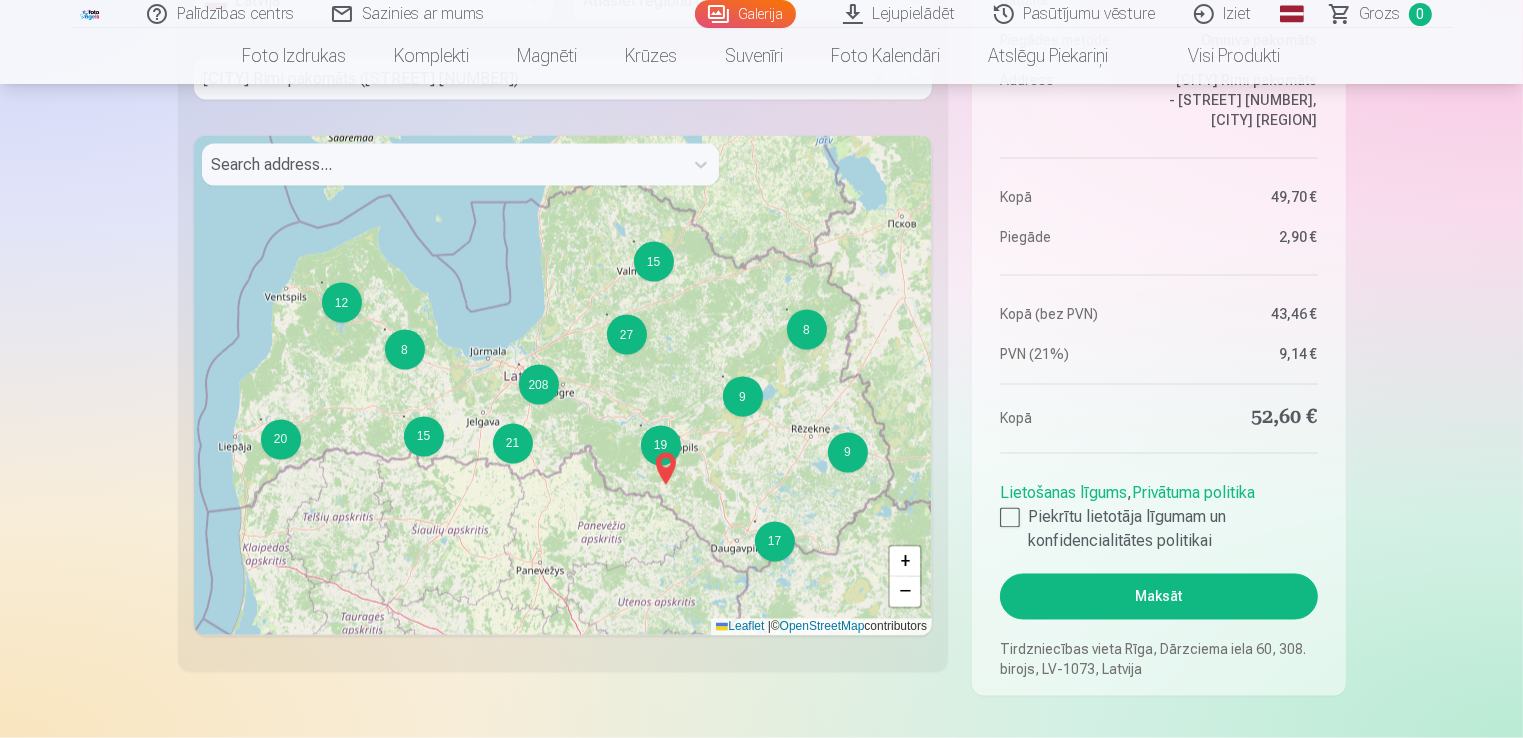 click on "Maksāt" at bounding box center (1158, 597) 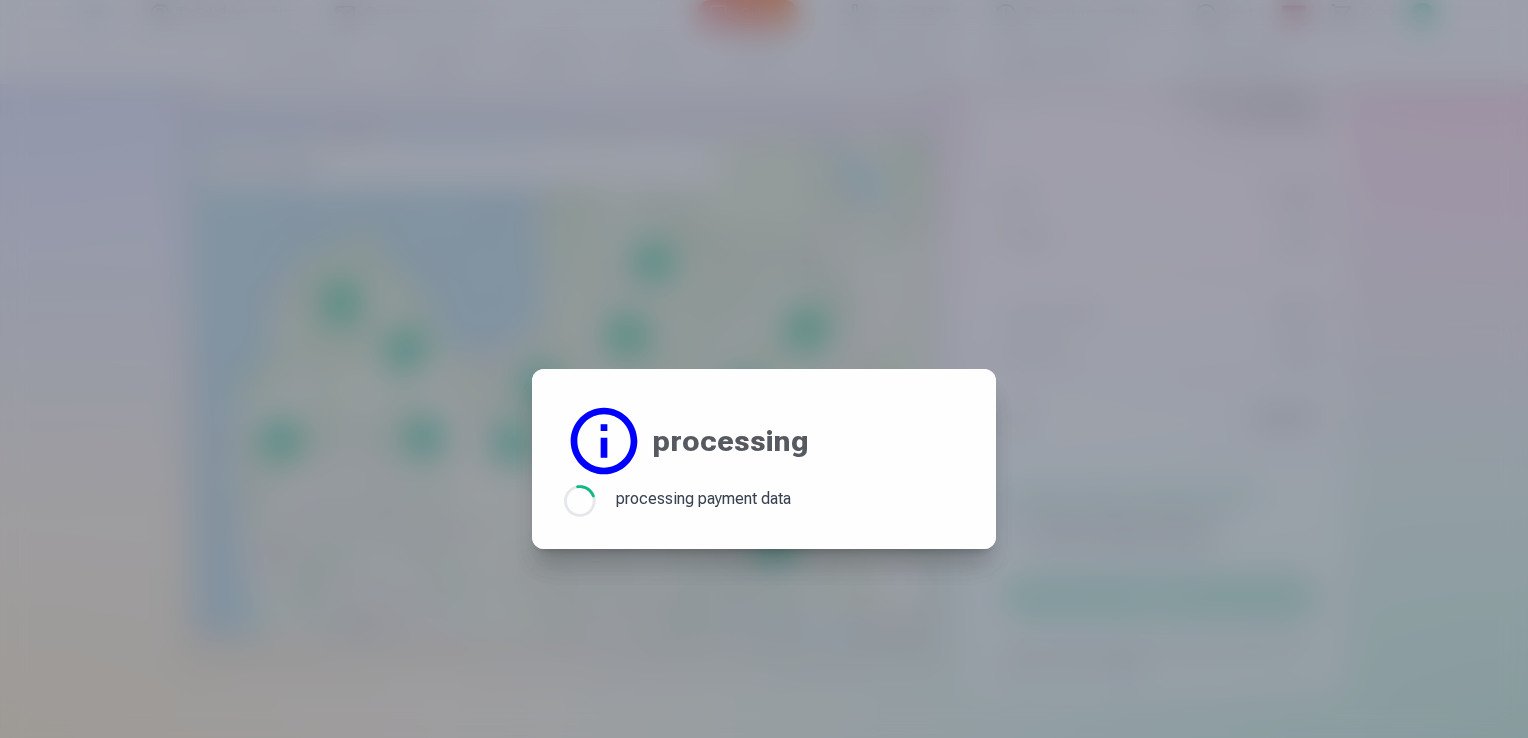 click on "processing" at bounding box center [730, 441] 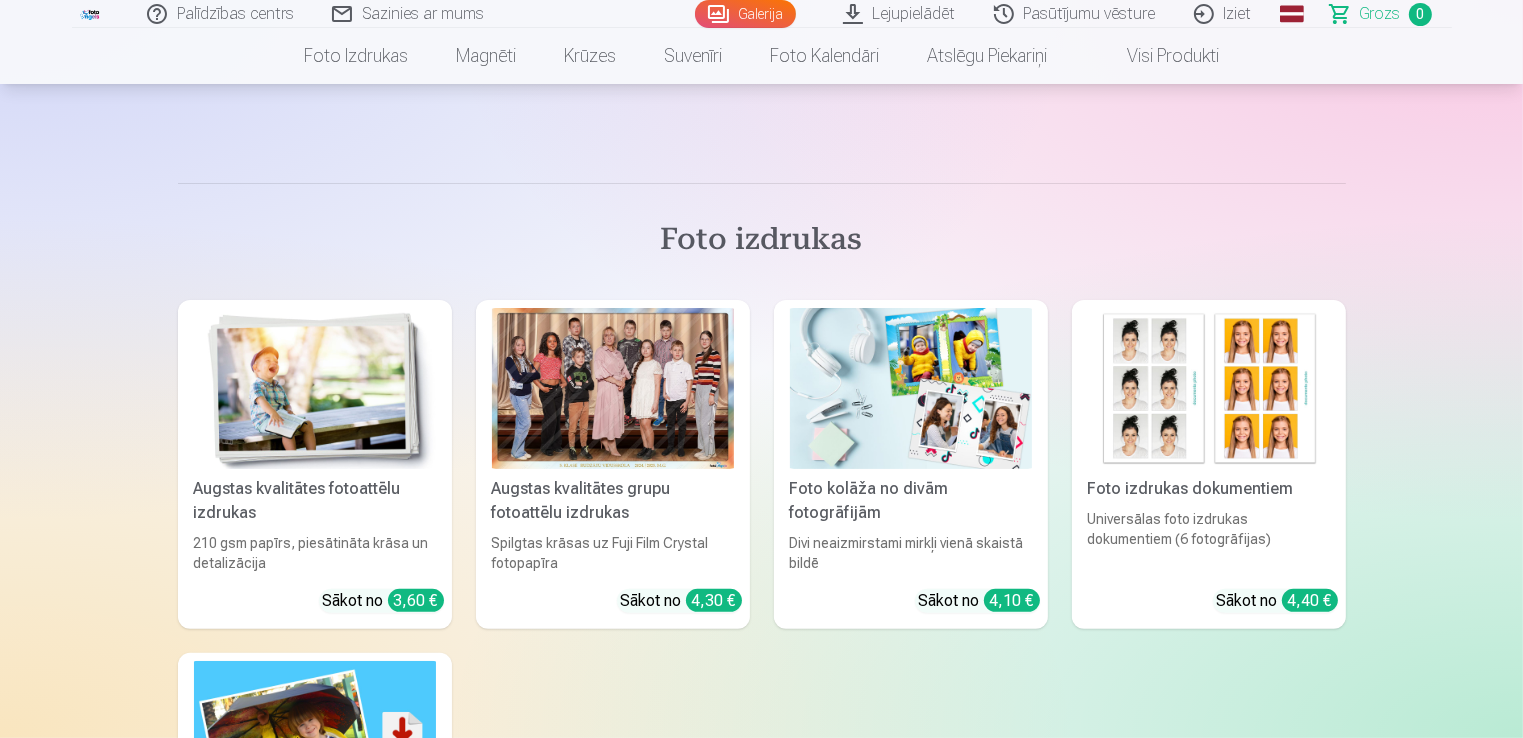 scroll, scrollTop: 400, scrollLeft: 0, axis: vertical 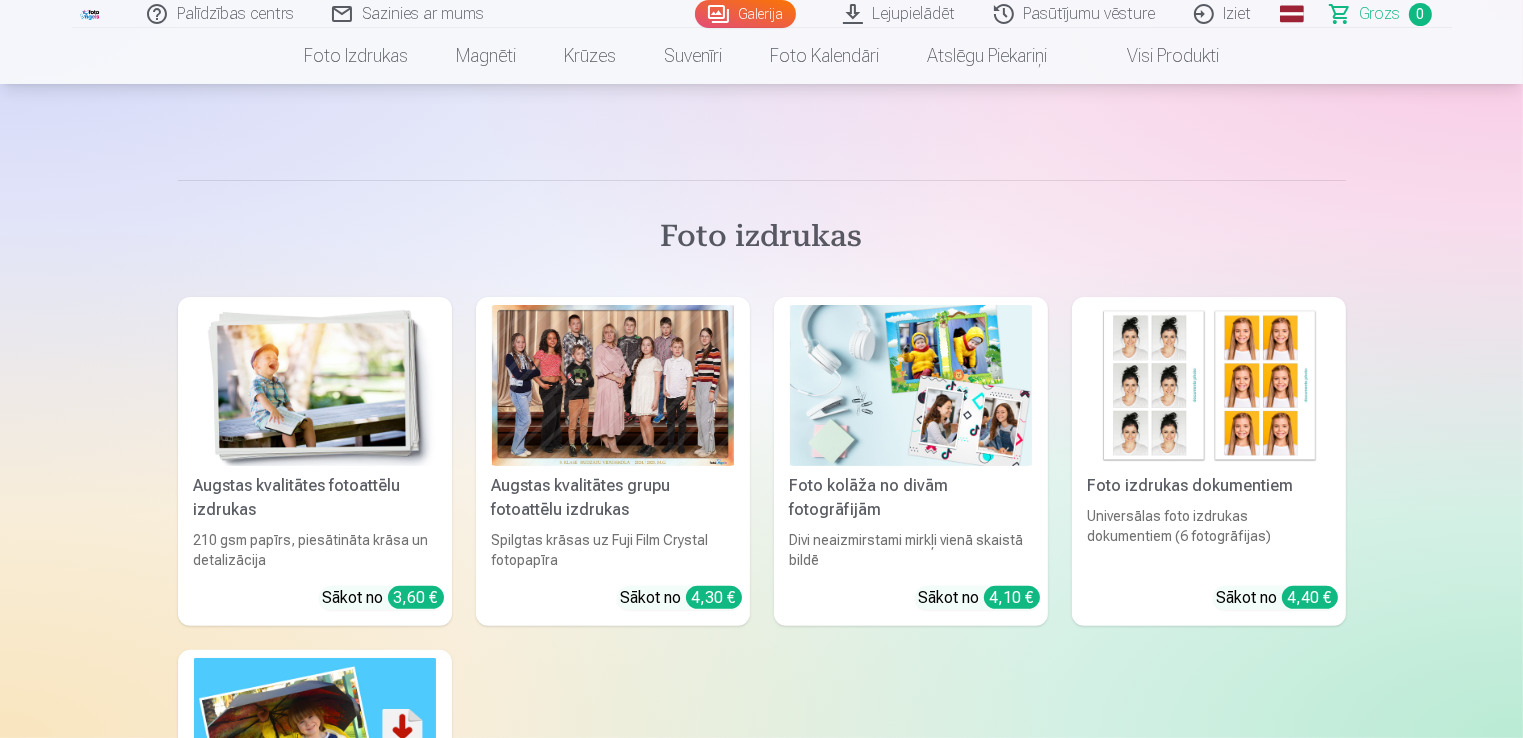 click on "Grozs" at bounding box center (1380, 14) 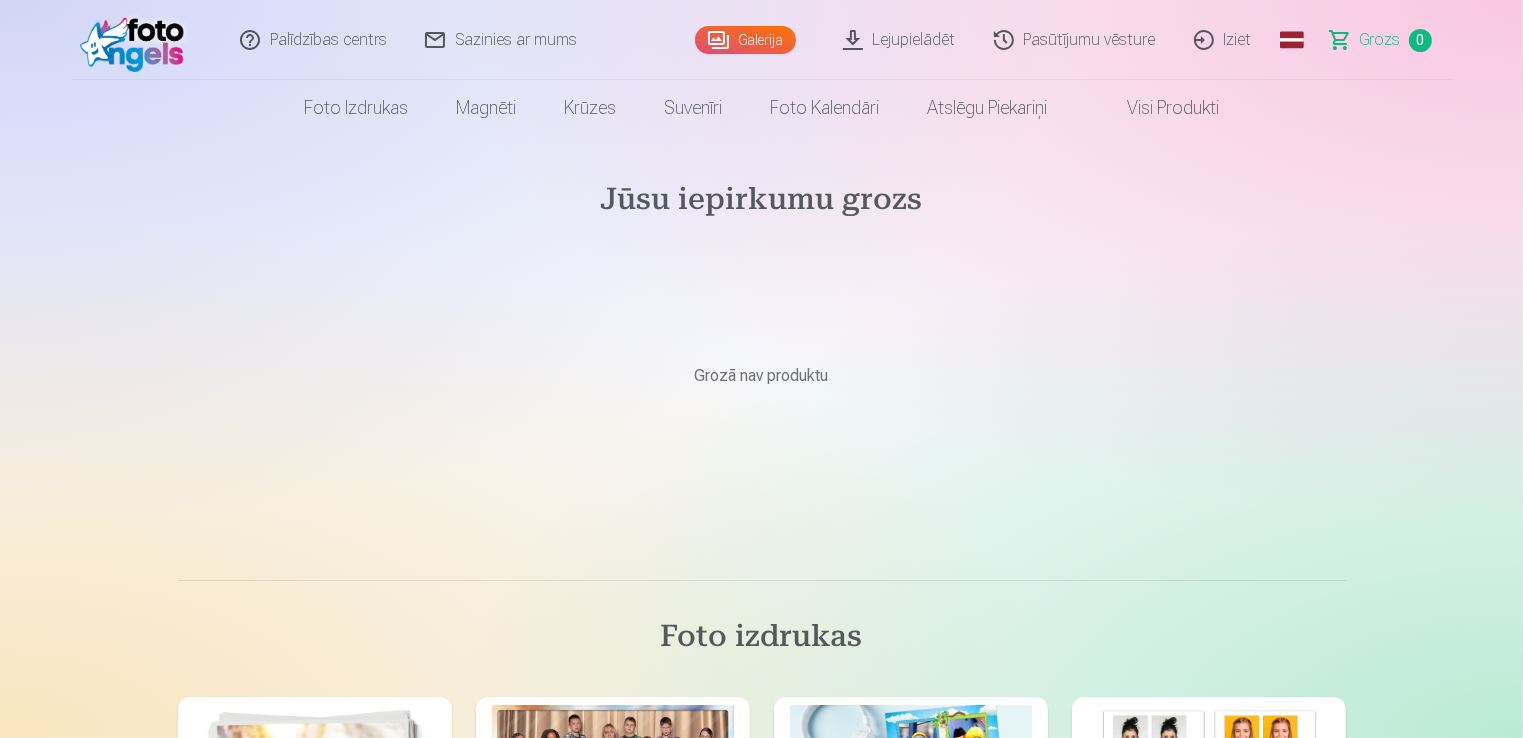 click on "Grozs" at bounding box center (1380, 40) 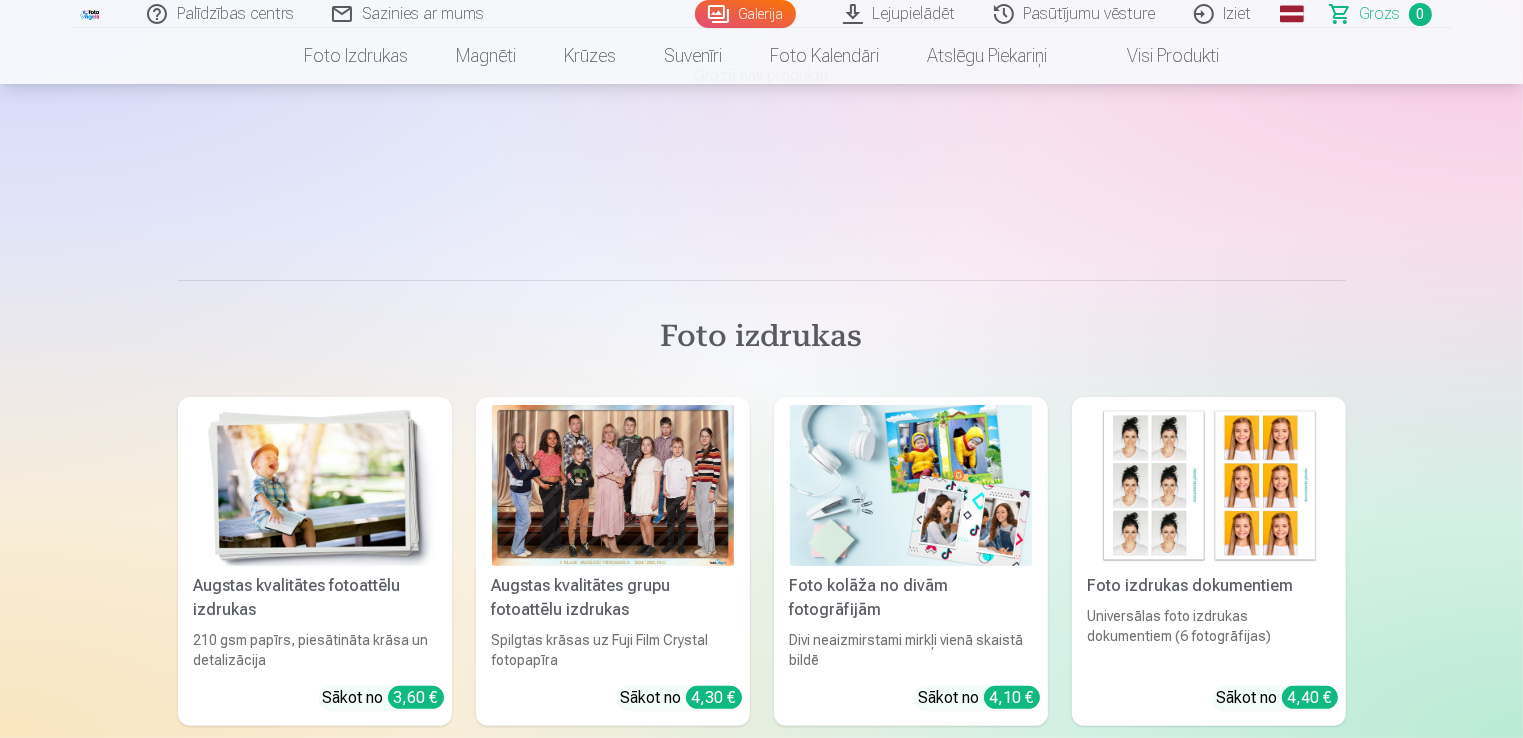 scroll, scrollTop: 0, scrollLeft: 0, axis: both 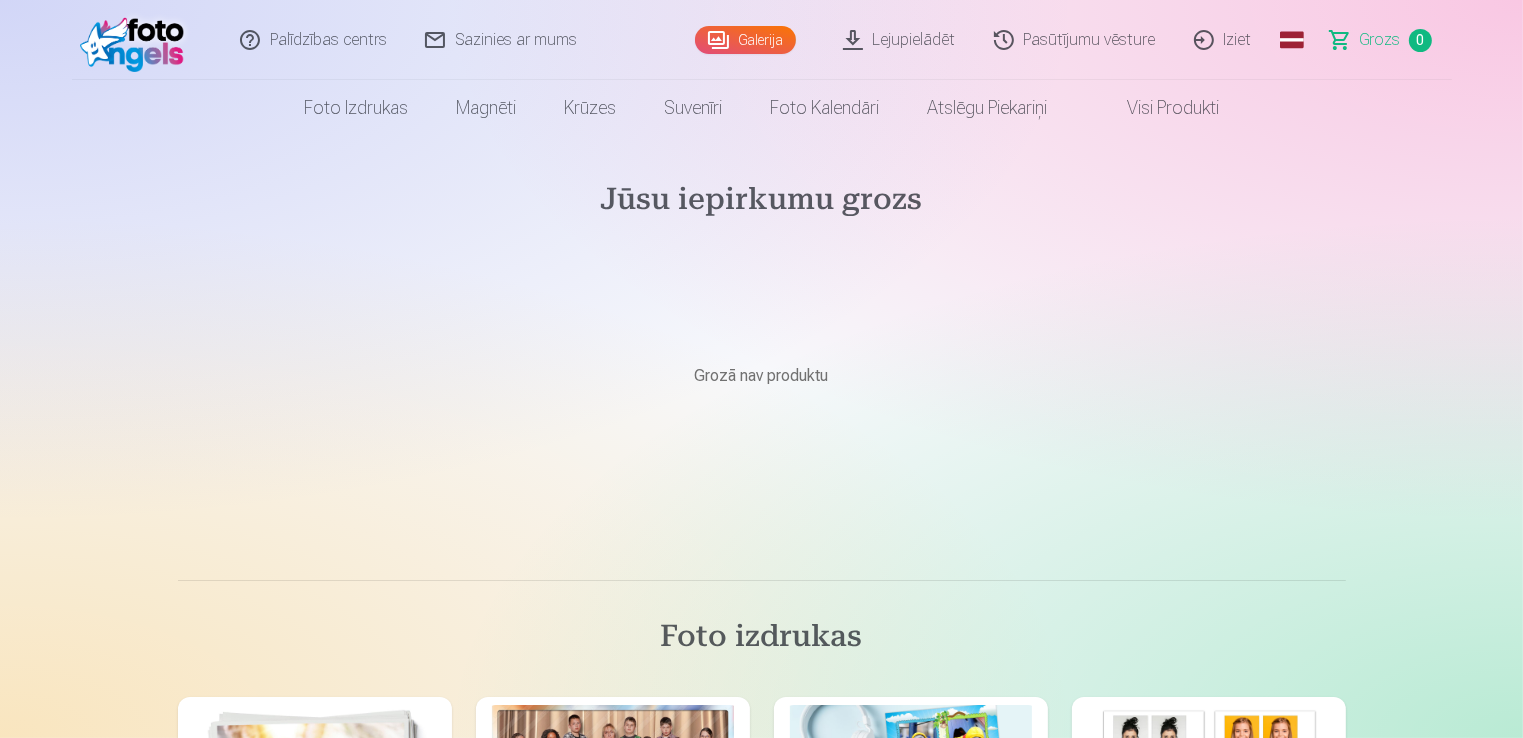 click on "Grozs" at bounding box center (1380, 40) 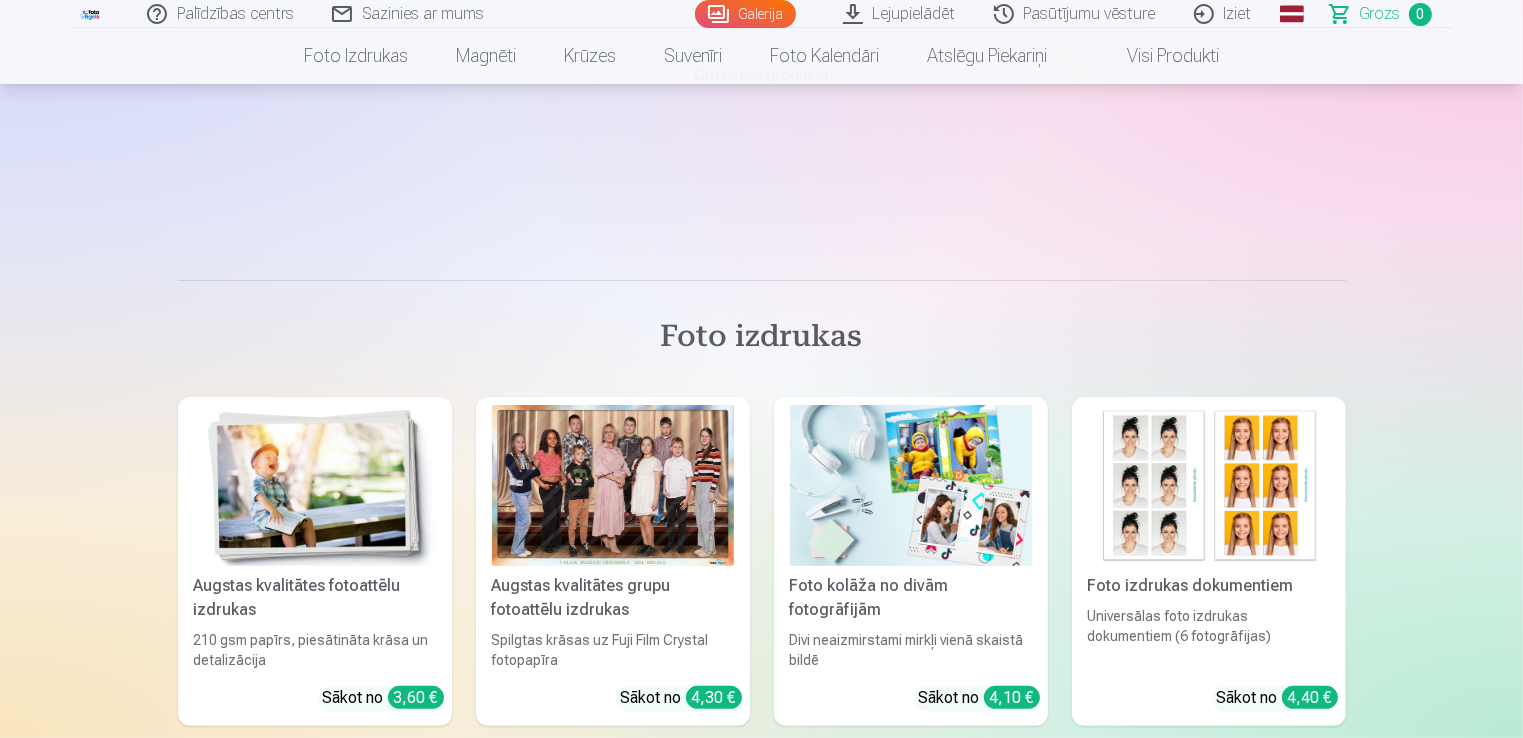 scroll, scrollTop: 0, scrollLeft: 0, axis: both 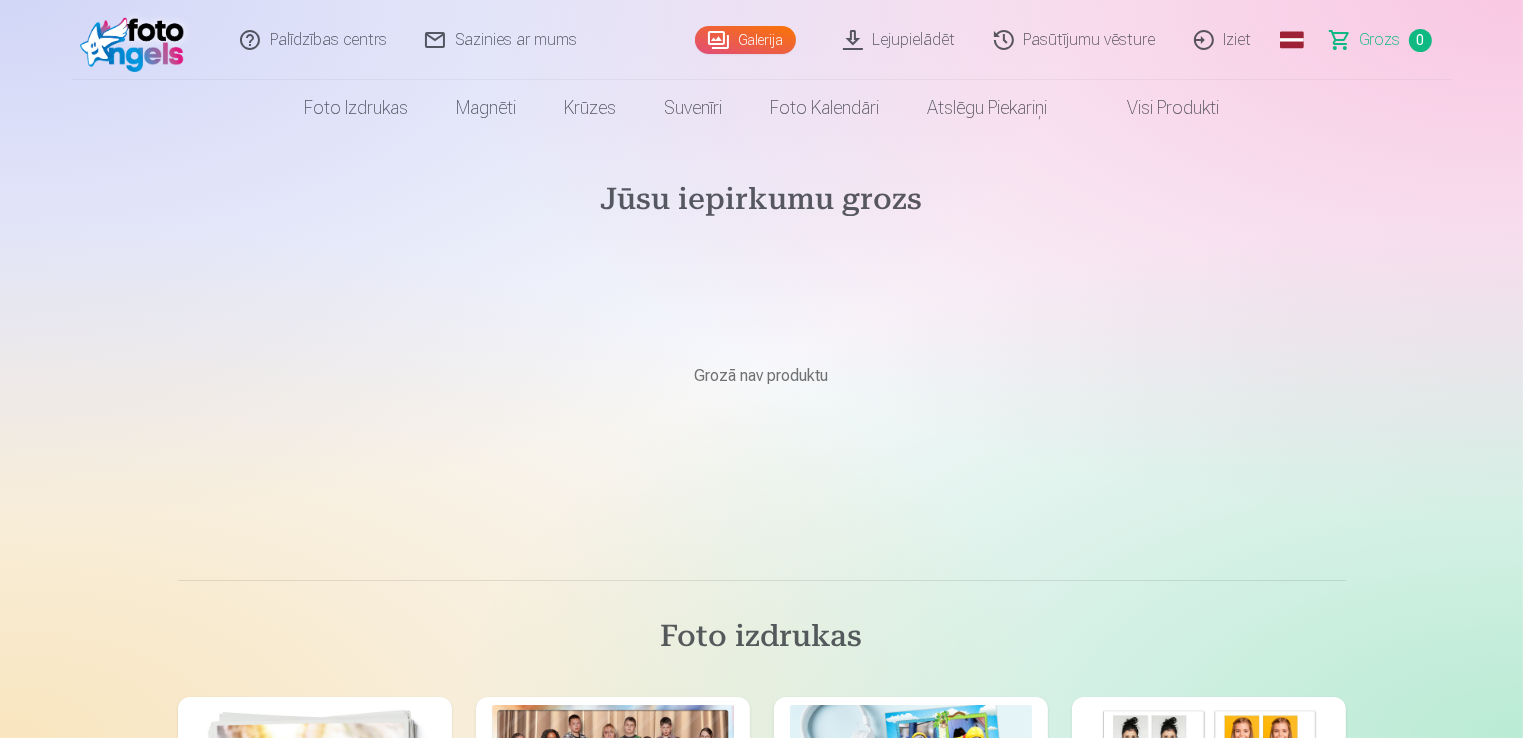 click on "Pasūtījumu vēsture" at bounding box center (1076, 40) 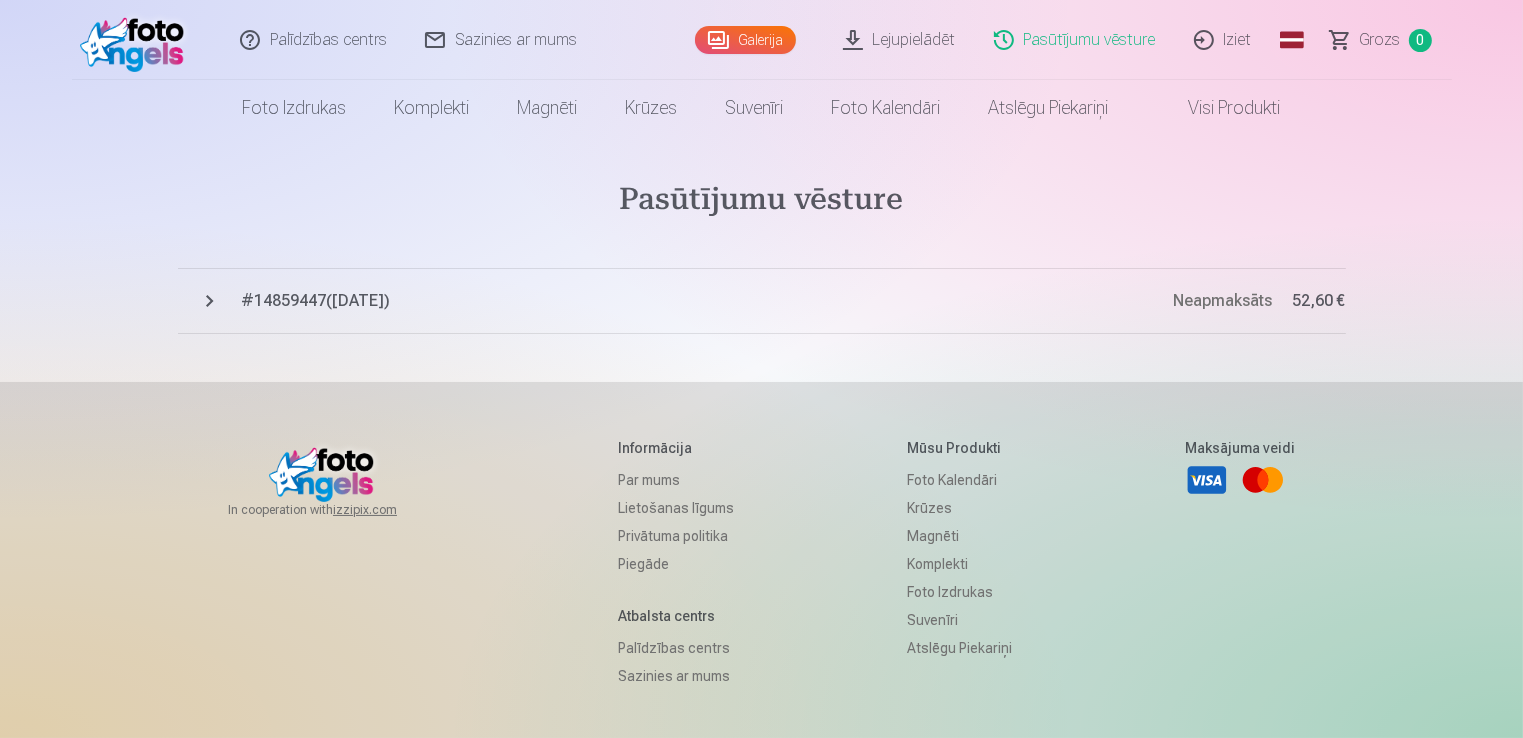 click on "Lejupielādēt" at bounding box center (900, 40) 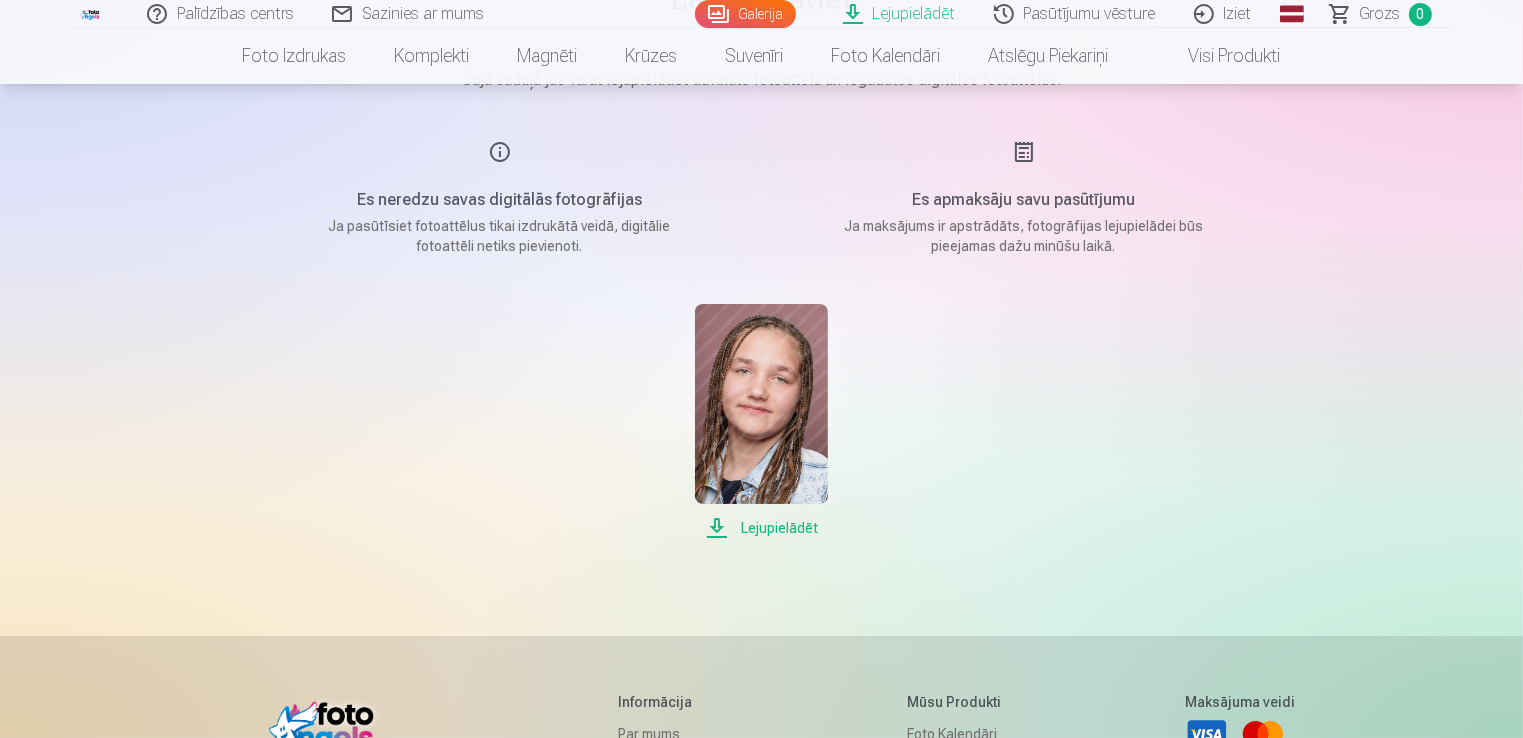 scroll, scrollTop: 0, scrollLeft: 0, axis: both 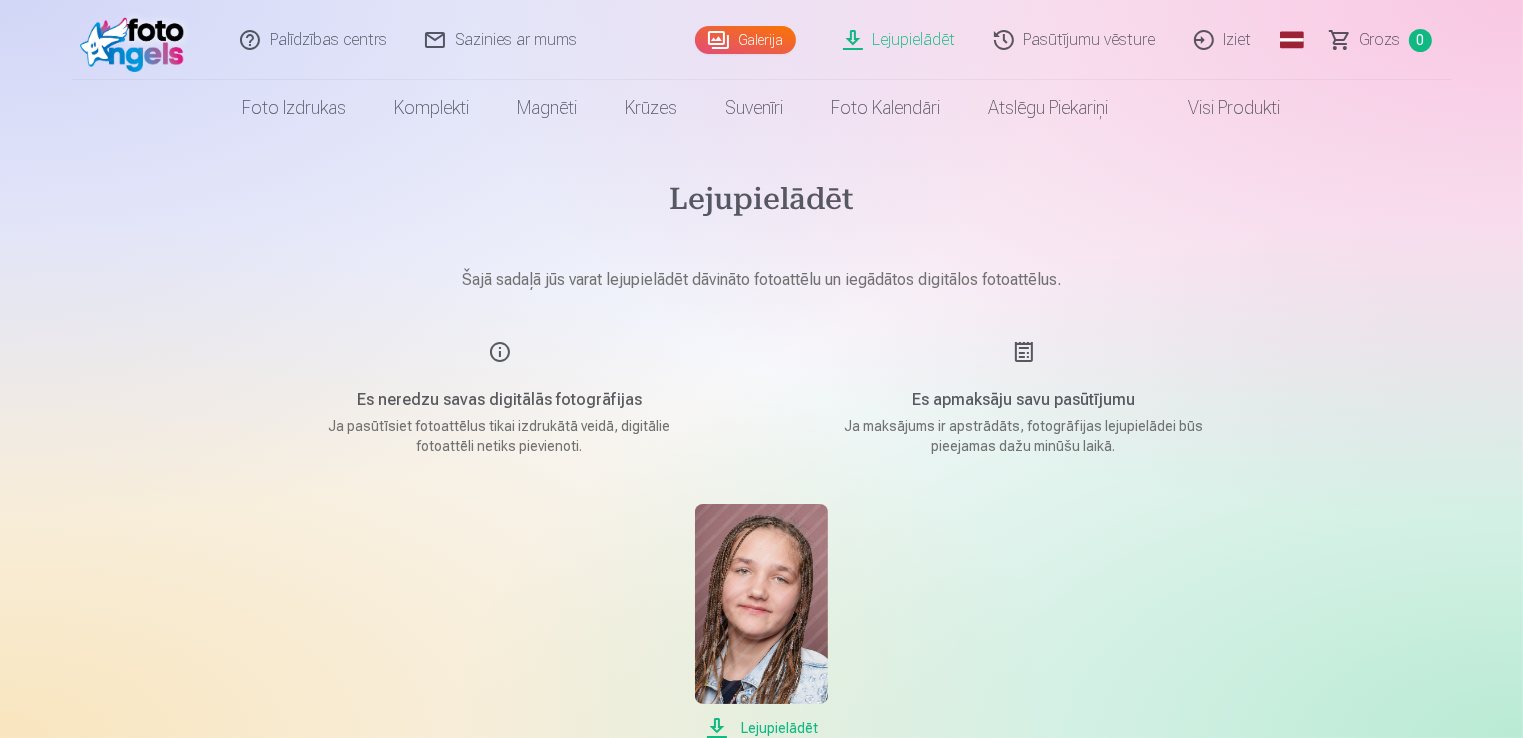 click on "Galerija" at bounding box center [745, 40] 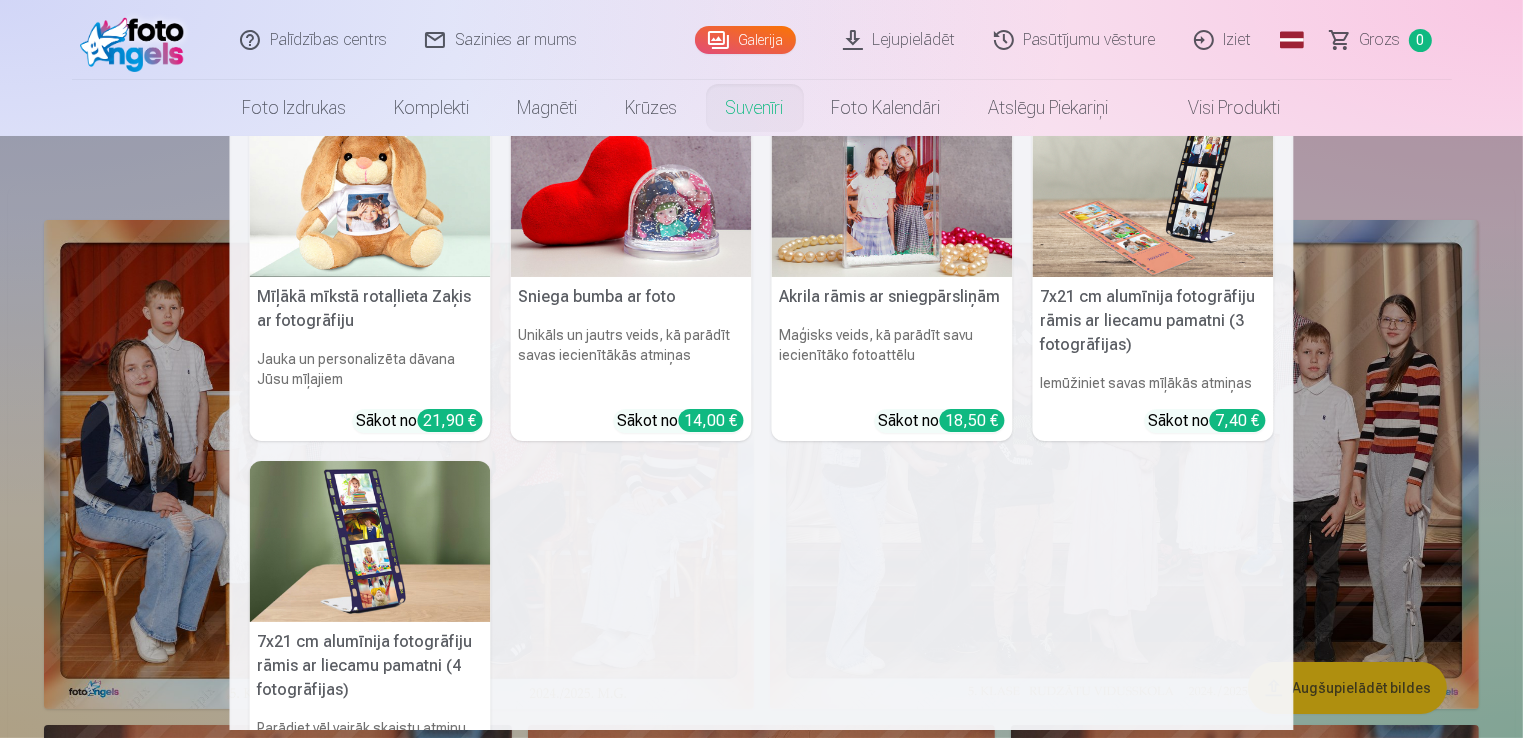 scroll, scrollTop: 0, scrollLeft: 0, axis: both 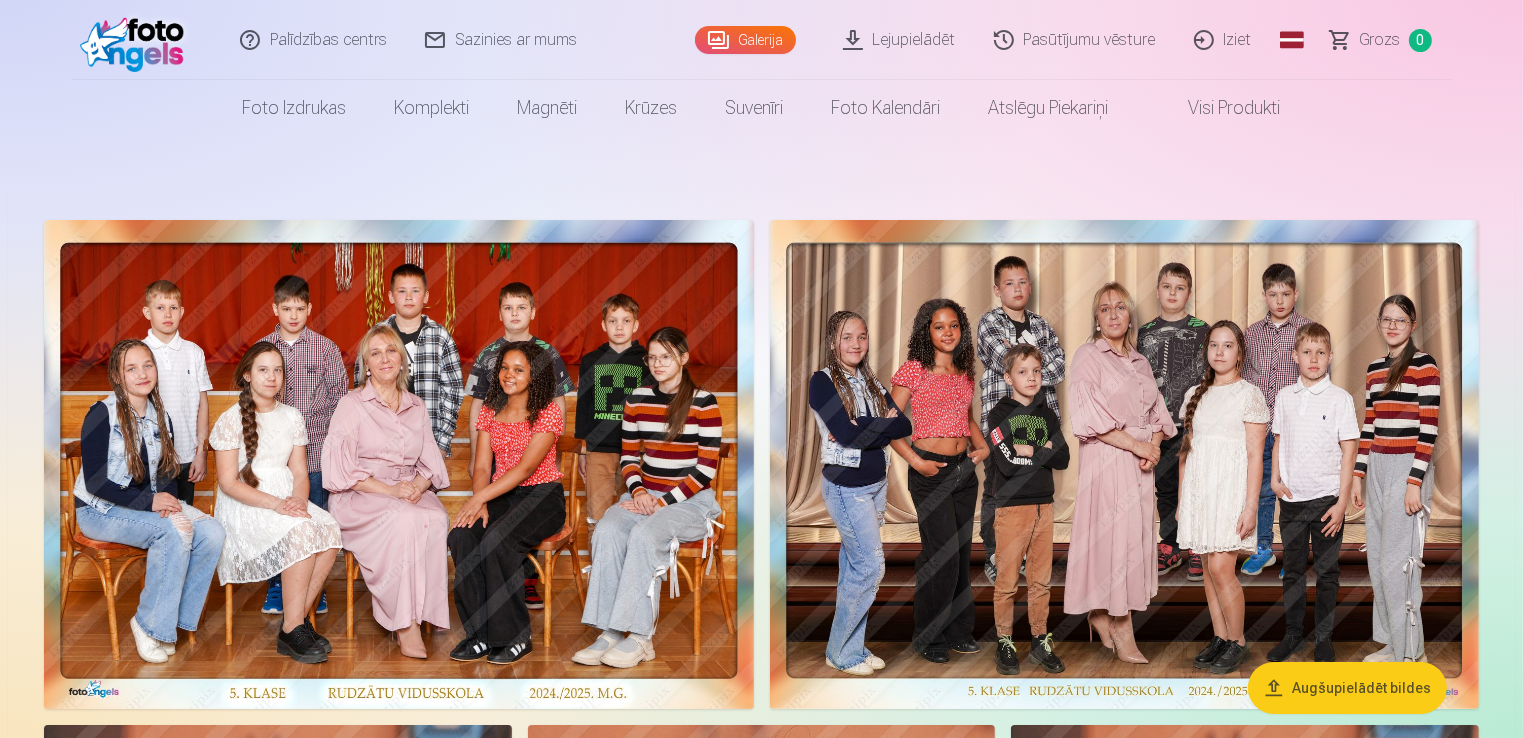 click on "Grozs 0" at bounding box center (1382, 40) 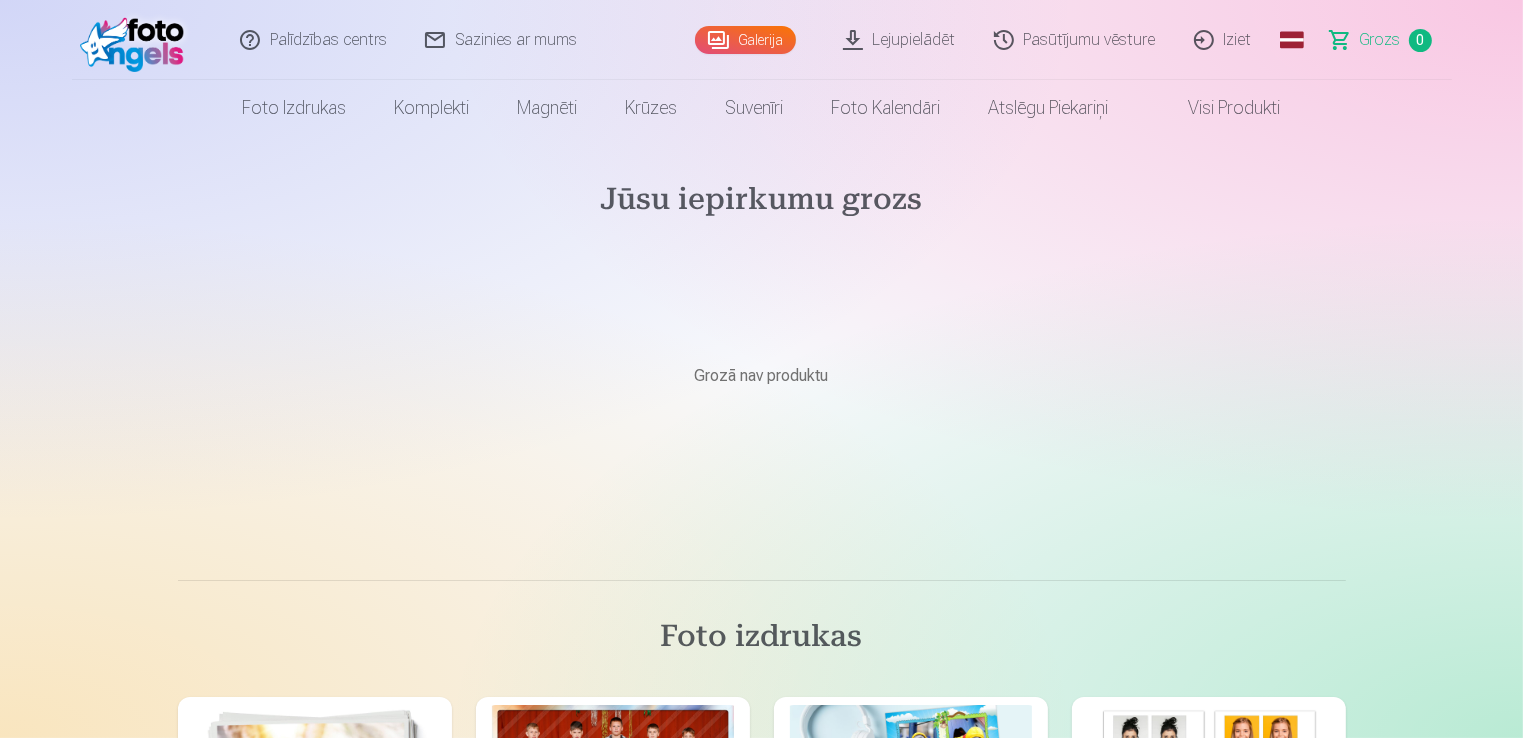 click on "Visi produkti" at bounding box center [1219, 108] 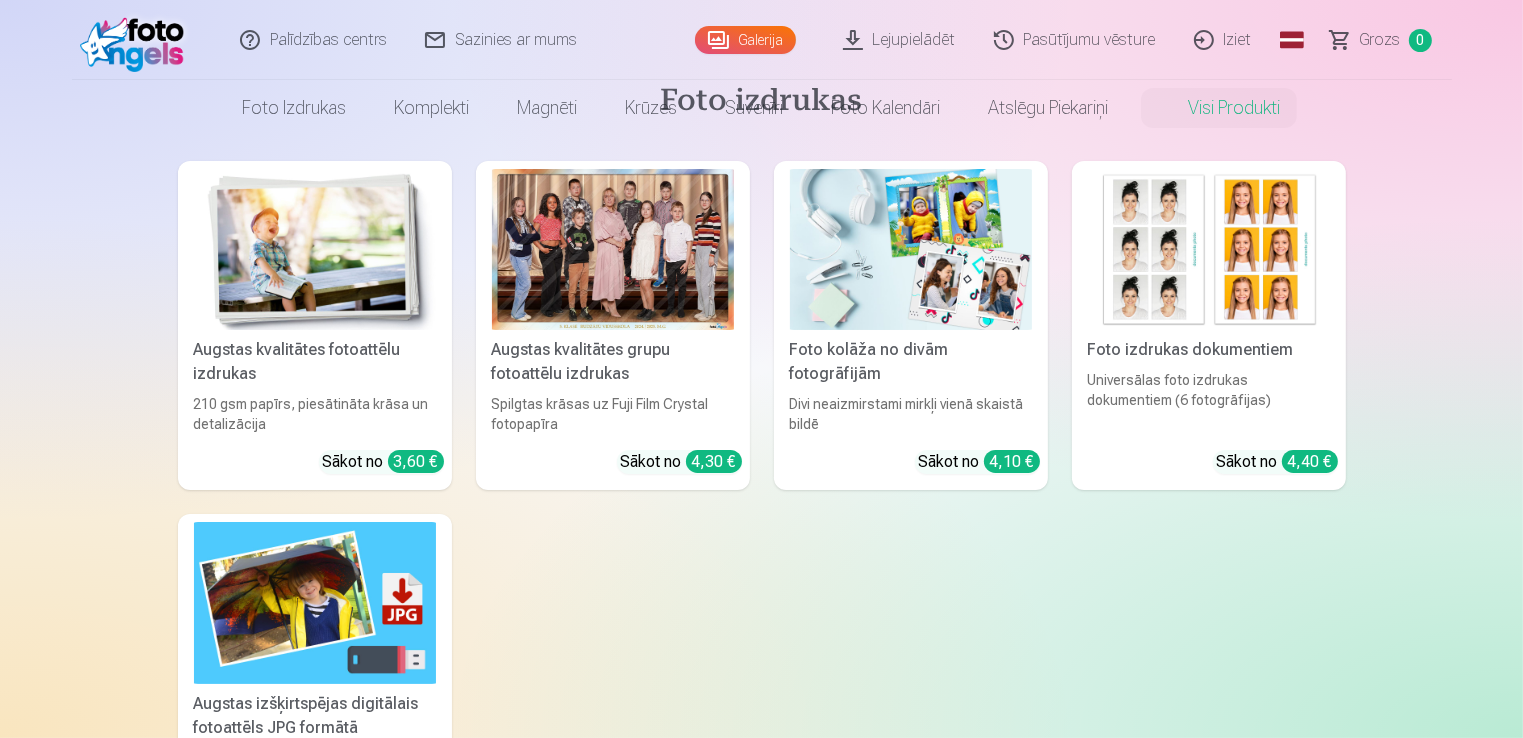 scroll, scrollTop: 0, scrollLeft: 0, axis: both 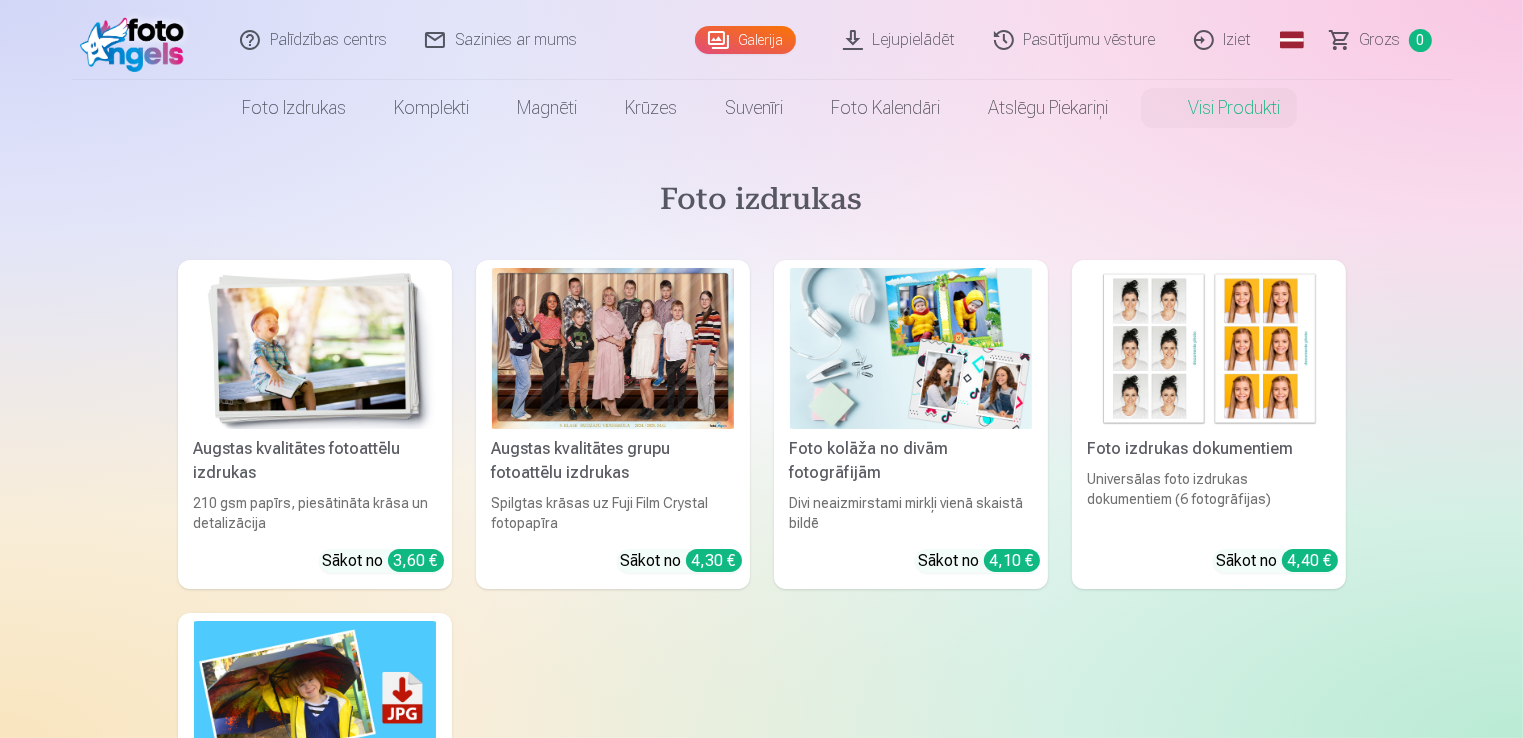click on "Grozs" at bounding box center [1380, 40] 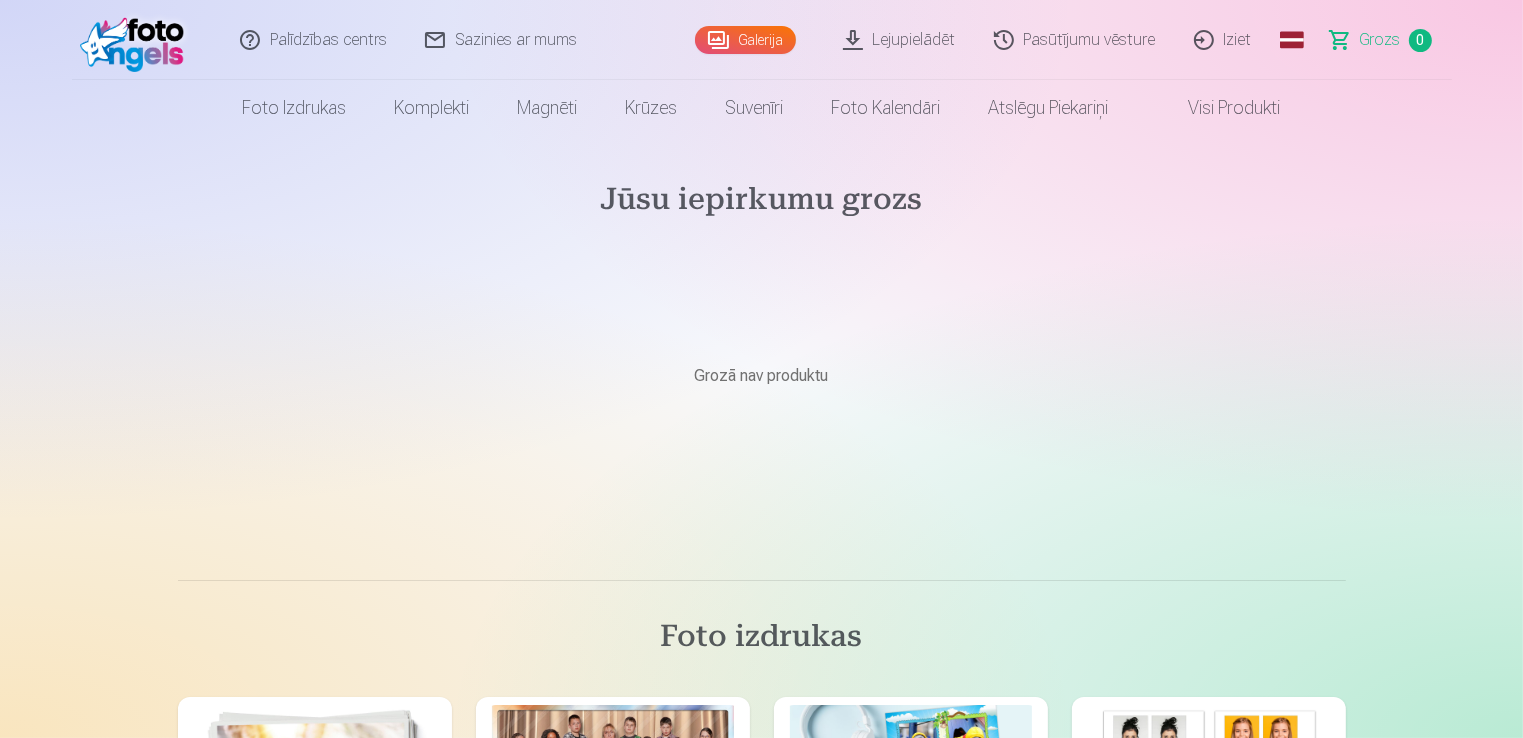 click on "Pasūtījumu vēsture" at bounding box center [1076, 40] 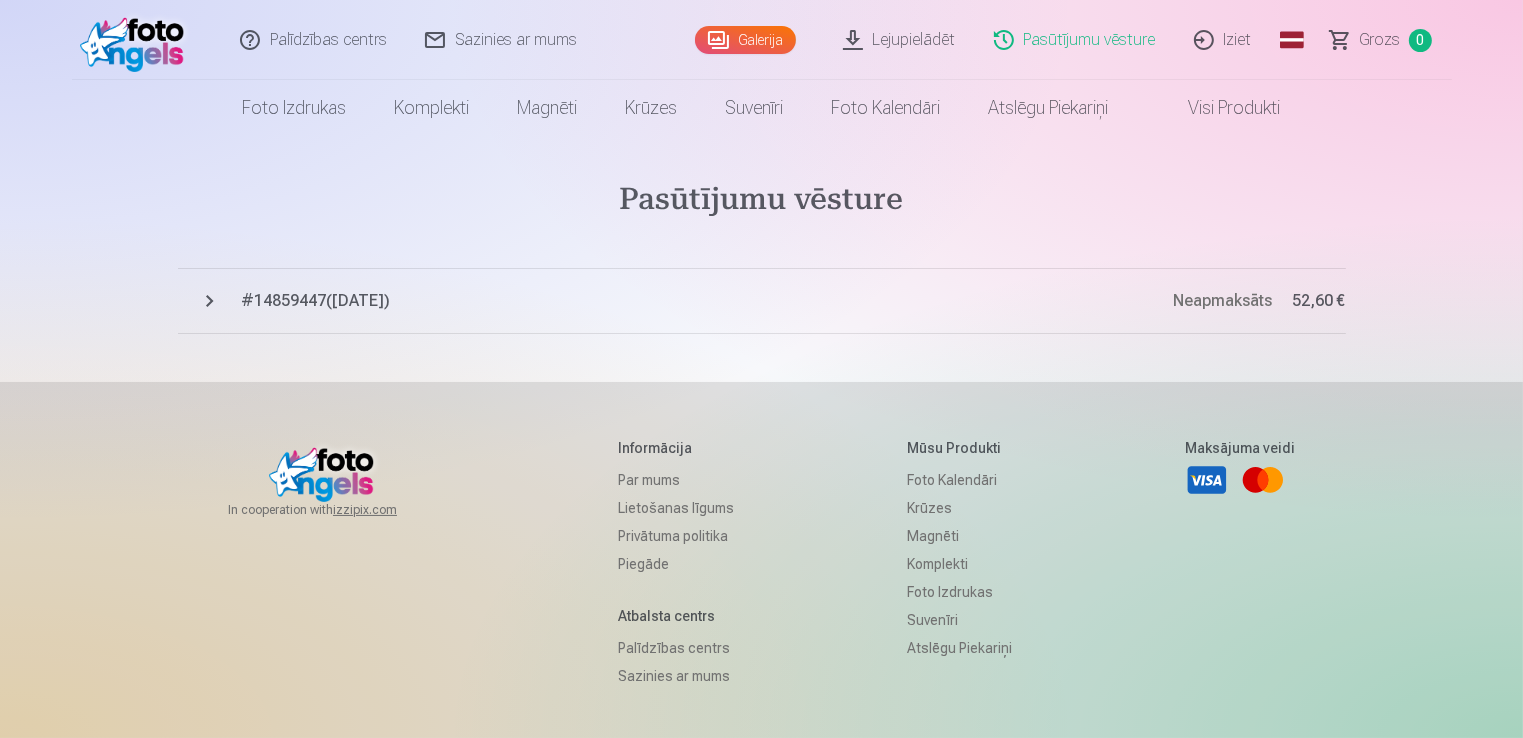 click on "Neapmaksāts" at bounding box center (1223, 300) 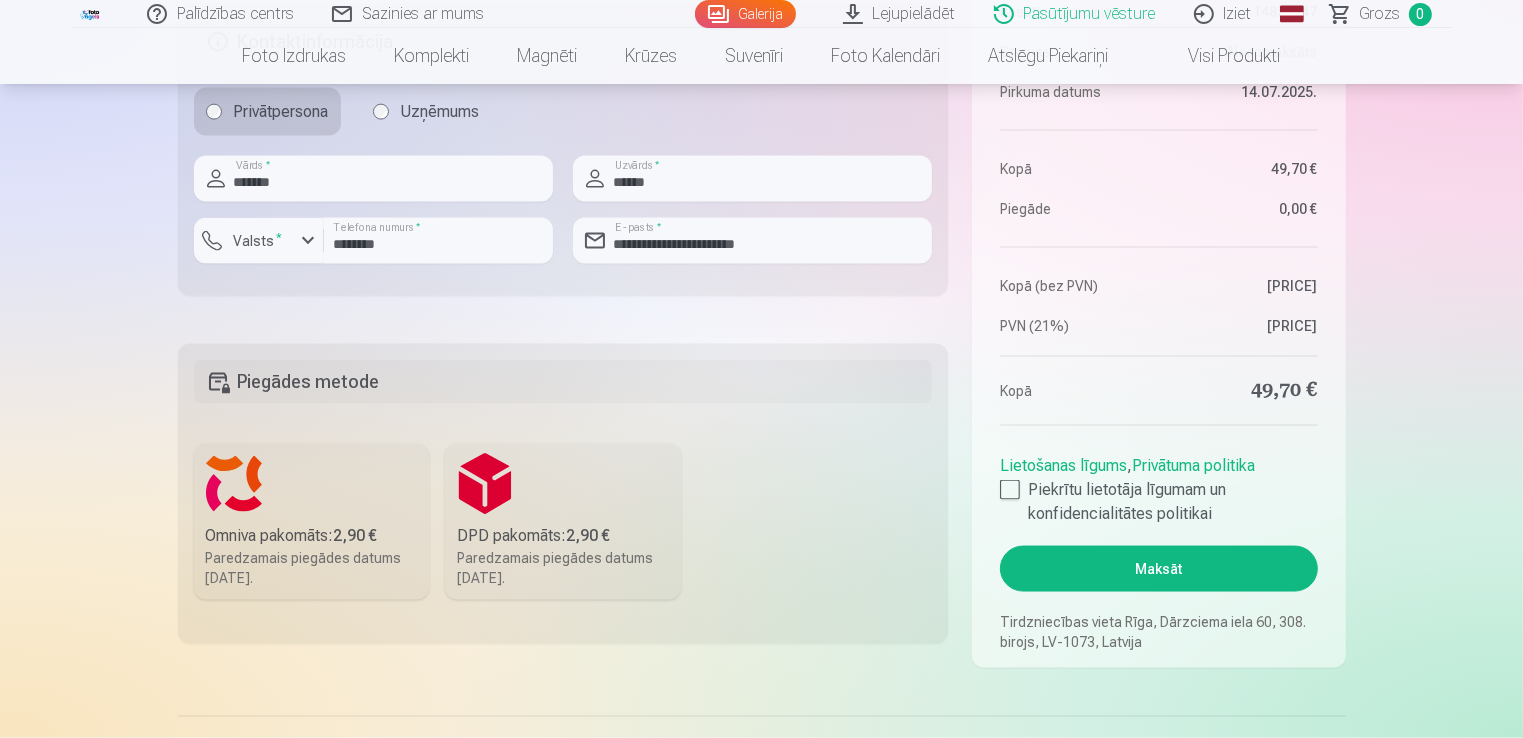 scroll, scrollTop: 2900, scrollLeft: 0, axis: vertical 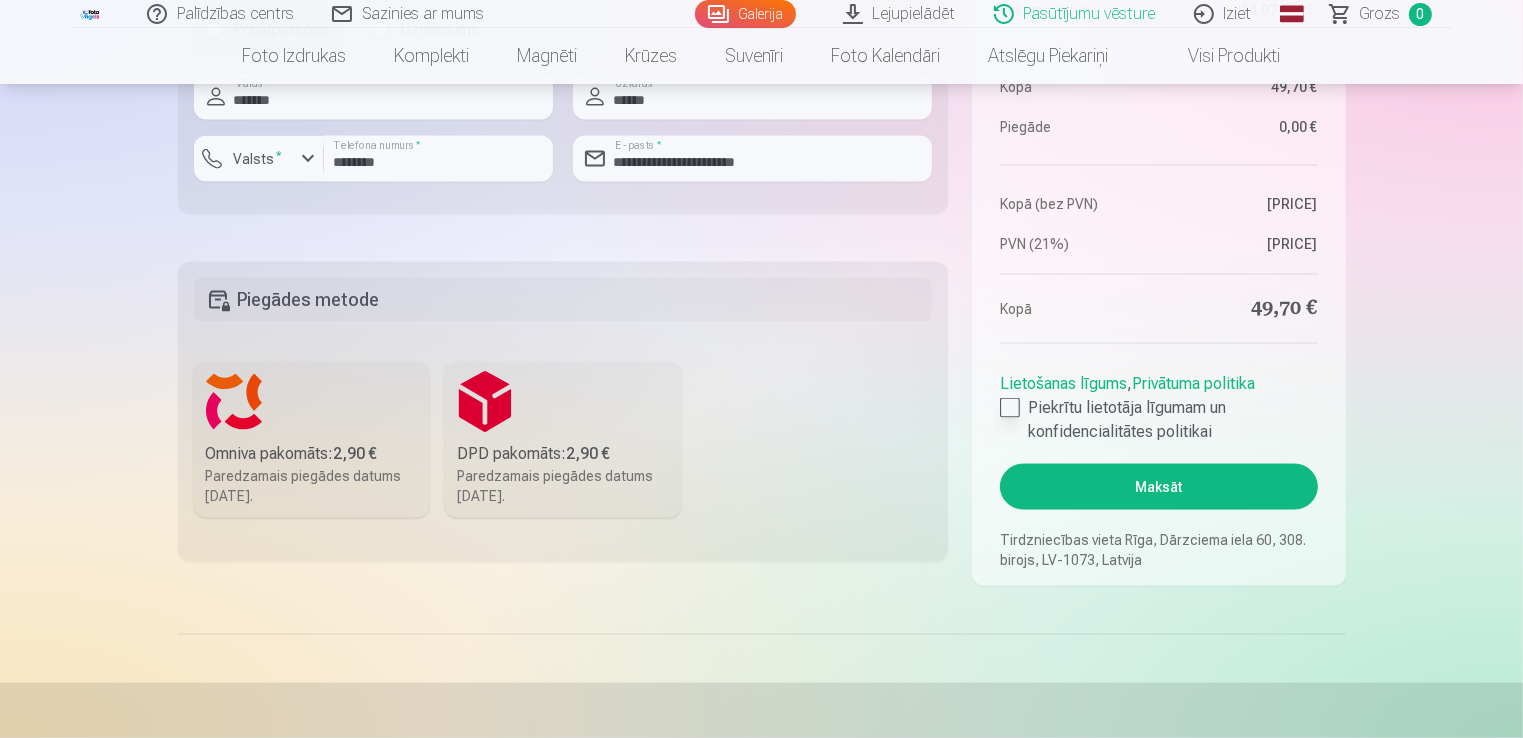 click at bounding box center (1010, 408) 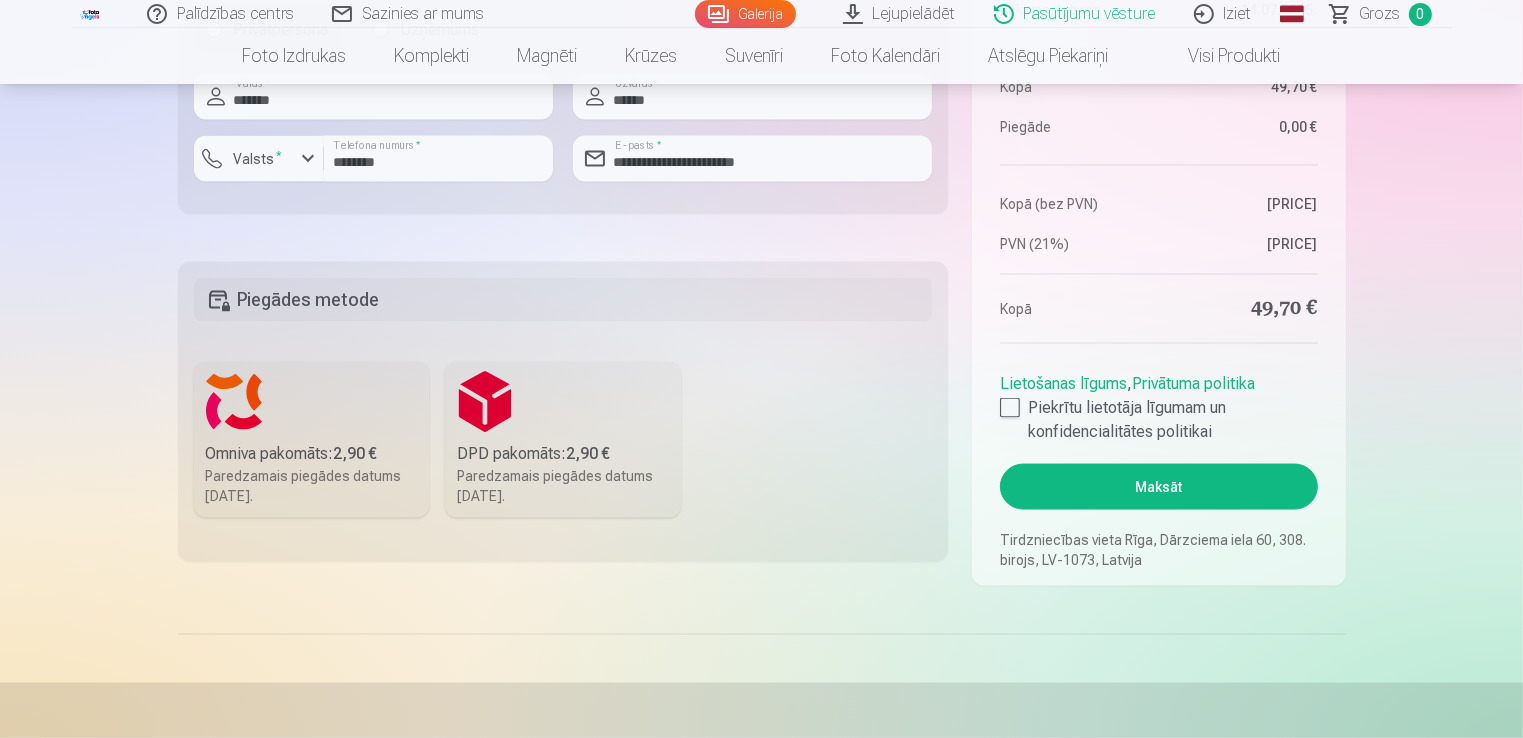 click on "Maksāt" at bounding box center [1158, 487] 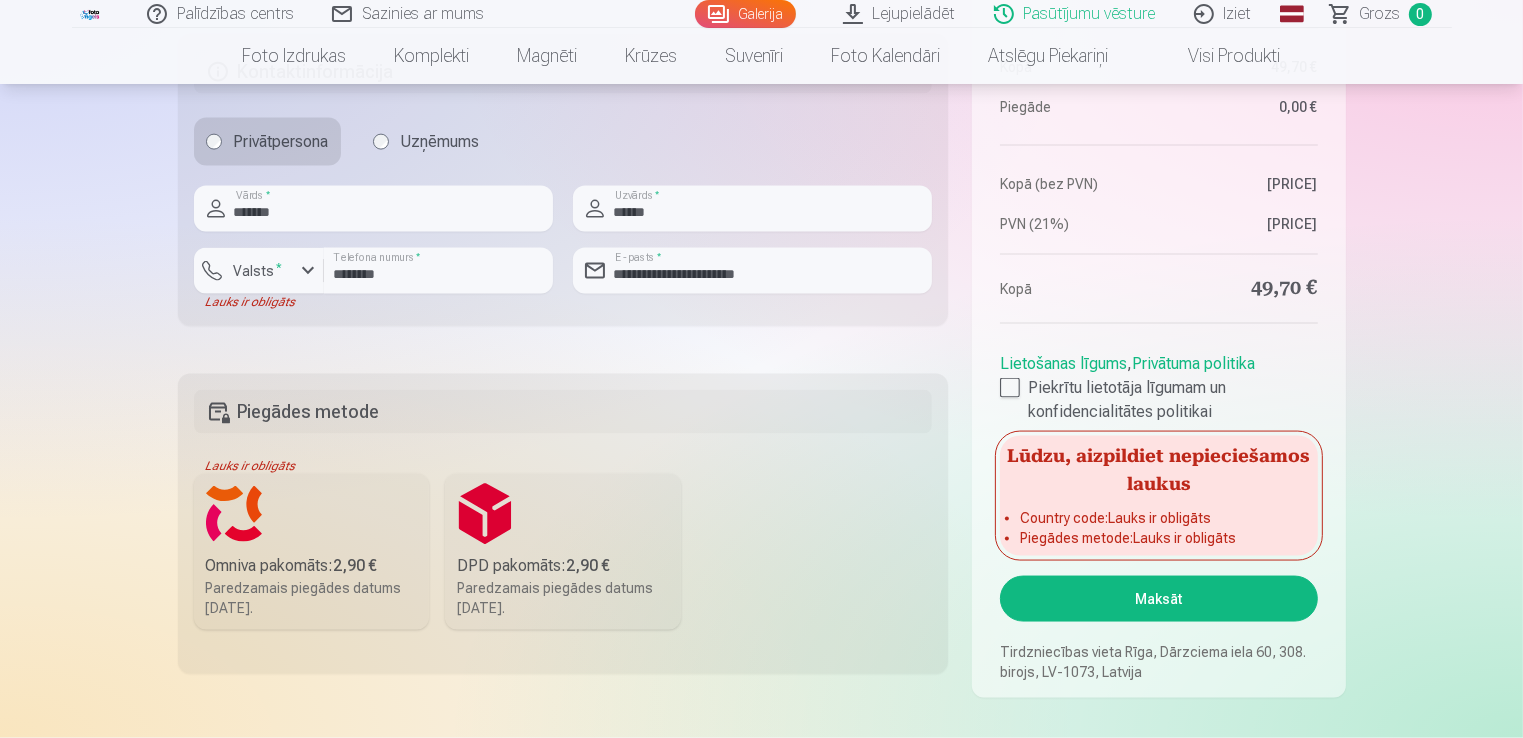 scroll, scrollTop: 2900, scrollLeft: 0, axis: vertical 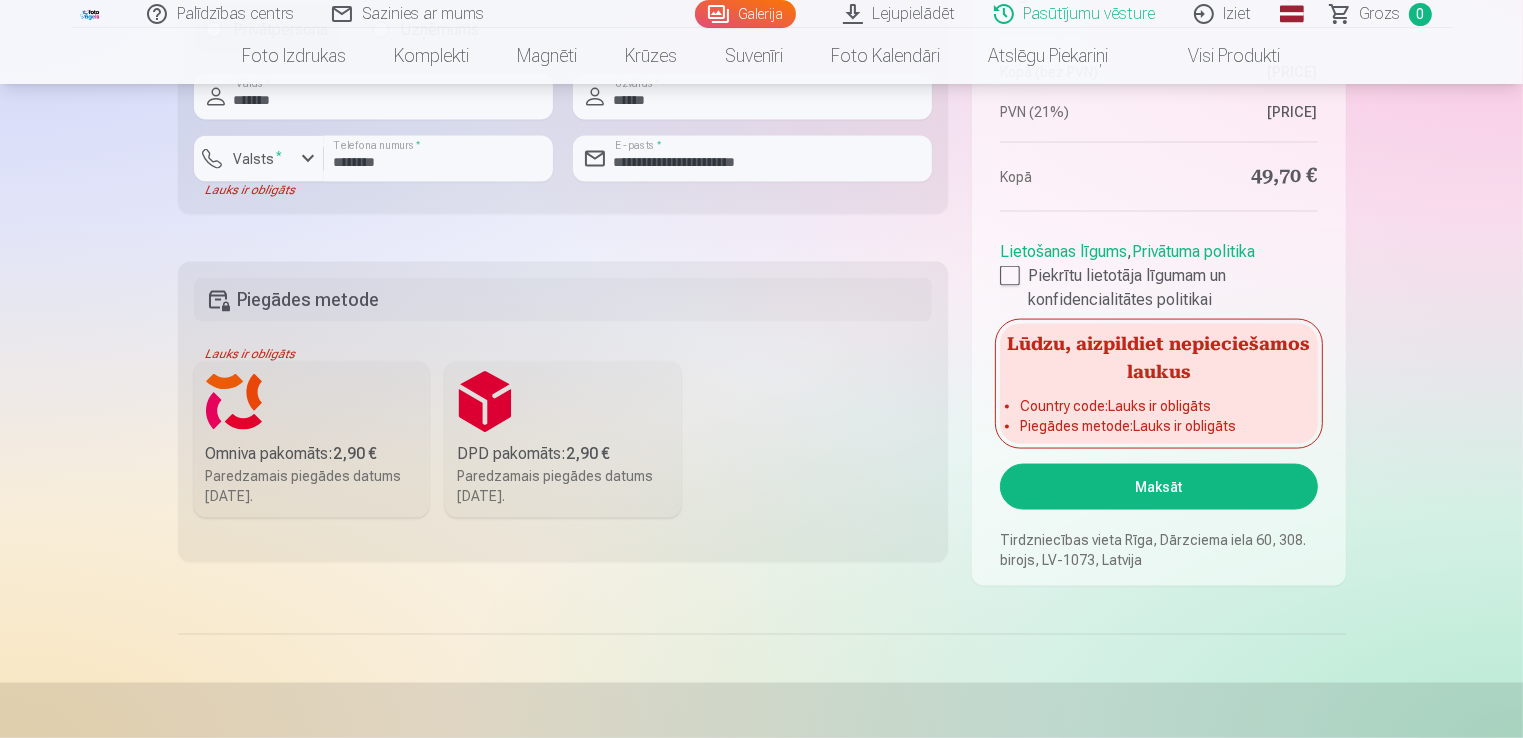 click on "2,90 €" at bounding box center [356, 453] 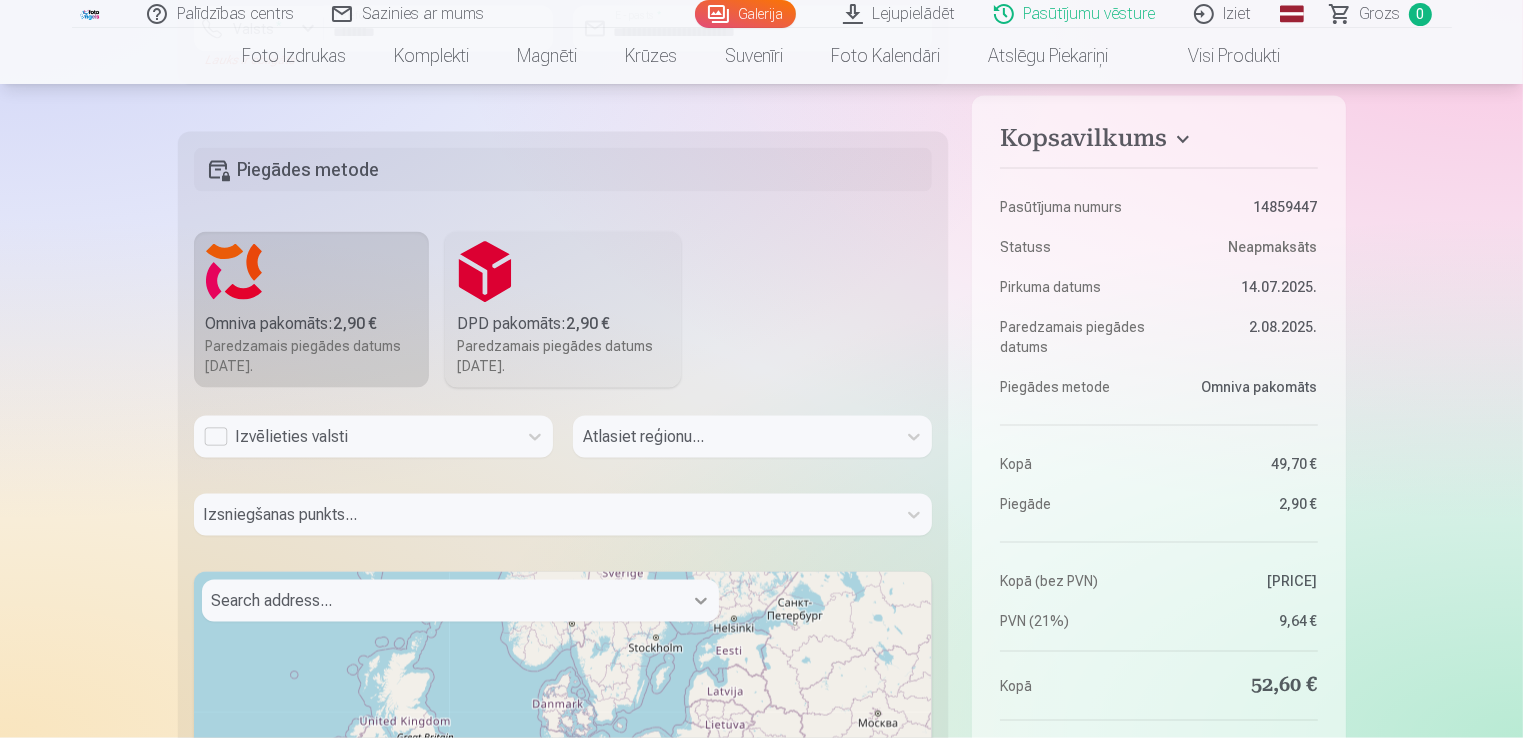 scroll, scrollTop: 3100, scrollLeft: 0, axis: vertical 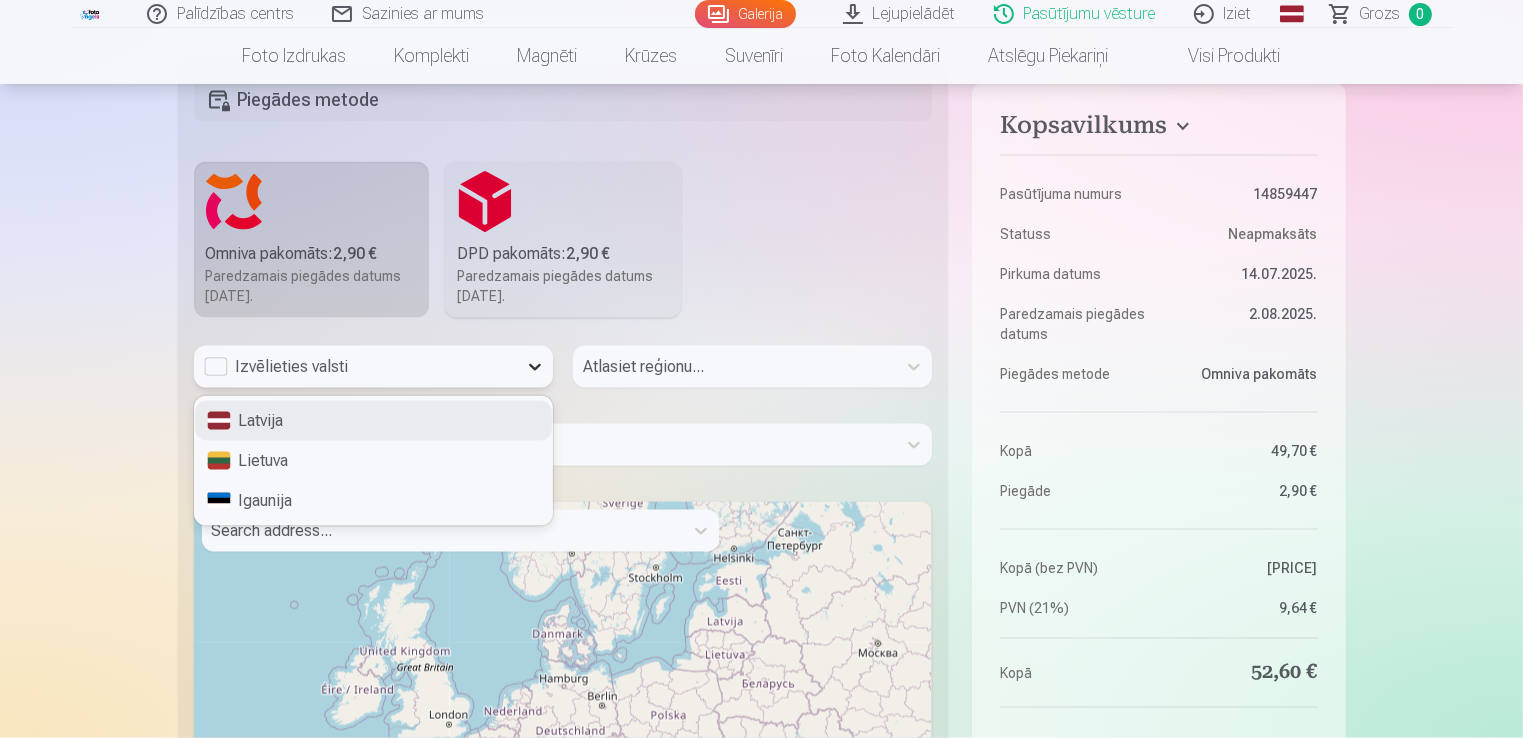click 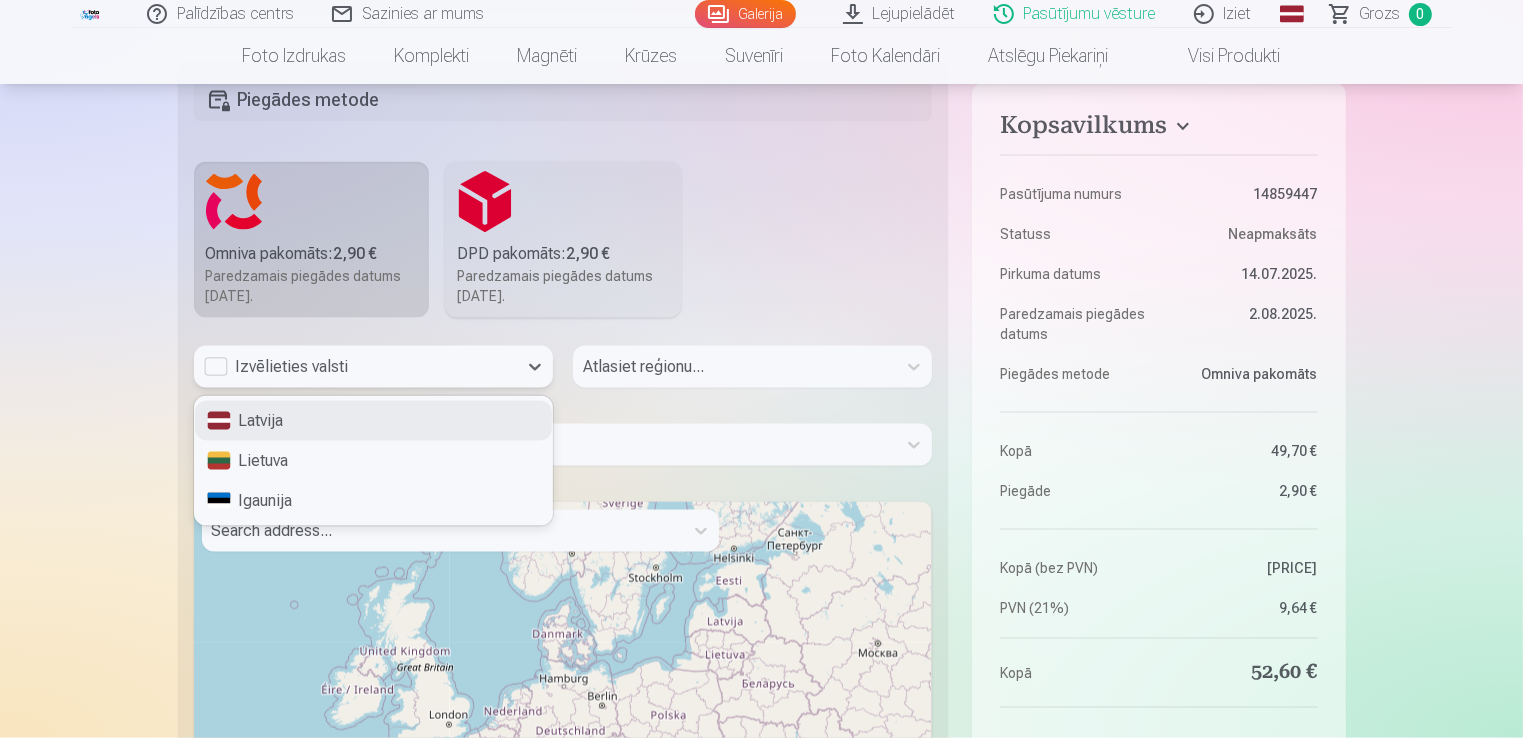 click on "Latvija" at bounding box center (373, 421) 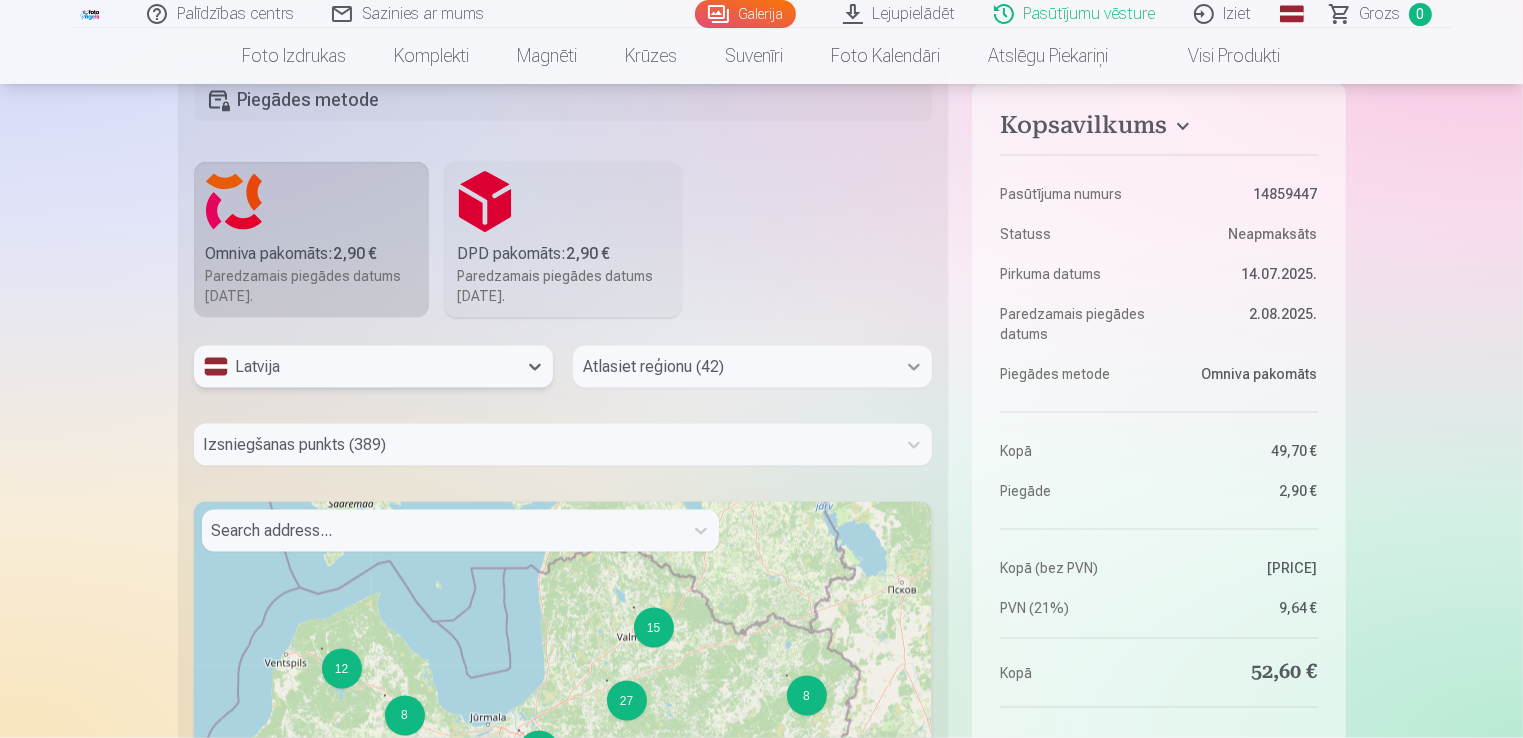 click 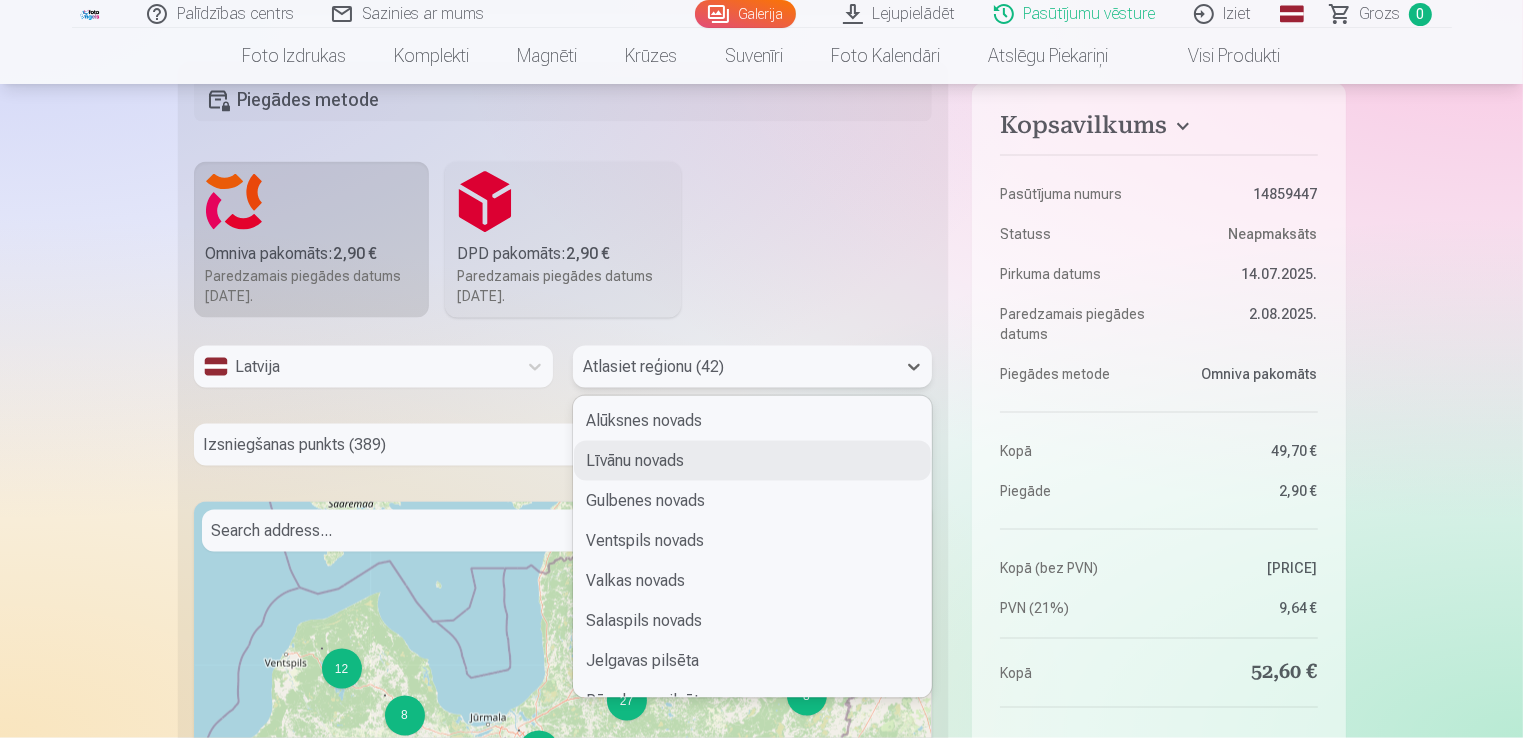click on "Līvānu novads" at bounding box center [752, 461] 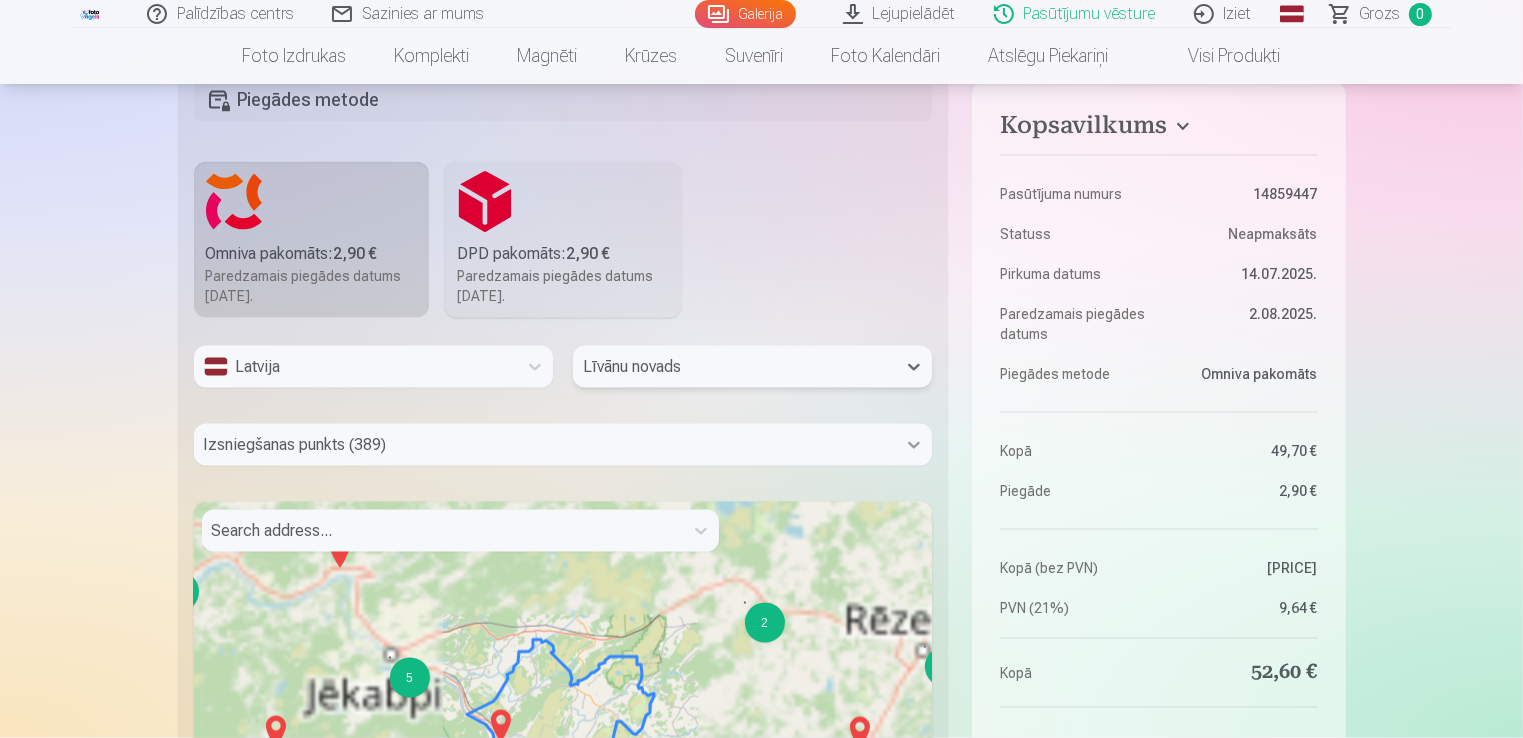 click on "Izsniegšanas punkts (389)" at bounding box center (563, 445) 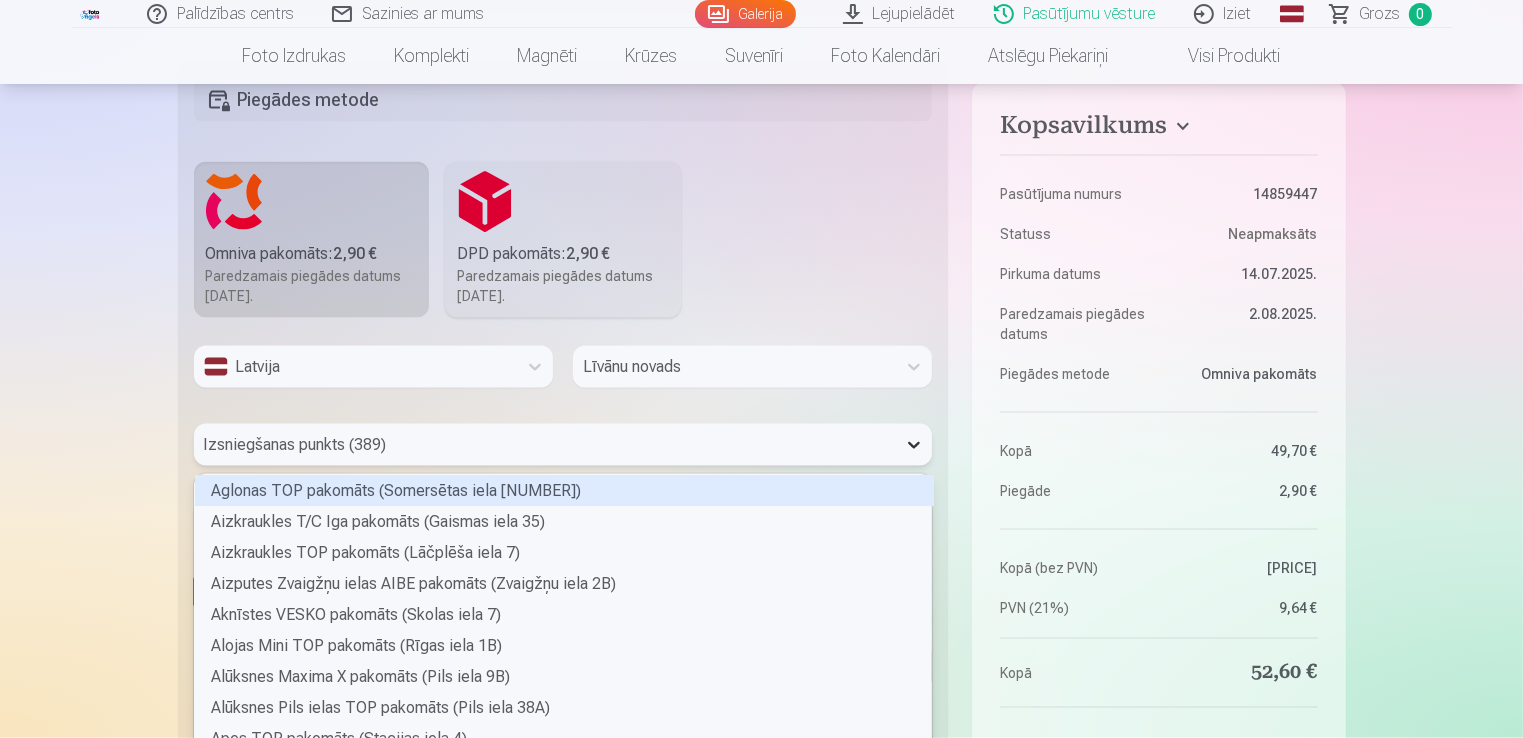 scroll, scrollTop: 3143, scrollLeft: 0, axis: vertical 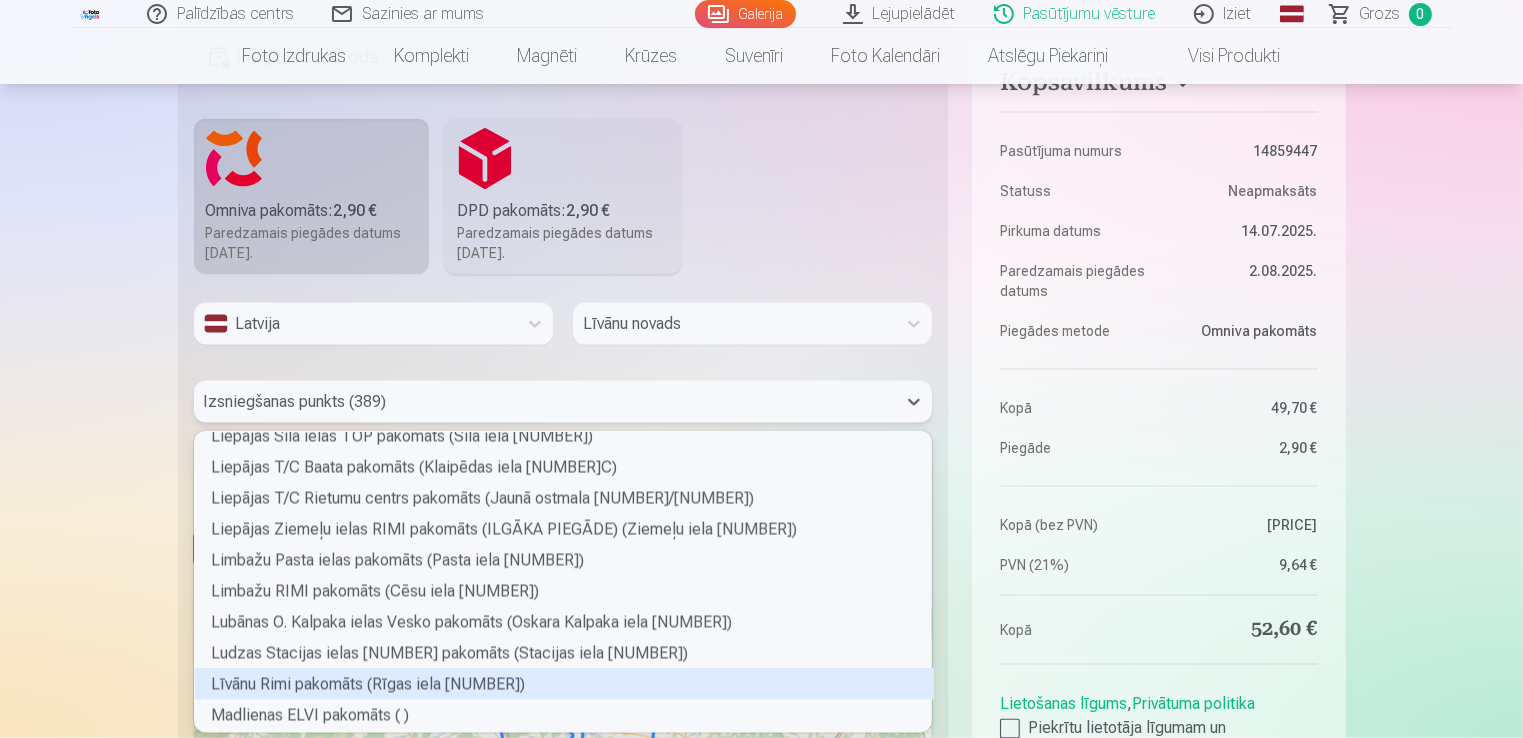click on "Līvānu Rimi pakomāts (Rīgas iela 89)" at bounding box center [564, 684] 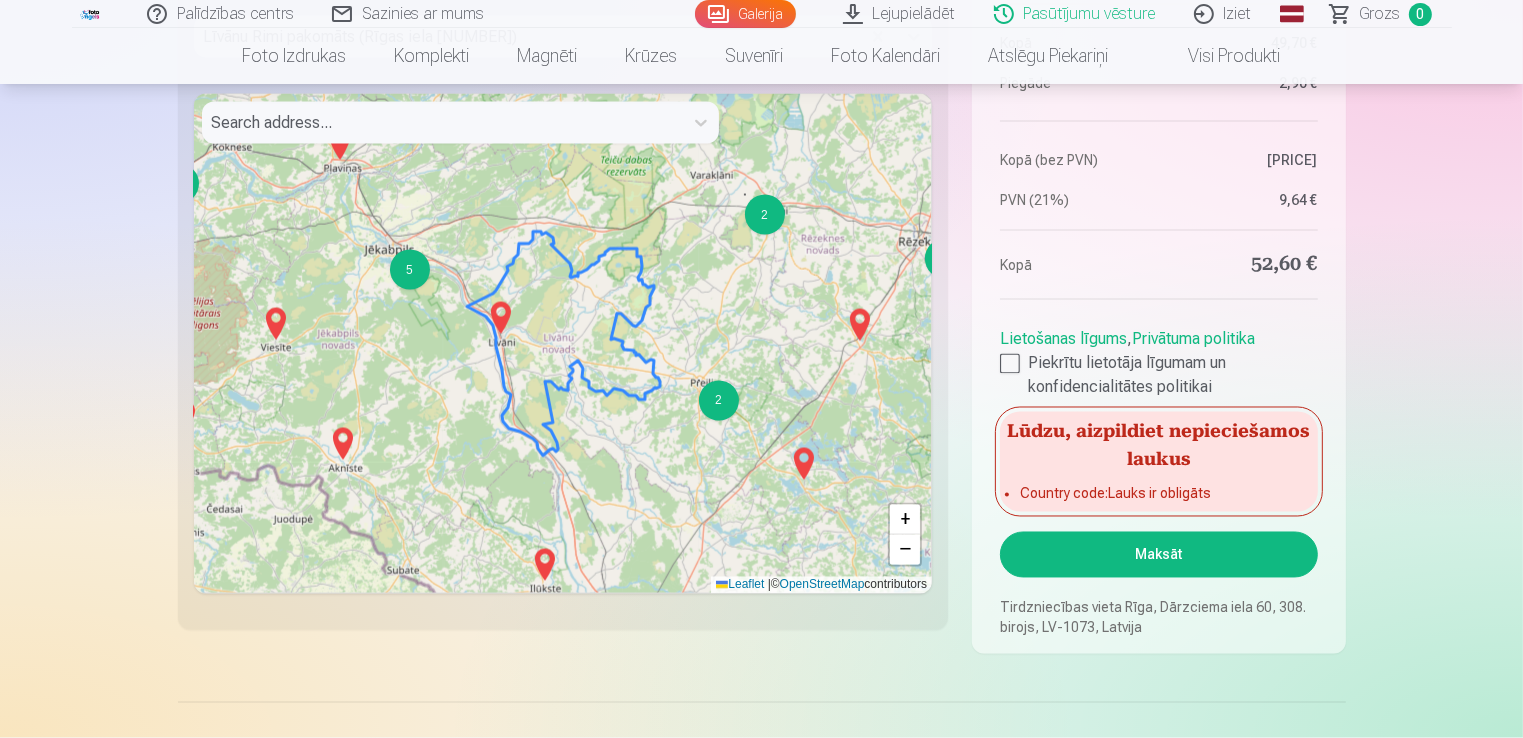 scroll, scrollTop: 3543, scrollLeft: 0, axis: vertical 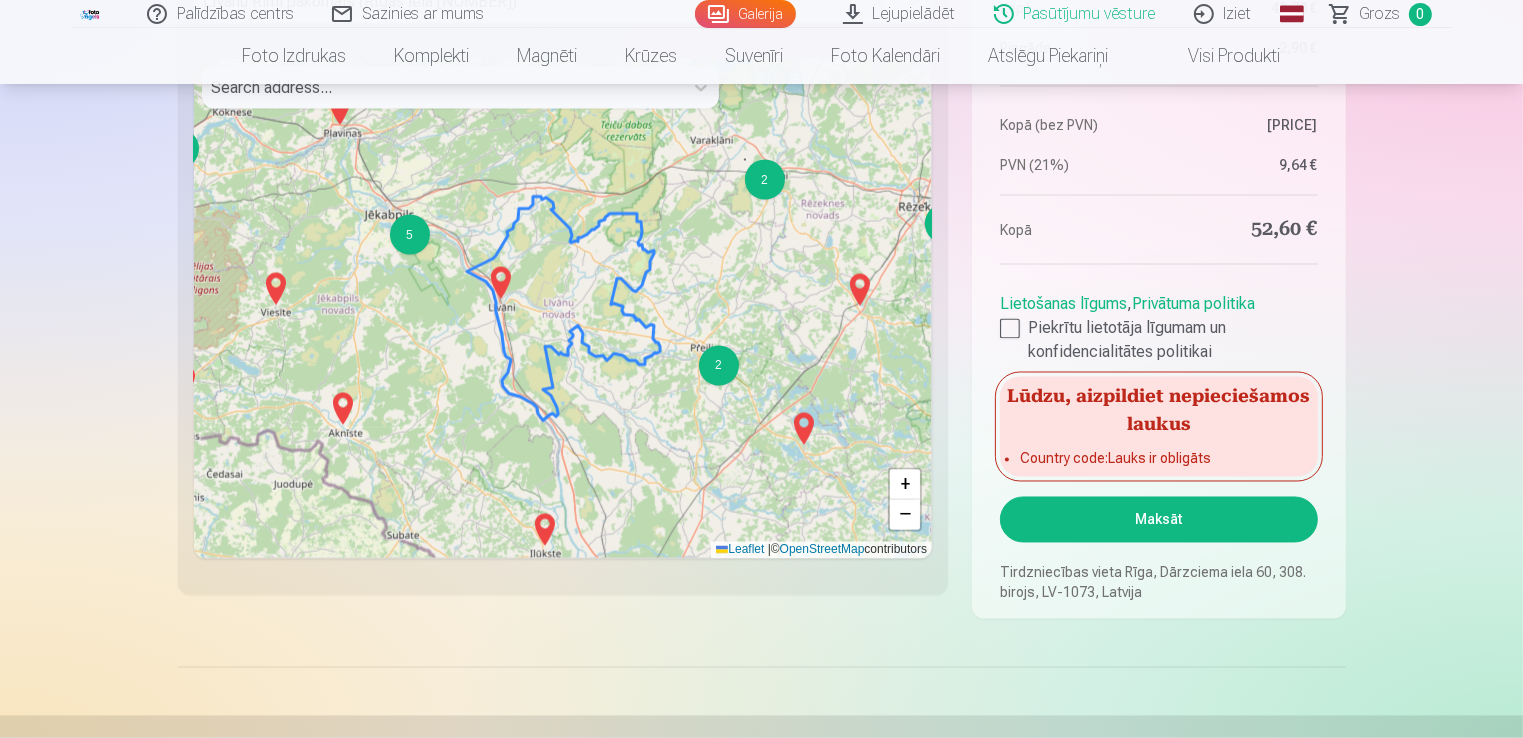 click on "Maksāt" at bounding box center (1158, 520) 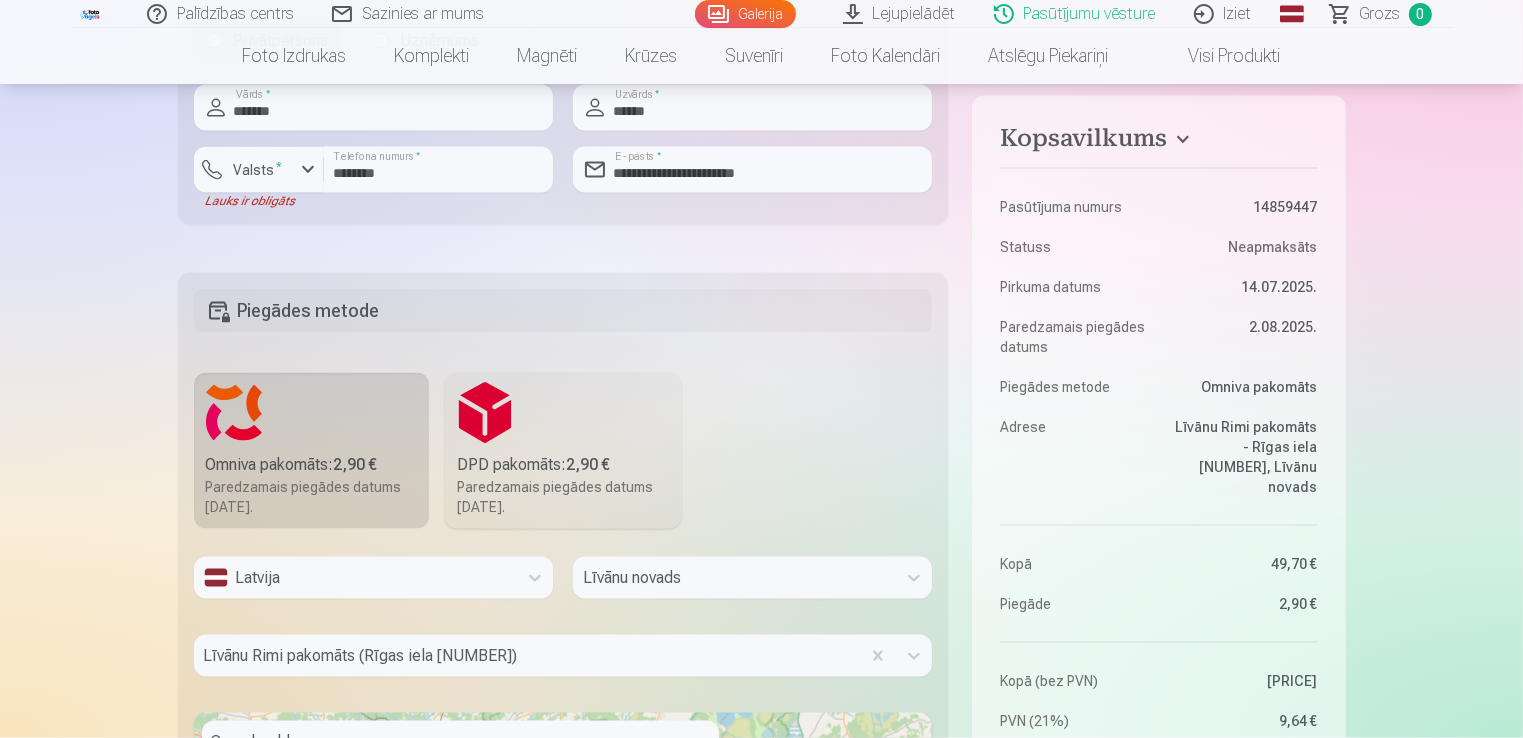 scroll, scrollTop: 2843, scrollLeft: 0, axis: vertical 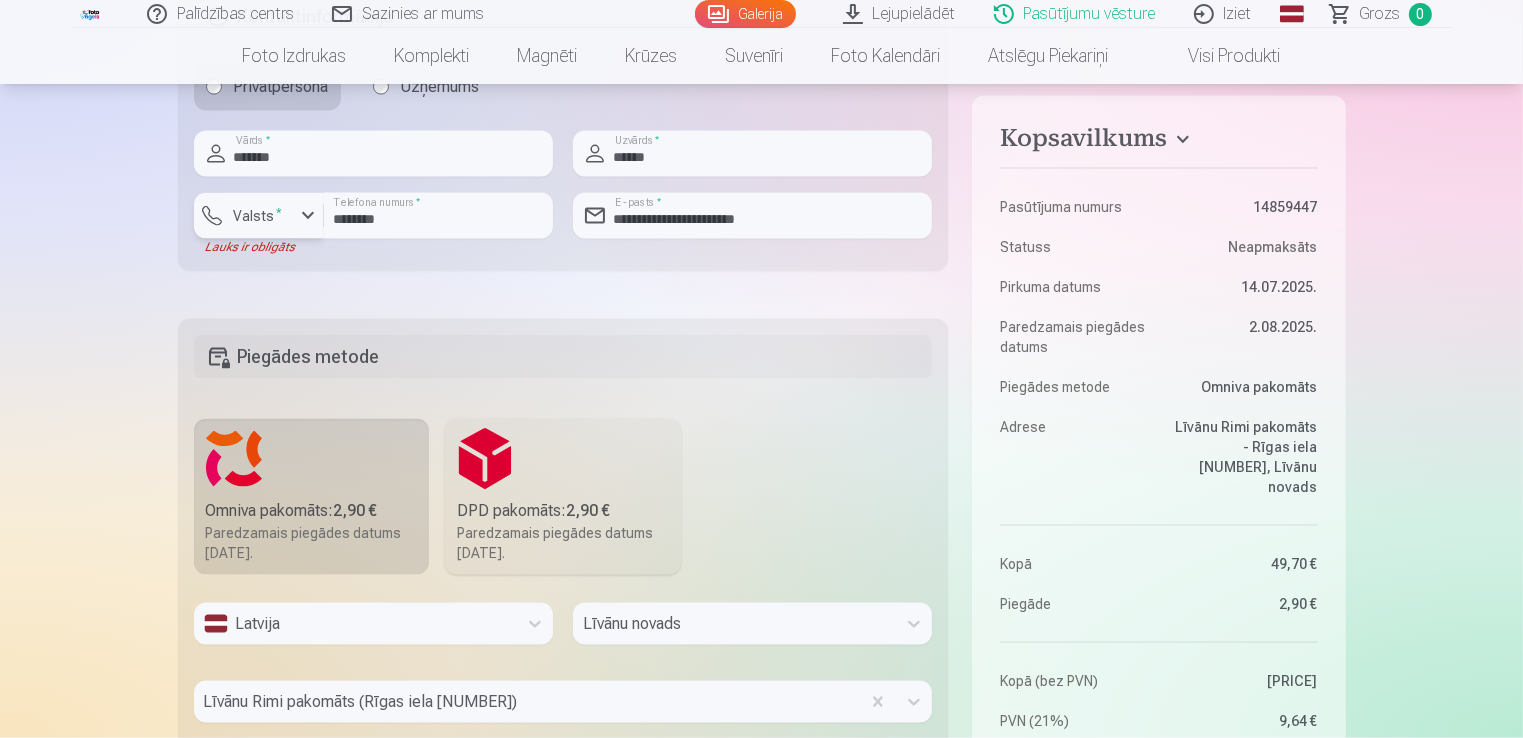 click at bounding box center (308, 216) 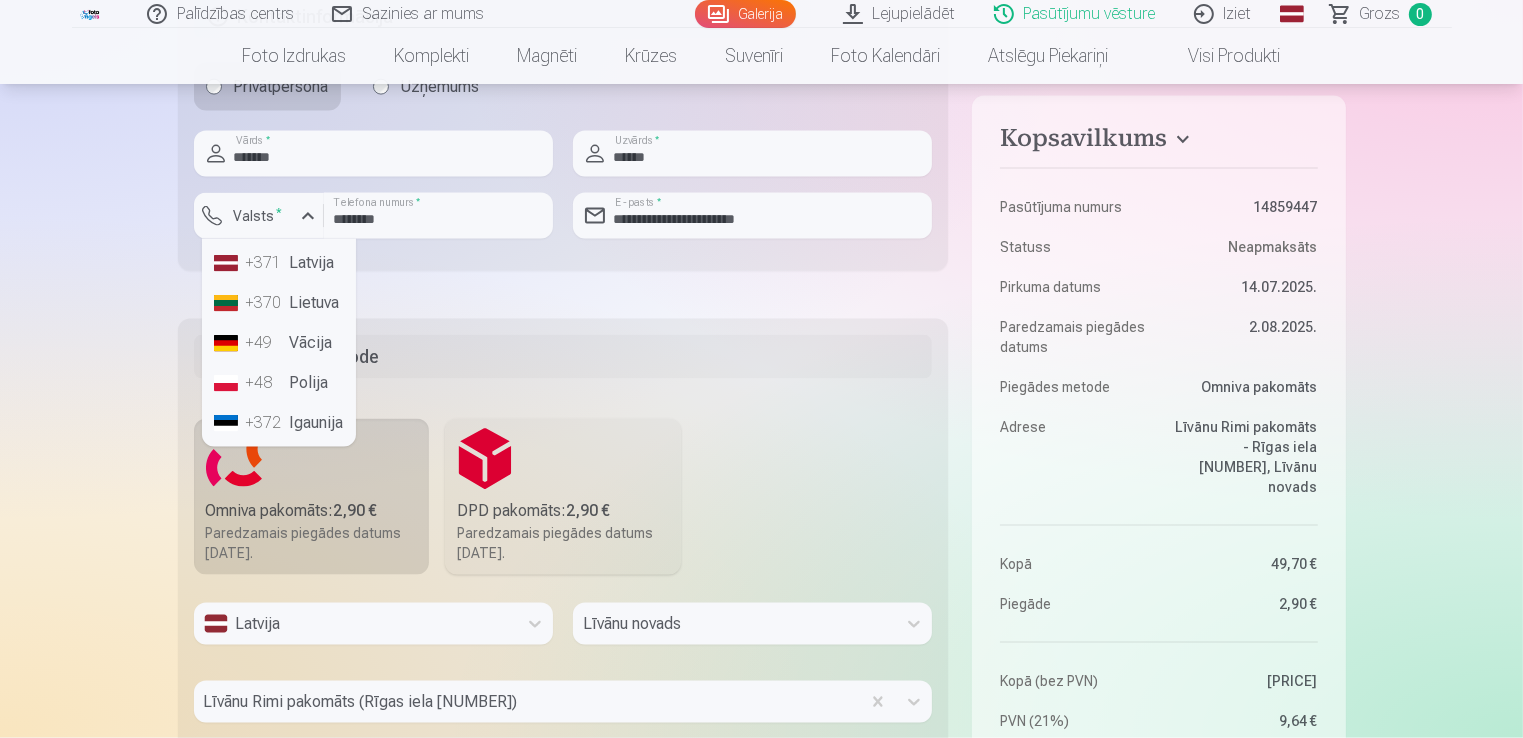 click on "+371 Latvija" at bounding box center (279, 263) 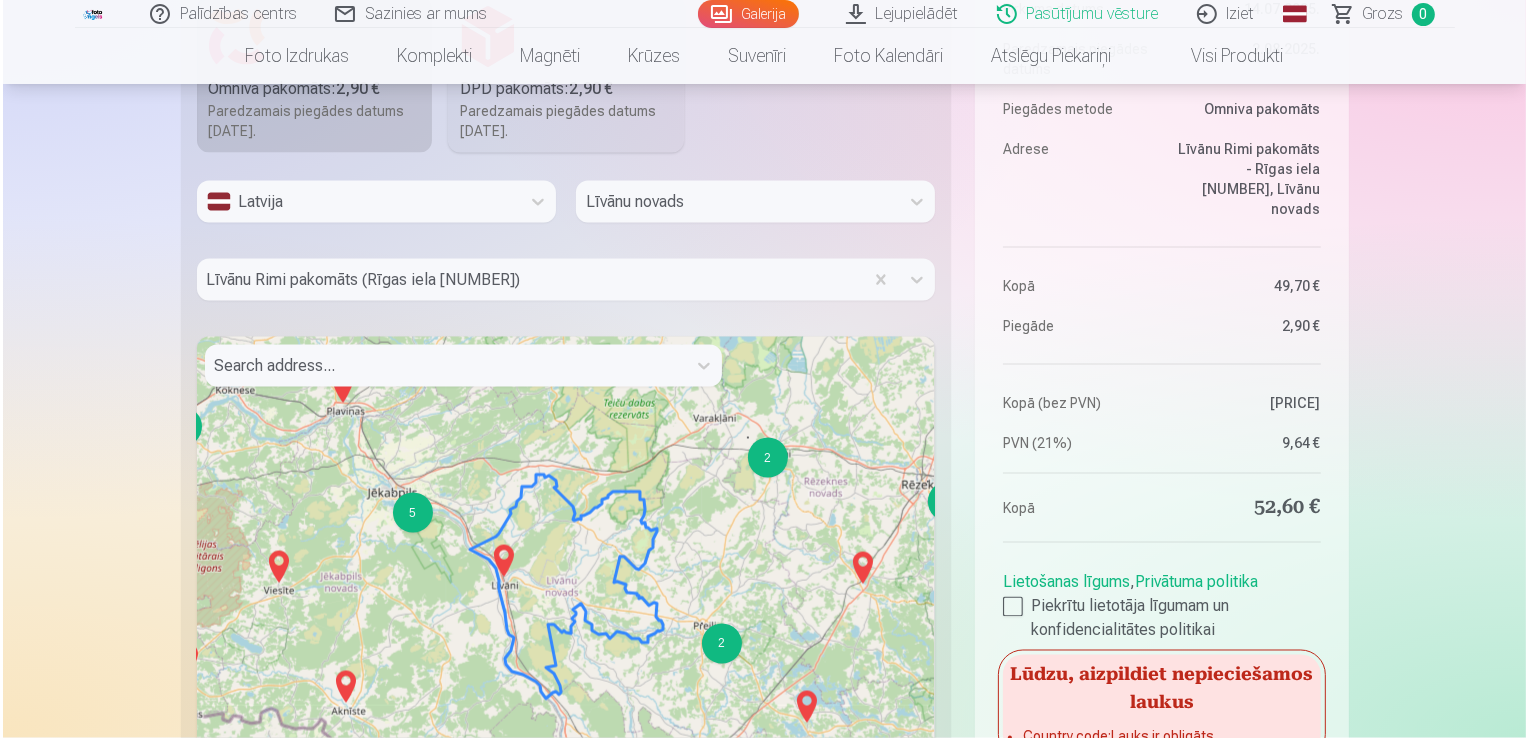 scroll, scrollTop: 3543, scrollLeft: 0, axis: vertical 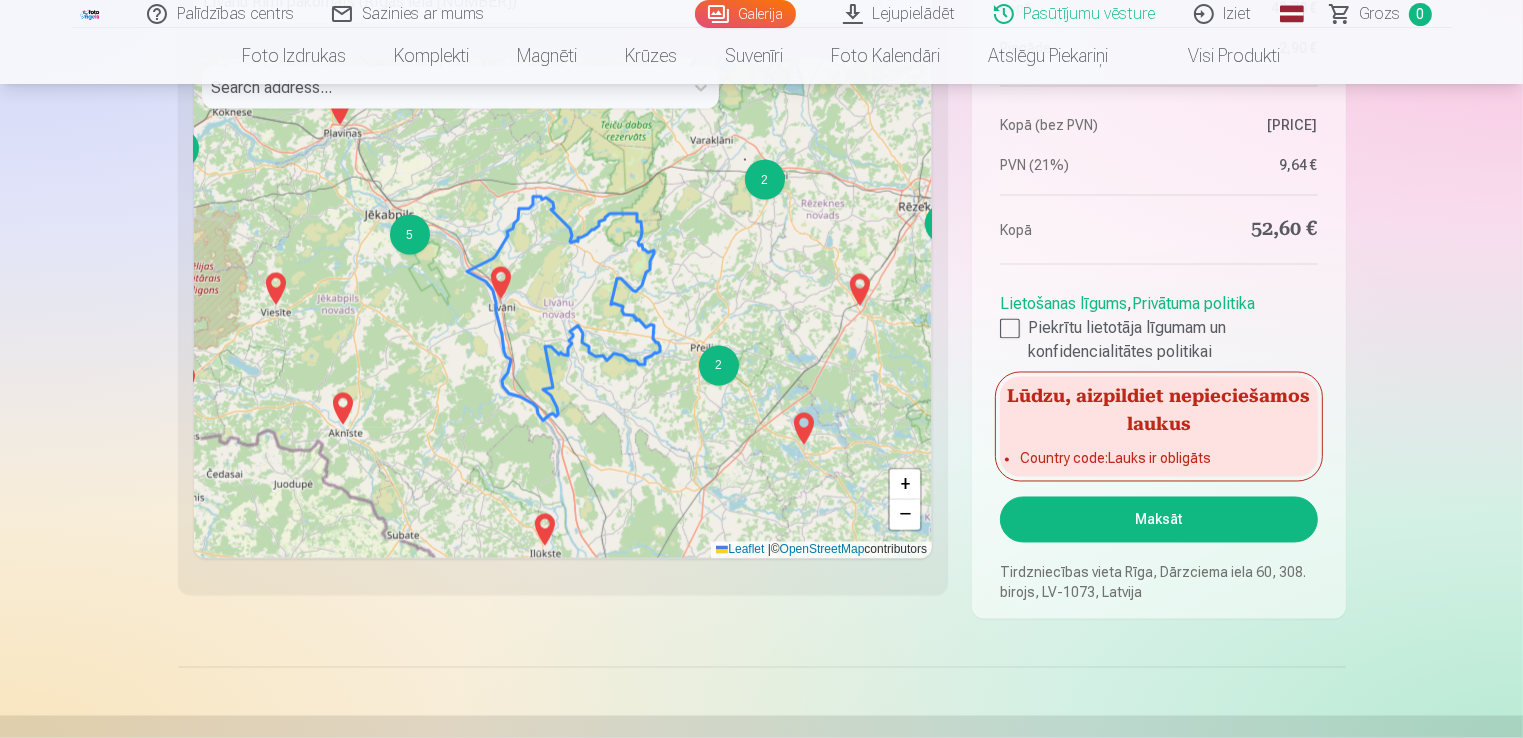 click on "Maksāt" at bounding box center [1158, 520] 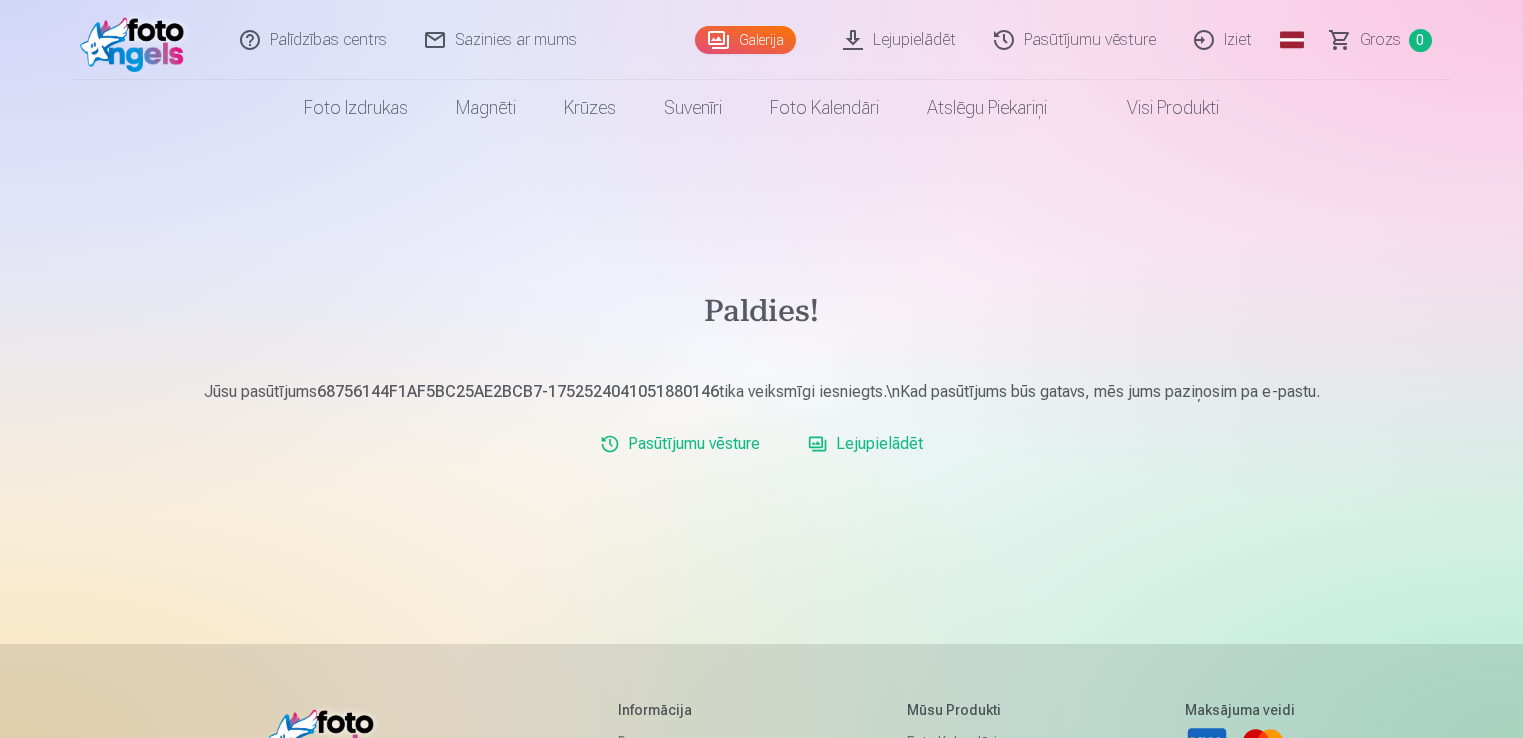 scroll, scrollTop: 0, scrollLeft: 0, axis: both 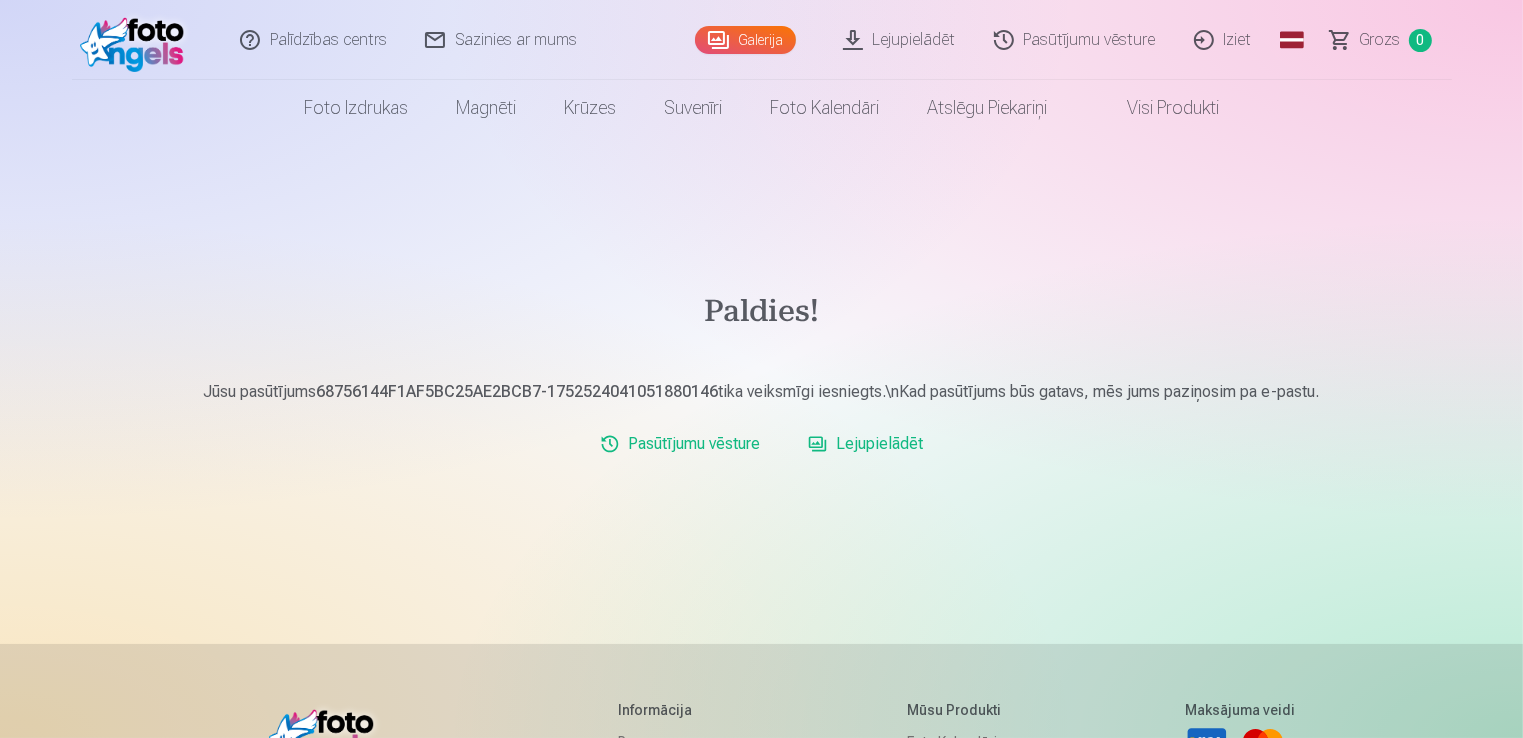 click on "Iziet" at bounding box center (1224, 40) 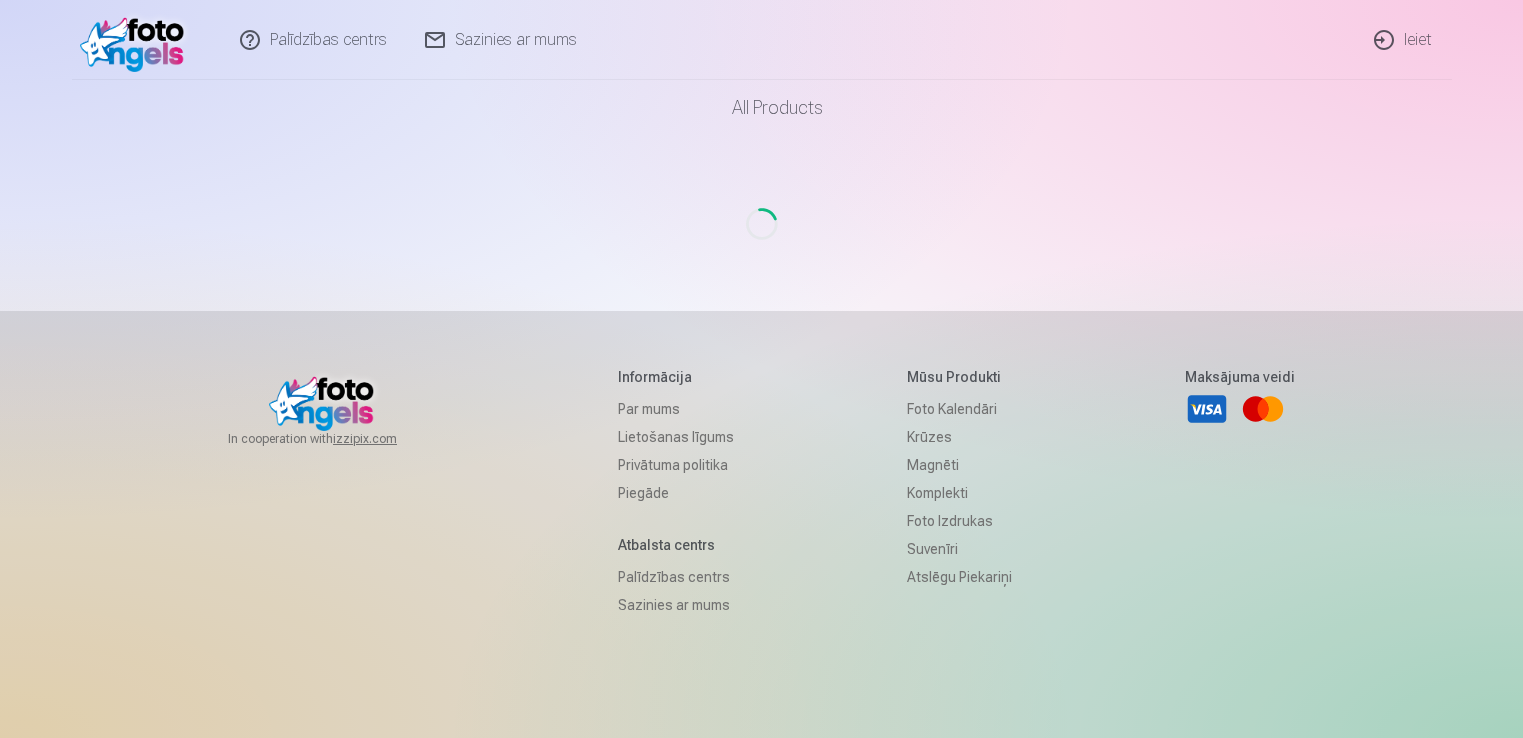 scroll, scrollTop: 0, scrollLeft: 0, axis: both 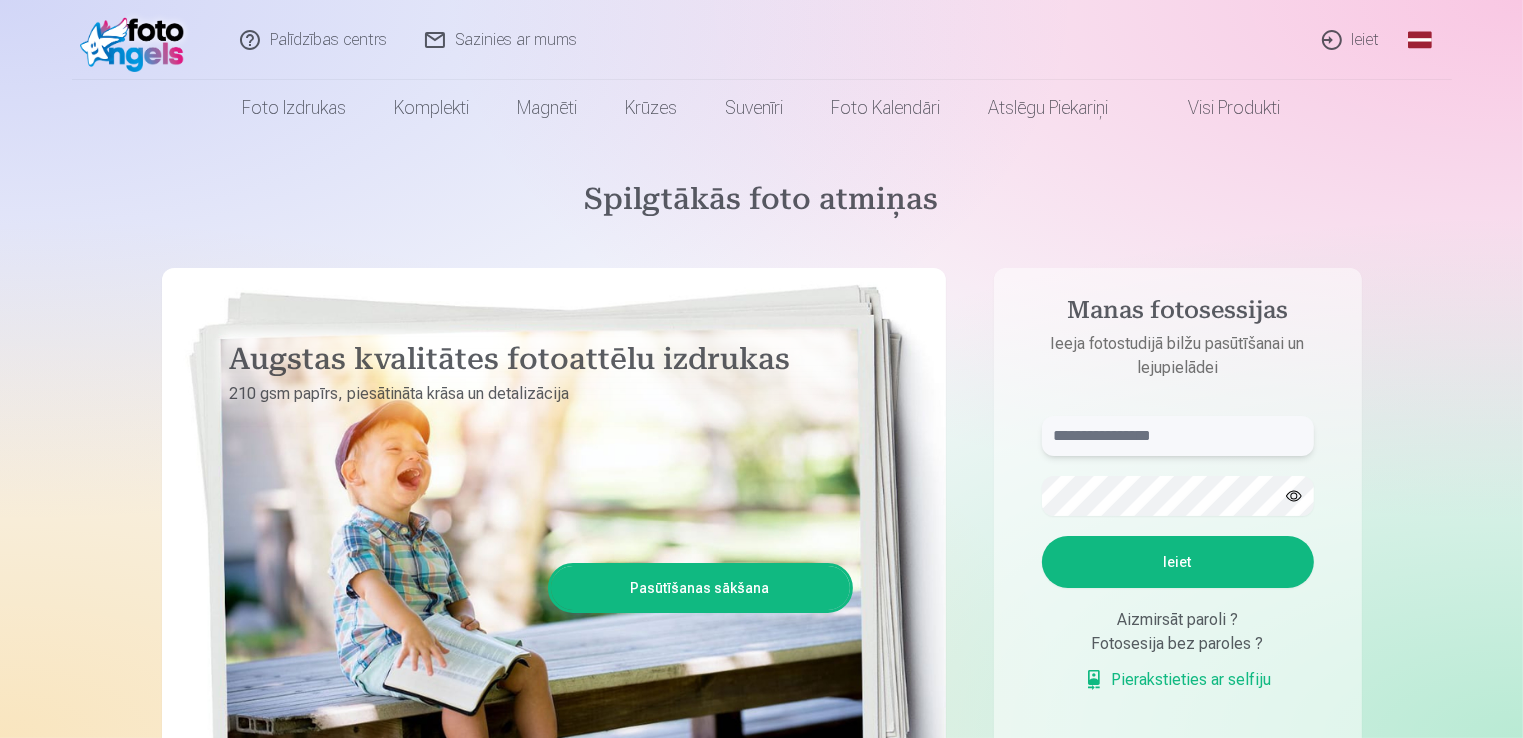 type on "**********" 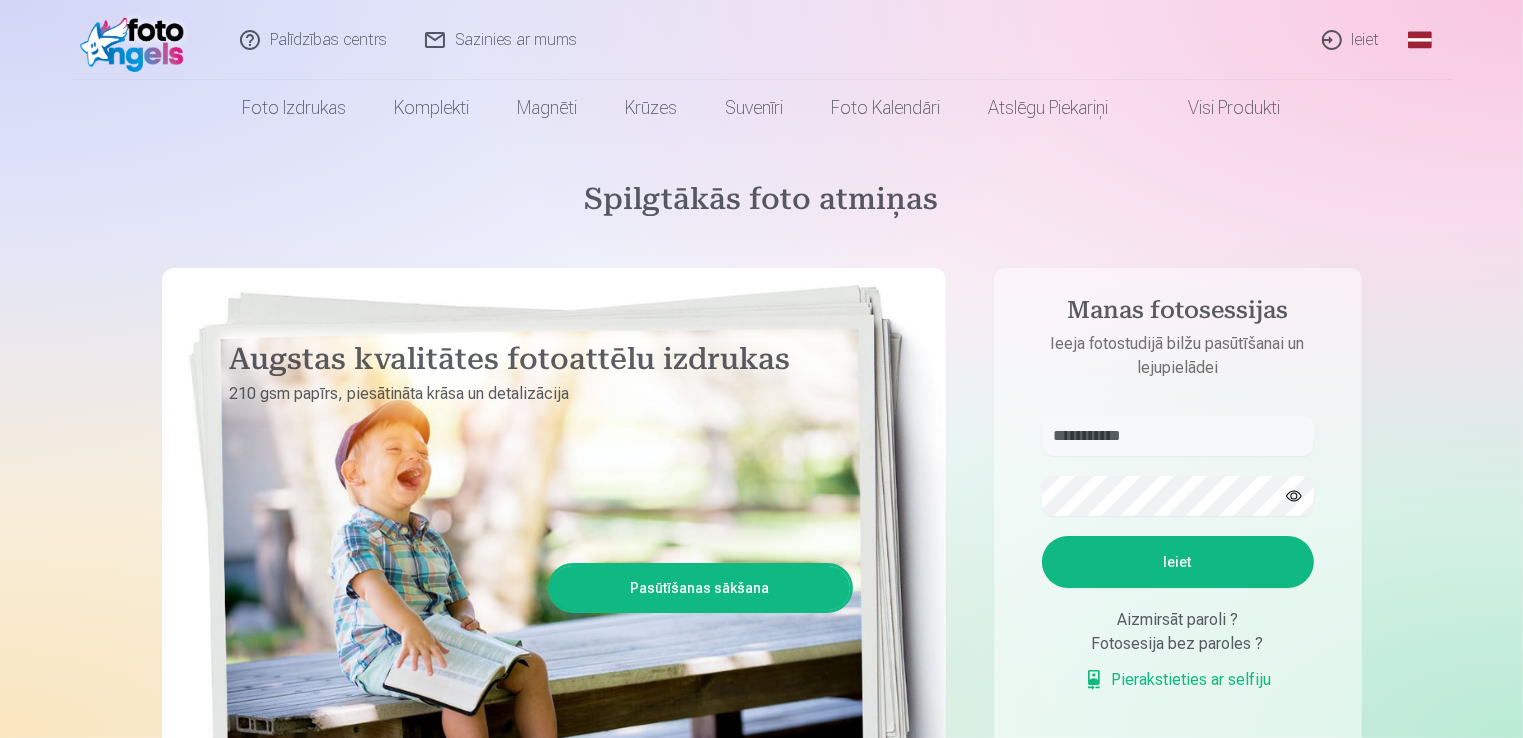 click on "Ieiet" at bounding box center [1352, 40] 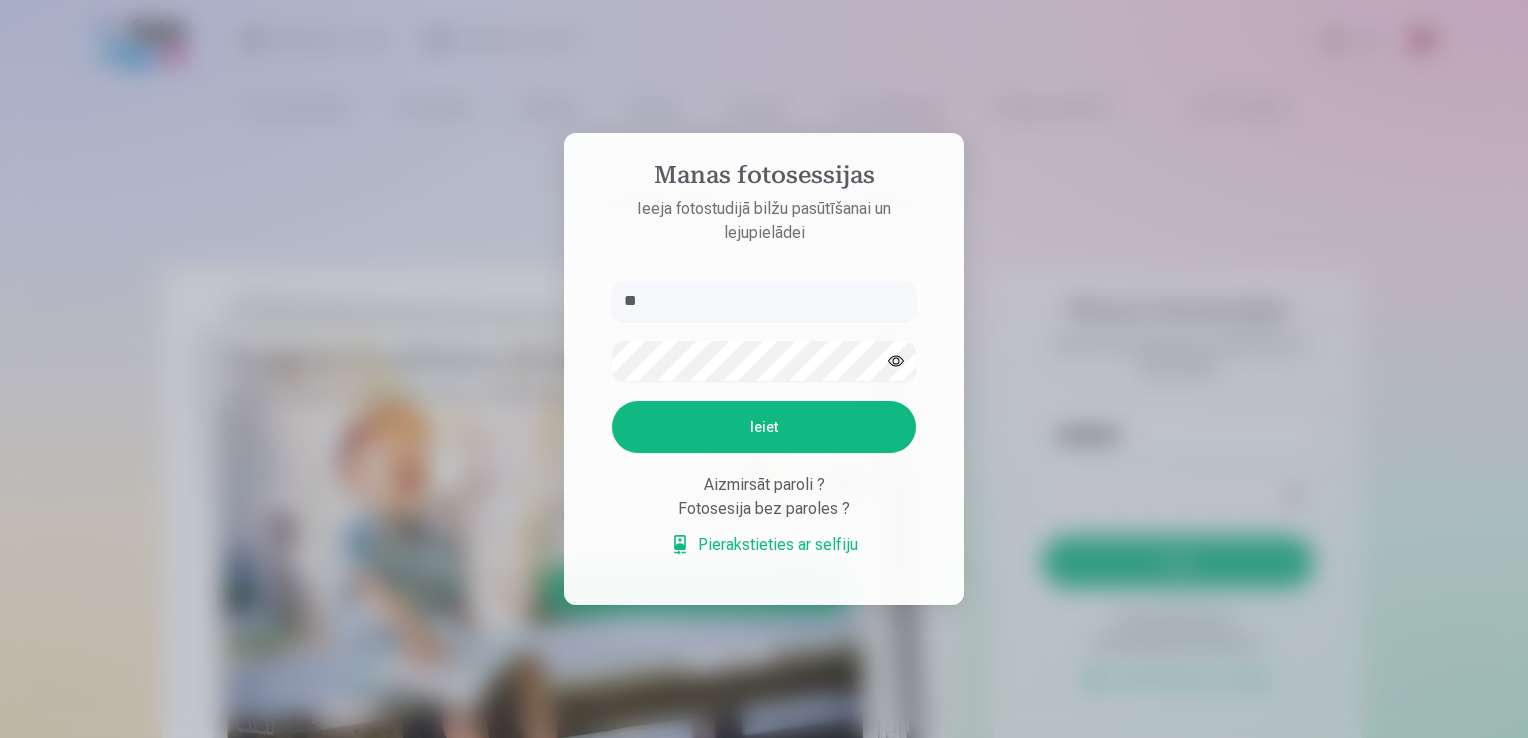 type on "*" 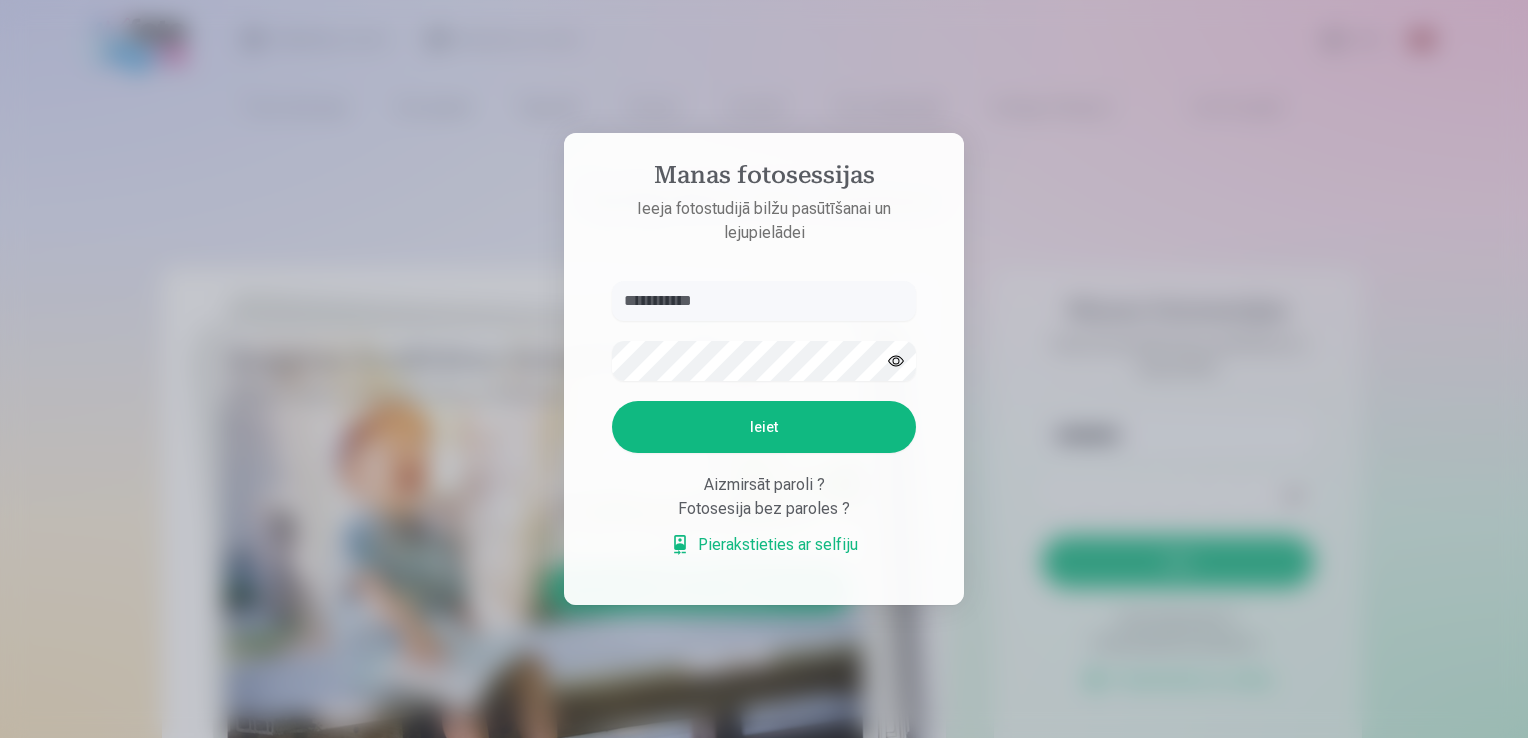 type on "**********" 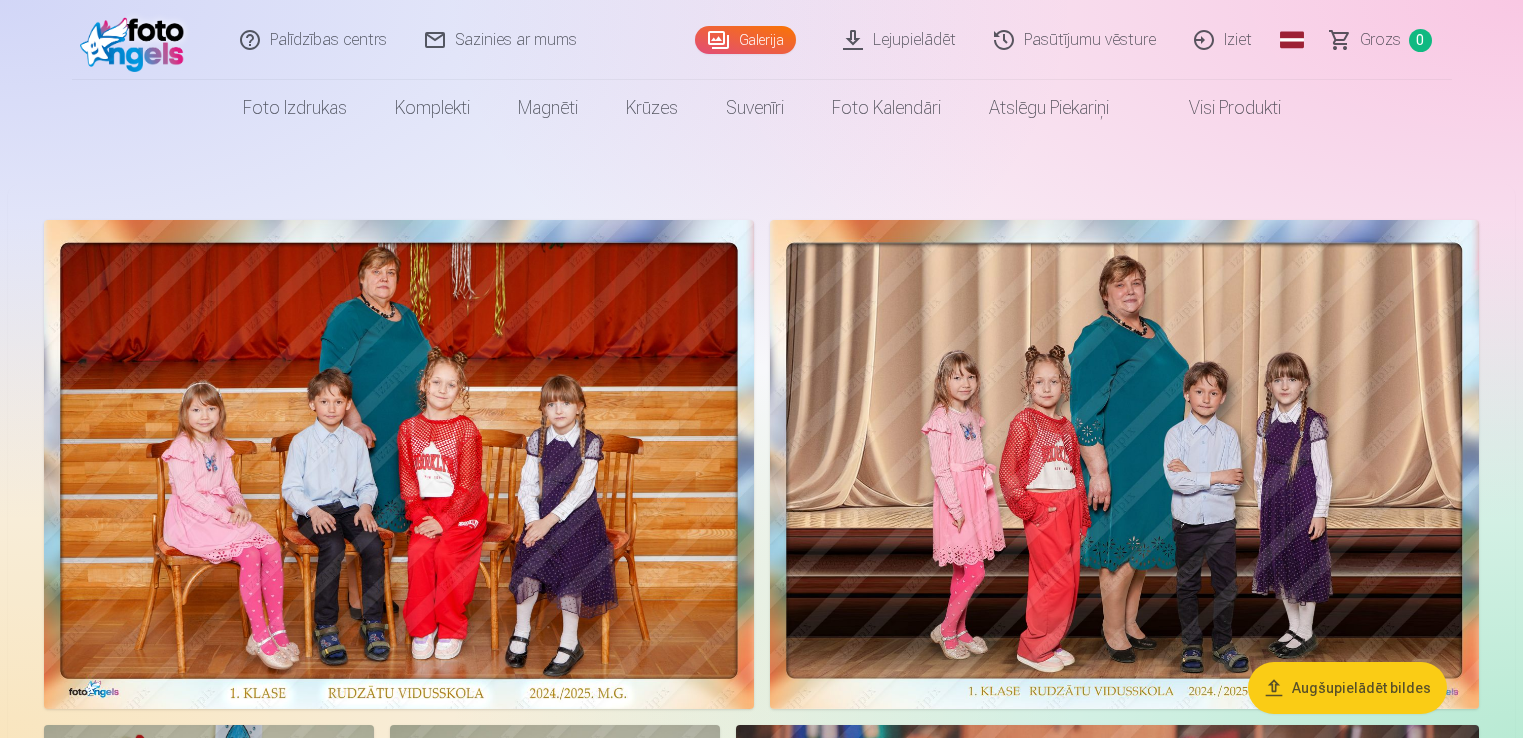 scroll, scrollTop: 0, scrollLeft: 0, axis: both 